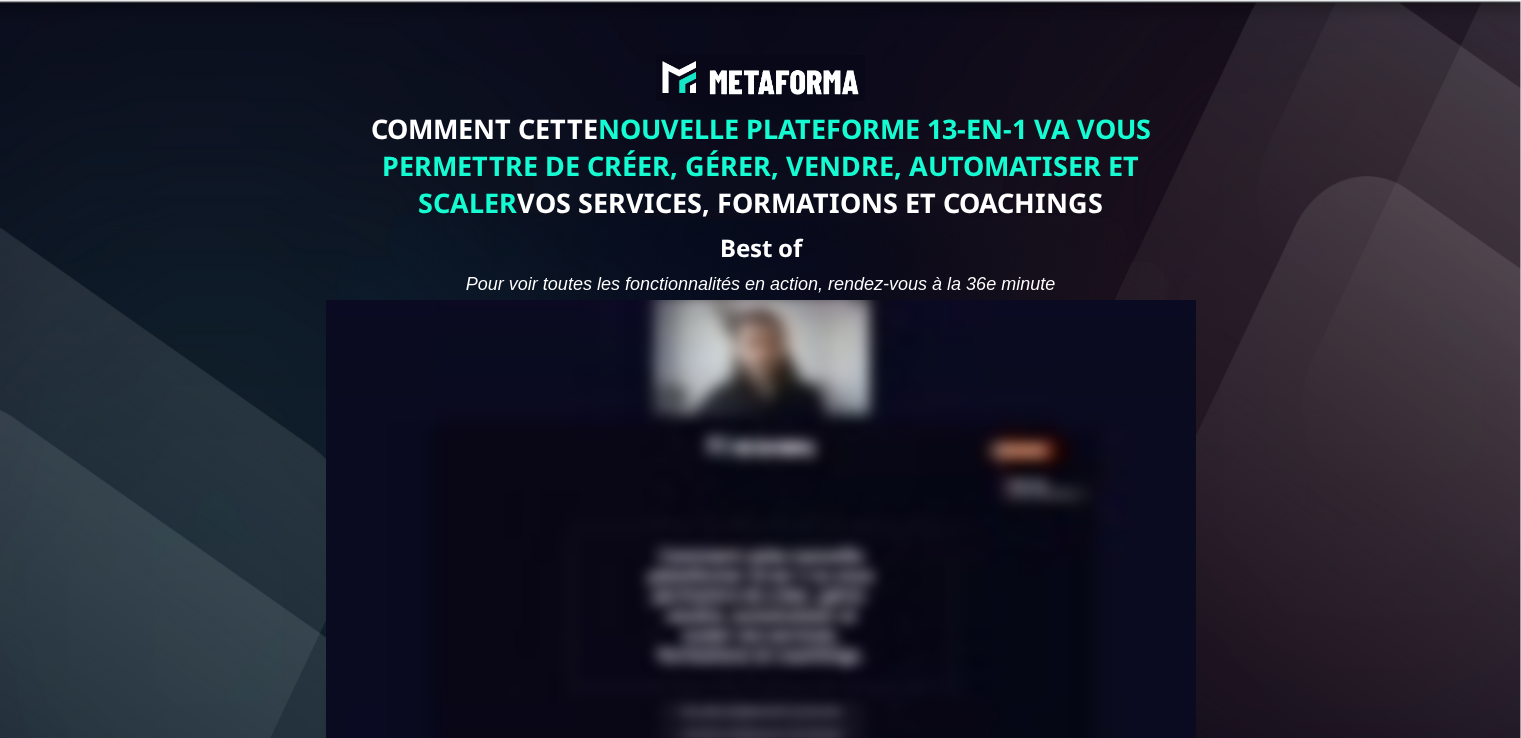 scroll, scrollTop: 0, scrollLeft: 0, axis: both 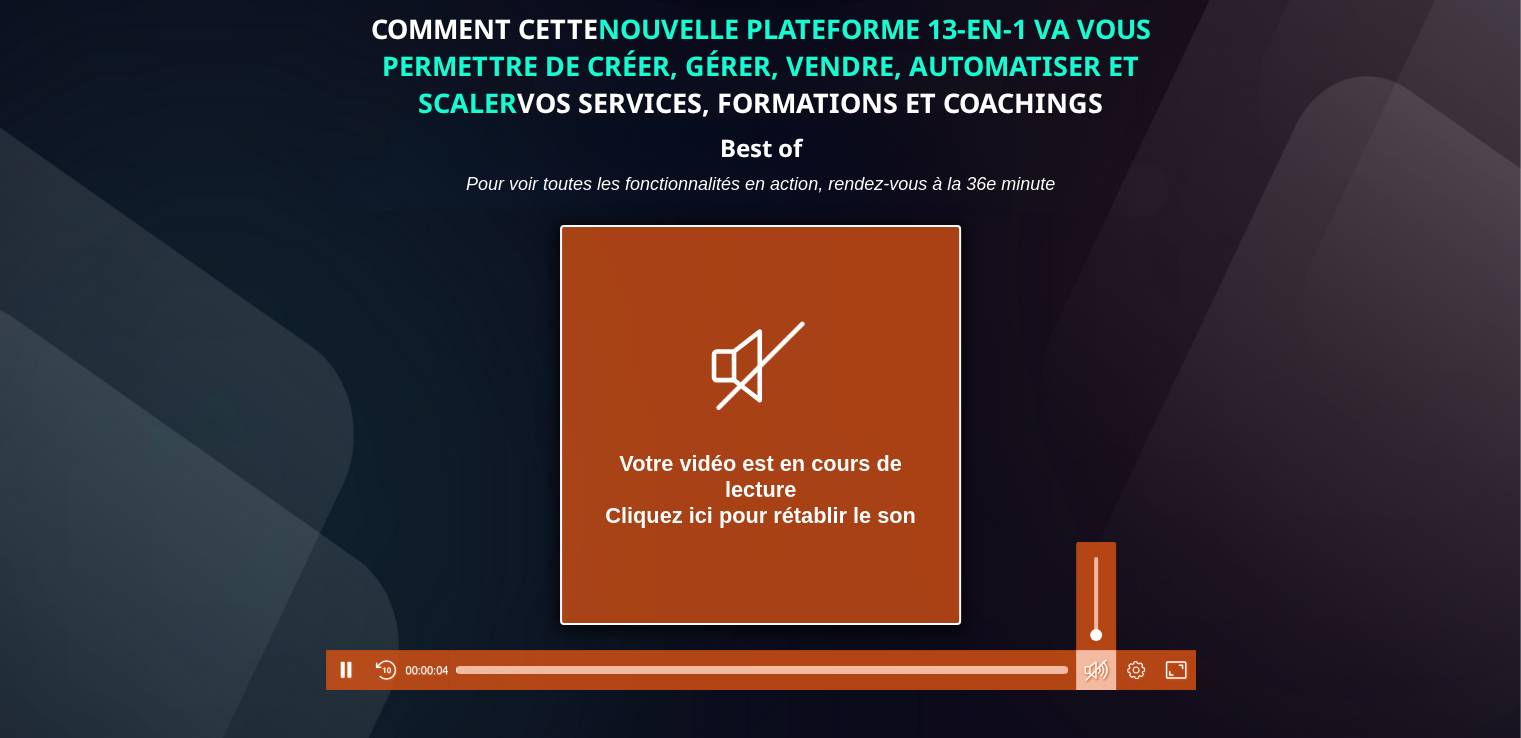 click at bounding box center [1096, 670] 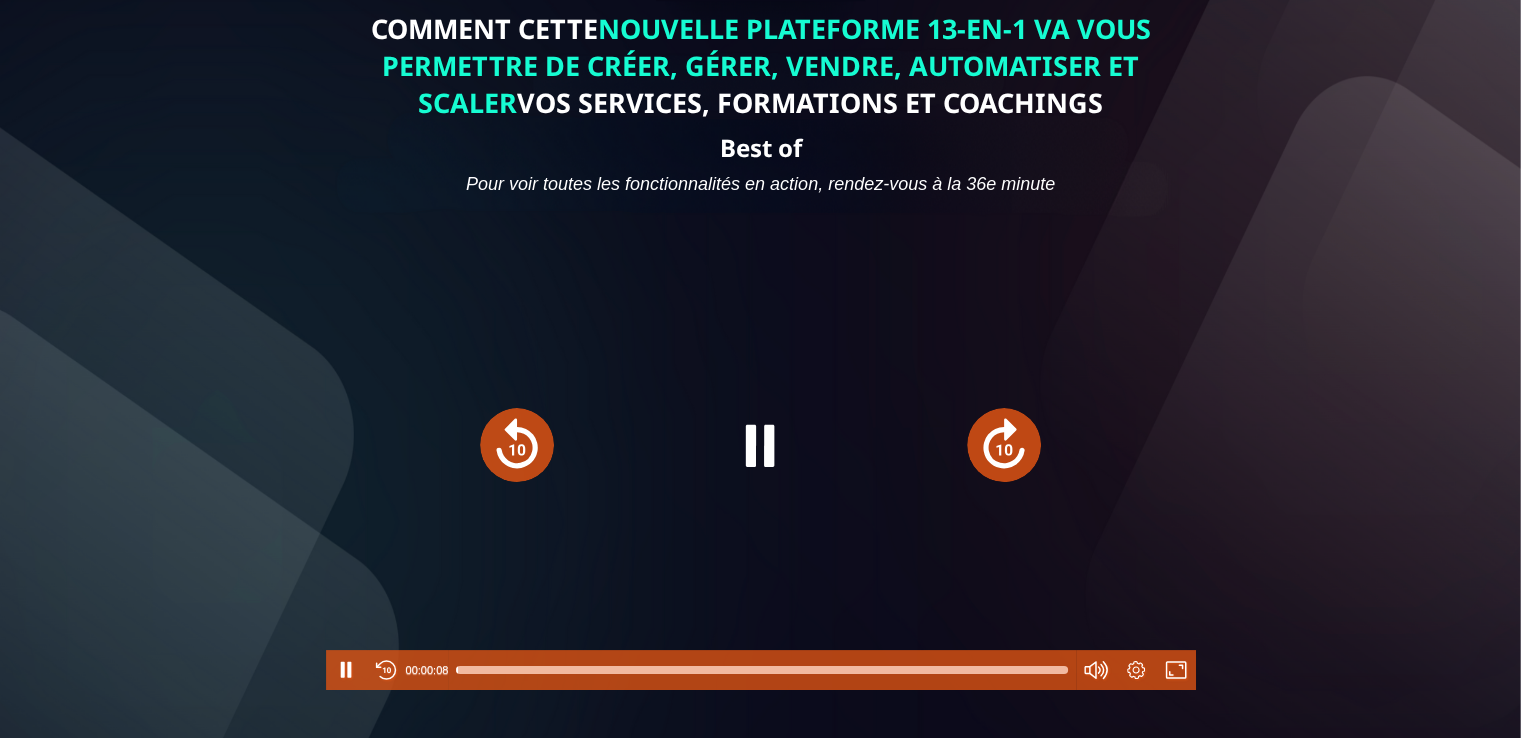 click at bounding box center (761, 670) 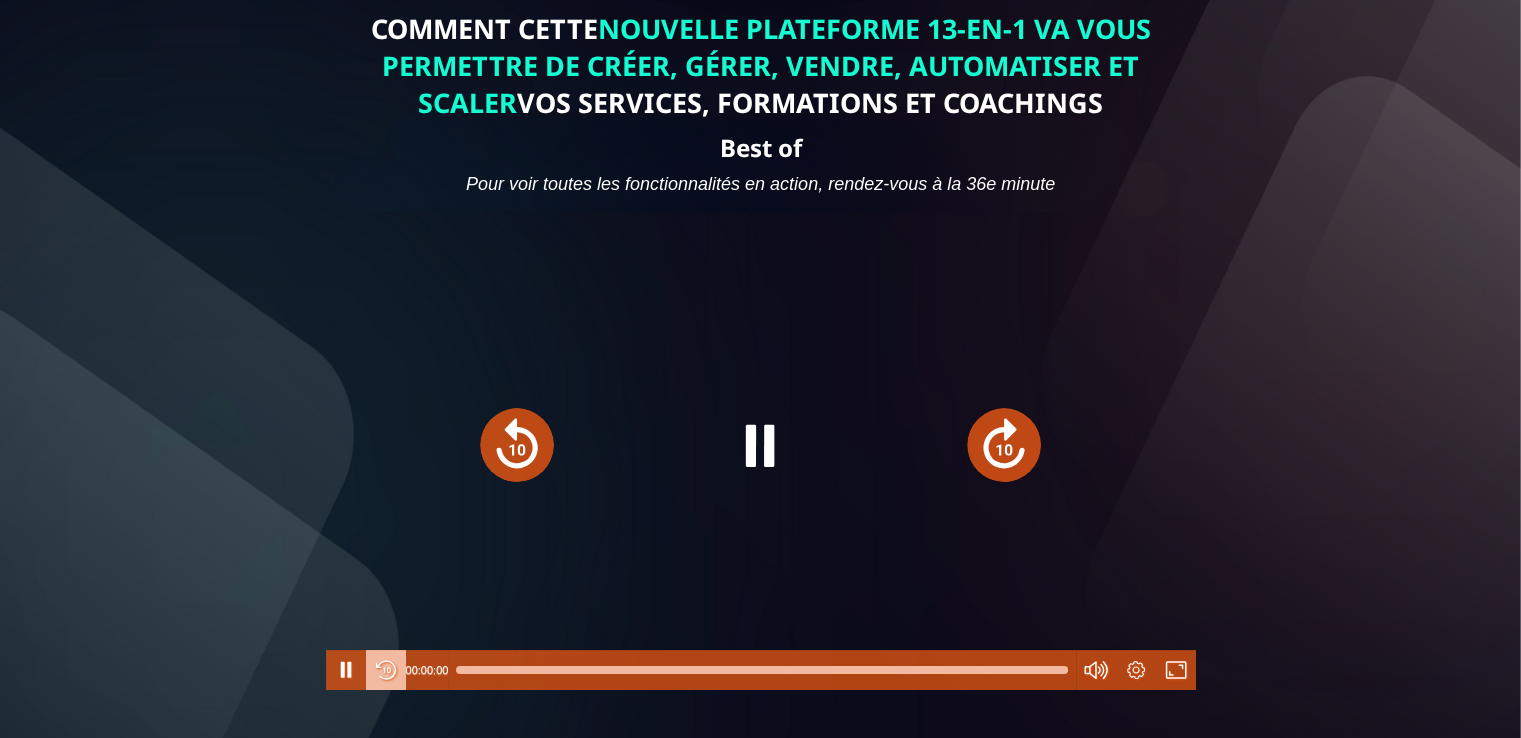 drag, startPoint x: 1063, startPoint y: 669, endPoint x: 364, endPoint y: 675, distance: 699.02576 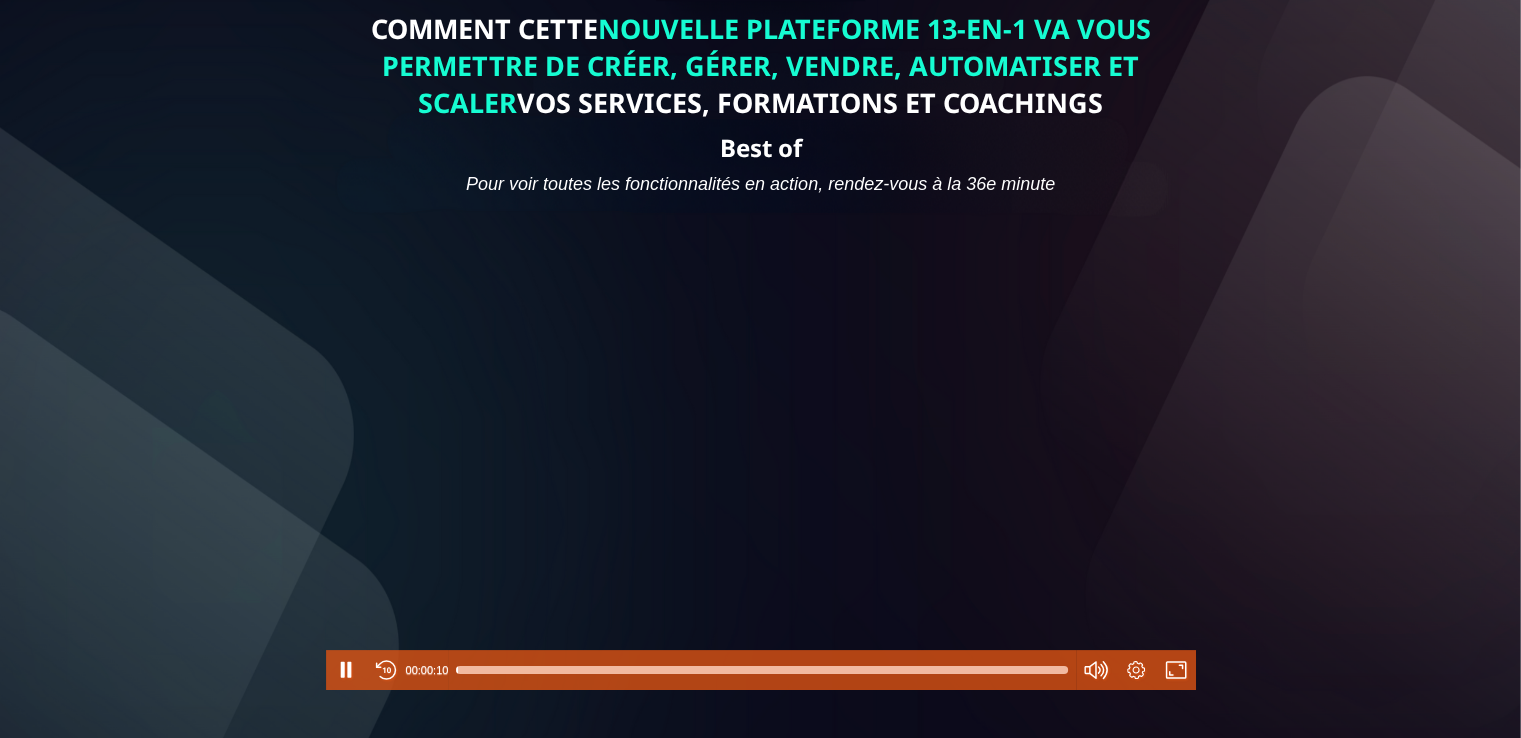 click on "COMMENT CETTE  NOUVELLE PLATEFORME 13-EN-1 VA VOUS PERMETTRE DE CRÉER, GÉRER, VENDRE, AUTOMATISER ET SCALER  VOS SERVICES, FORMATIONS ET COACHINGS Best of Pour voir toutes les fonctionnalités en action, rendez-vous à la 36e minute Pause Rewind 00:00:10 Settings Fullscreen Powered by Vidalytics" at bounding box center (760, 422) 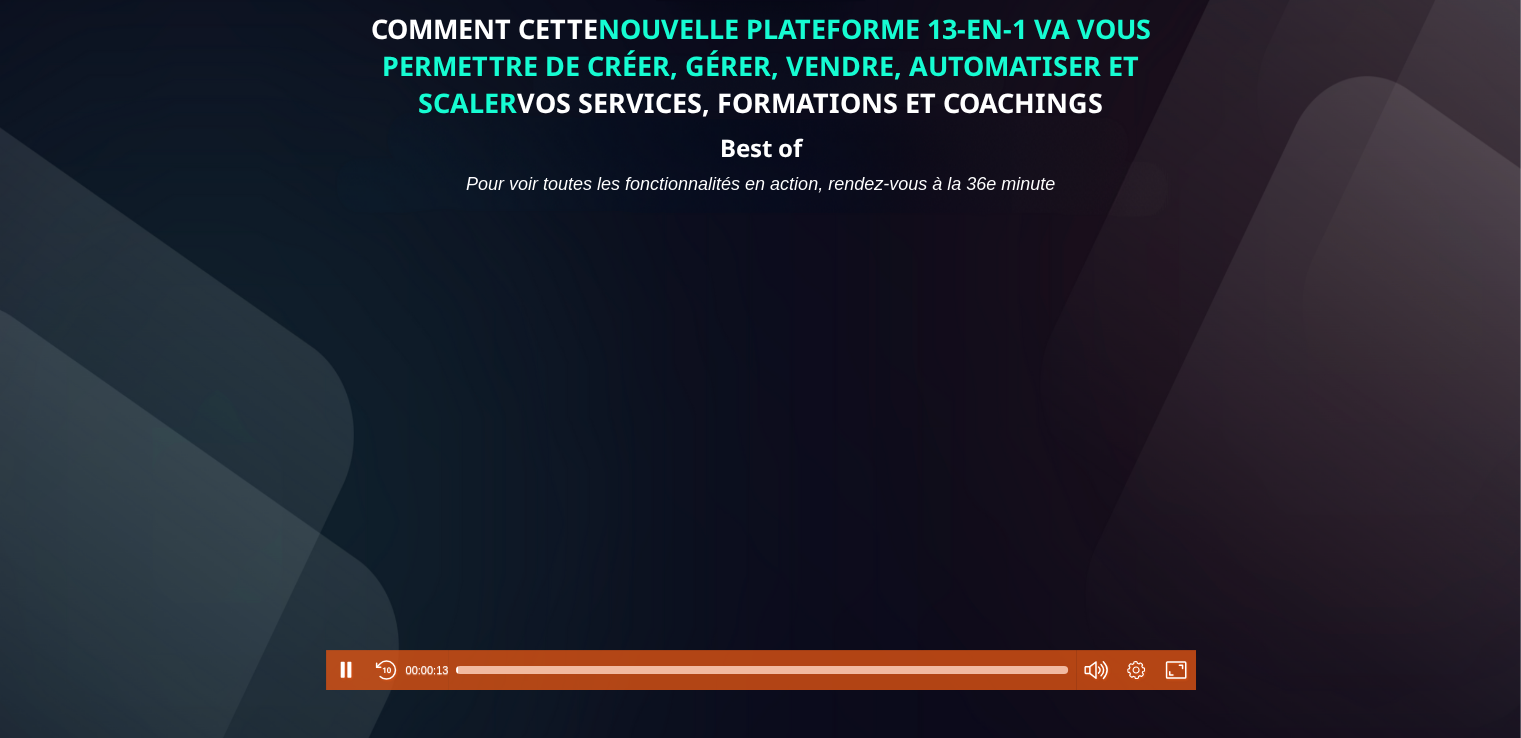 click on "COMMENT CETTE  NOUVELLE PLATEFORME 13-EN-1 VA VOUS PERMETTRE DE CRÉER, GÉRER, VENDRE, AUTOMATISER ET SCALER  VOS SERVICES, FORMATIONS ET COACHINGS Best of Pour voir toutes les fonctionnalités en action, rendez-vous à la 36e minute Pause Rewind 00:00:13 Settings Fullscreen Powered by Vidalytics" at bounding box center (760, 422) 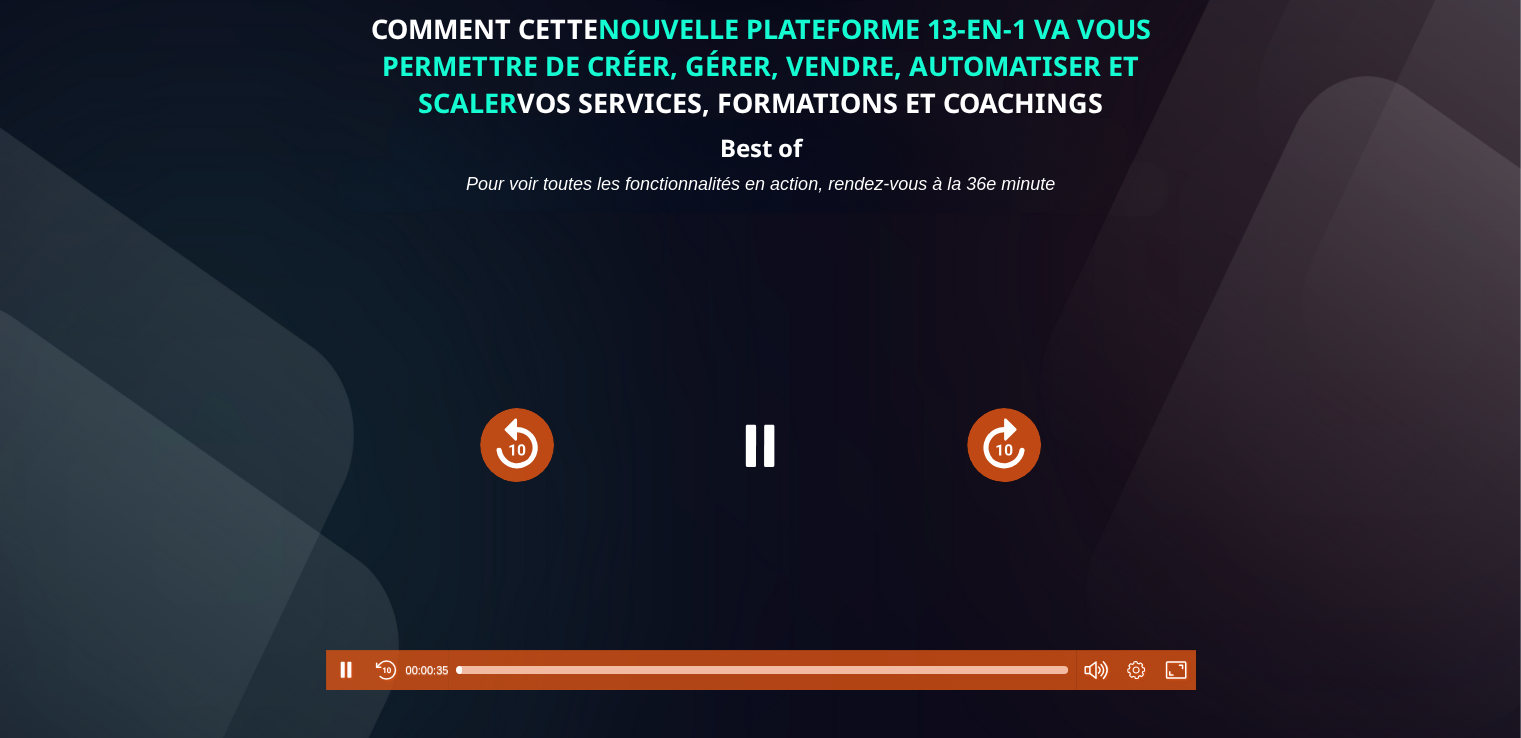 click at bounding box center [1004, 445] 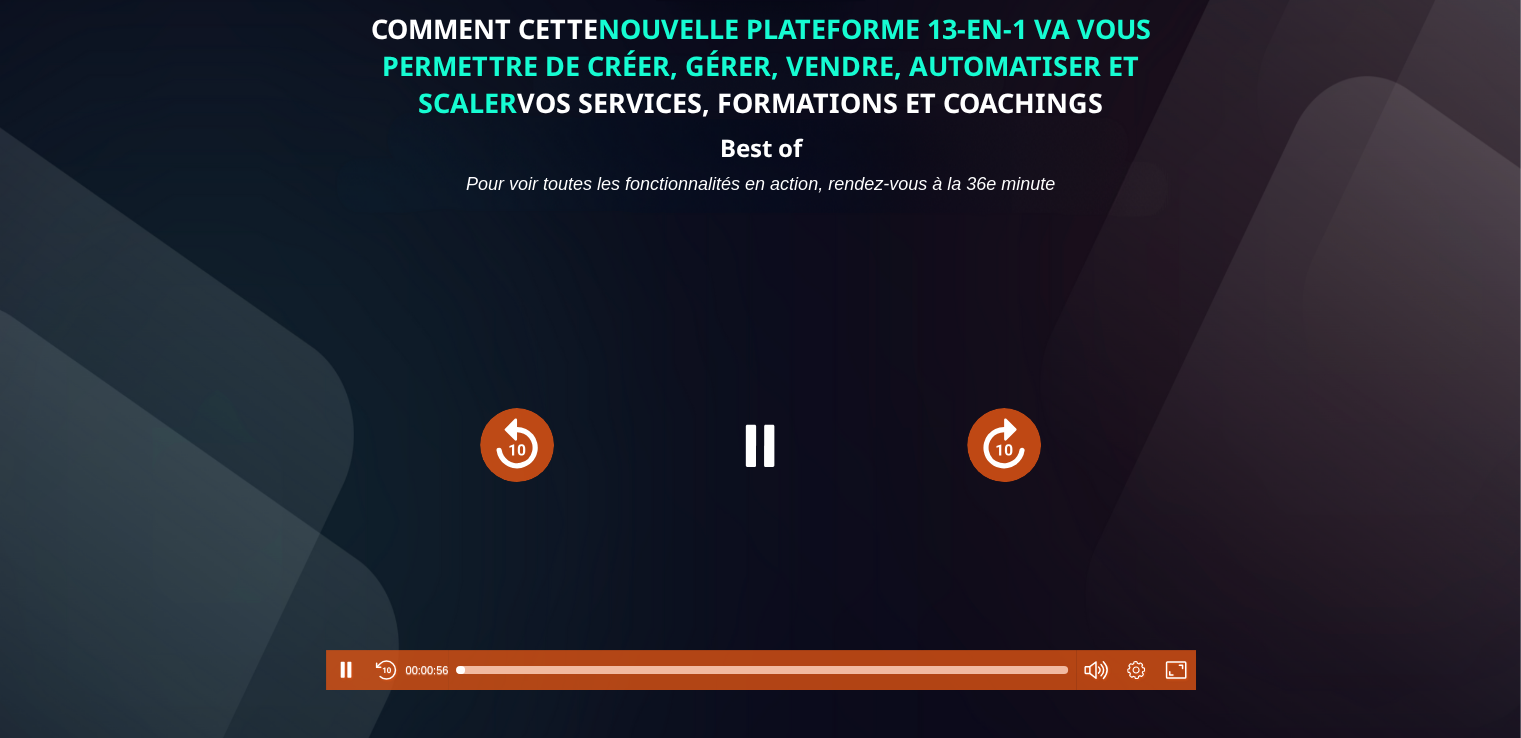 click at bounding box center (1004, 445) 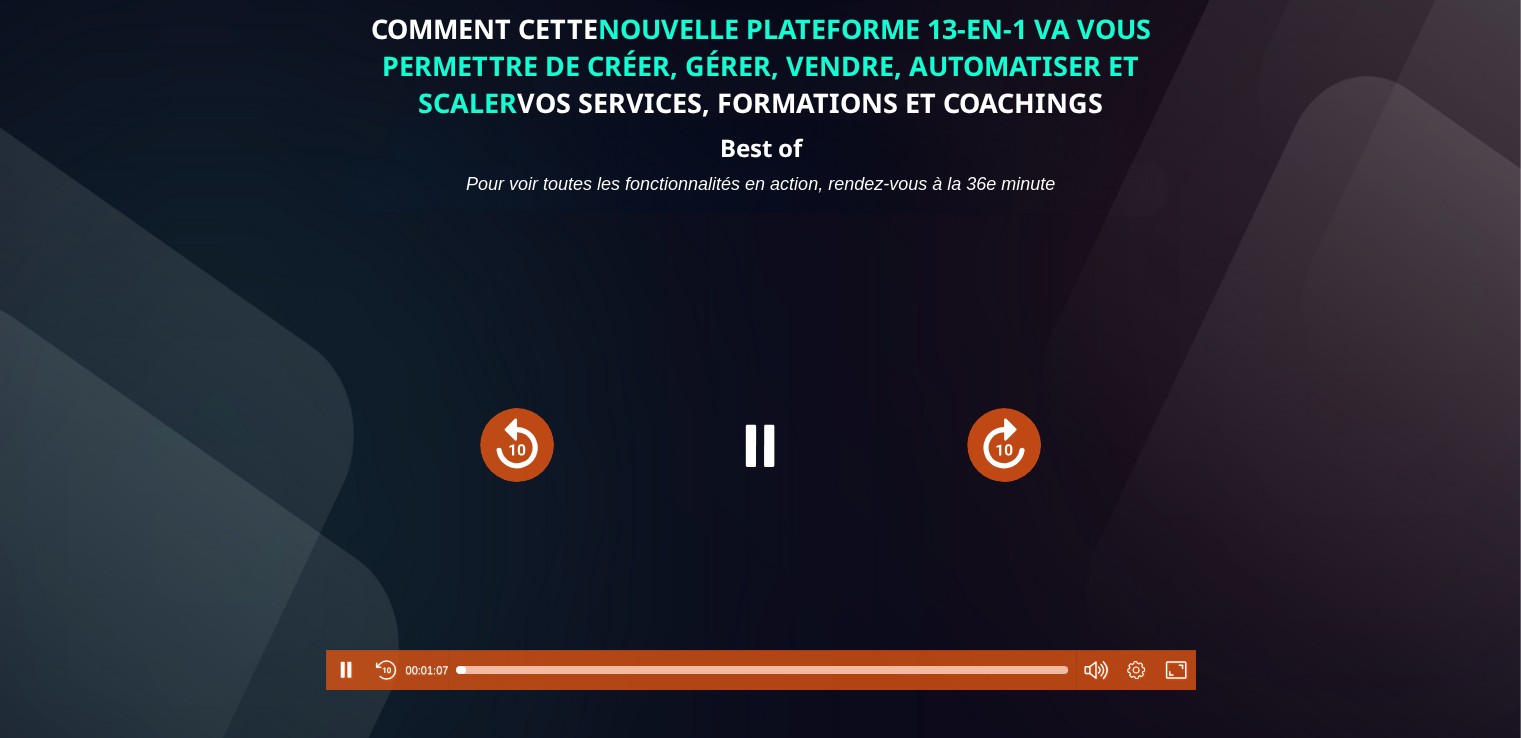 click at bounding box center (1004, 445) 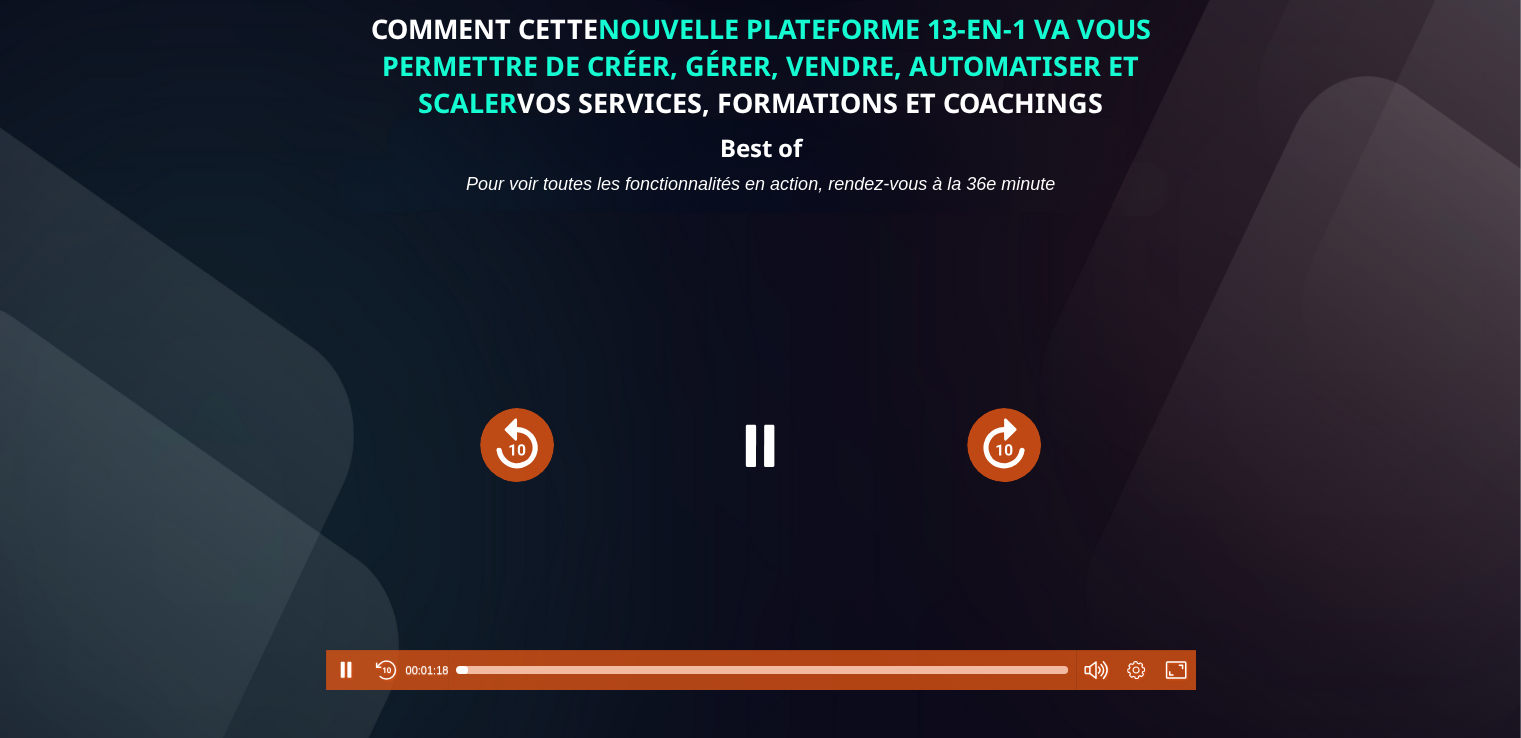 click at bounding box center [1004, 445] 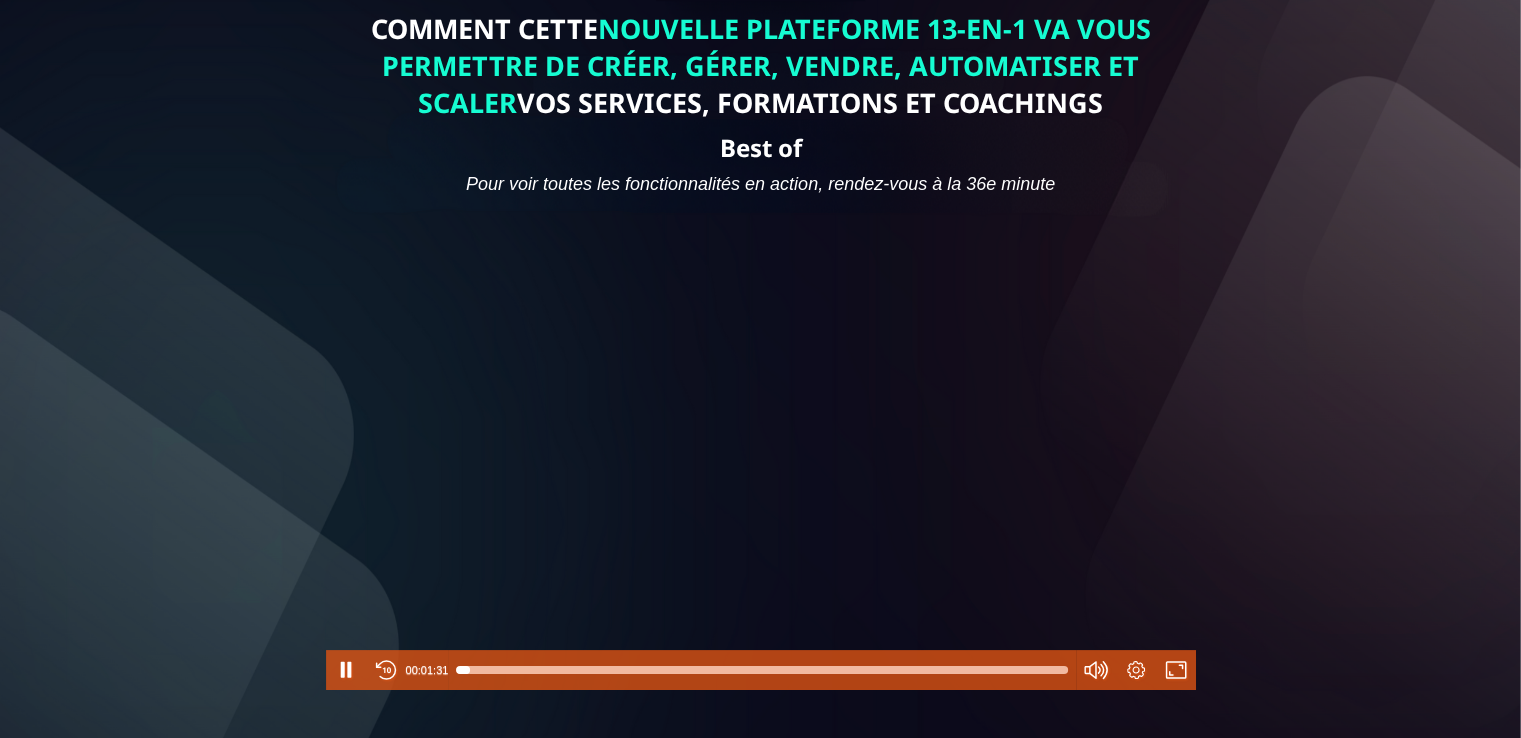 click at bounding box center [761, 444] 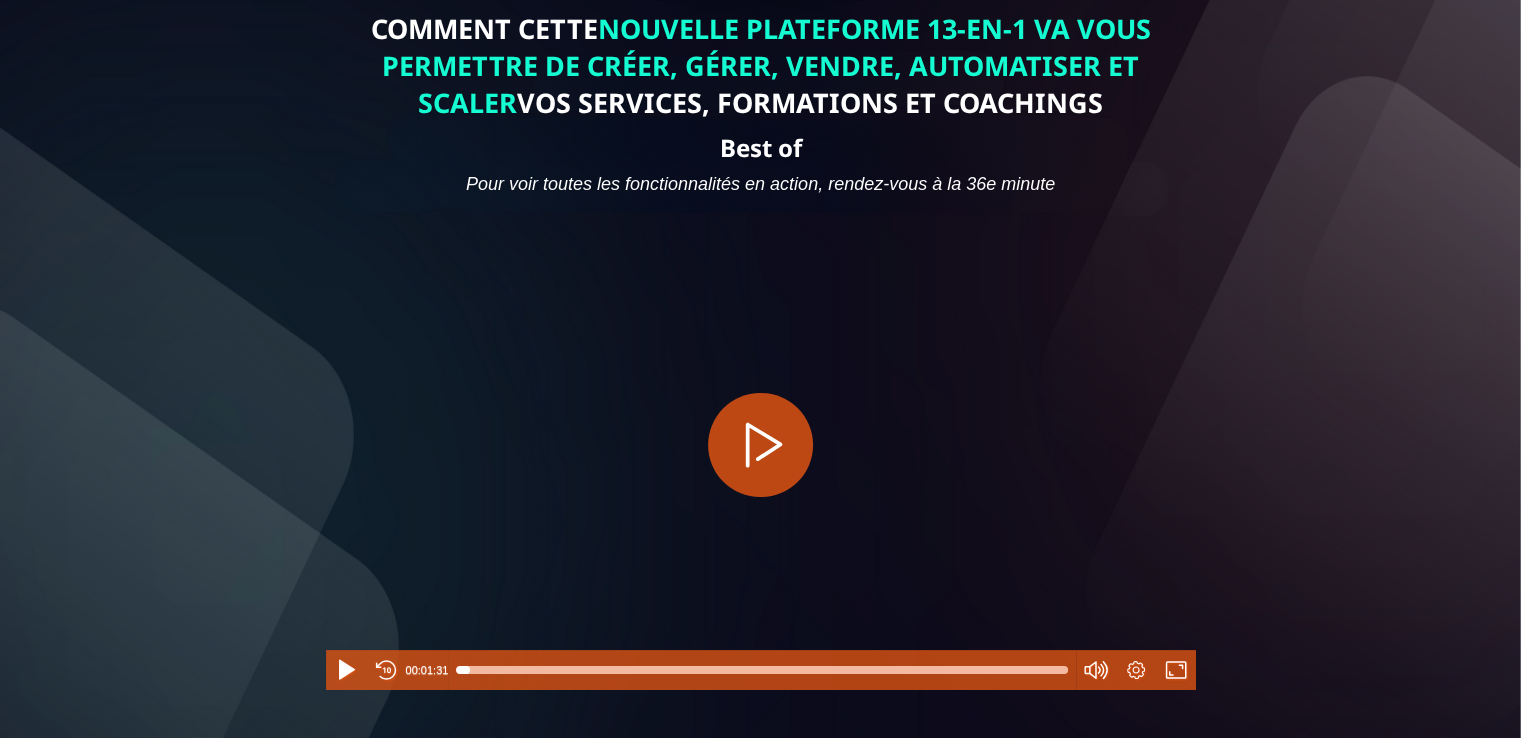 click at bounding box center [761, 444] 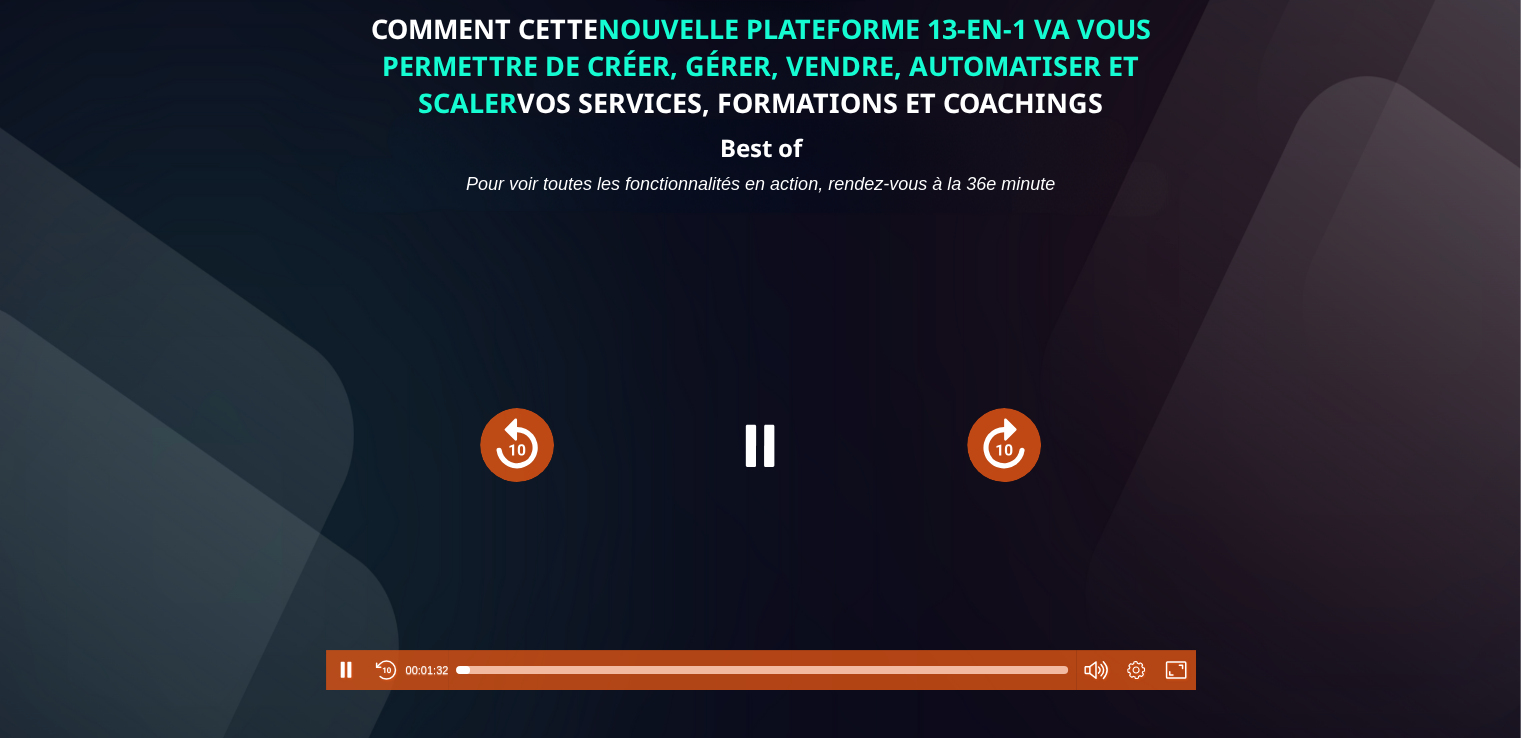 click at bounding box center [1004, 445] 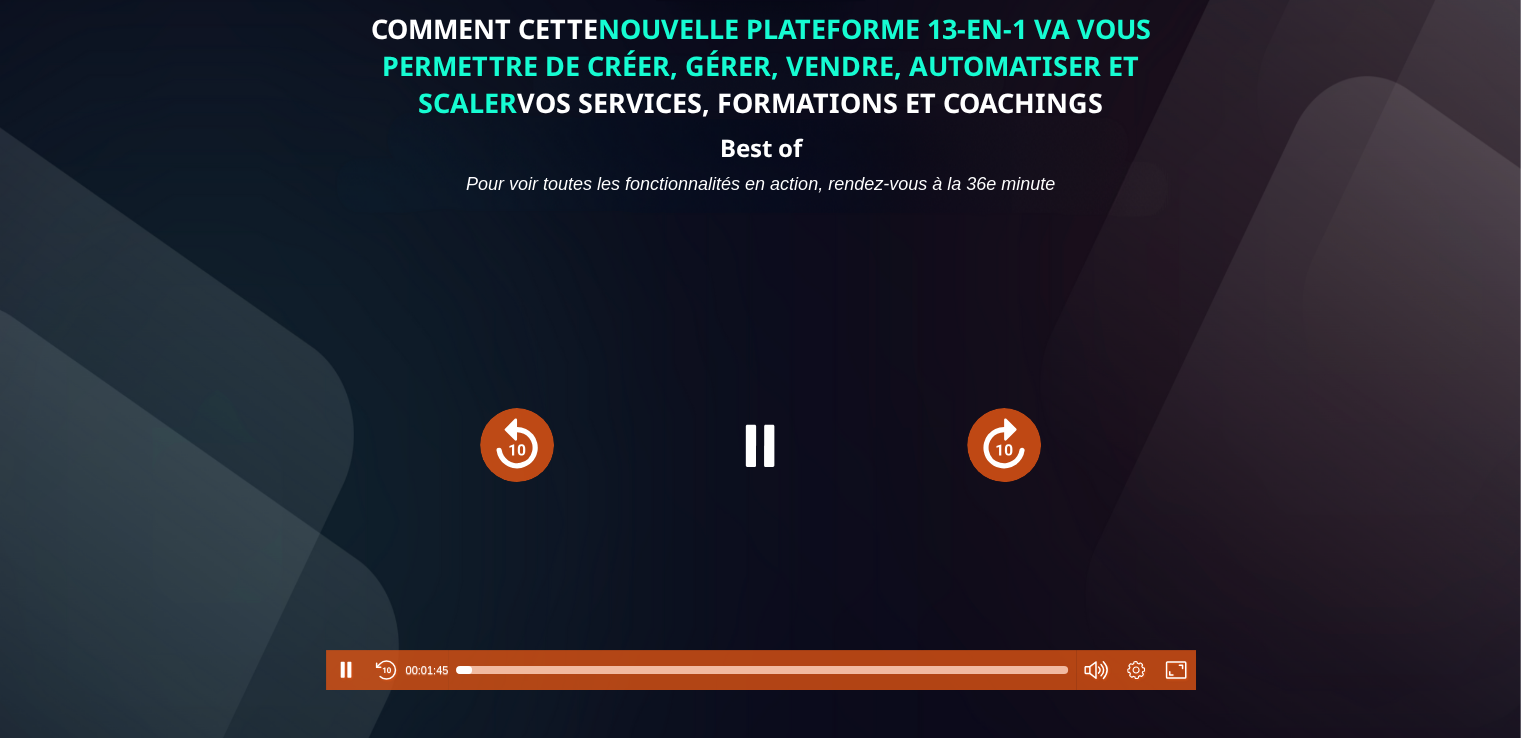 click at bounding box center [1004, 445] 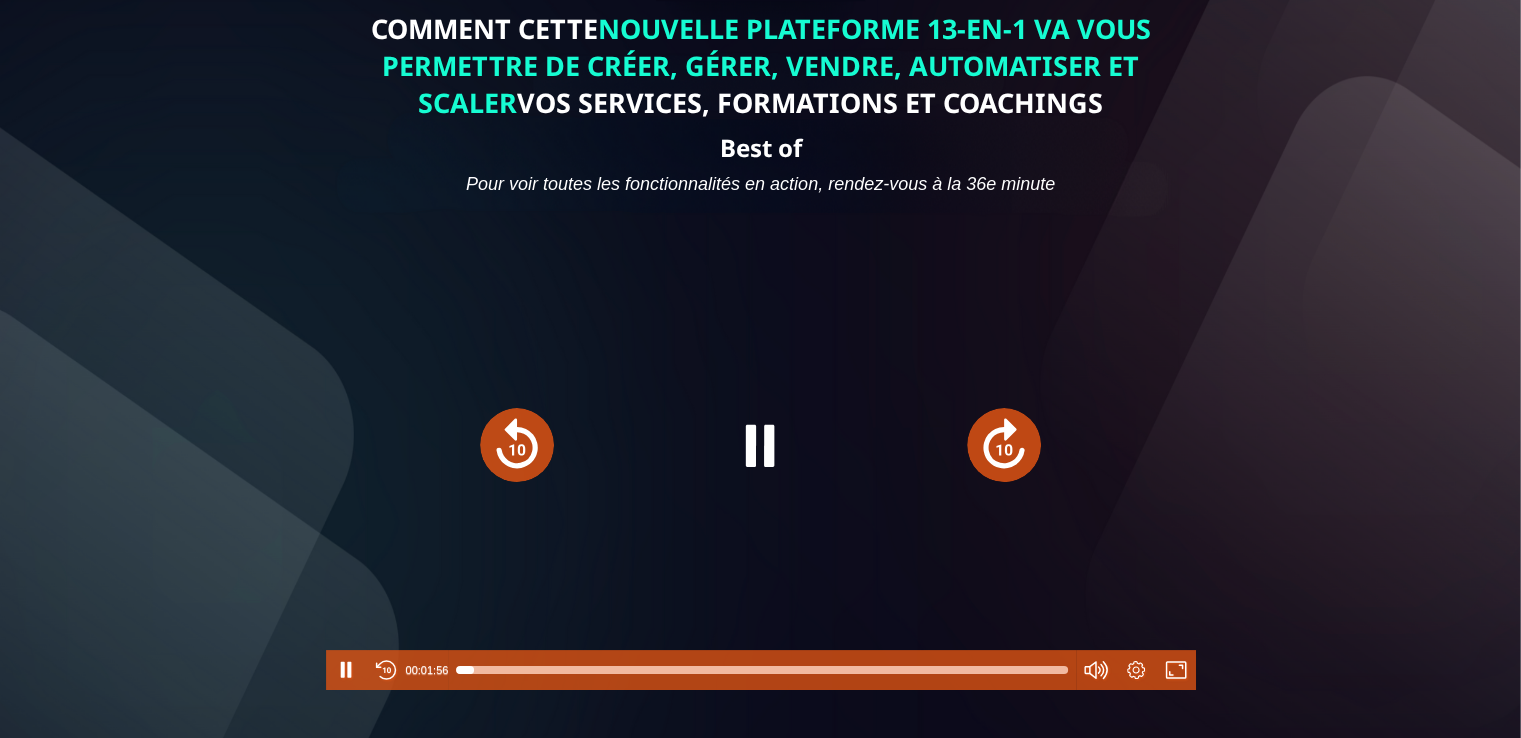 click at bounding box center (1004, 445) 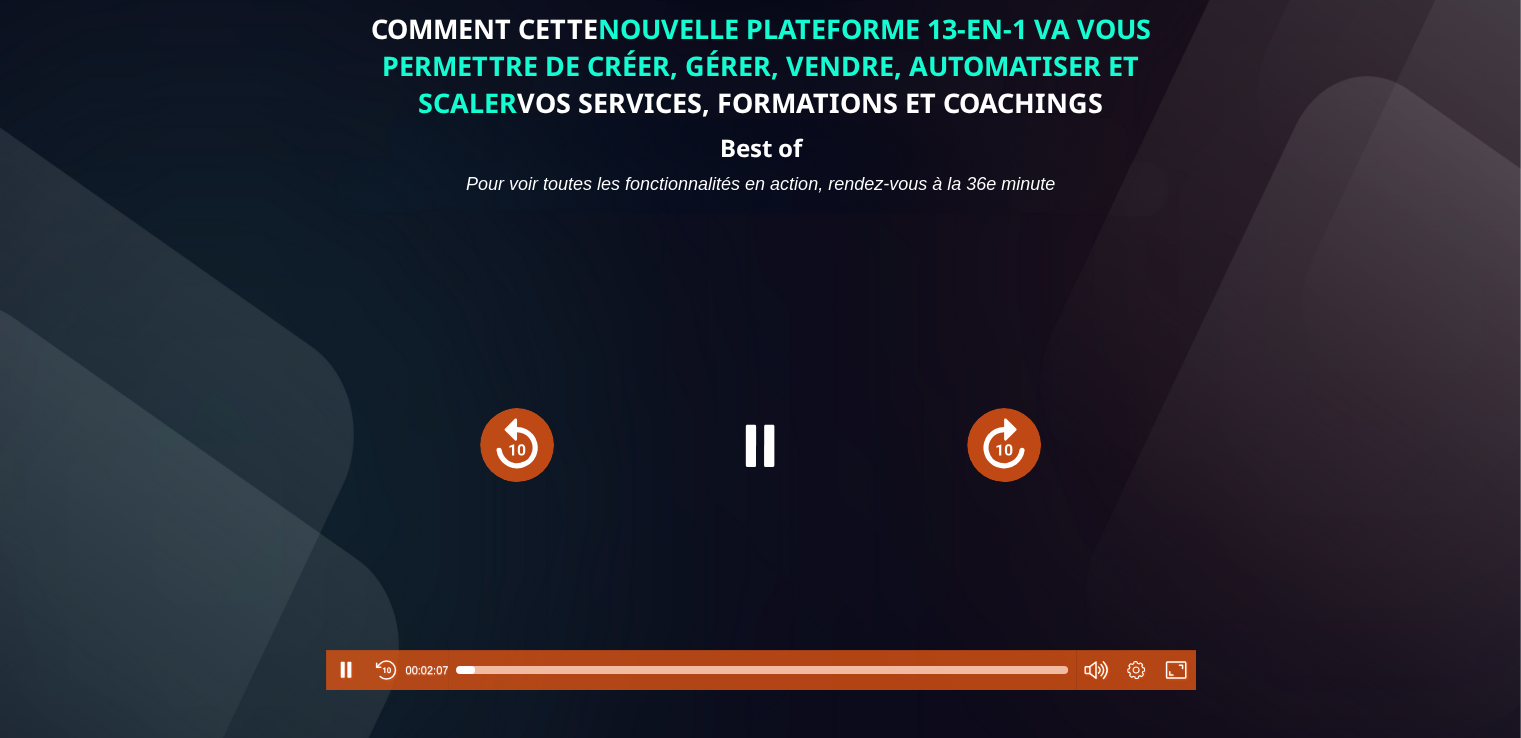 click at bounding box center (1004, 445) 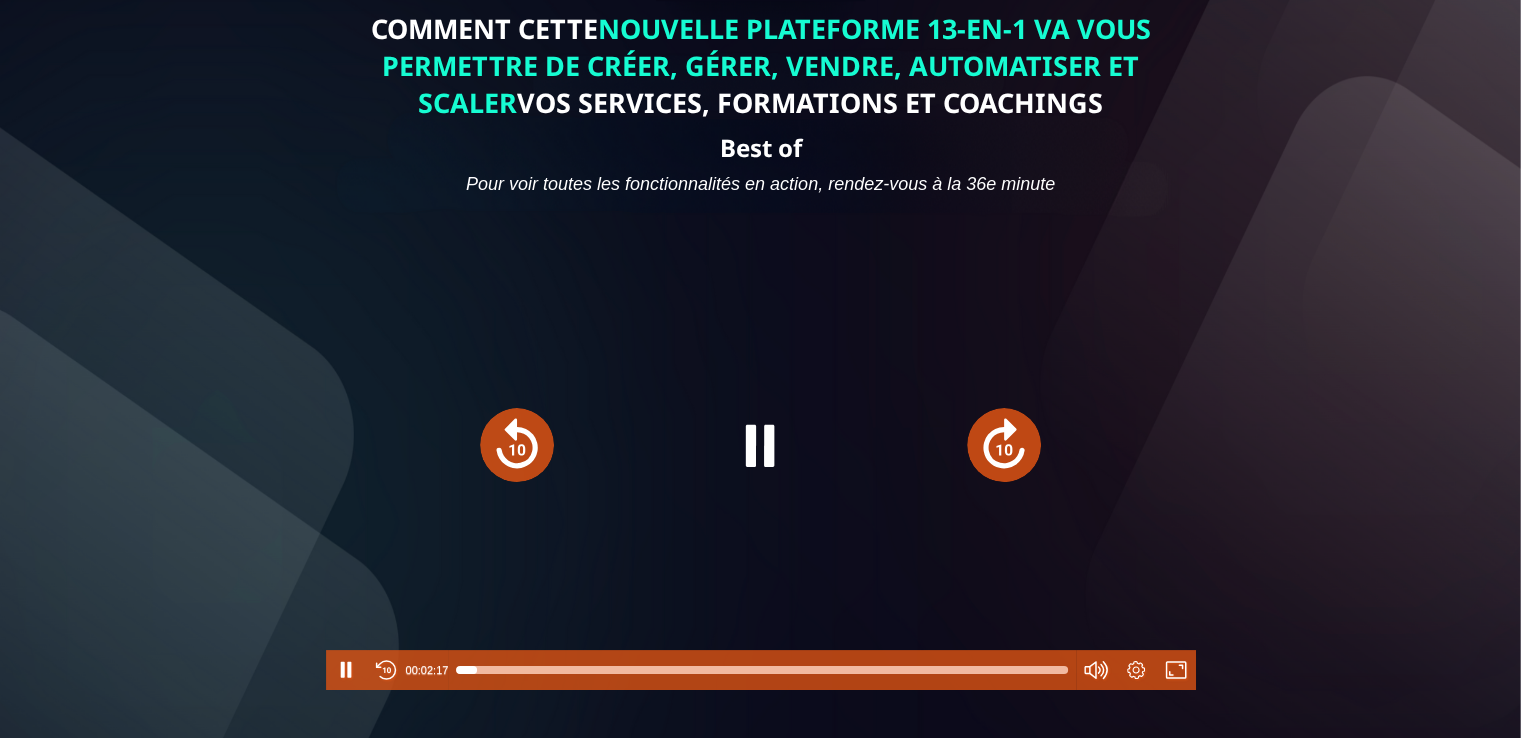 click at bounding box center [1004, 445] 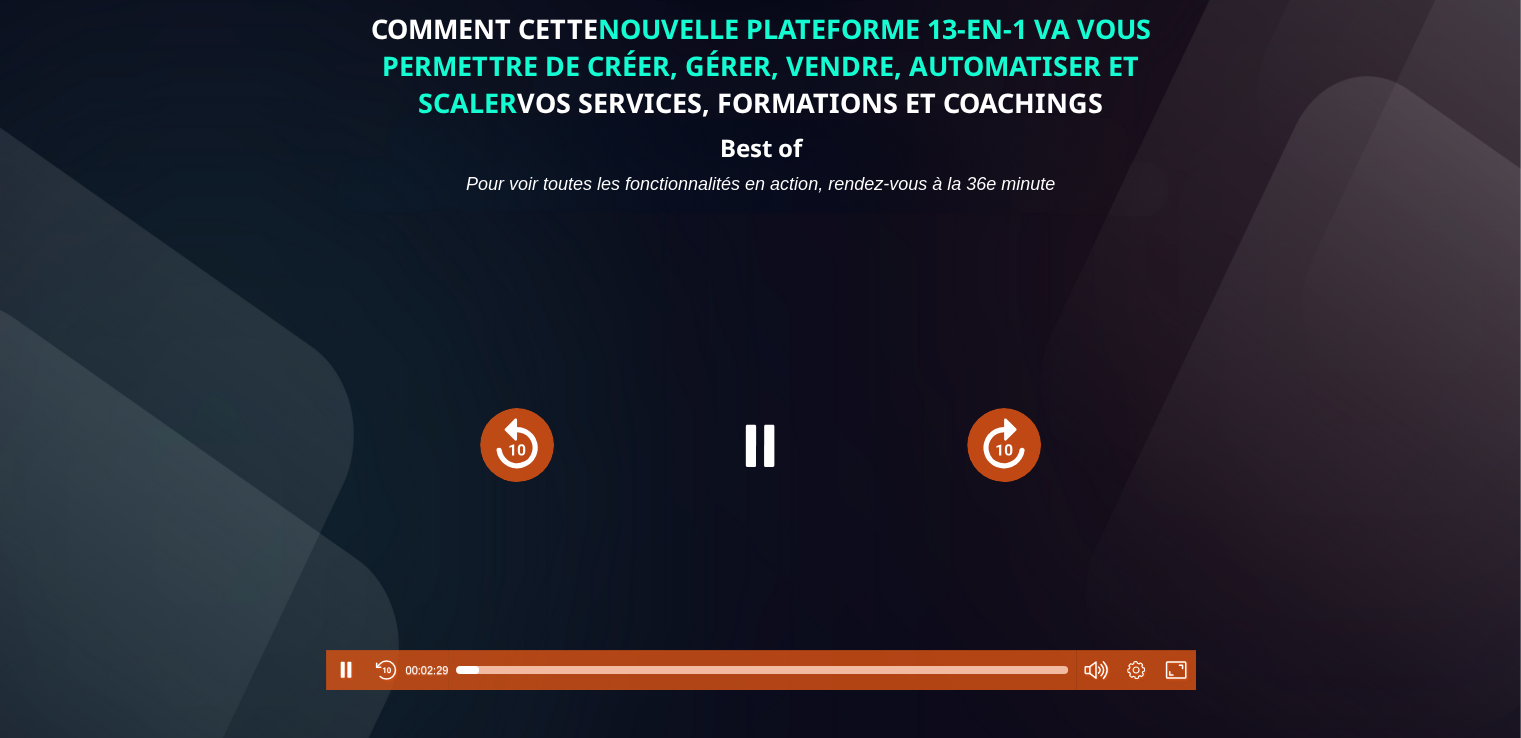 click at bounding box center (1004, 445) 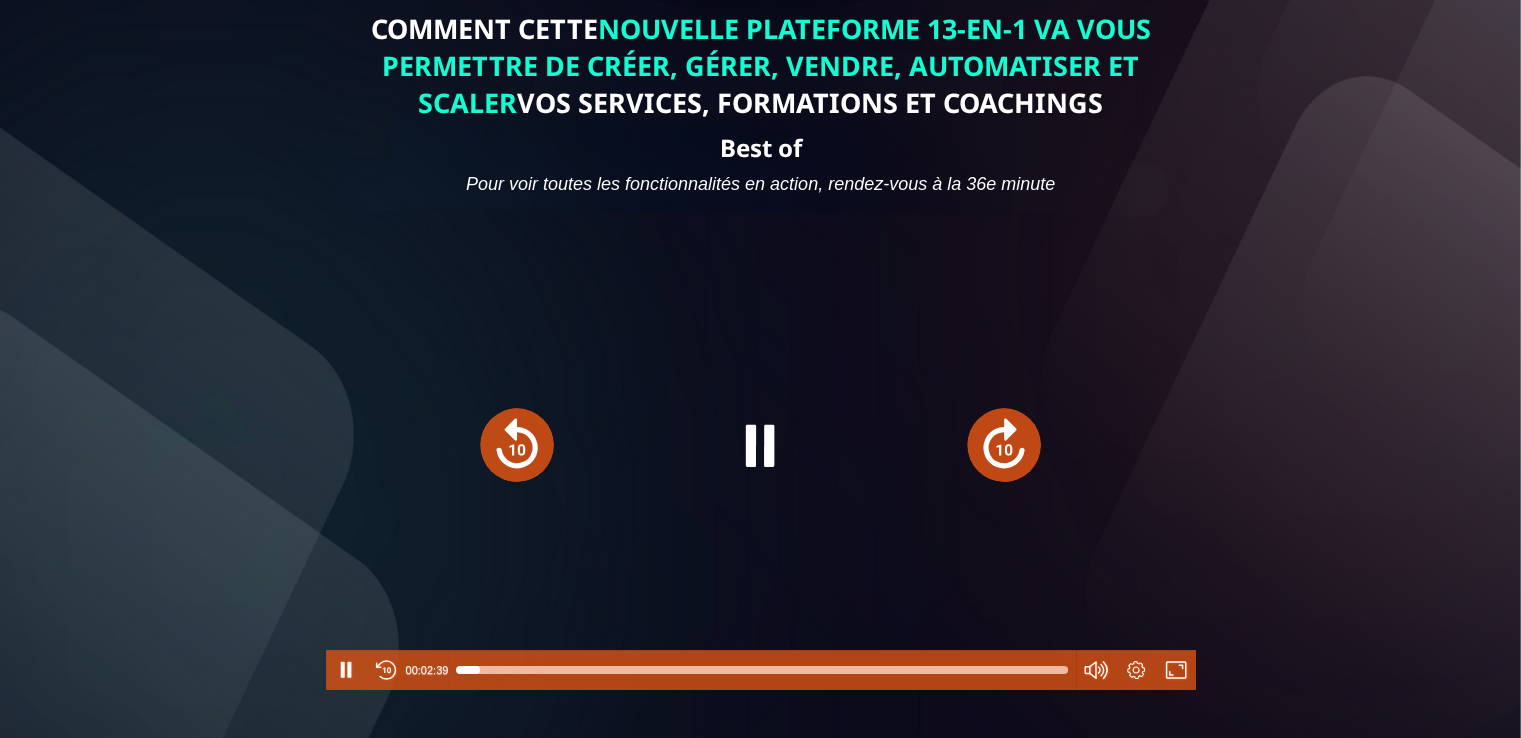click at bounding box center (1004, 445) 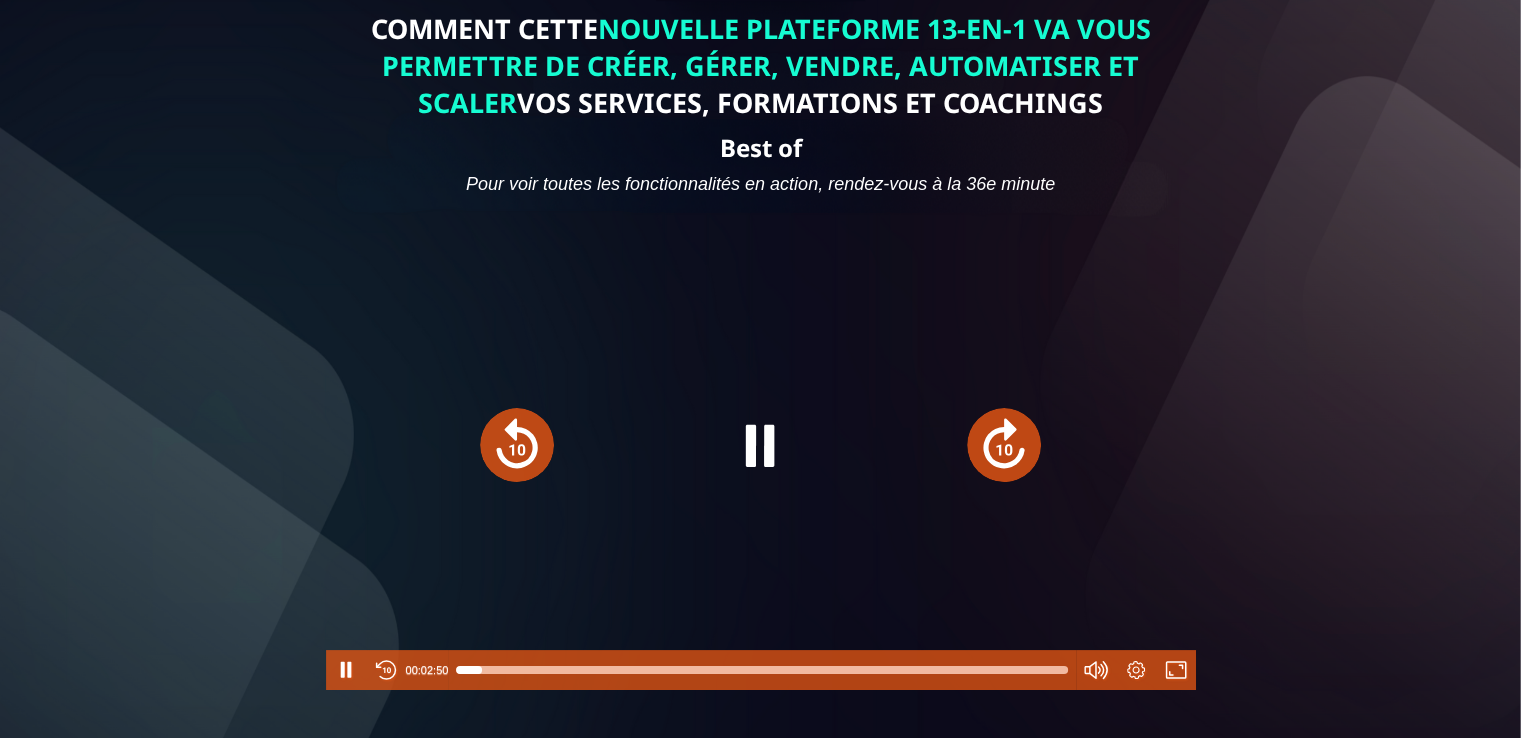 click at bounding box center [1004, 445] 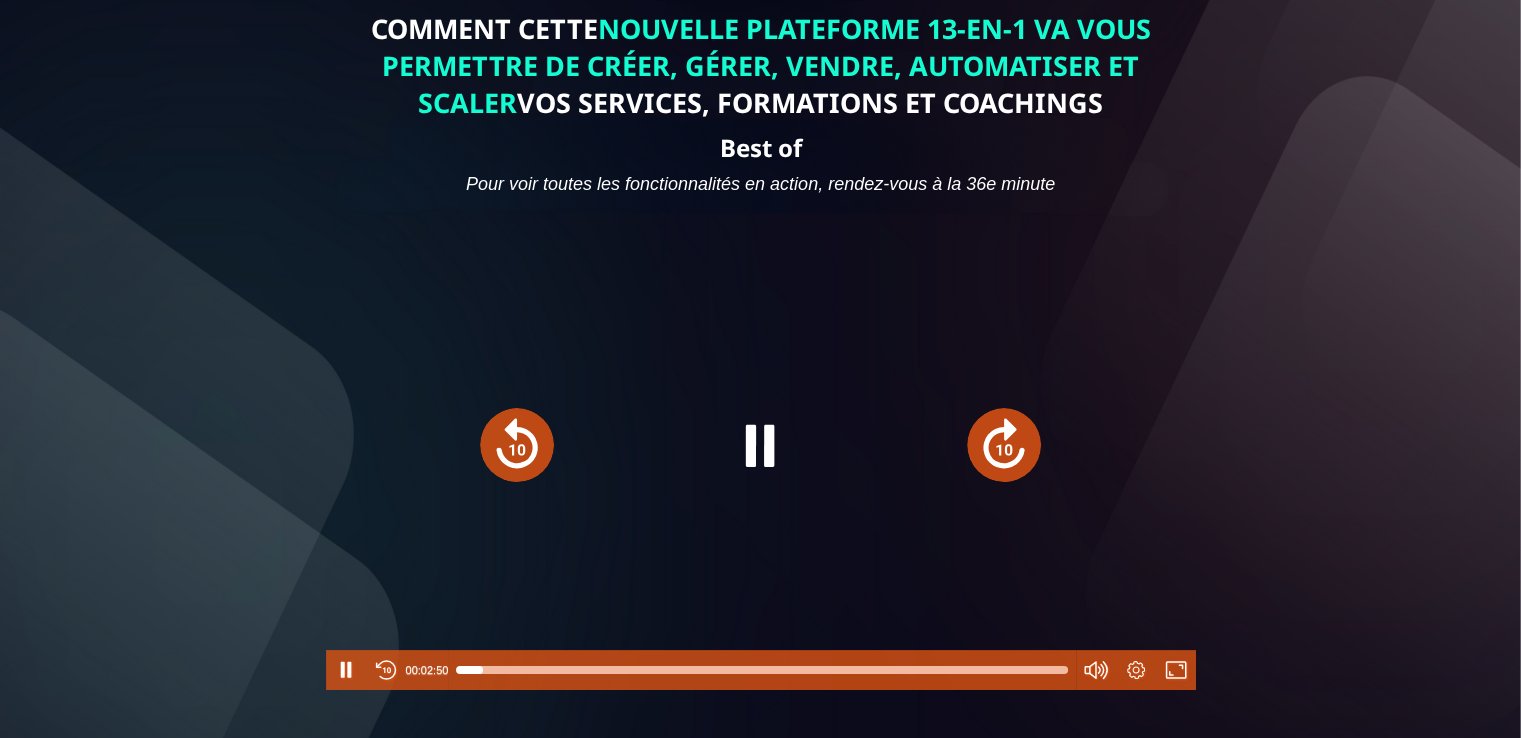 click at bounding box center [1004, 445] 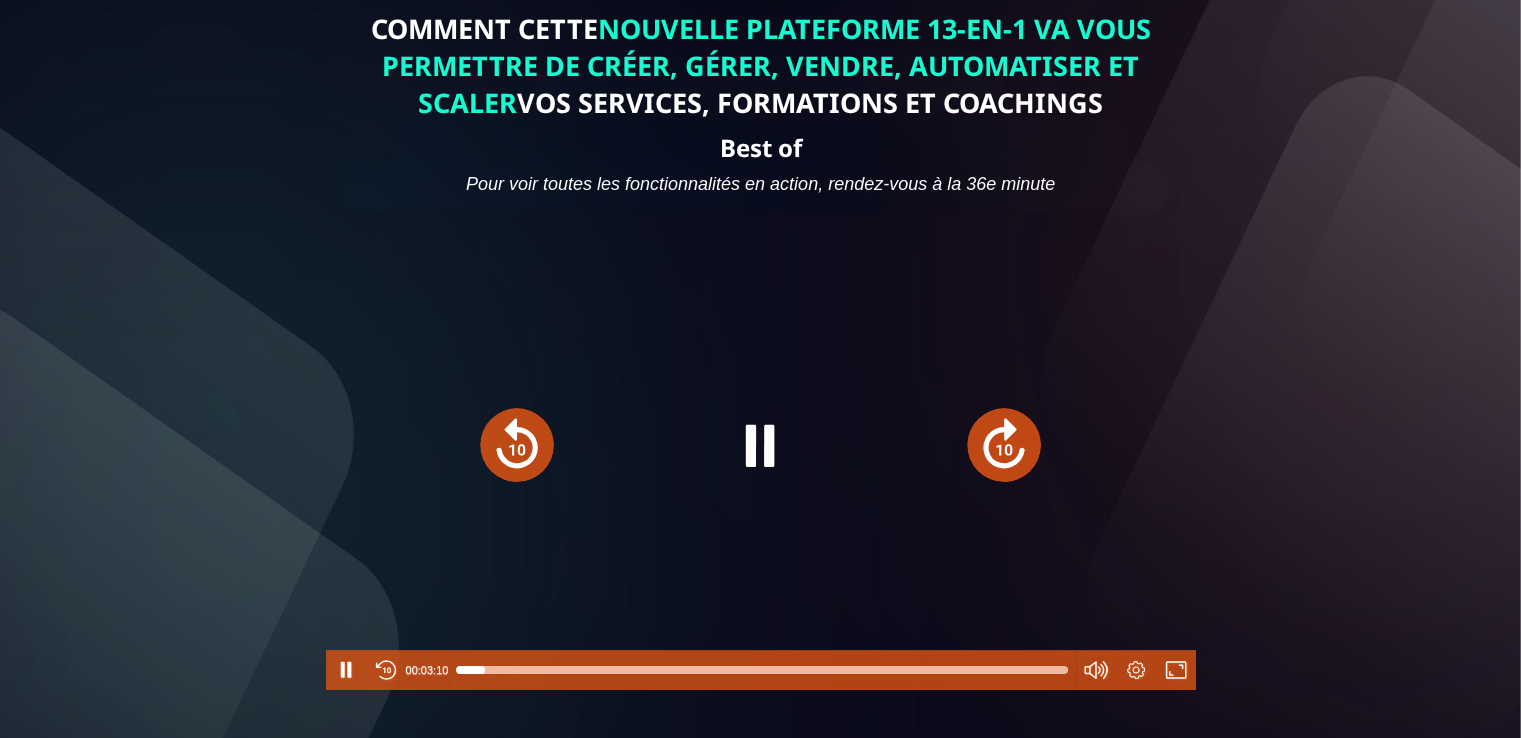 click at bounding box center [1004, 445] 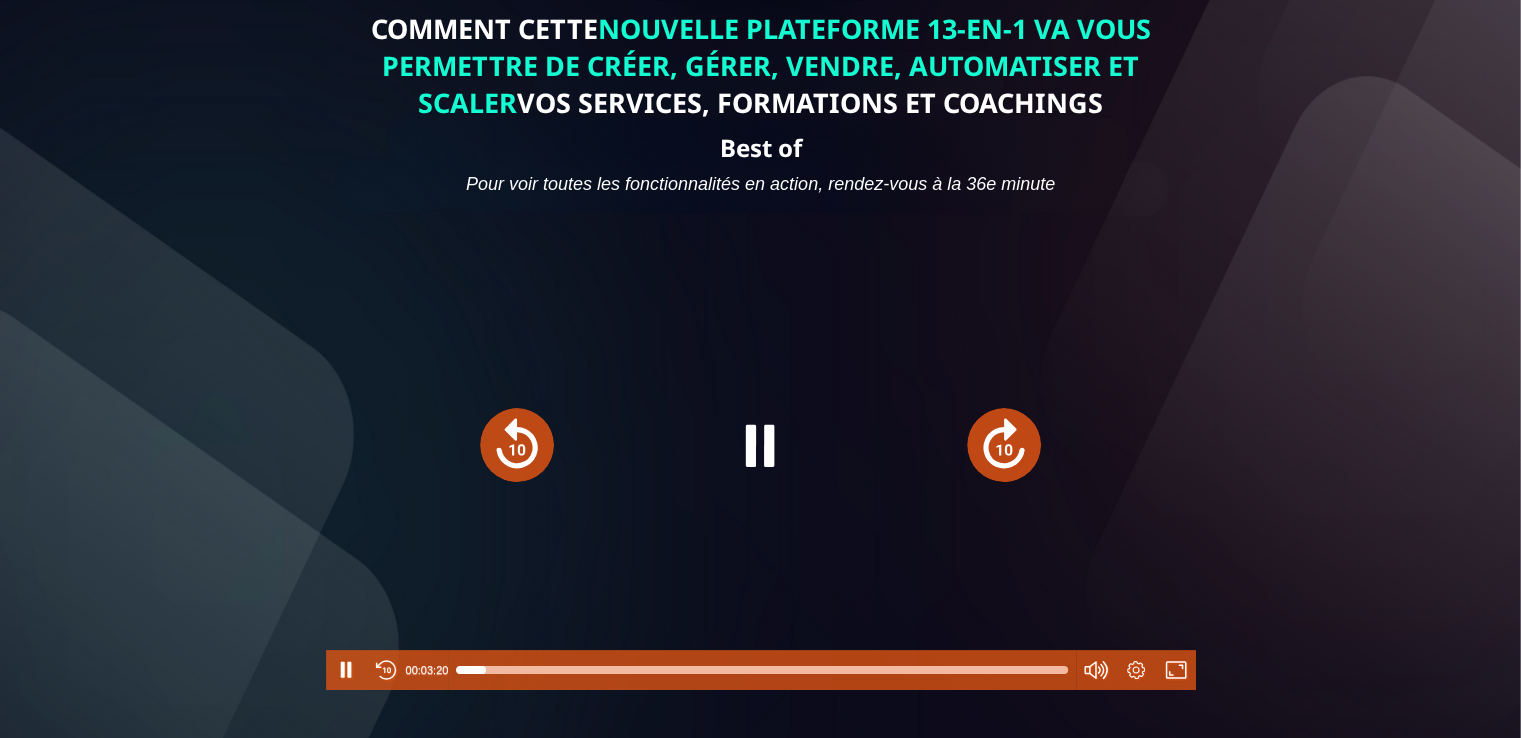 click at bounding box center (1004, 445) 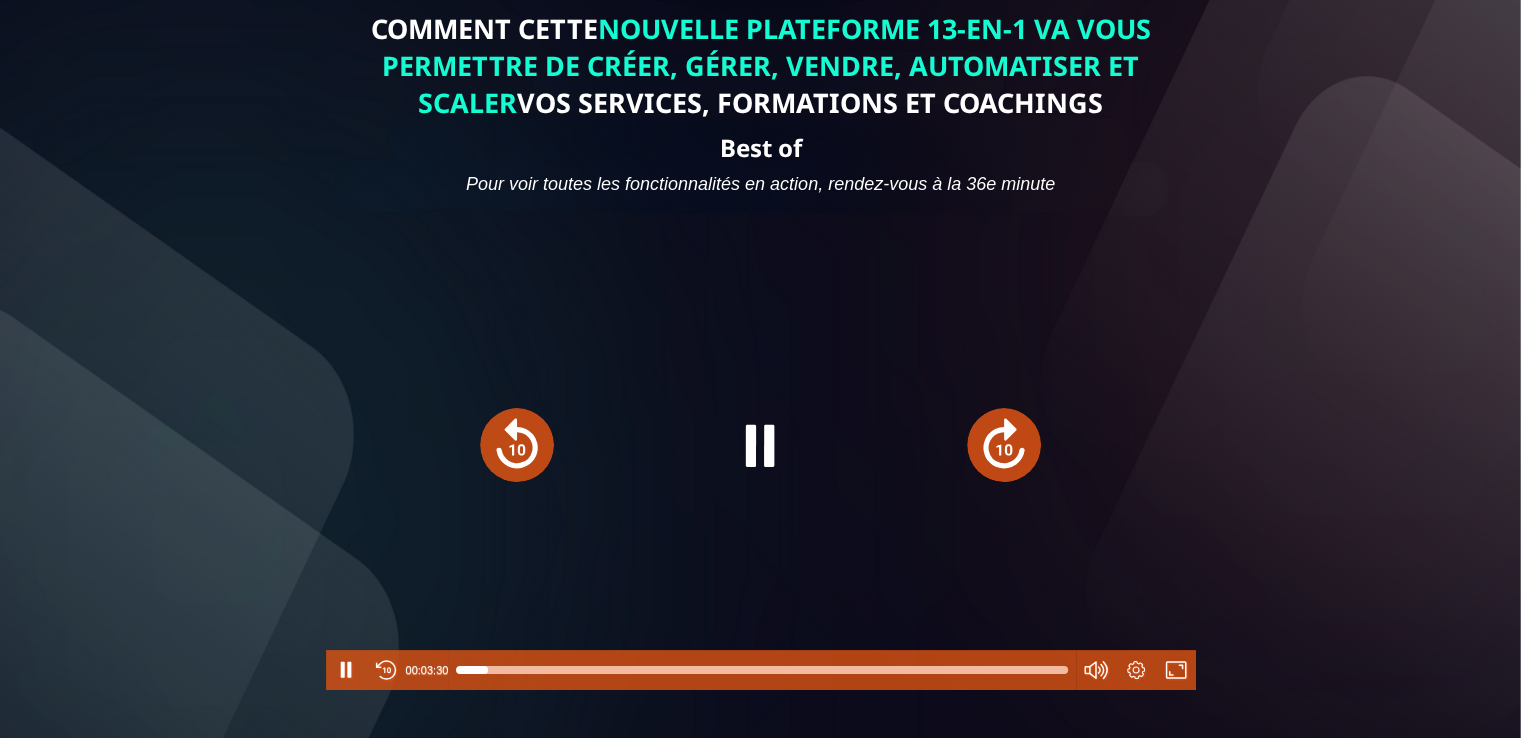 click at bounding box center (1004, 445) 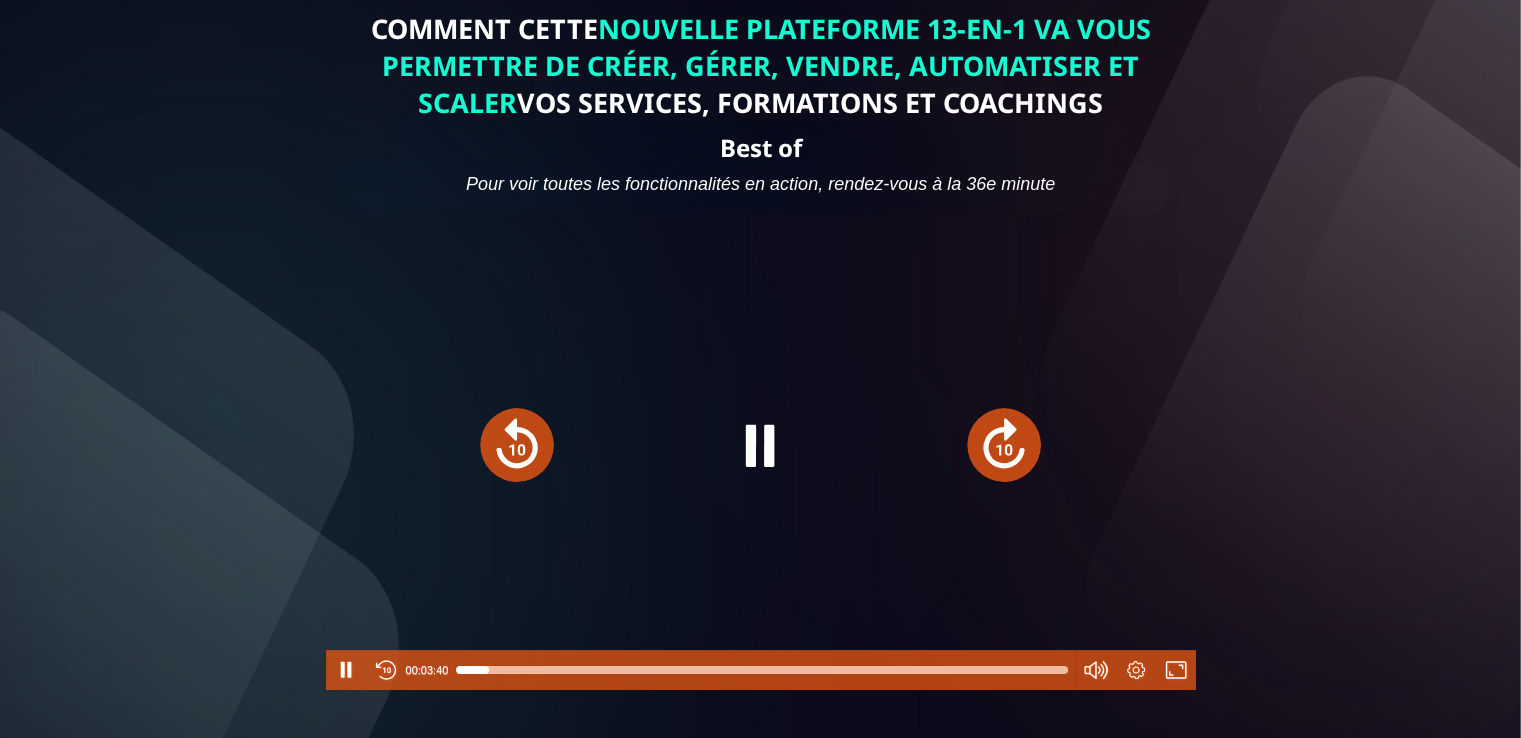 click at bounding box center (1004, 445) 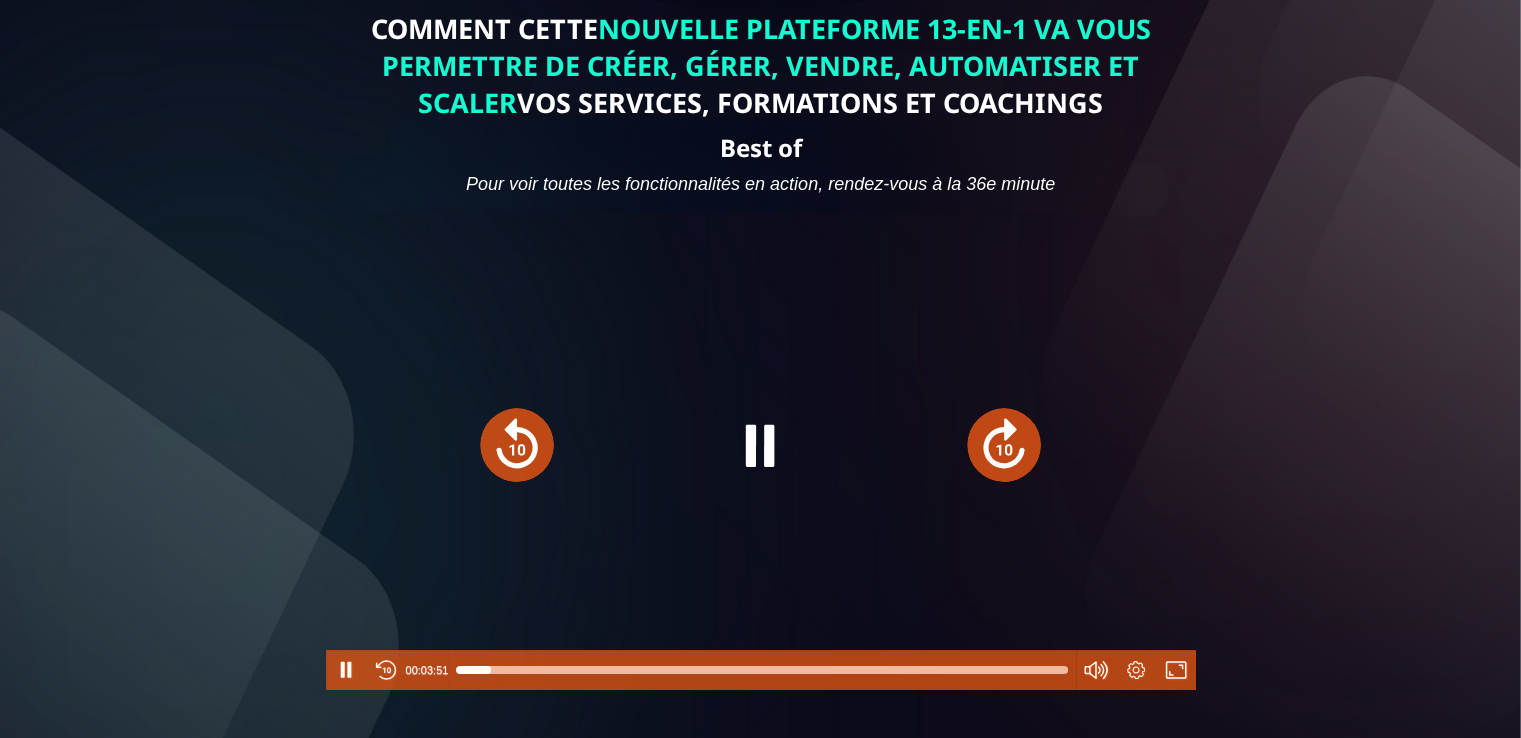 click at bounding box center [760, 445] 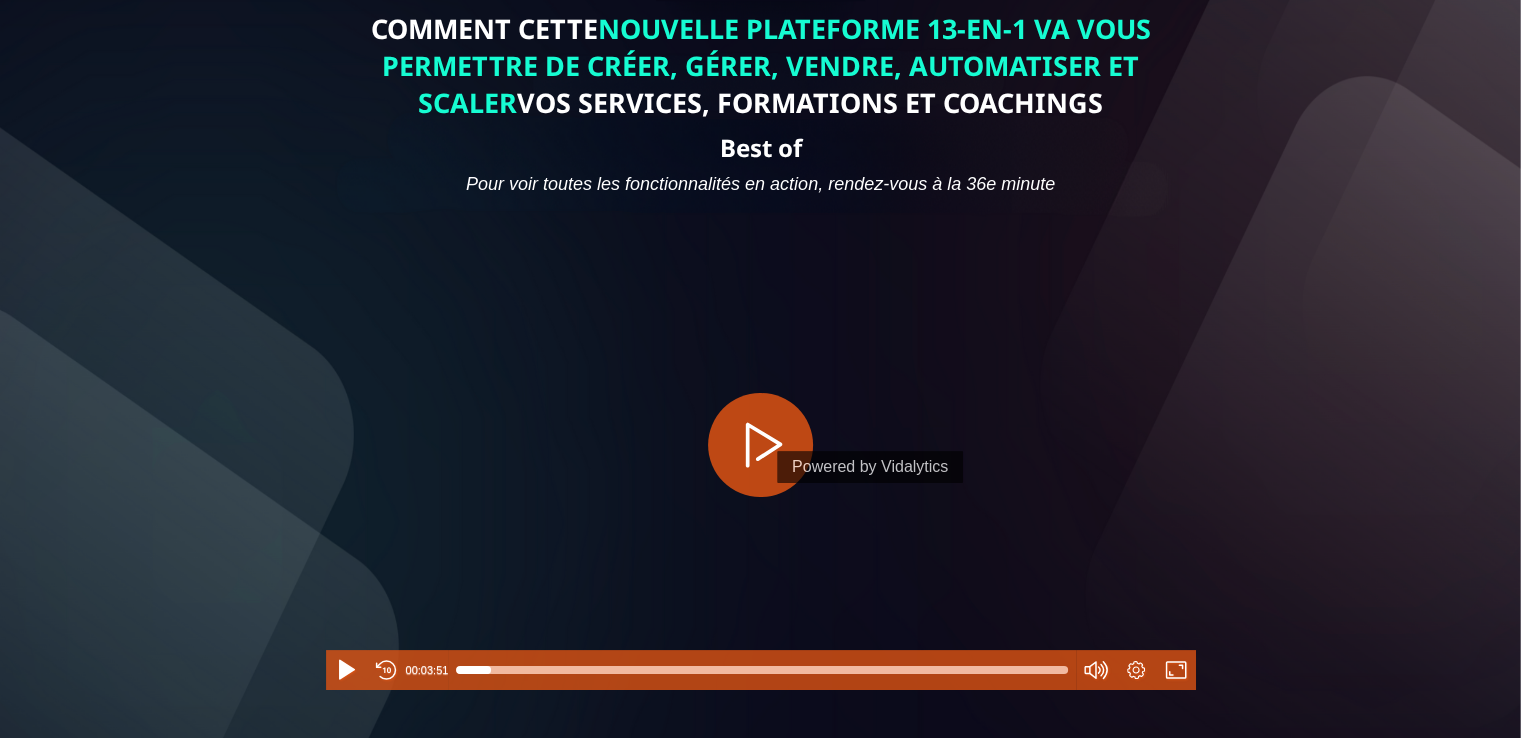 click at bounding box center [760, 445] 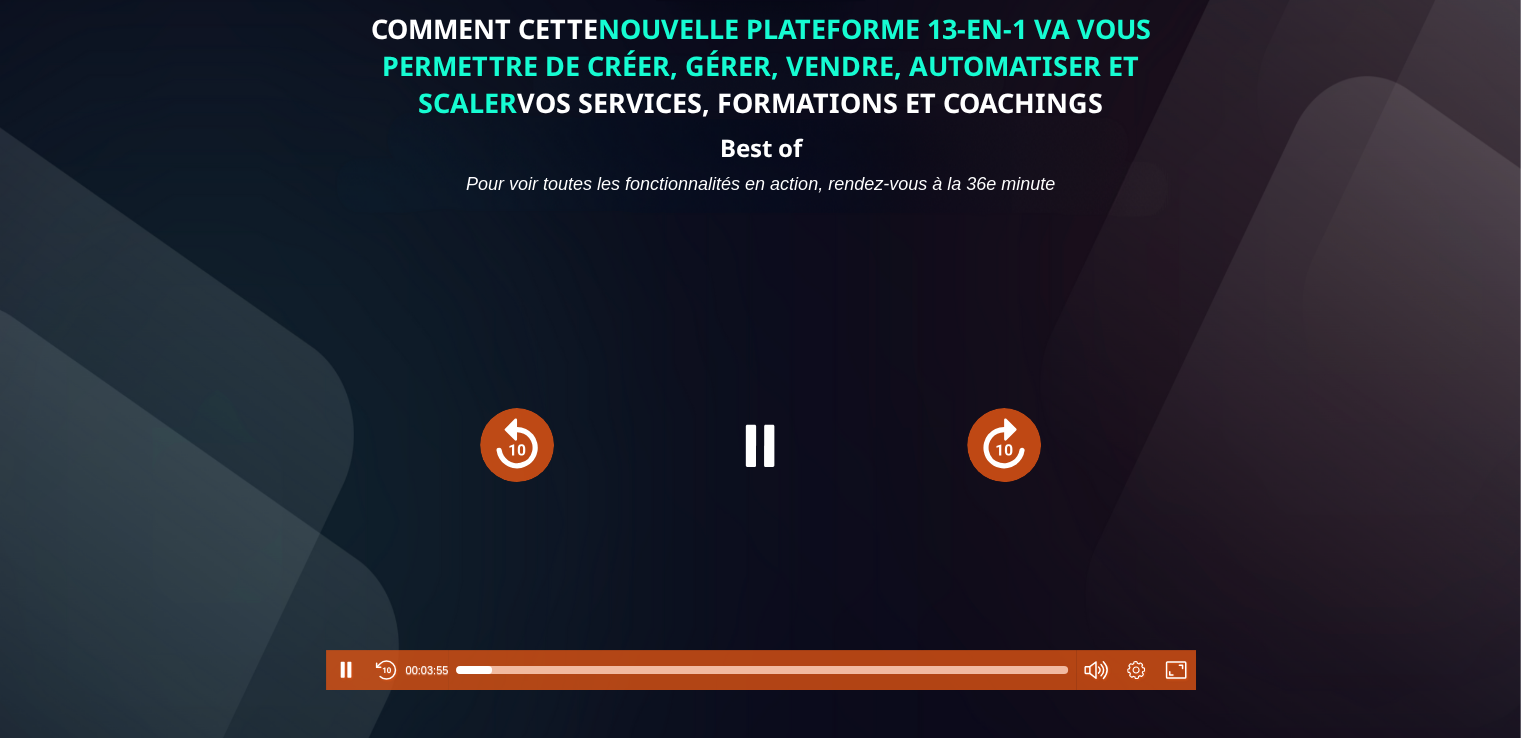 click at bounding box center (761, 444) 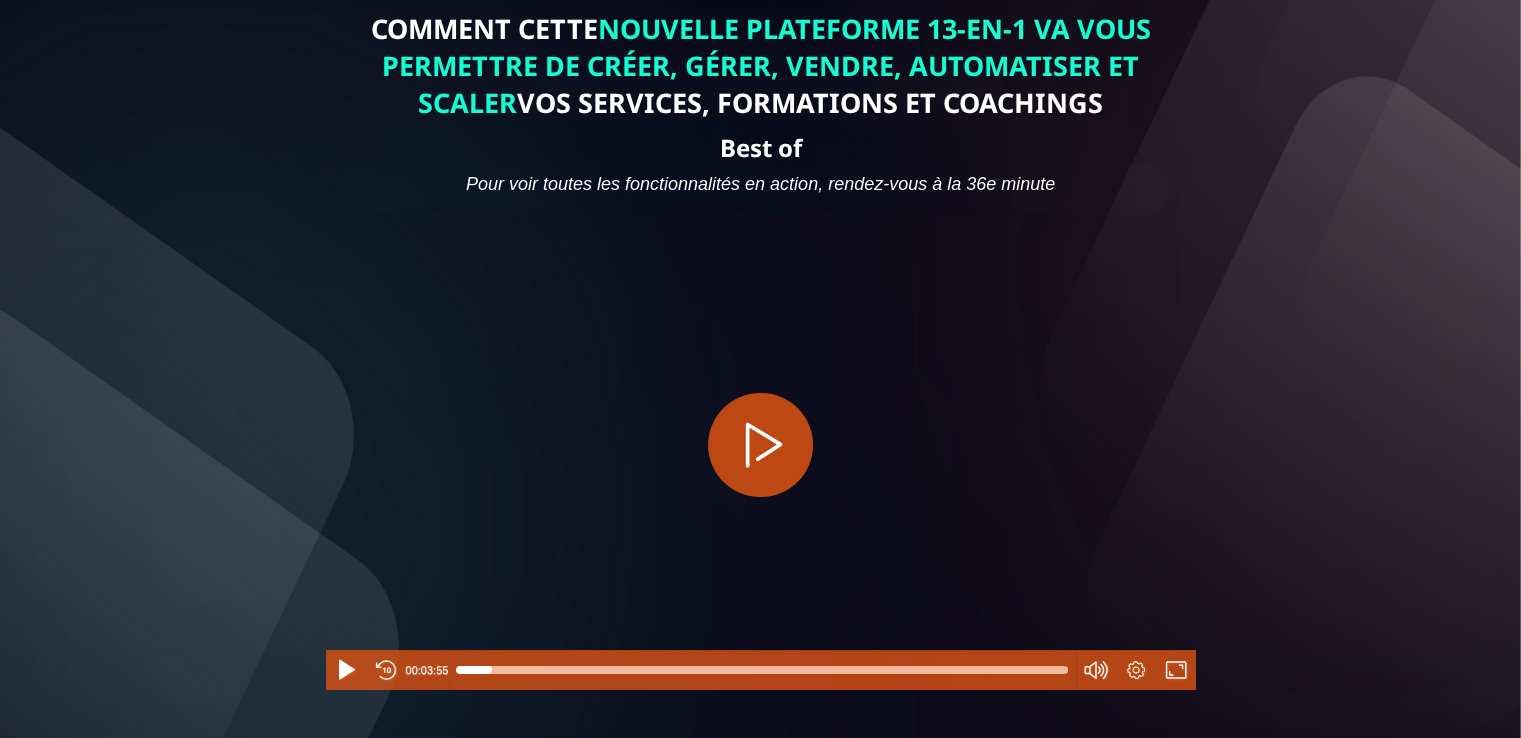 click at bounding box center [760, 445] 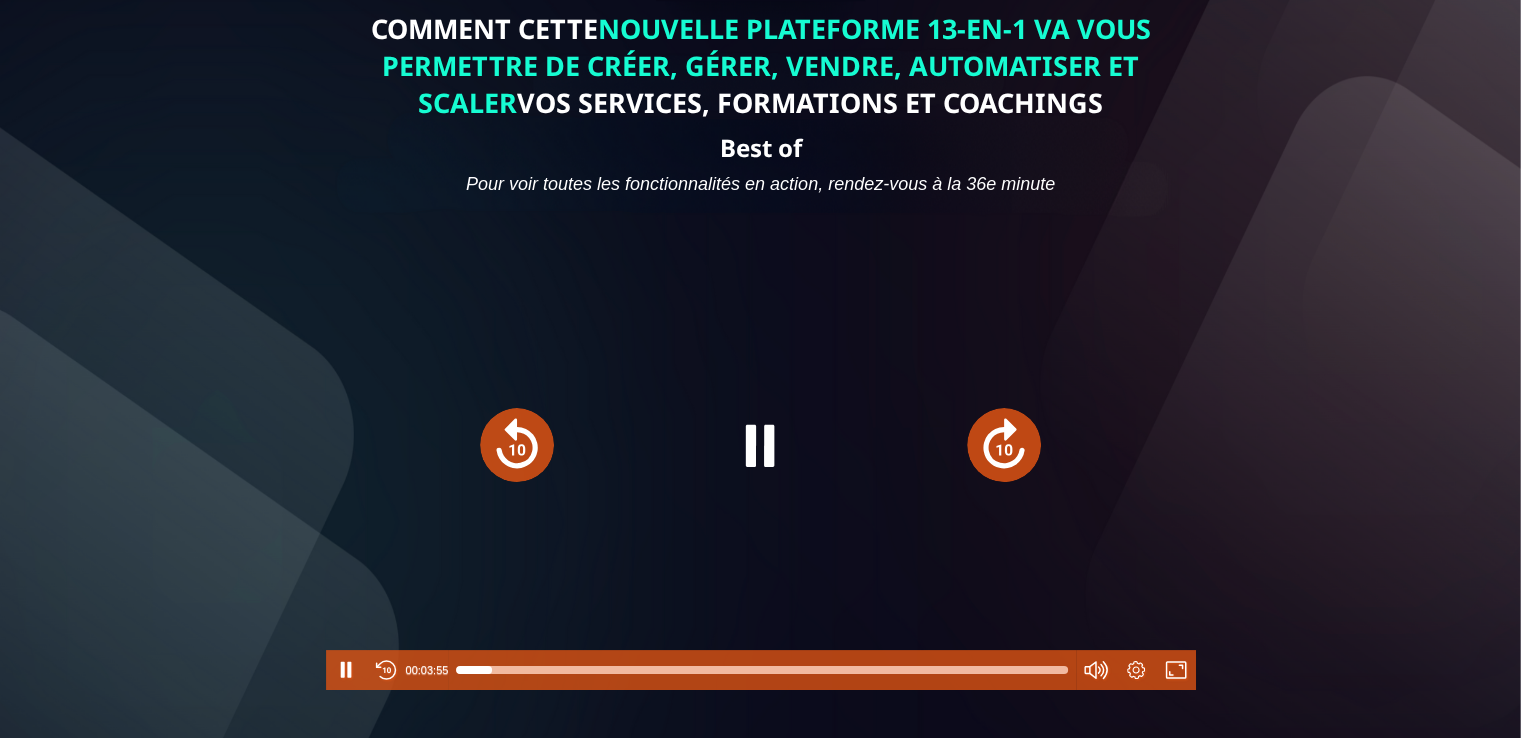 click at bounding box center (1004, 445) 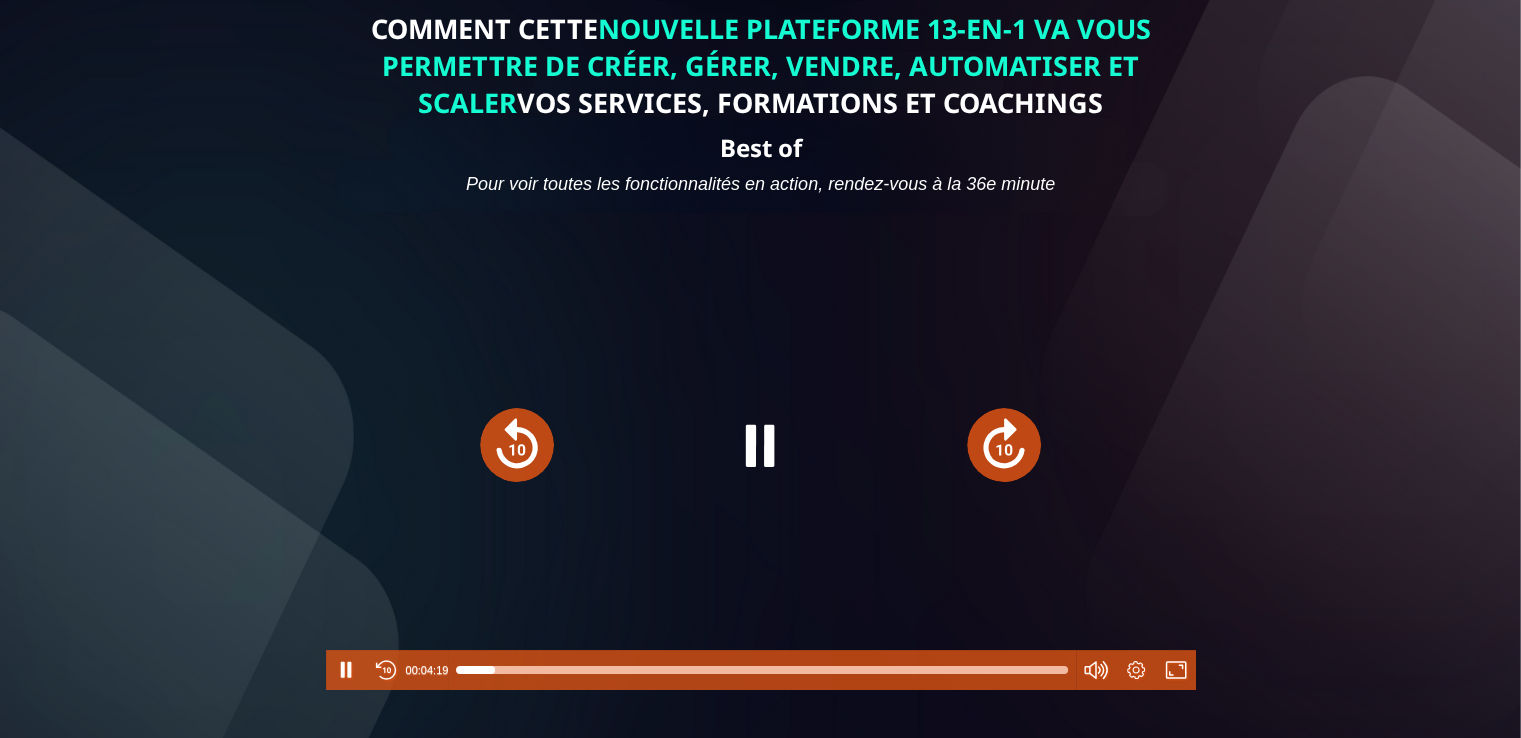 click at bounding box center [1004, 445] 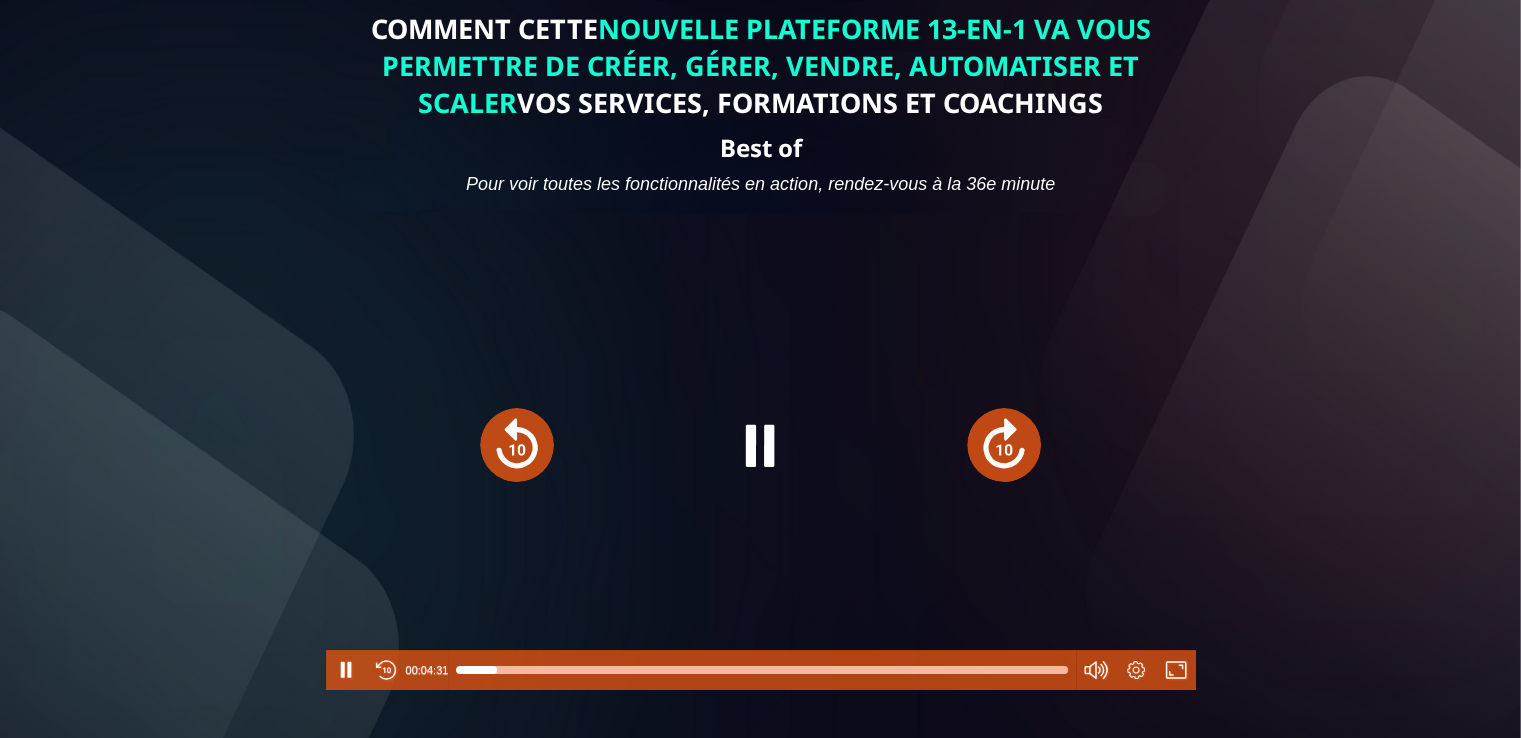 click at bounding box center (1004, 445) 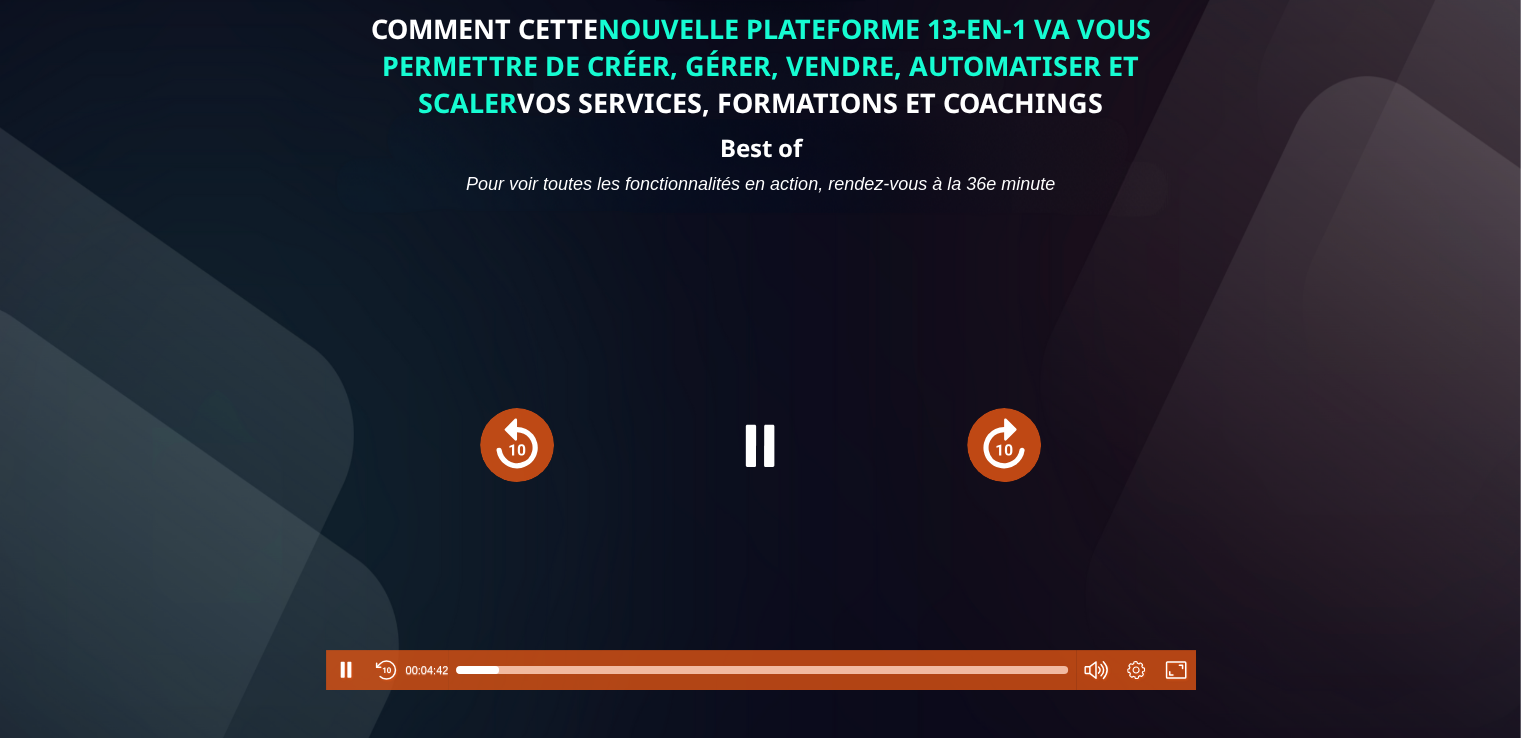 click at bounding box center (1004, 445) 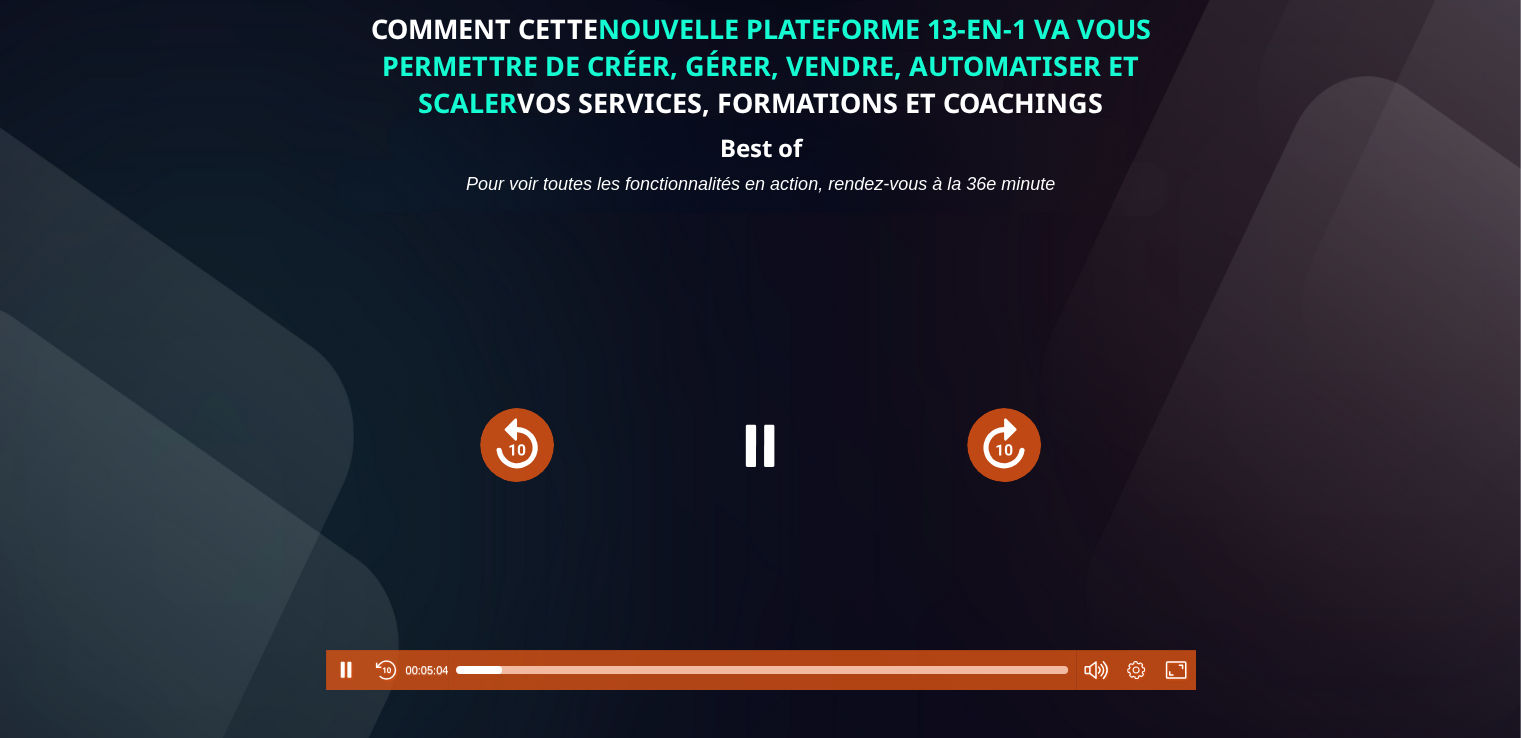 click at bounding box center (1004, 445) 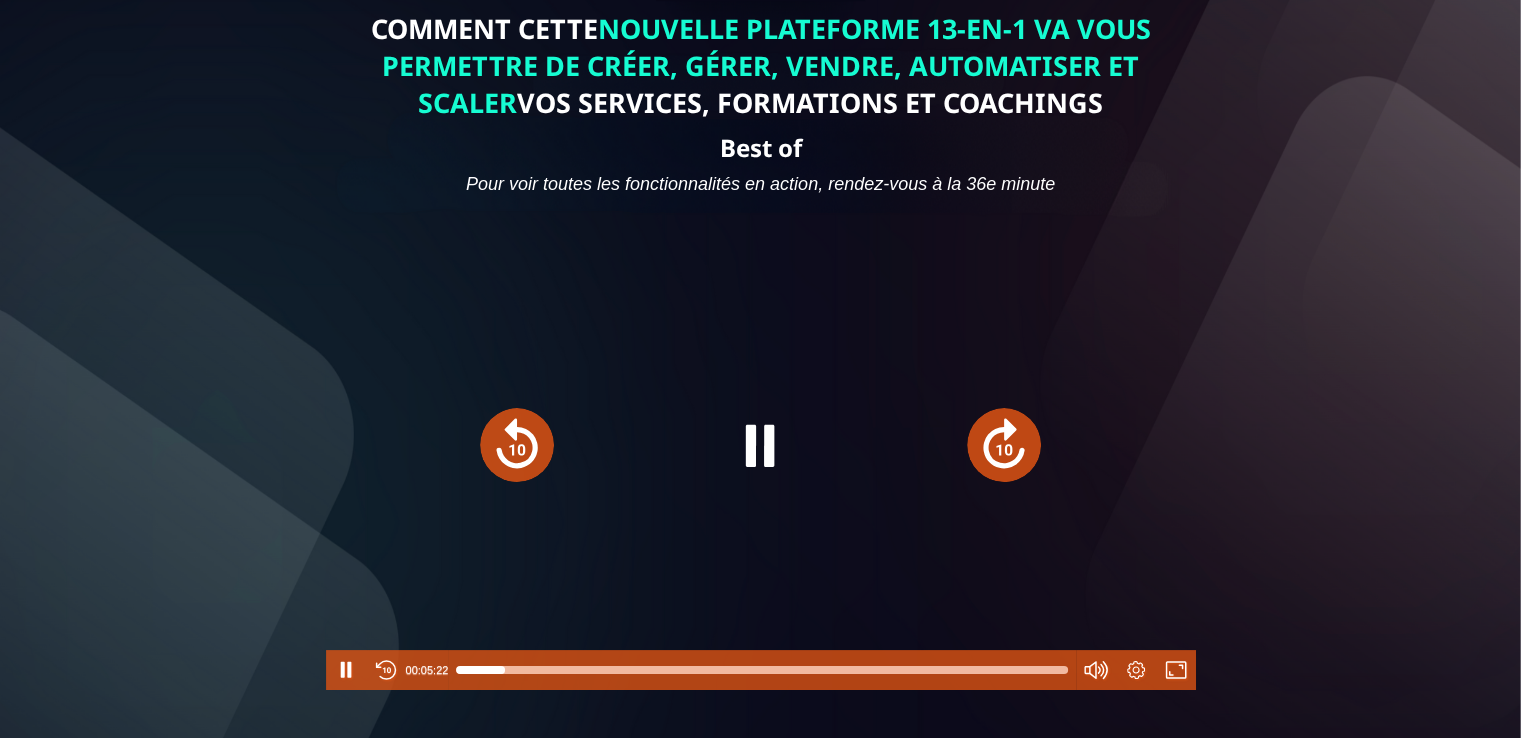 click at bounding box center [1004, 445] 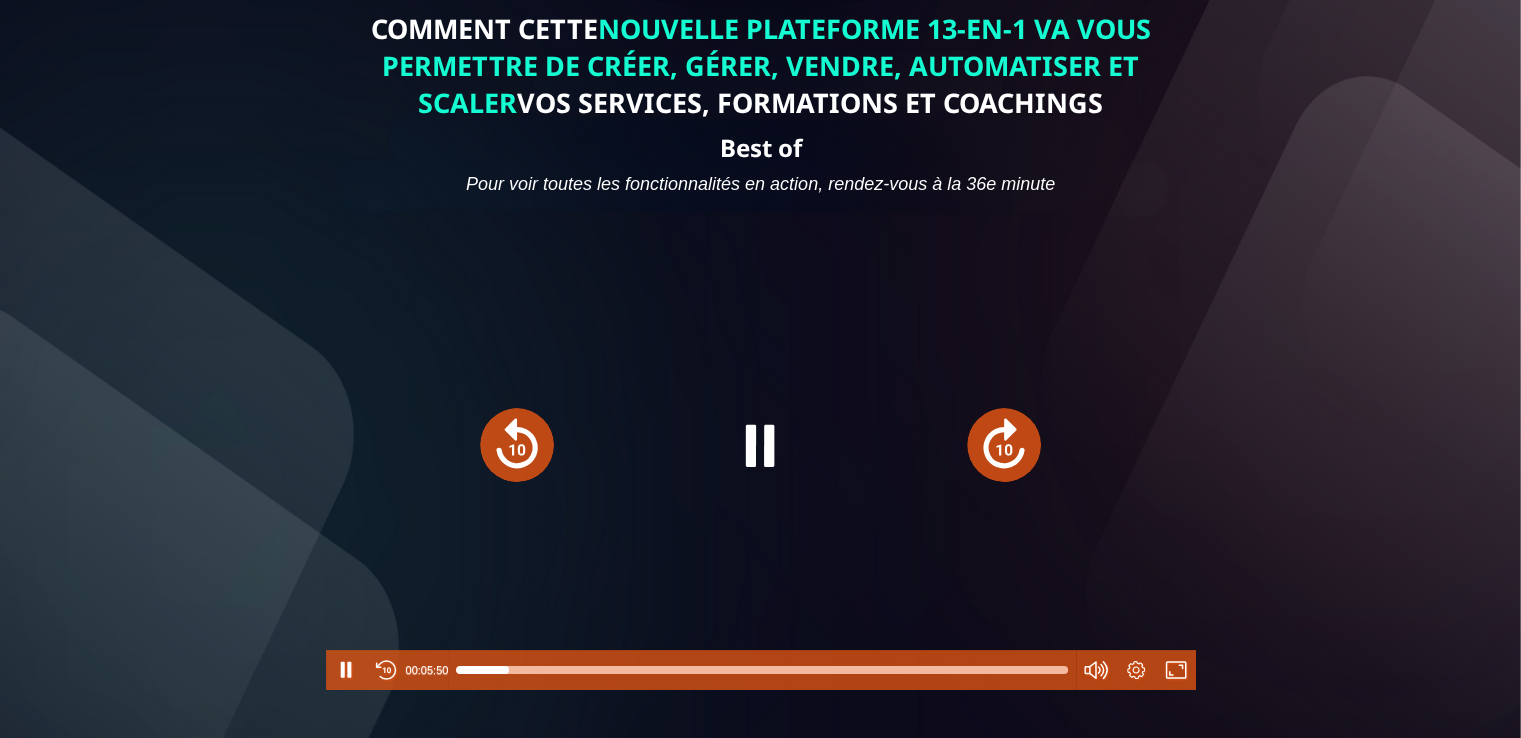 click at bounding box center (1004, 445) 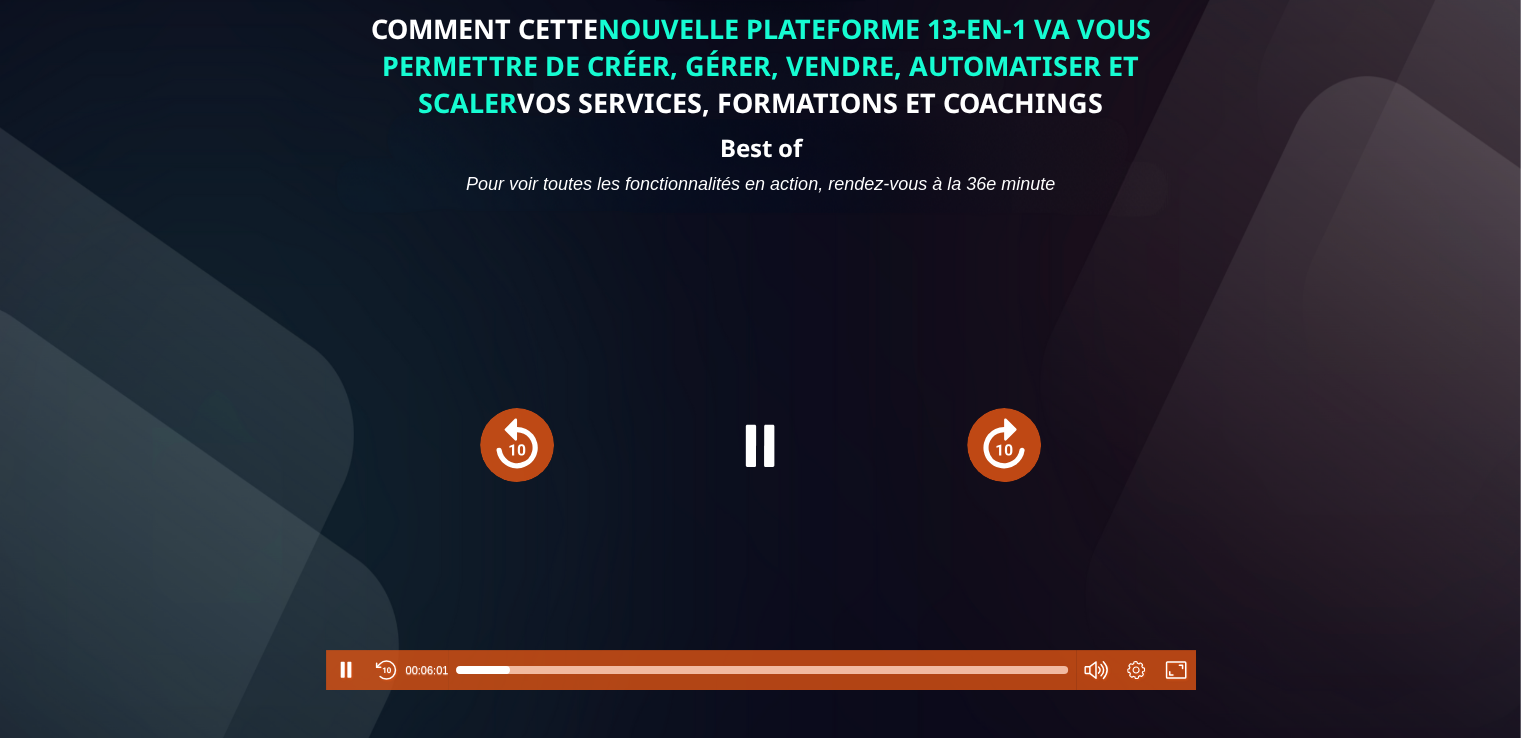 click at bounding box center (1004, 445) 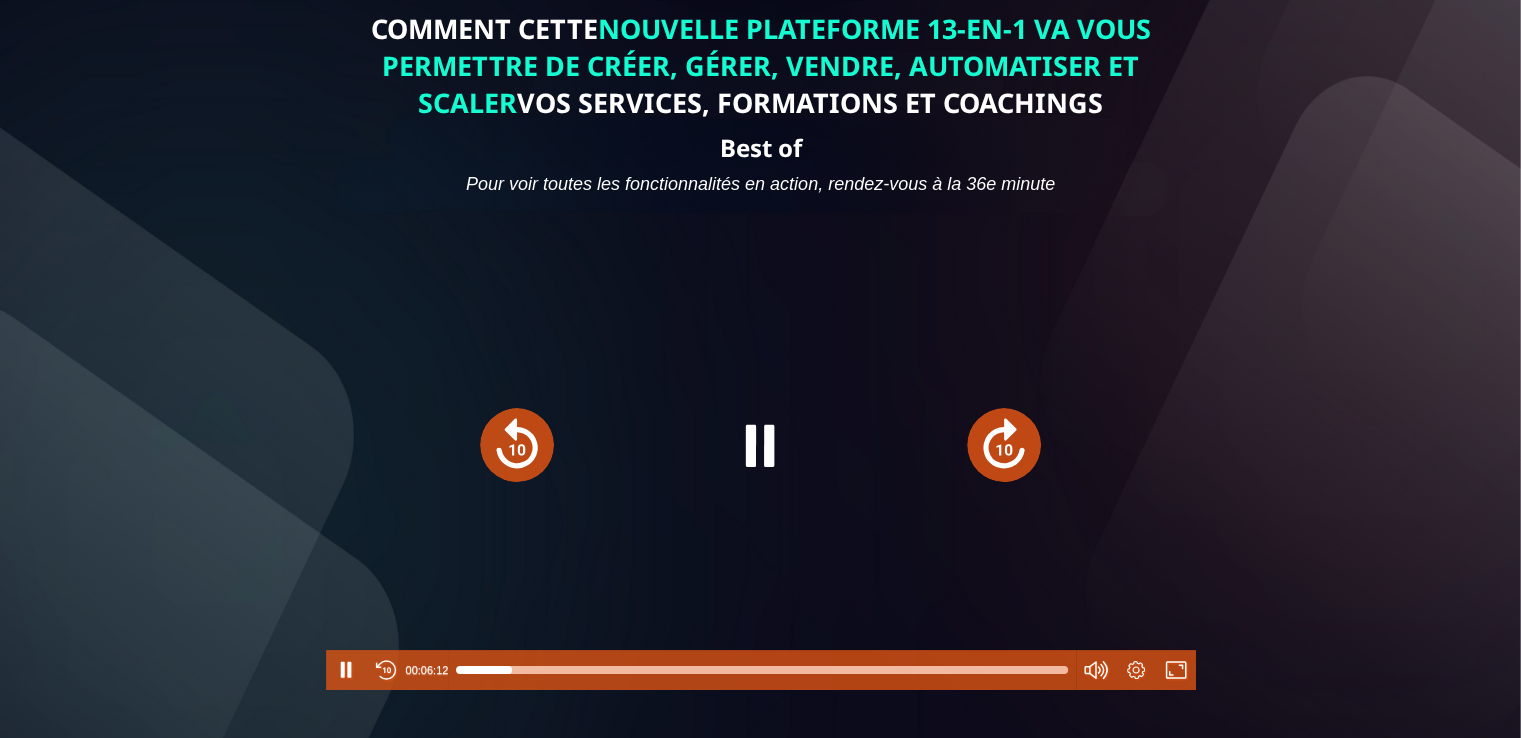 click at bounding box center (1004, 445) 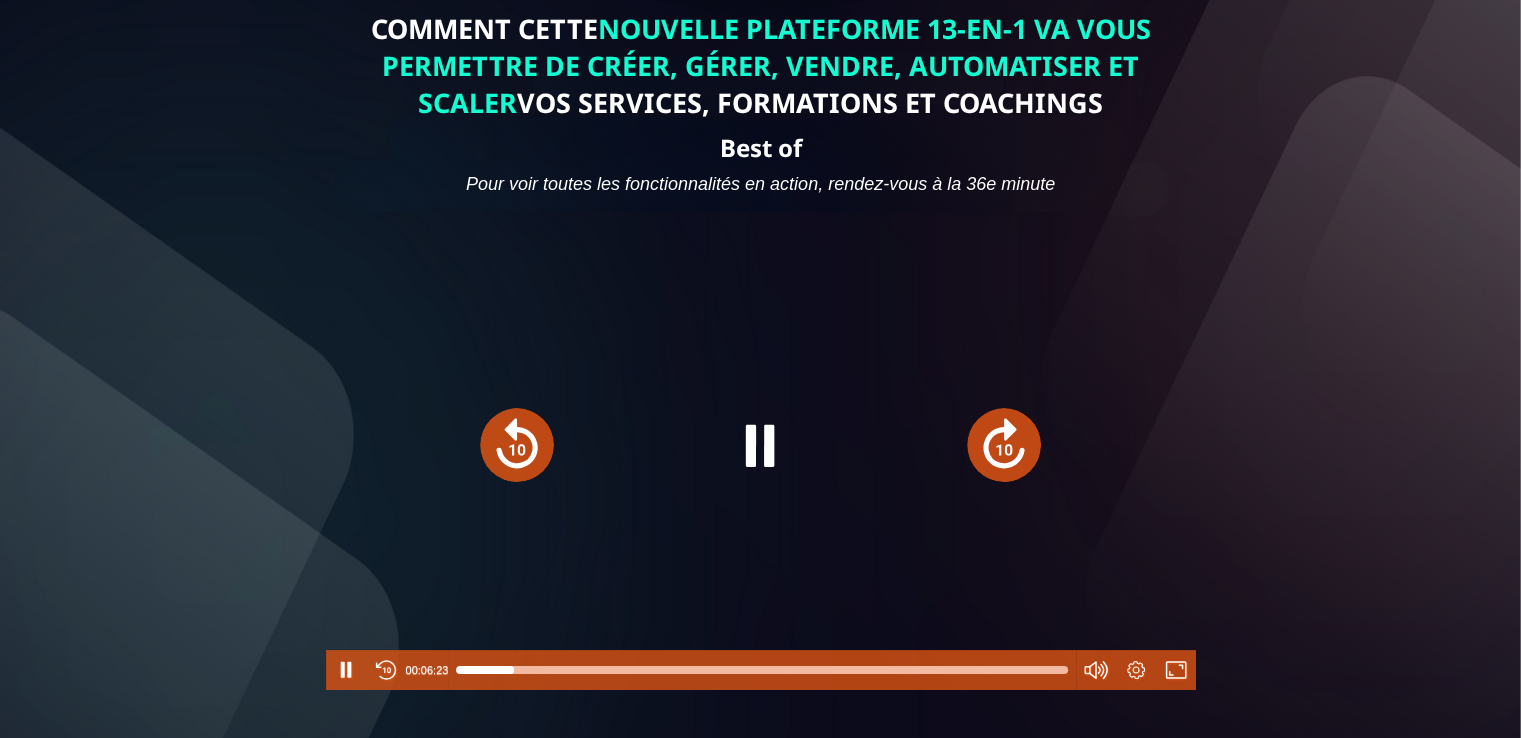 click at bounding box center (1004, 445) 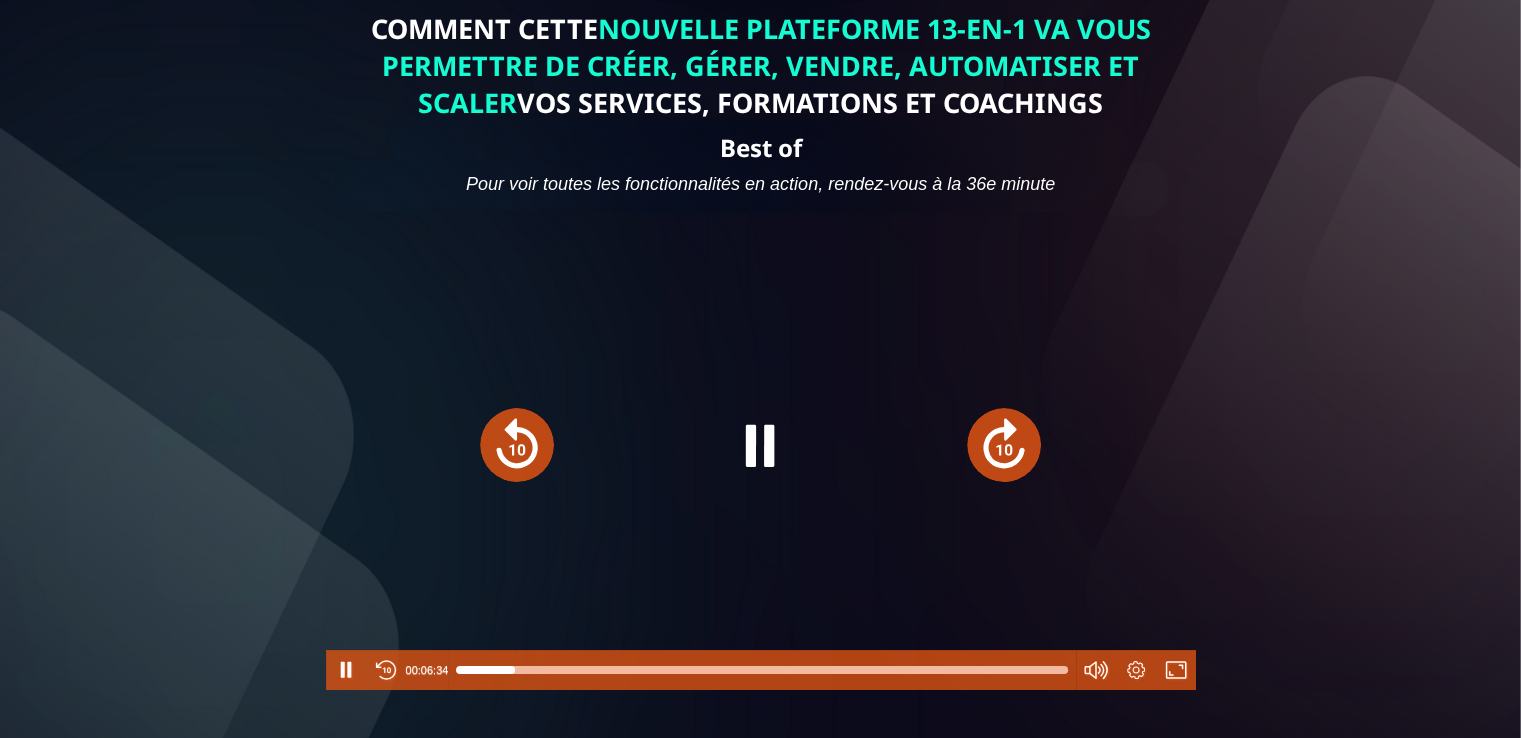 click at bounding box center [1004, 445] 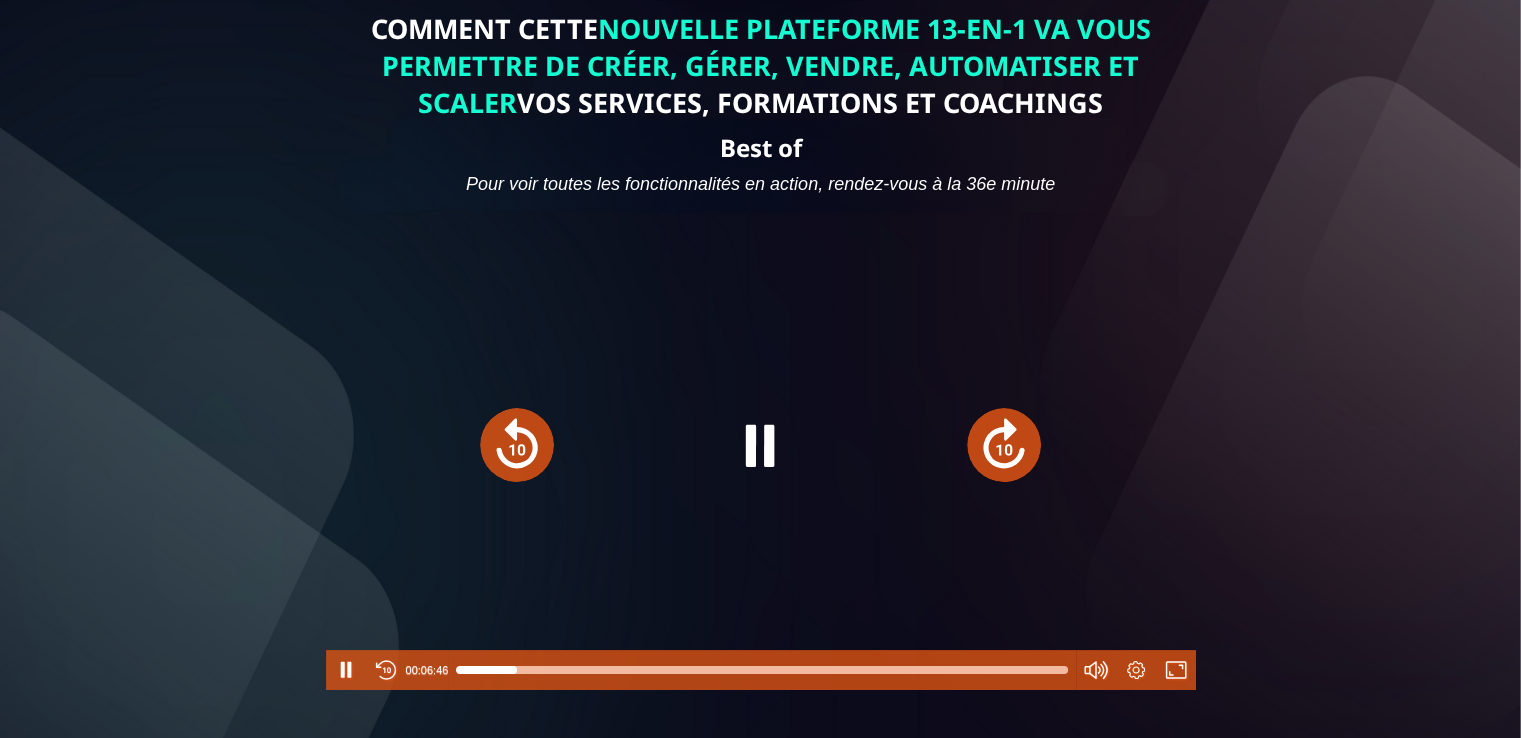 click at bounding box center (1004, 445) 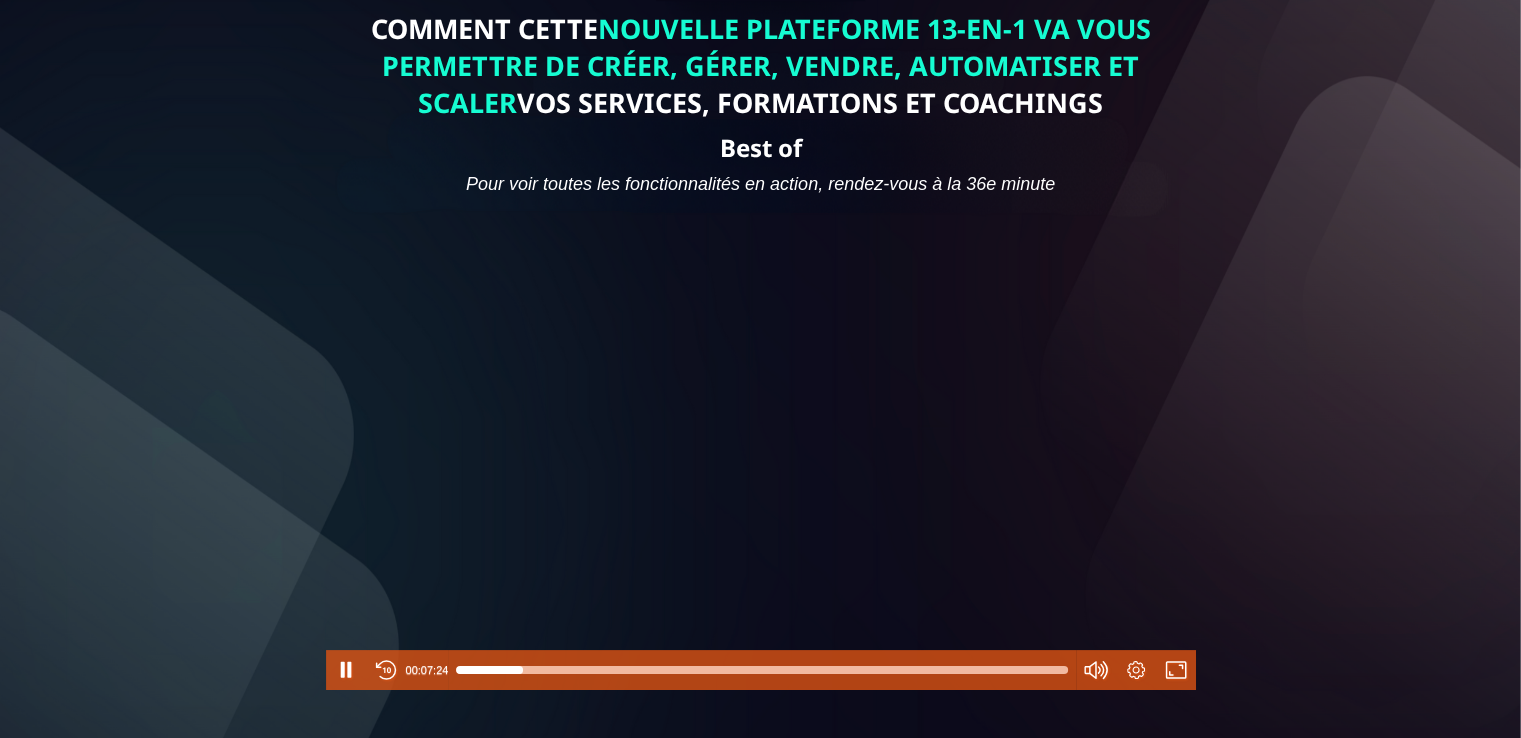 click at bounding box center [761, 444] 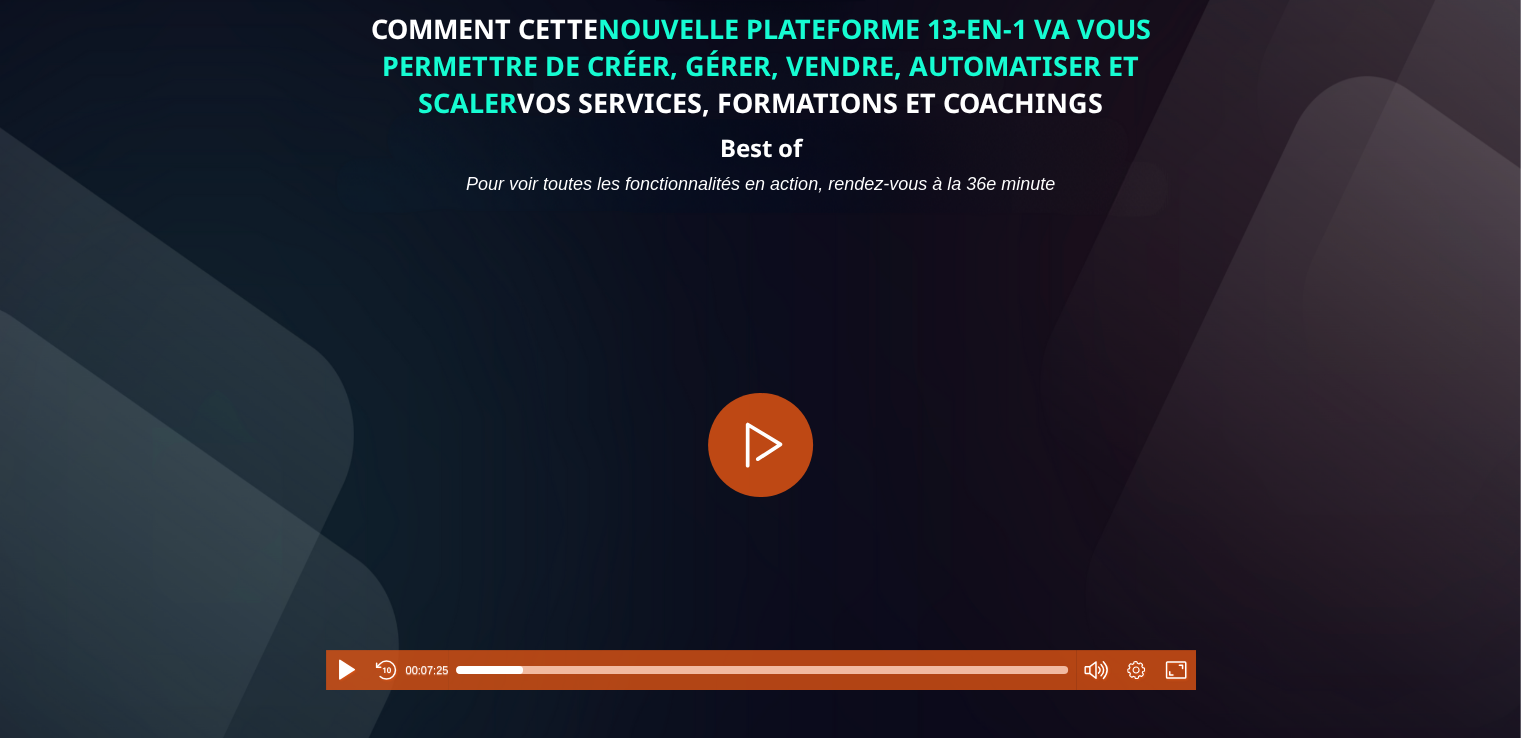 click at bounding box center (761, 444) 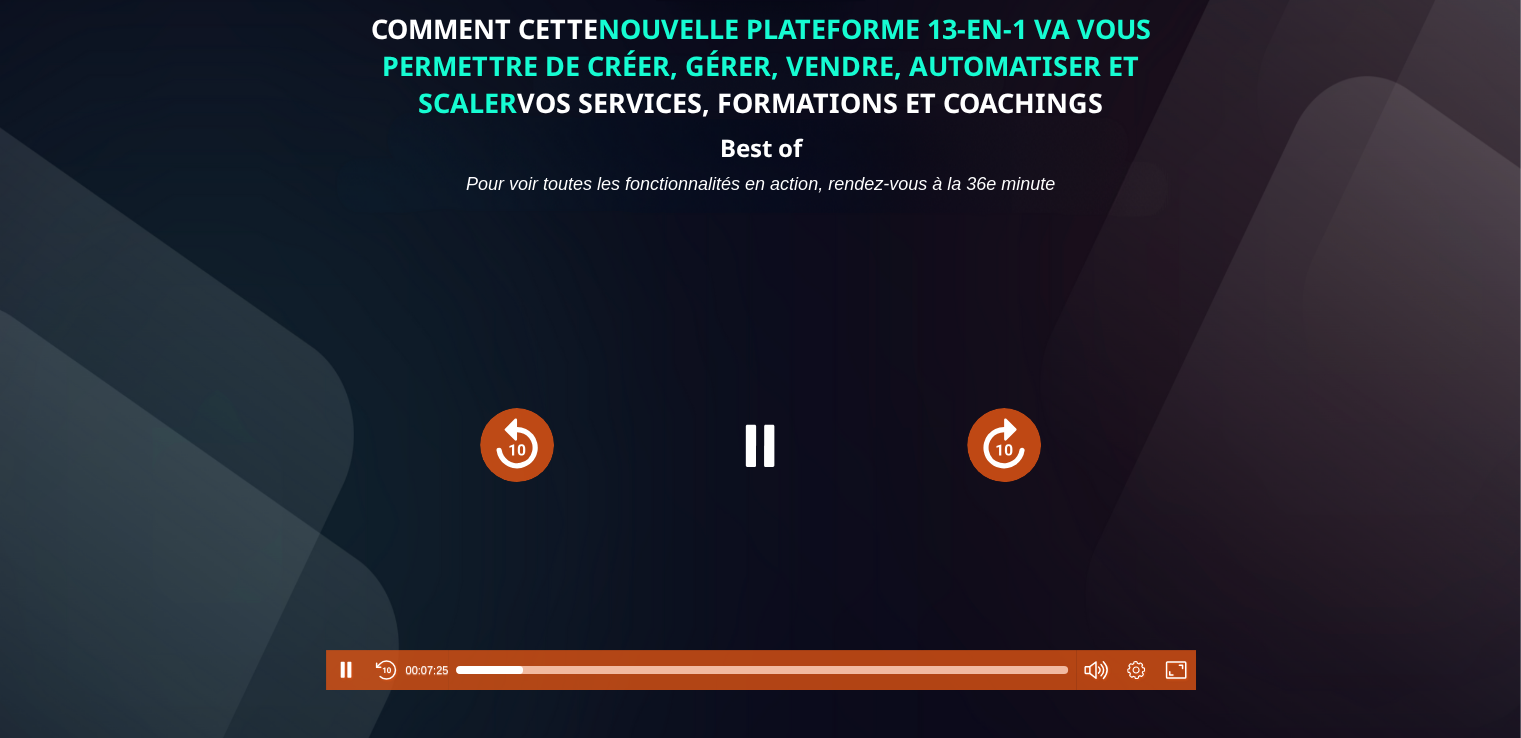 click at bounding box center (1004, 445) 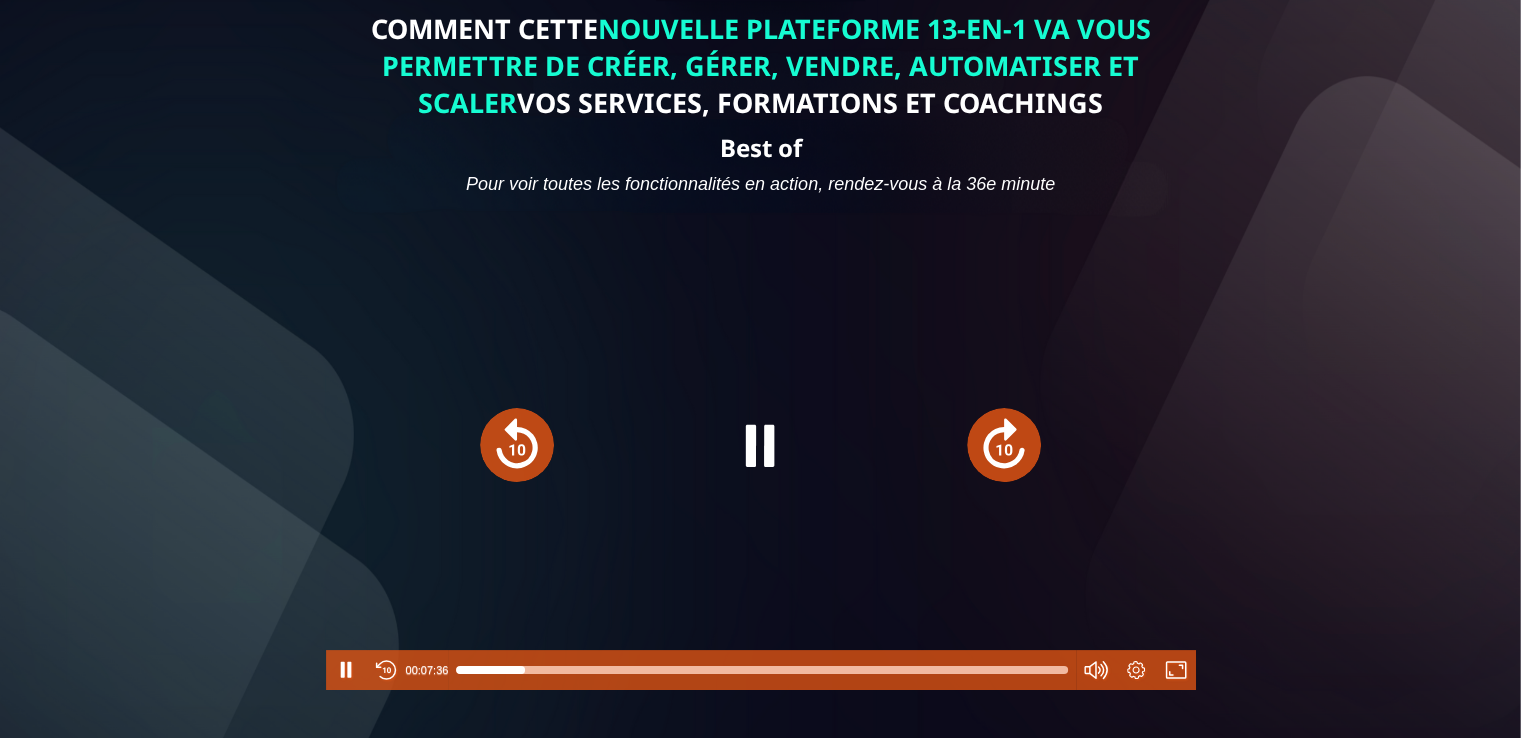 click at bounding box center (1004, 445) 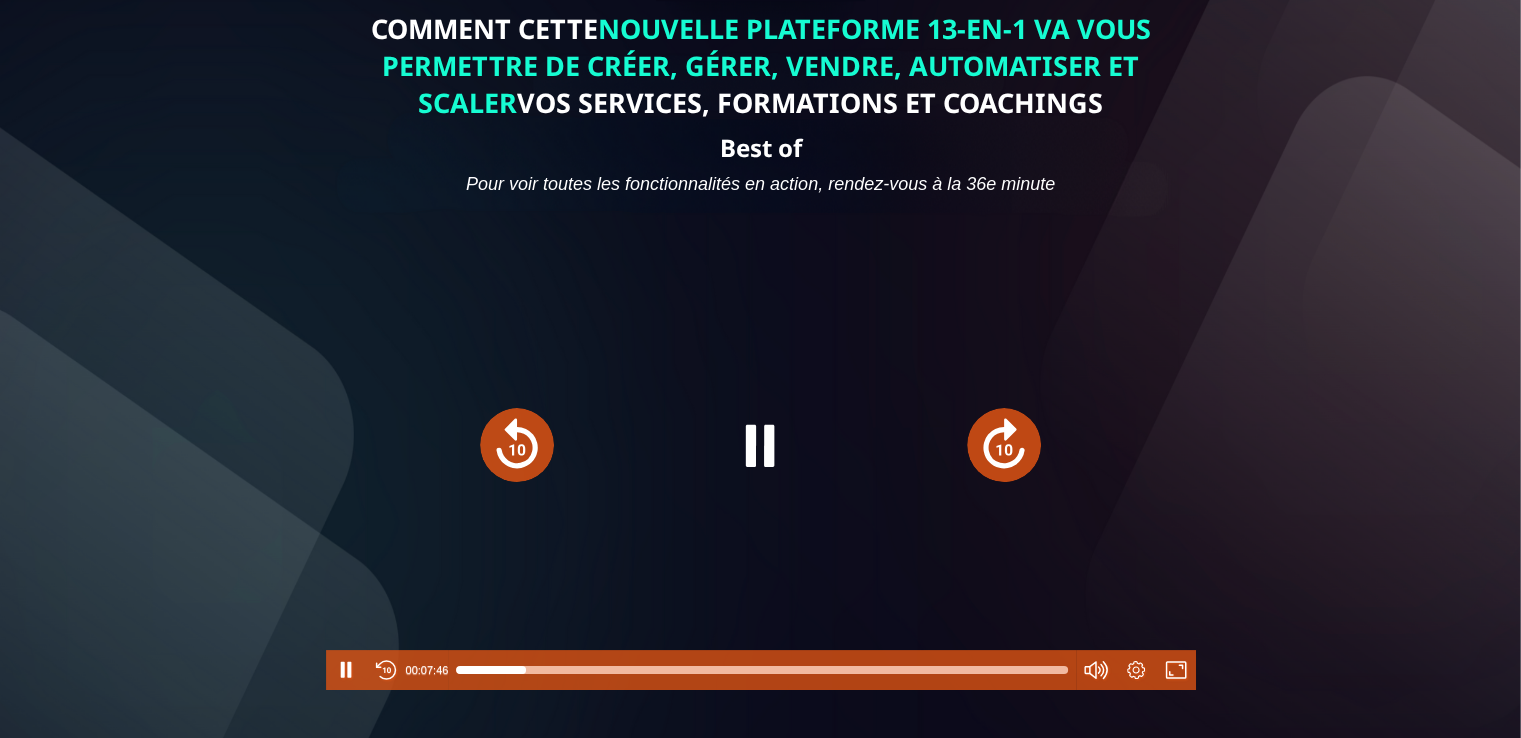 click at bounding box center [1004, 445] 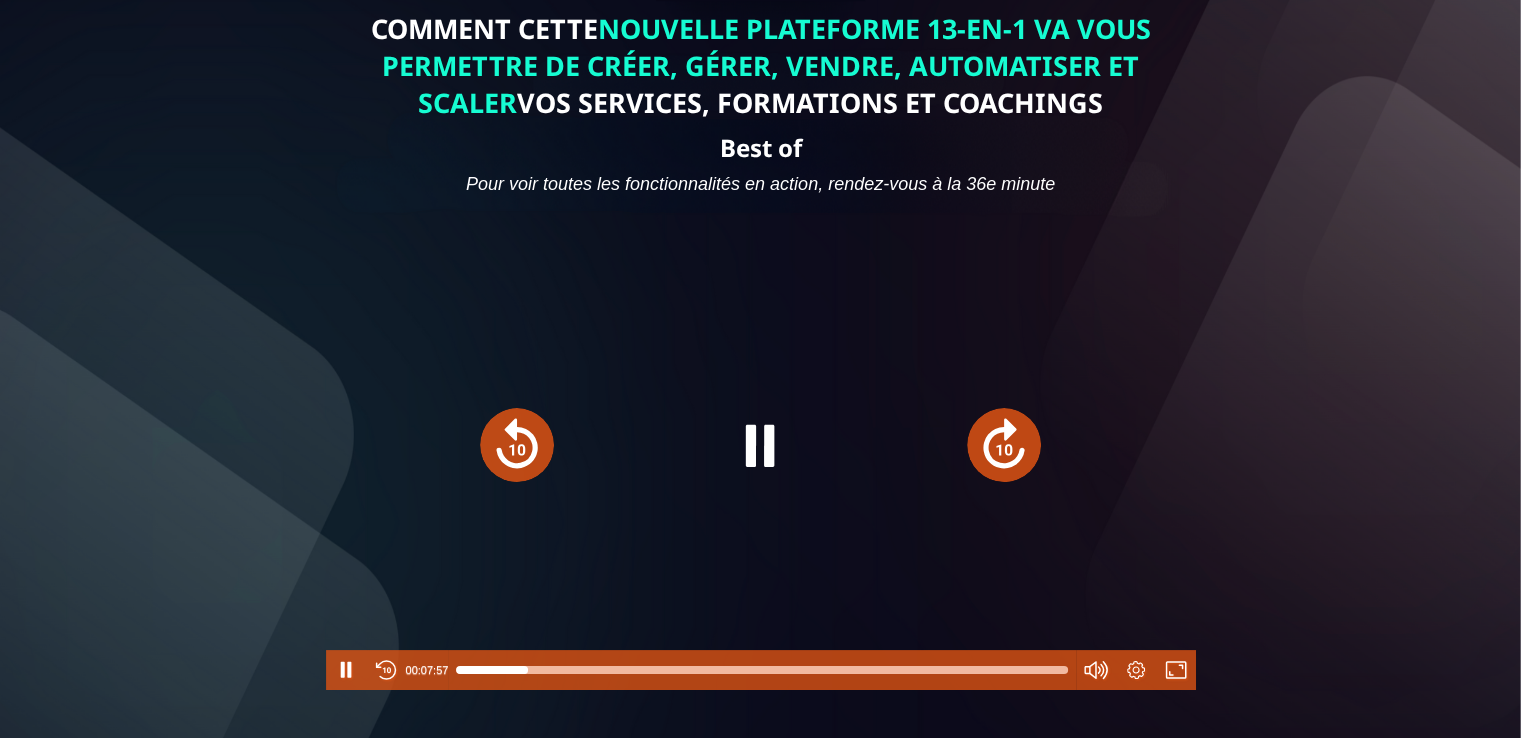 click at bounding box center (1004, 445) 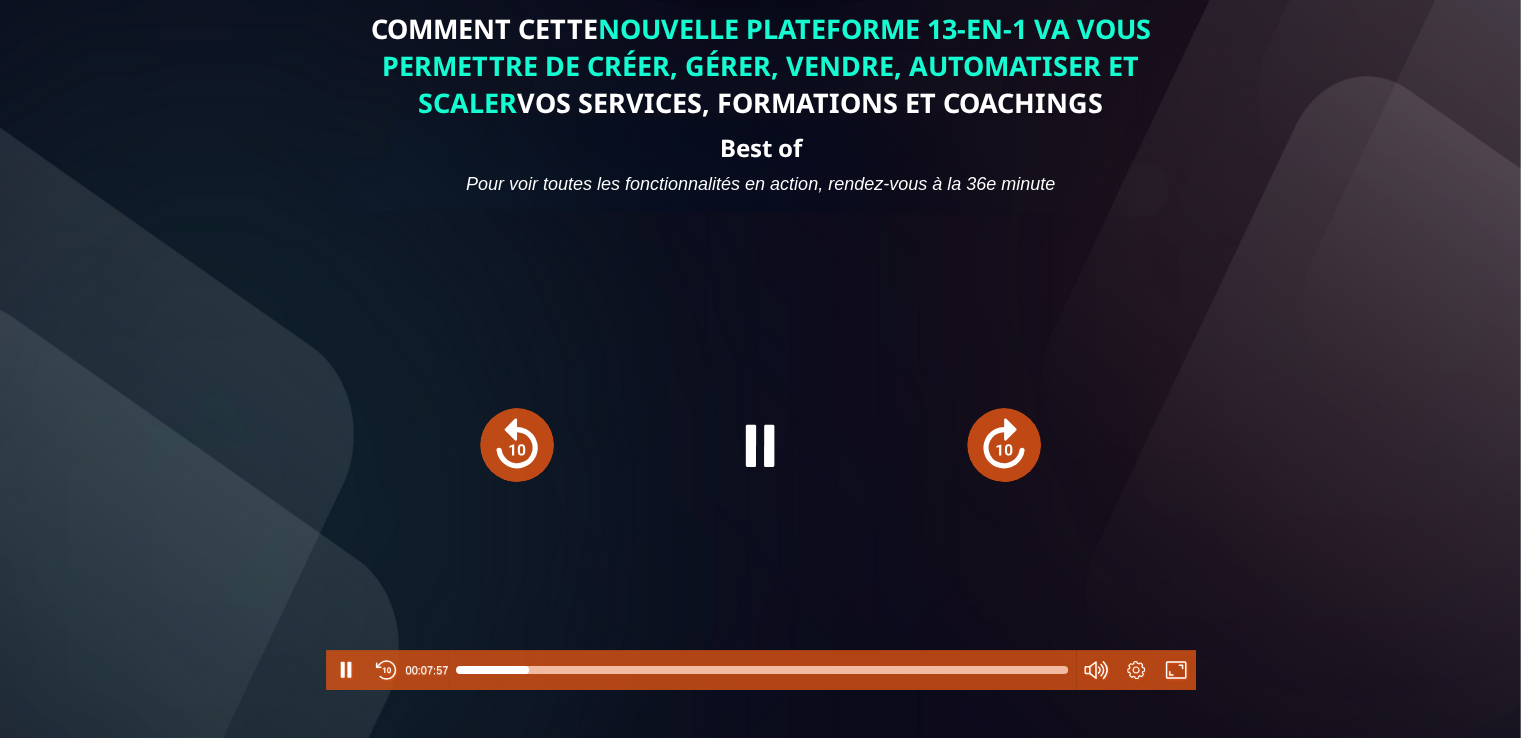 click at bounding box center (1004, 445) 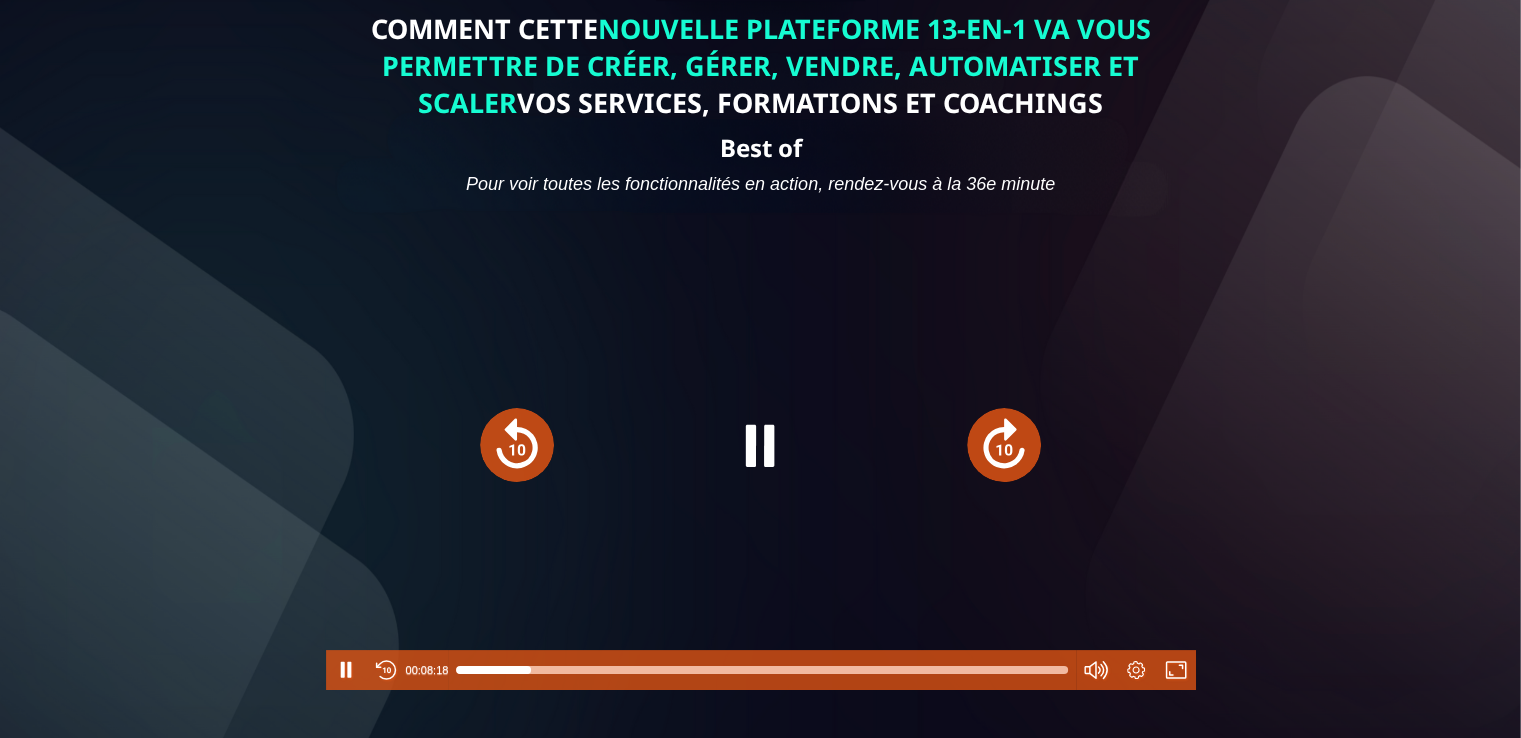 click at bounding box center (1004, 445) 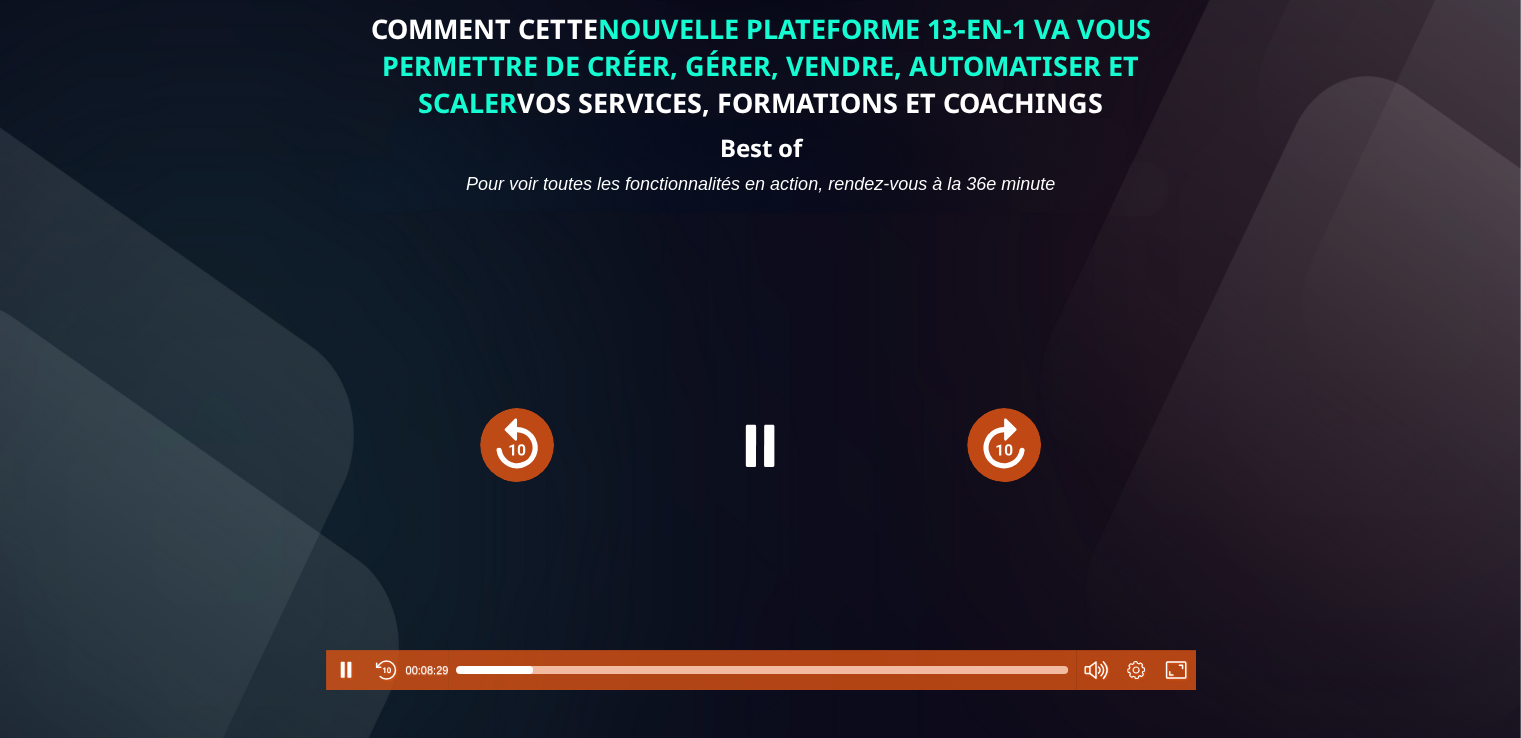 click at bounding box center [1004, 445] 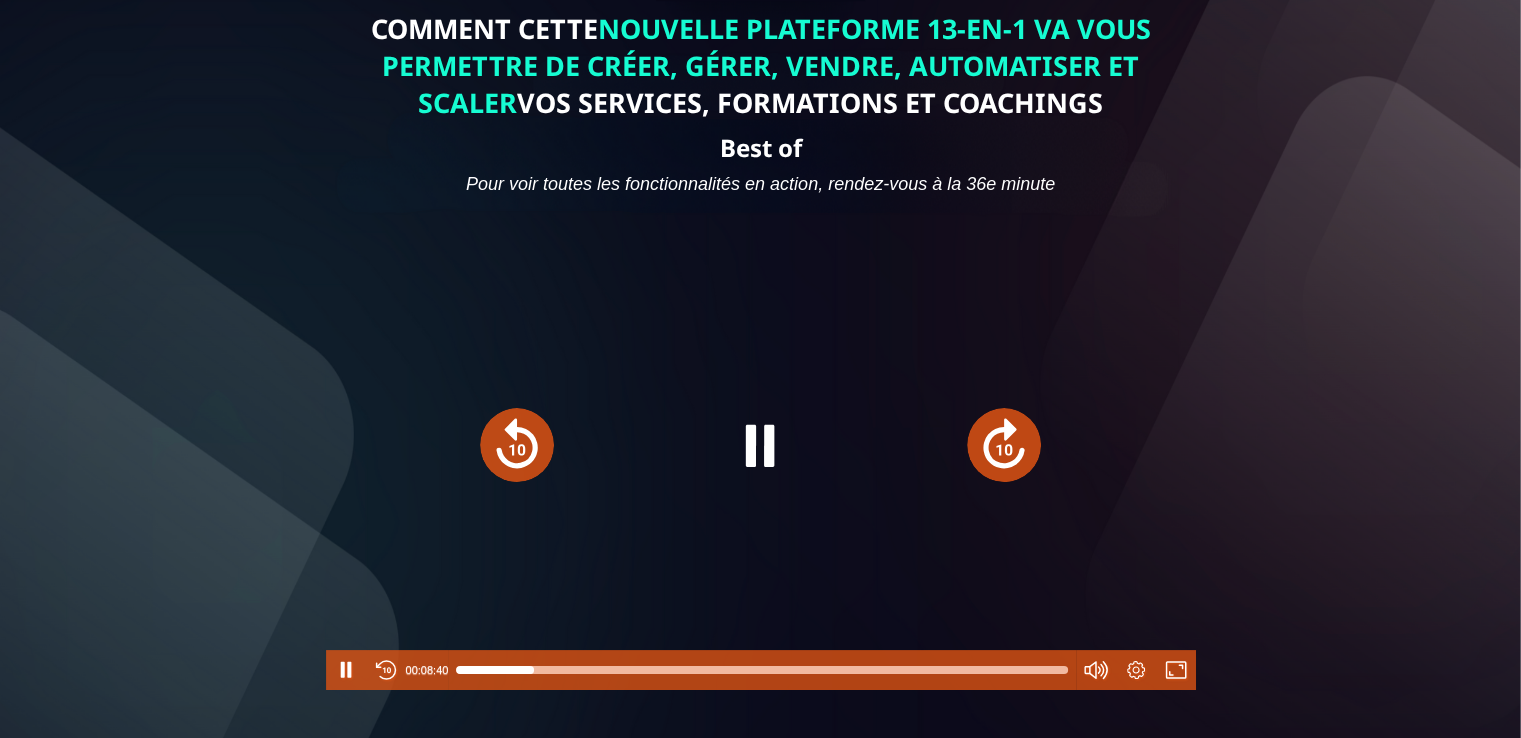 click at bounding box center (1004, 445) 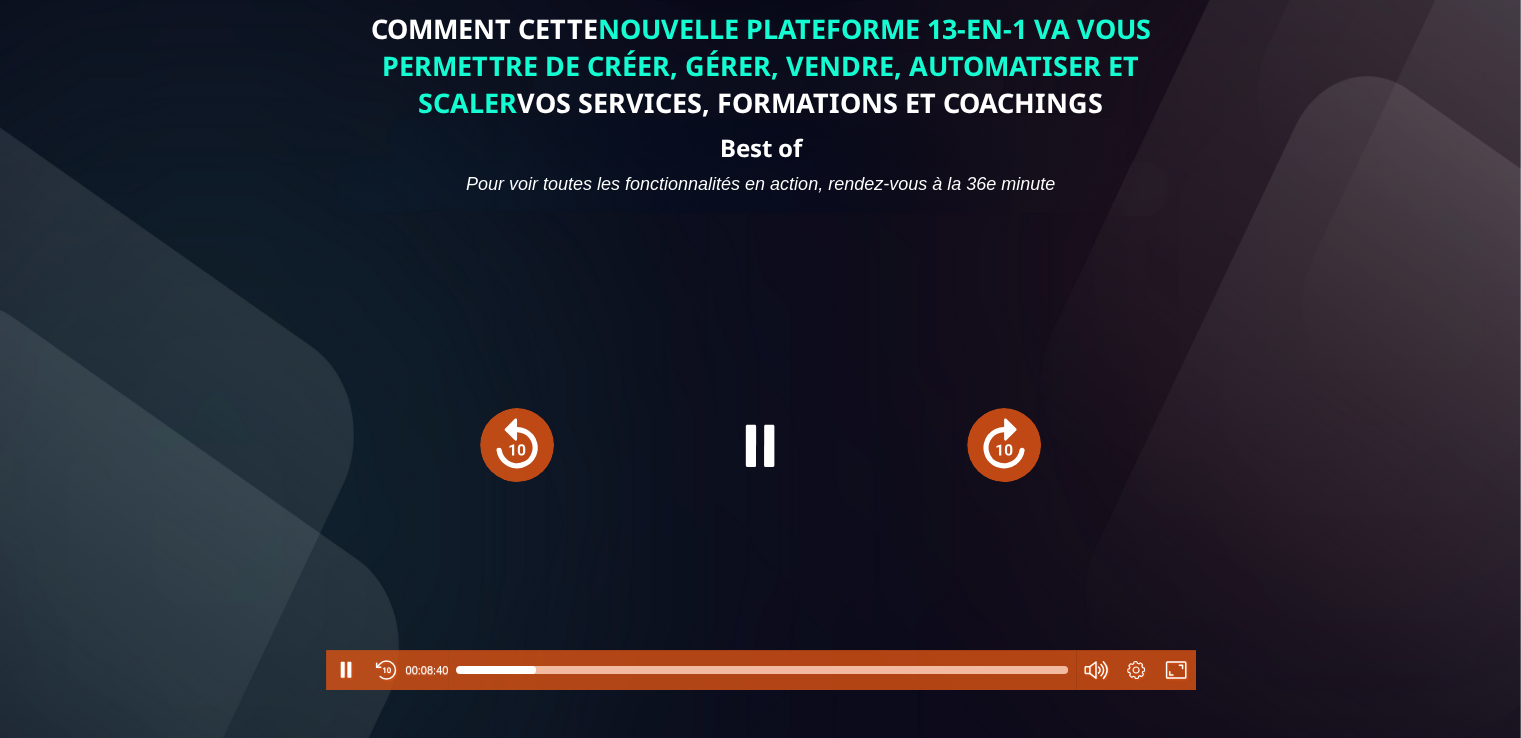 click at bounding box center [1004, 445] 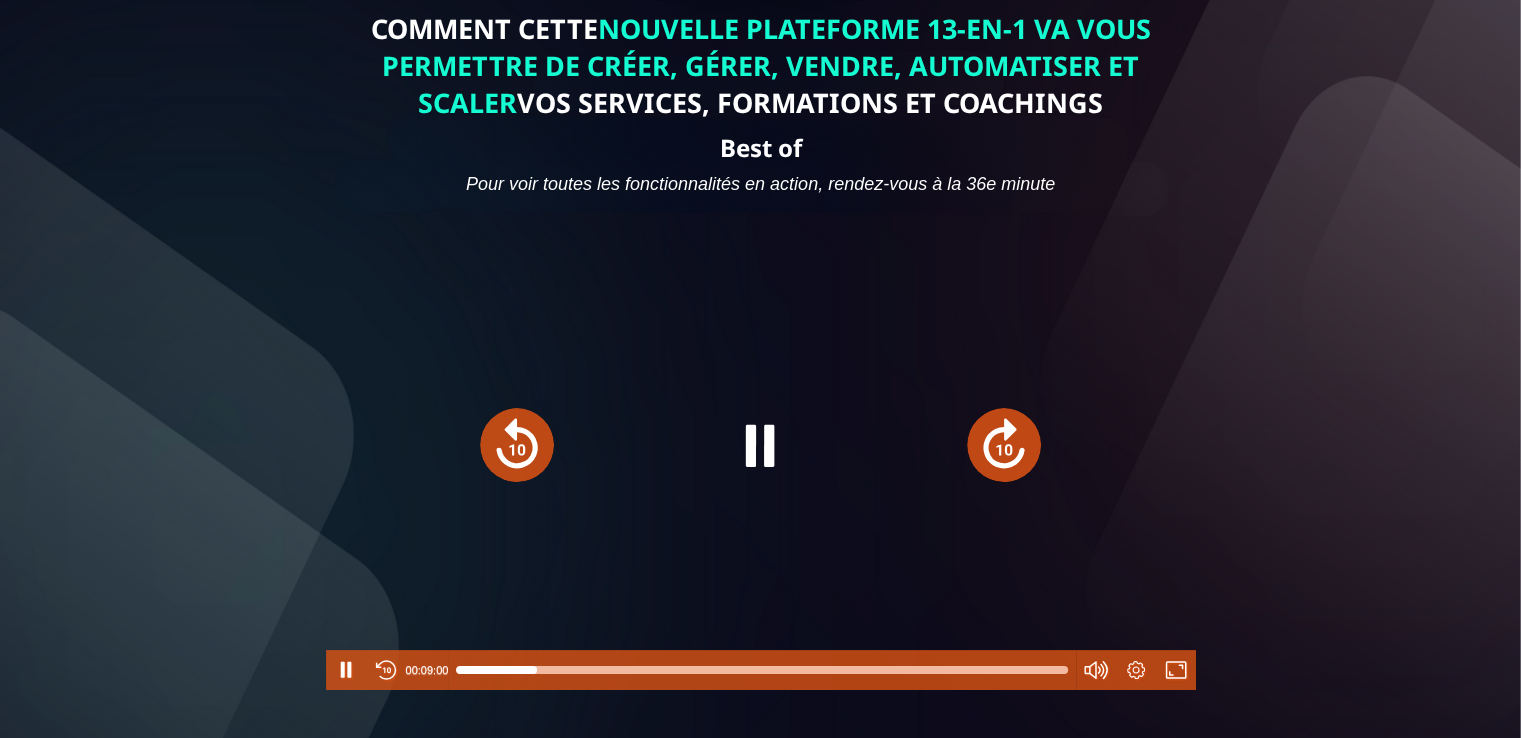 click at bounding box center (1004, 445) 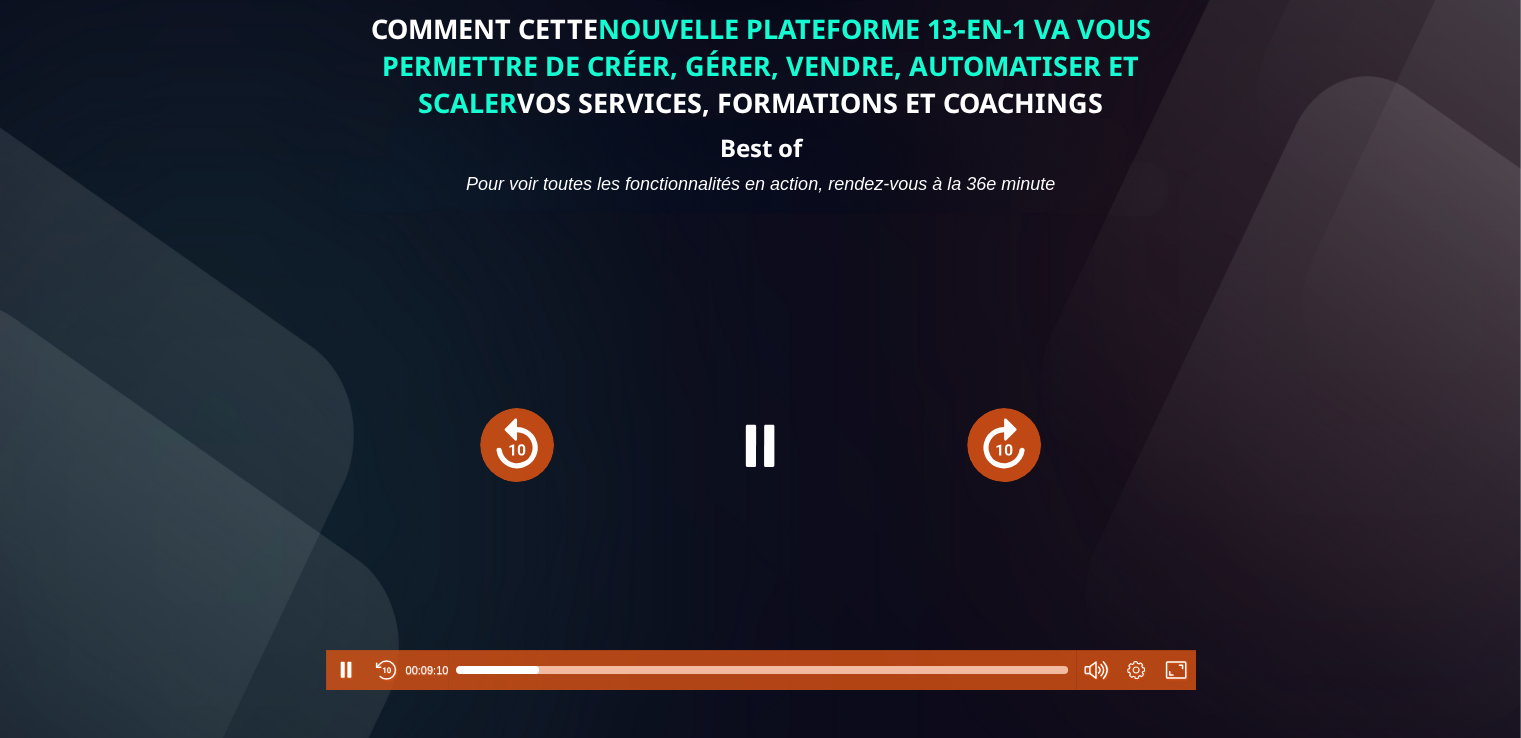 click at bounding box center [1004, 445] 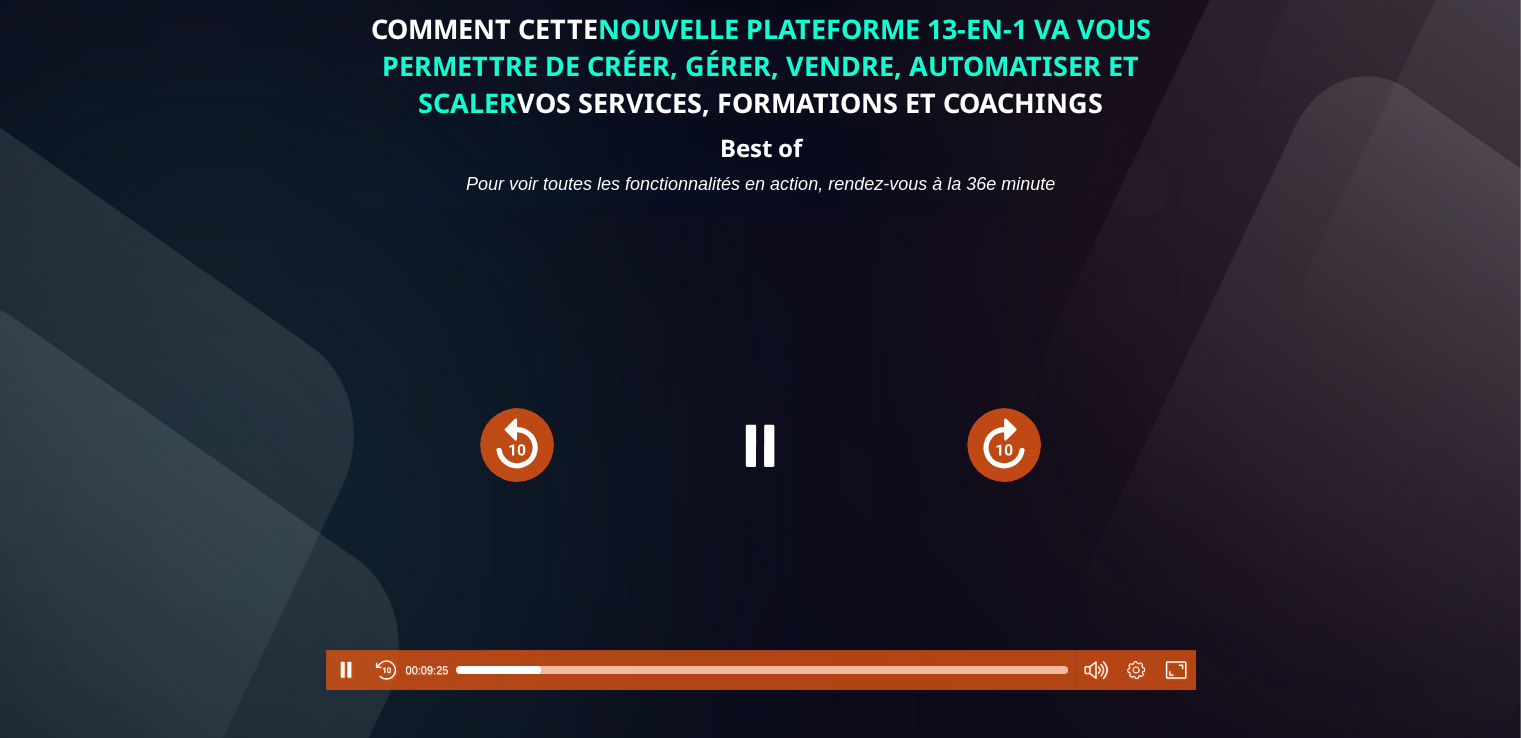 click at bounding box center [1004, 445] 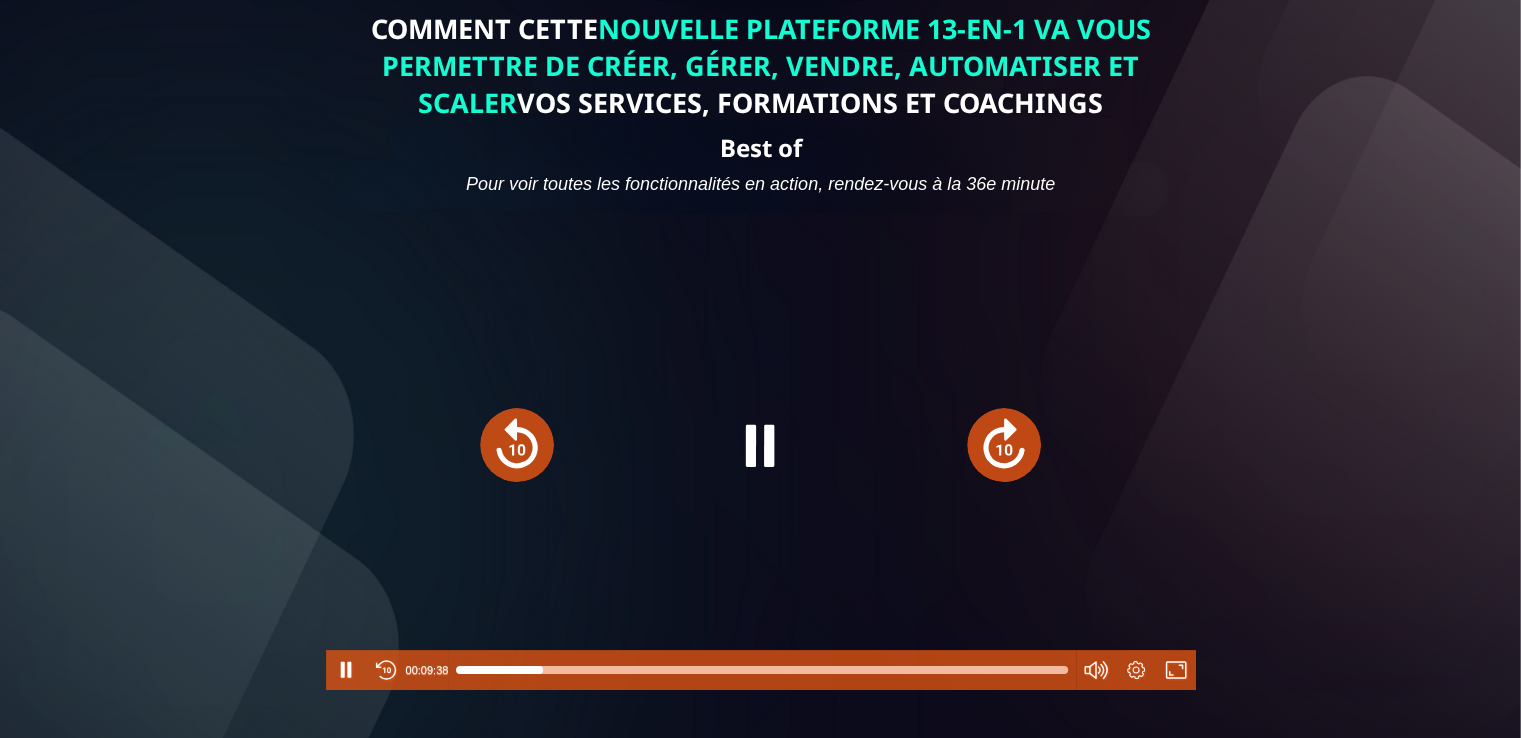 click at bounding box center [1004, 445] 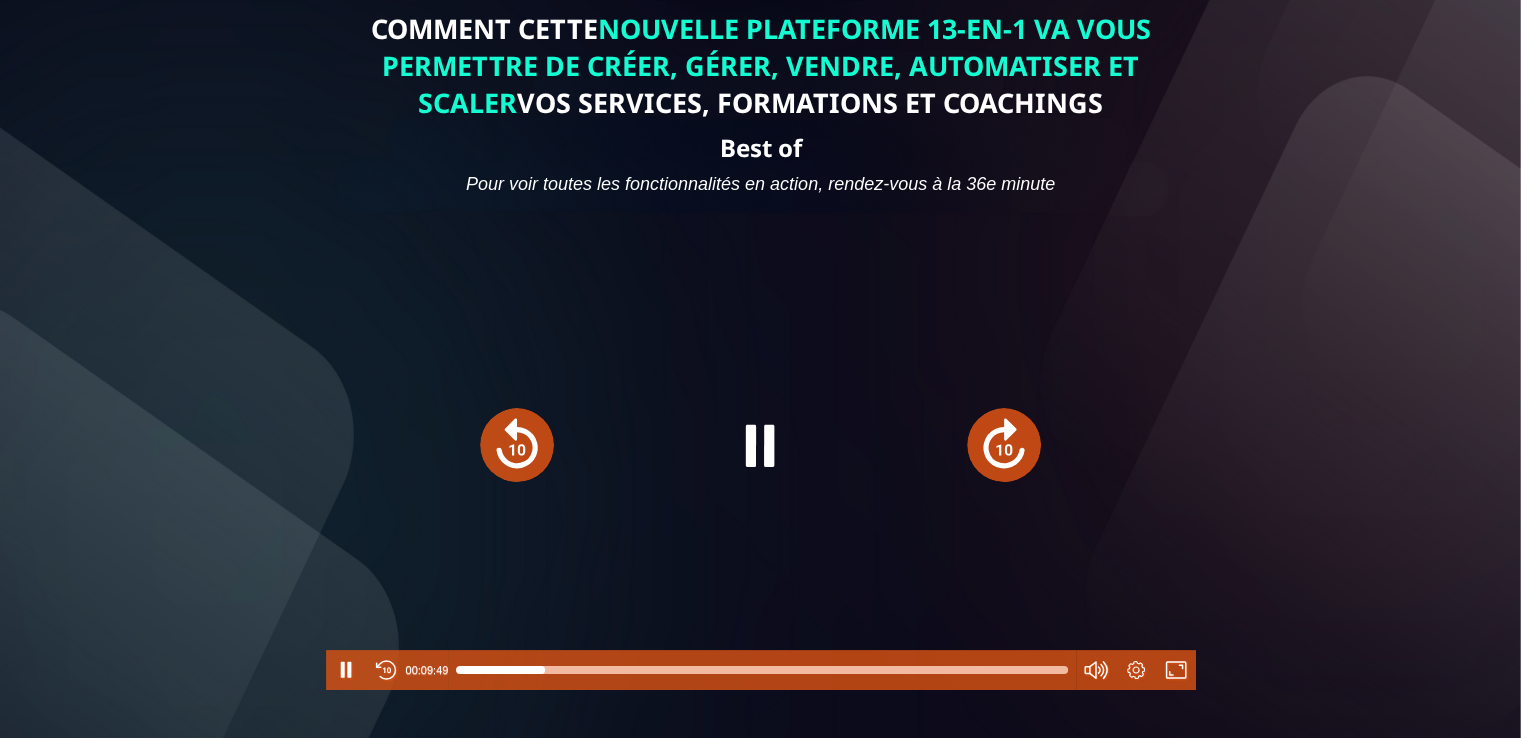 click at bounding box center (1004, 445) 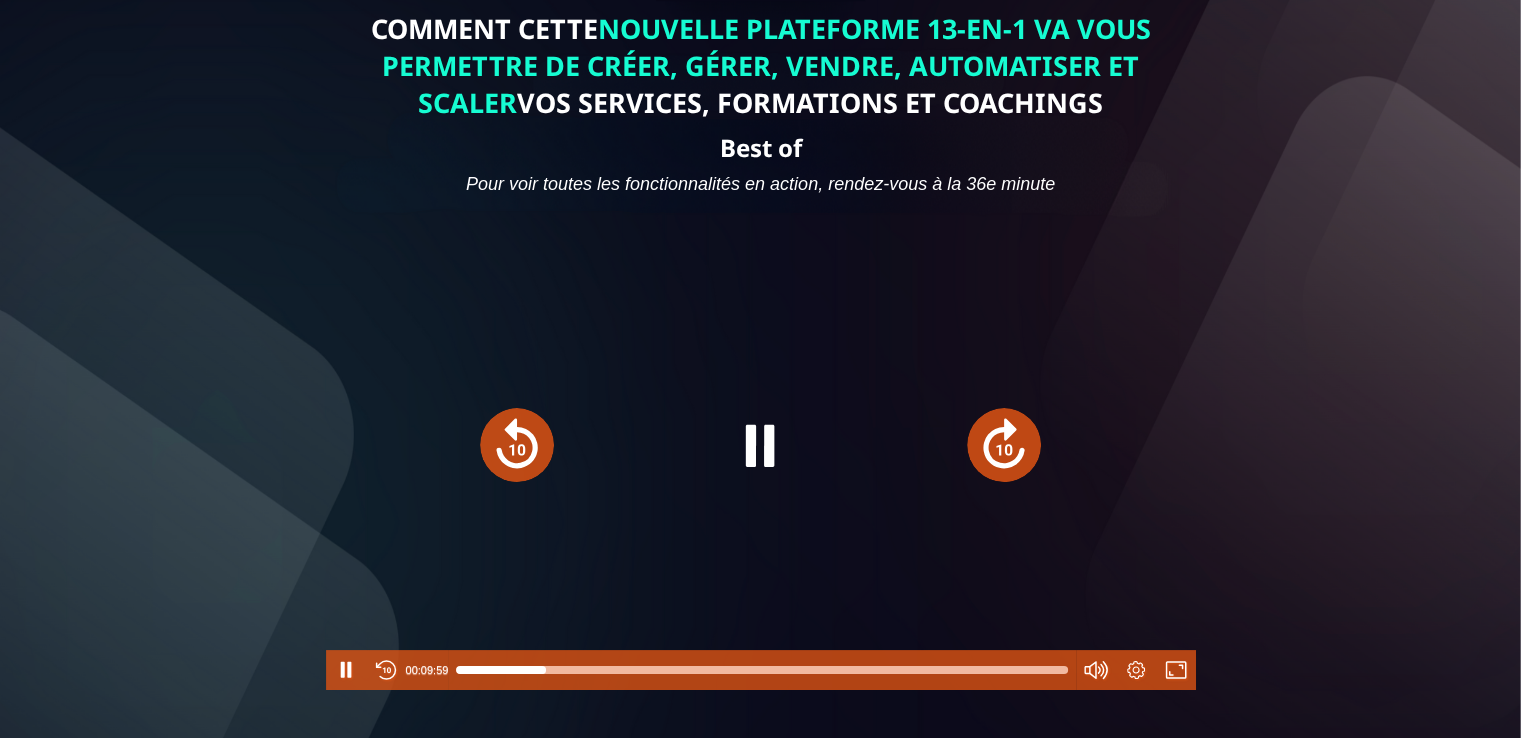 click at bounding box center [1004, 445] 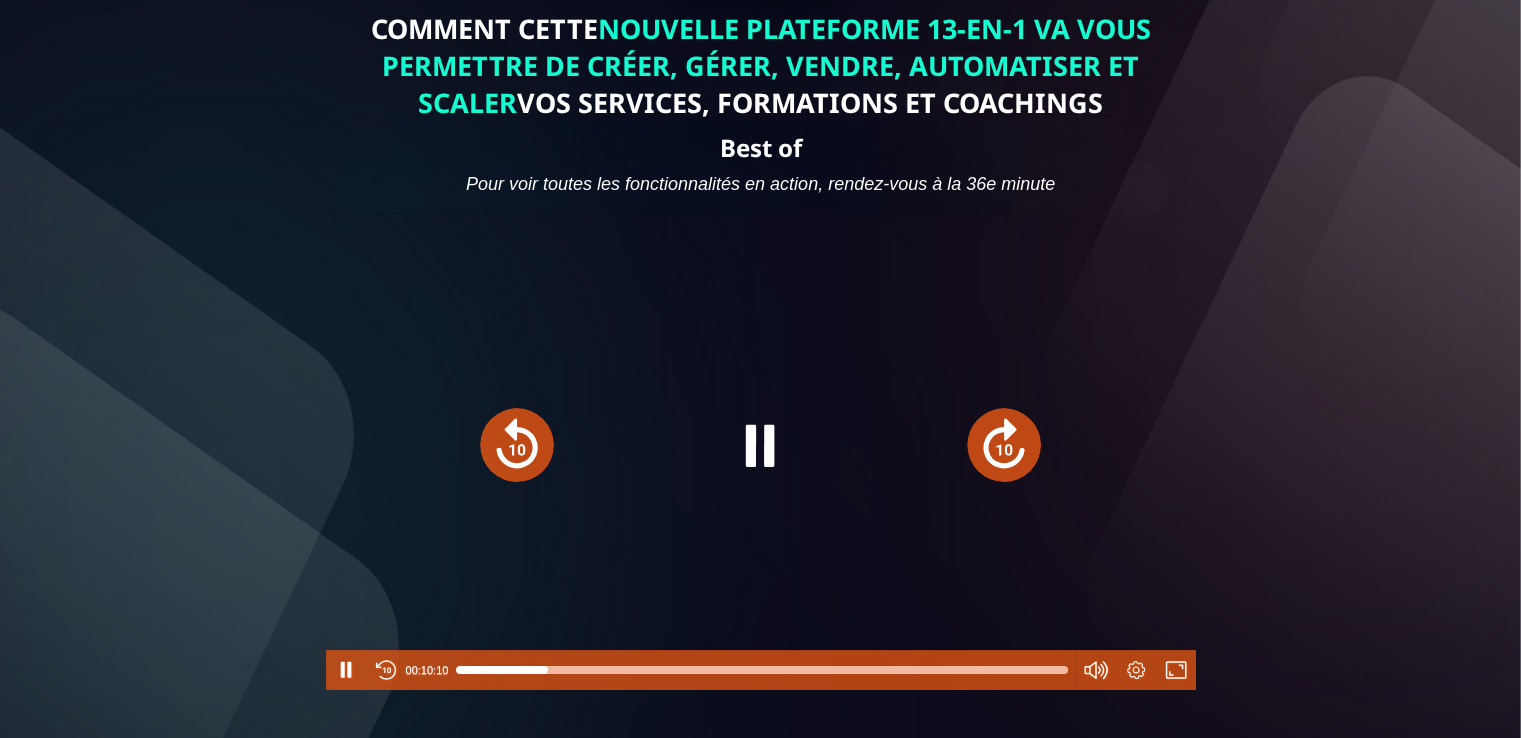 click at bounding box center (1004, 445) 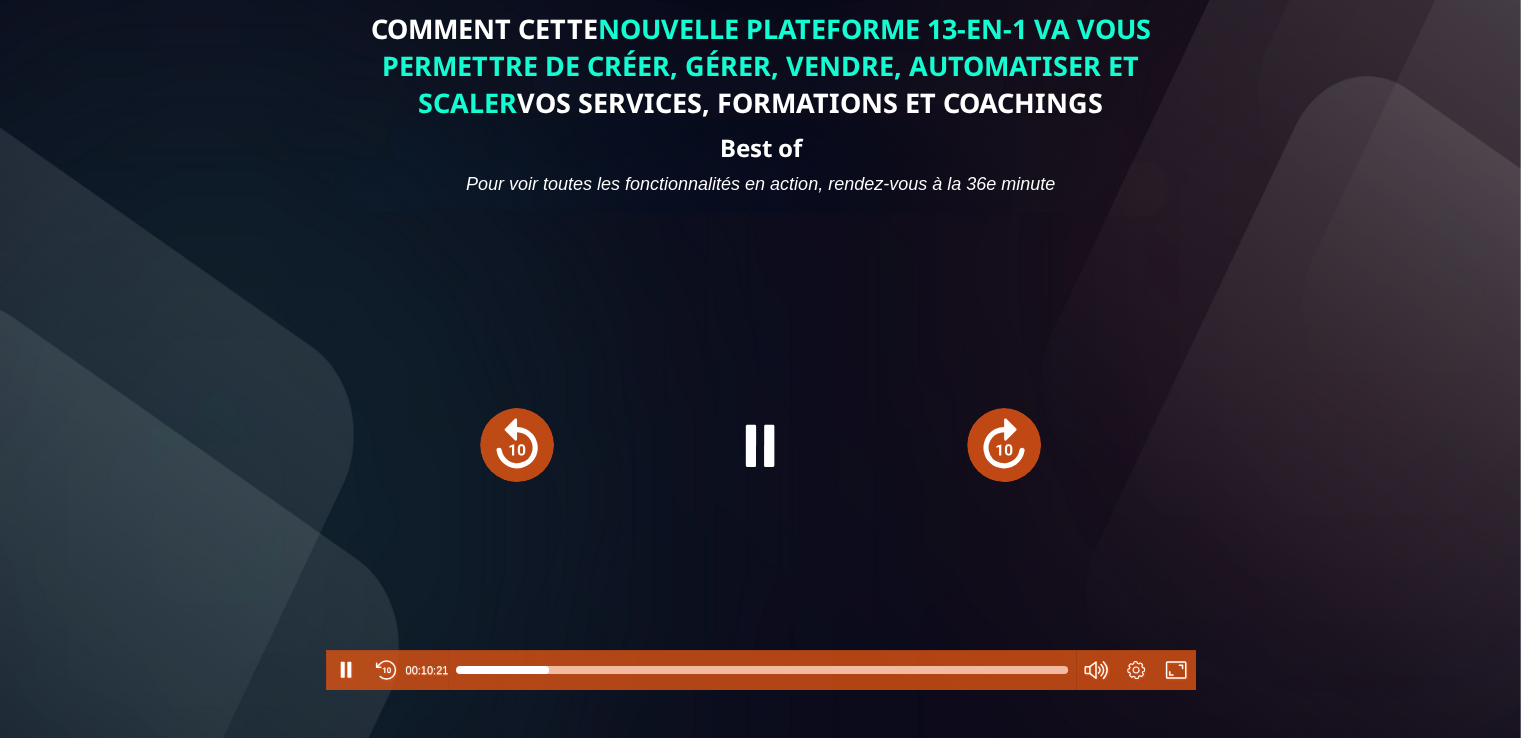 click at bounding box center (1004, 445) 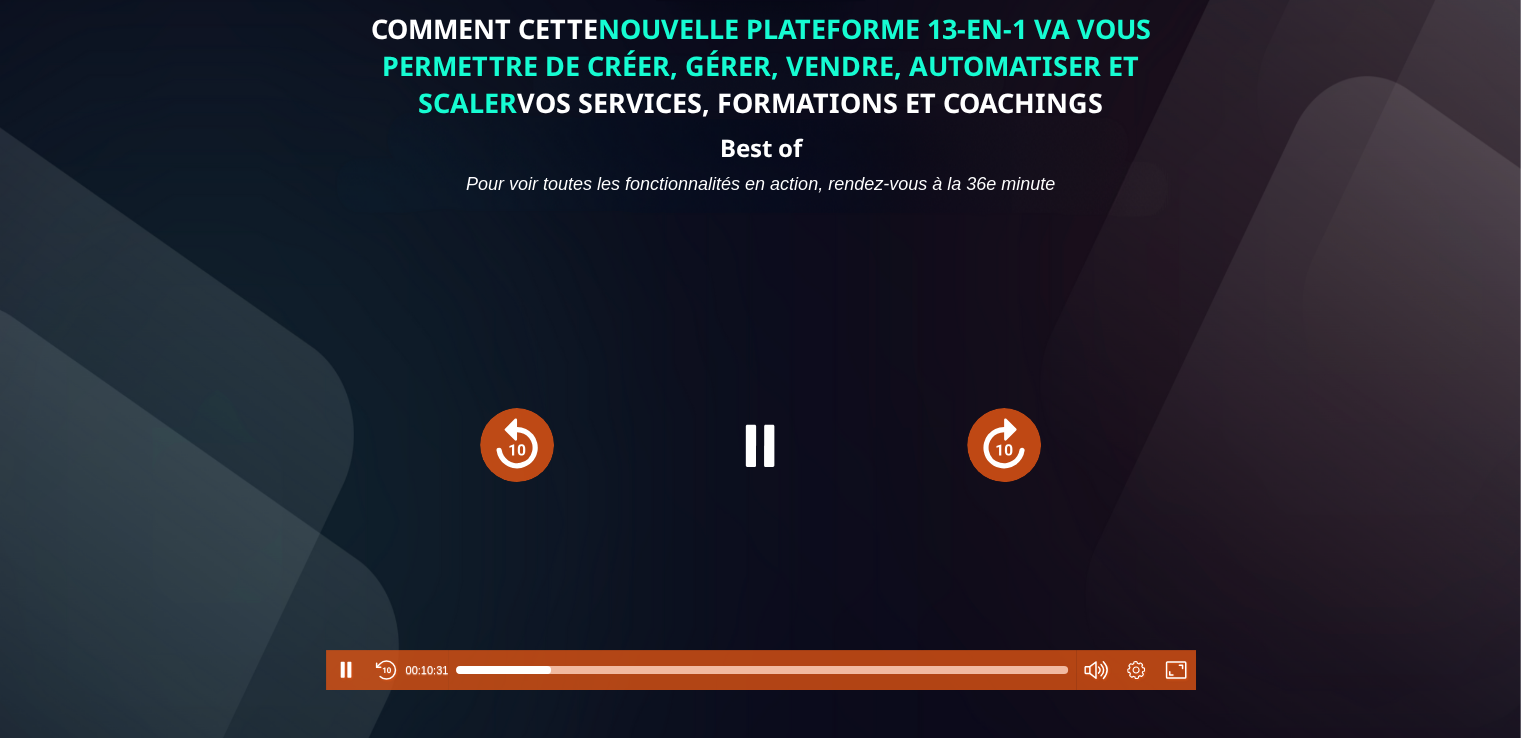 click at bounding box center [1004, 445] 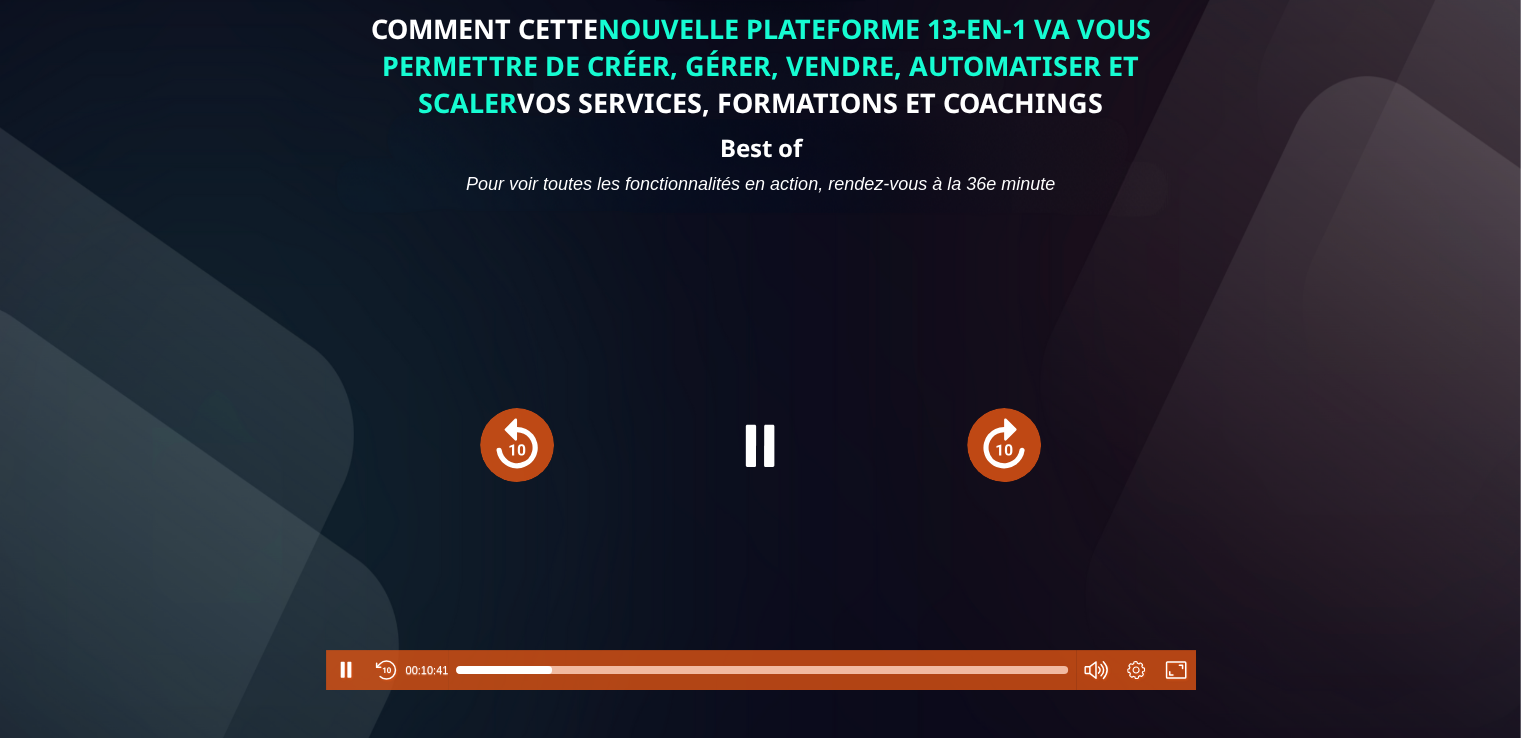 click at bounding box center (1004, 445) 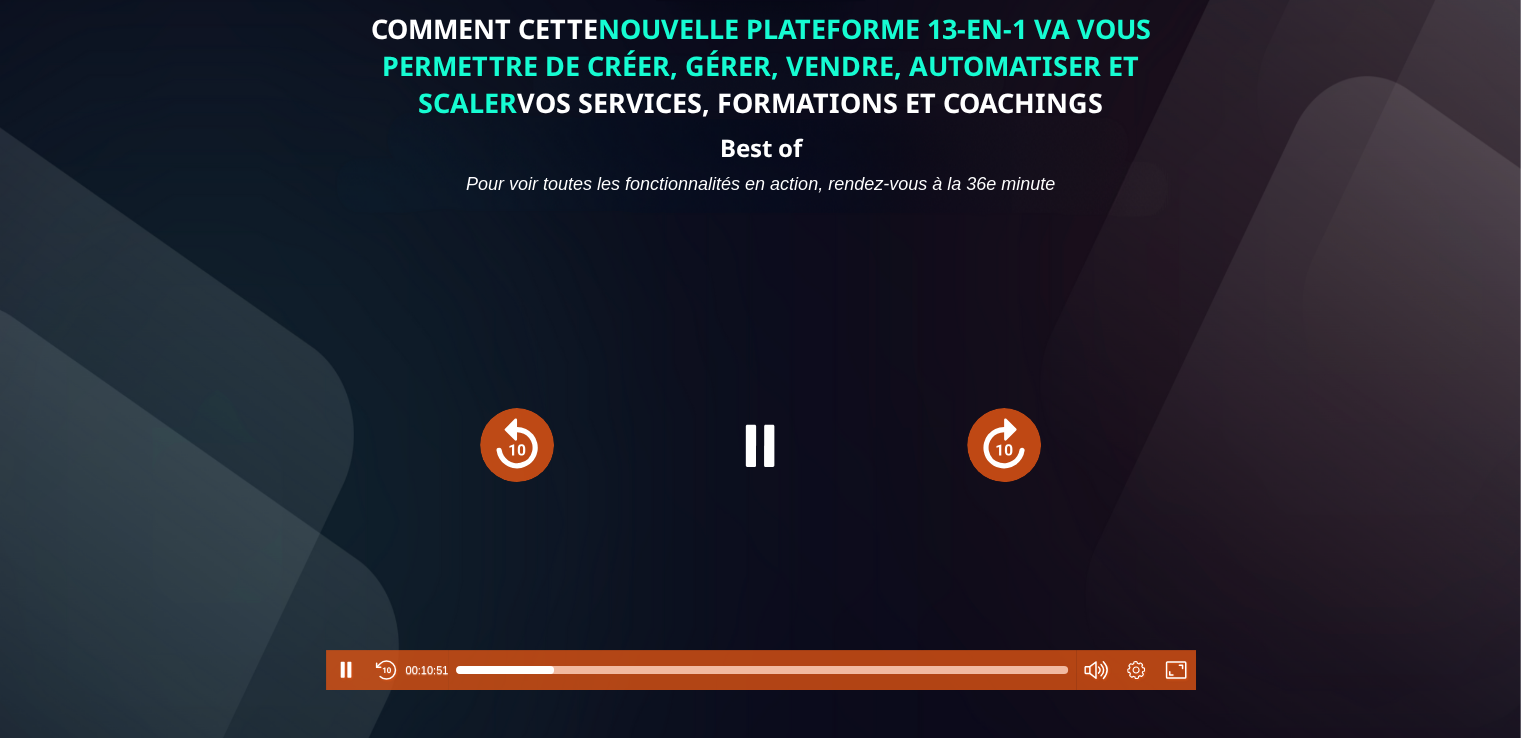 click at bounding box center [1004, 445] 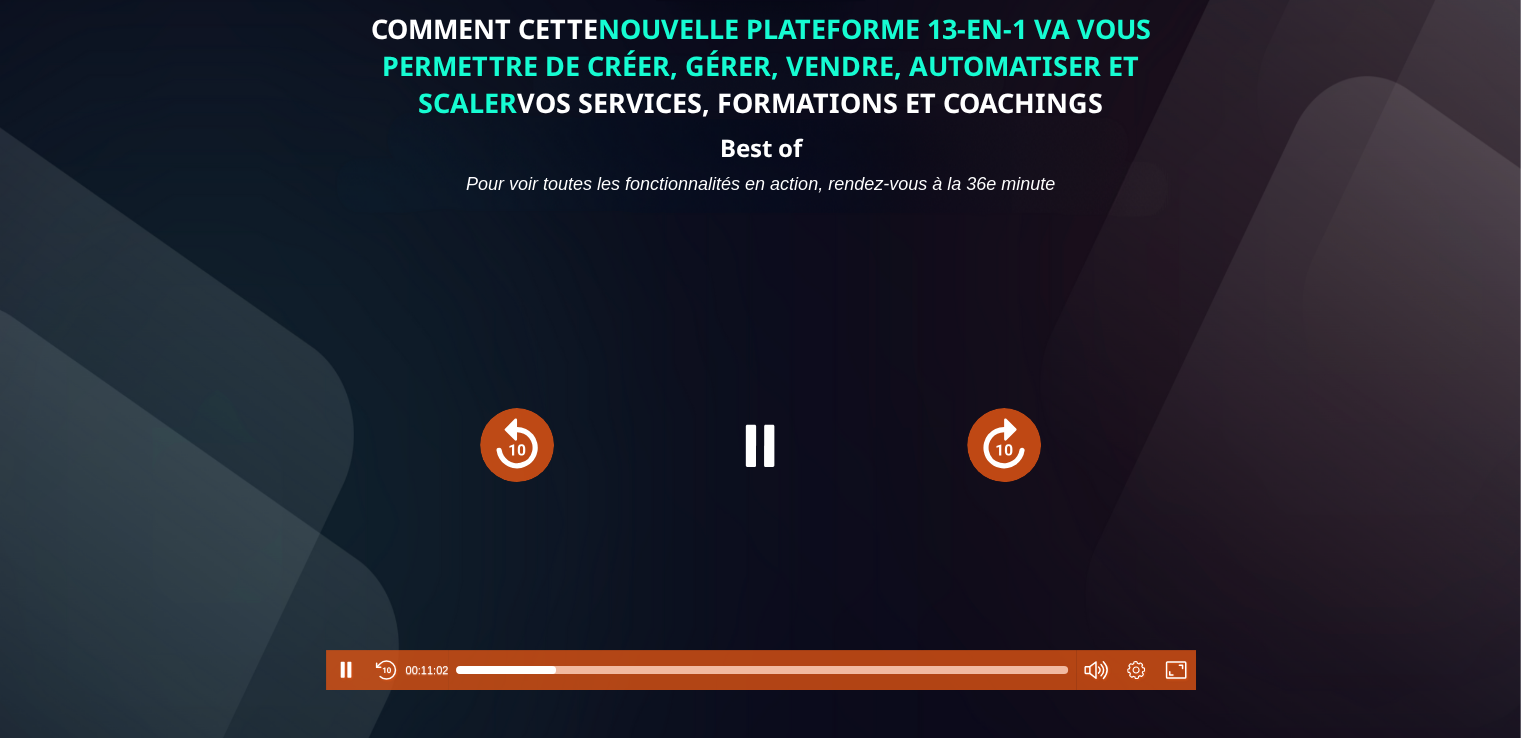 click at bounding box center [1004, 445] 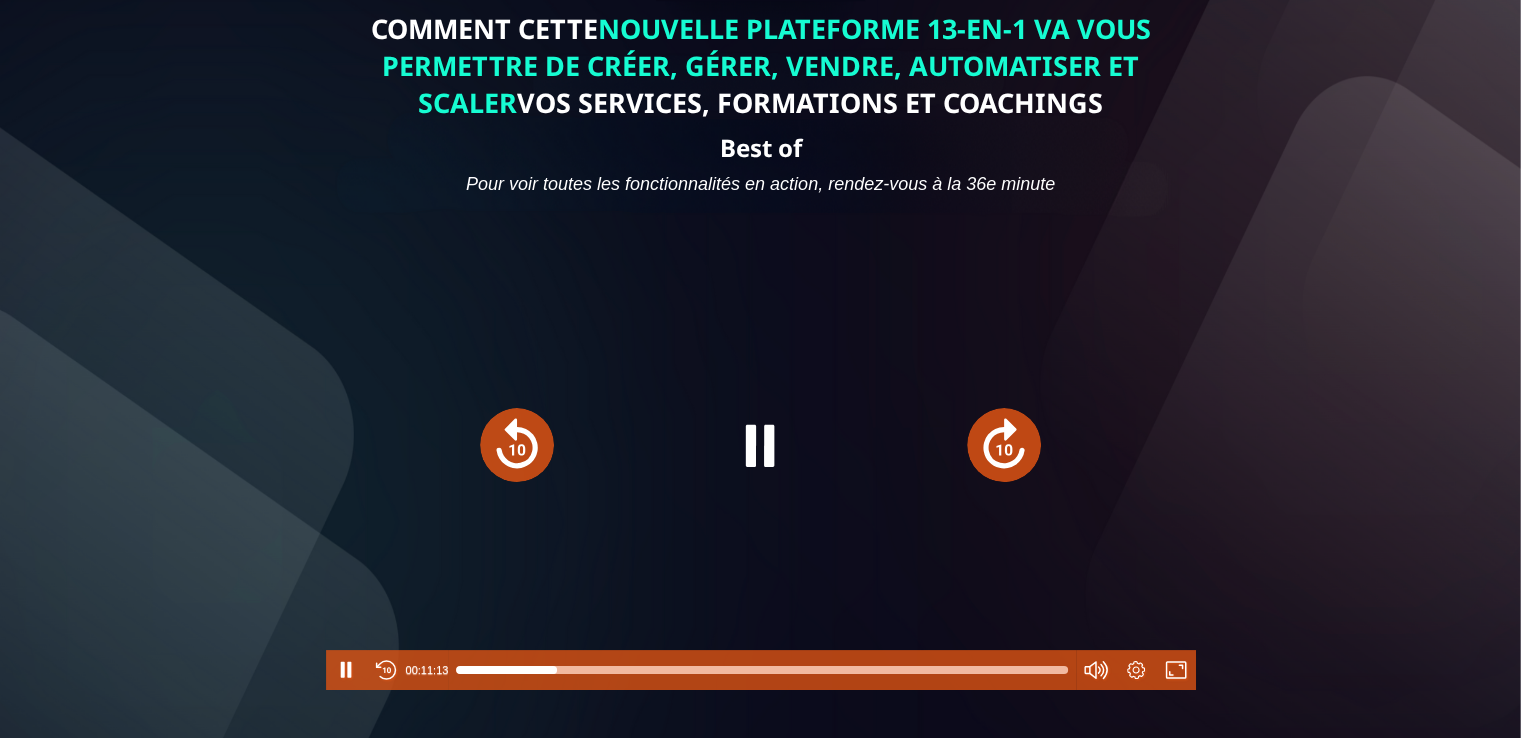 click at bounding box center (1004, 445) 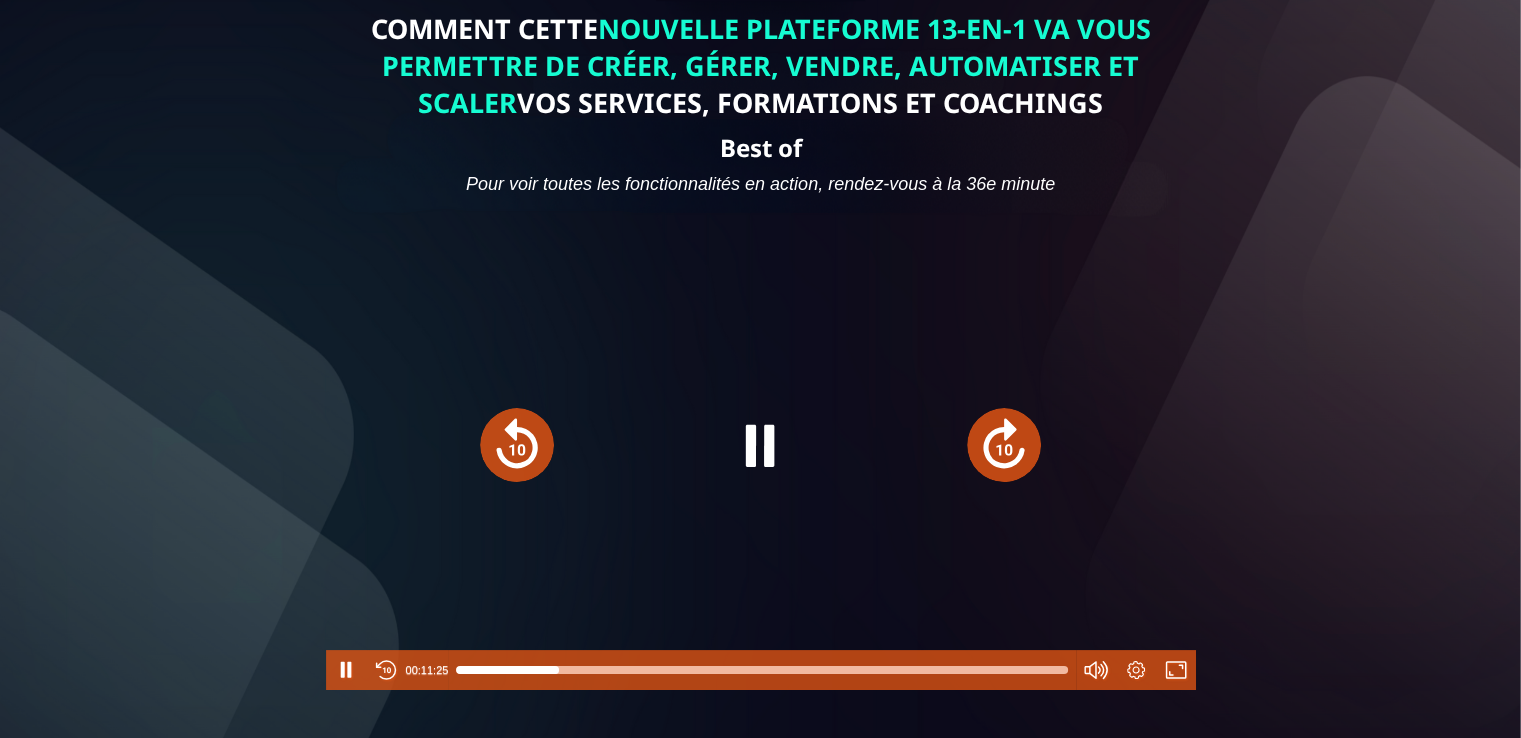 click at bounding box center (1004, 445) 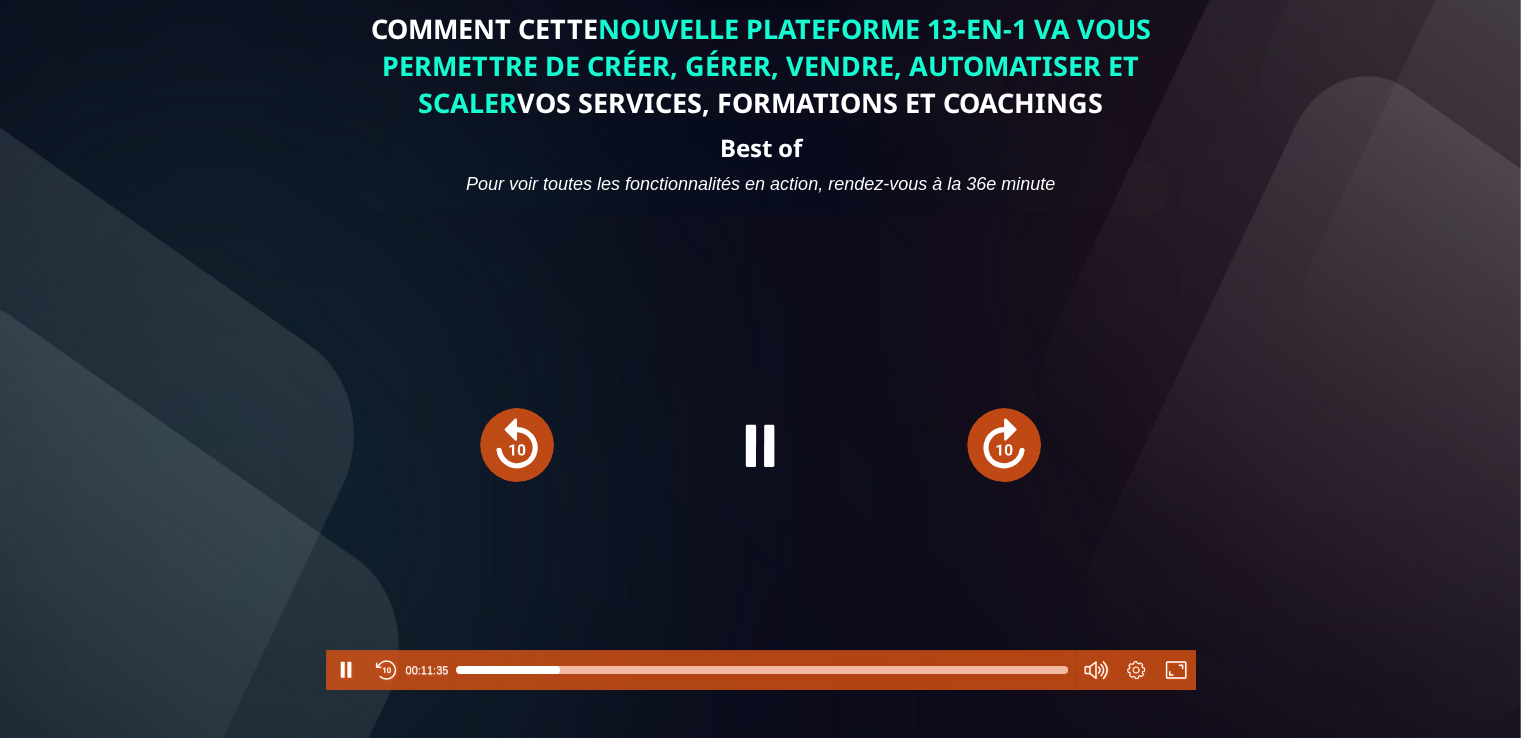 click at bounding box center [1004, 445] 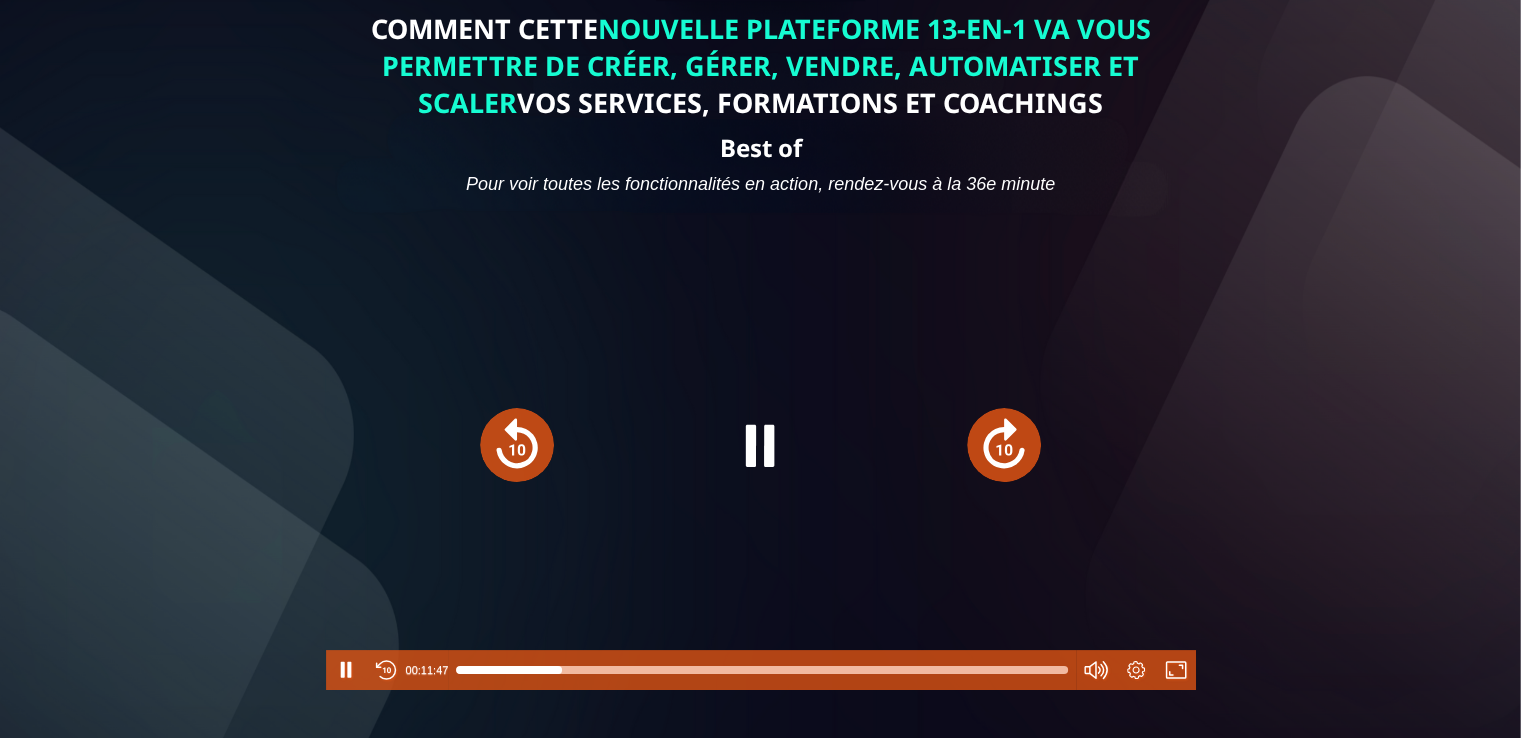 click at bounding box center [1004, 445] 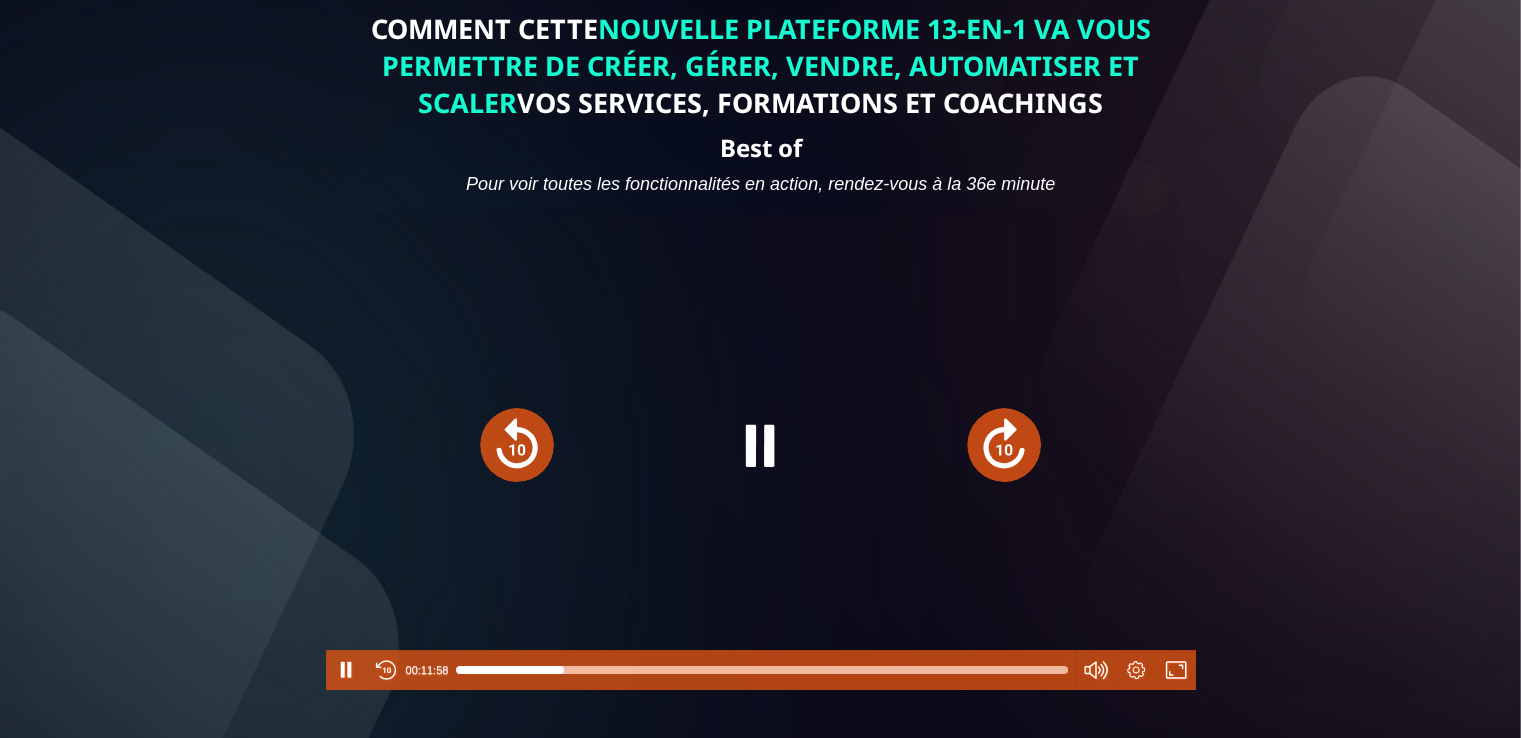 click at bounding box center [1004, 445] 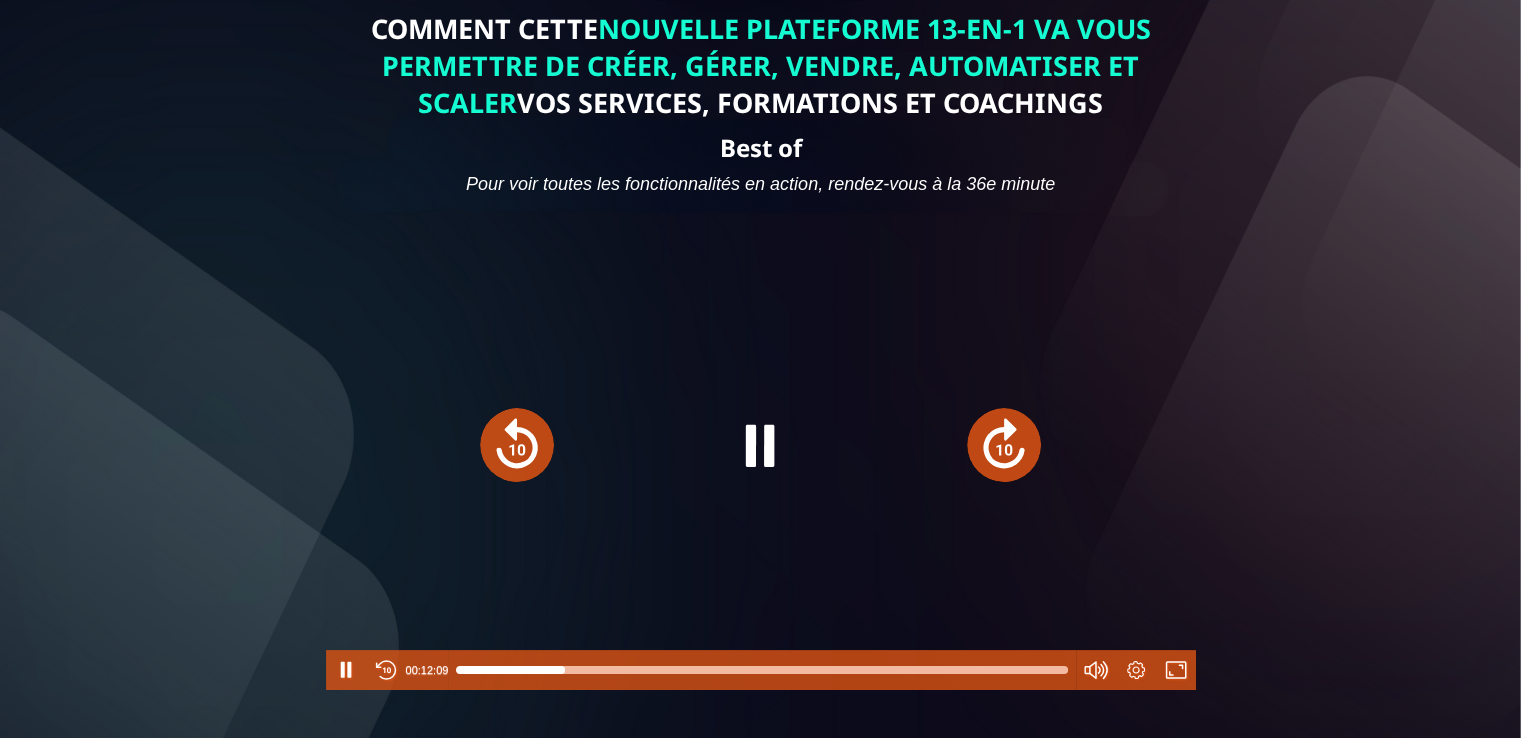 click at bounding box center (1004, 445) 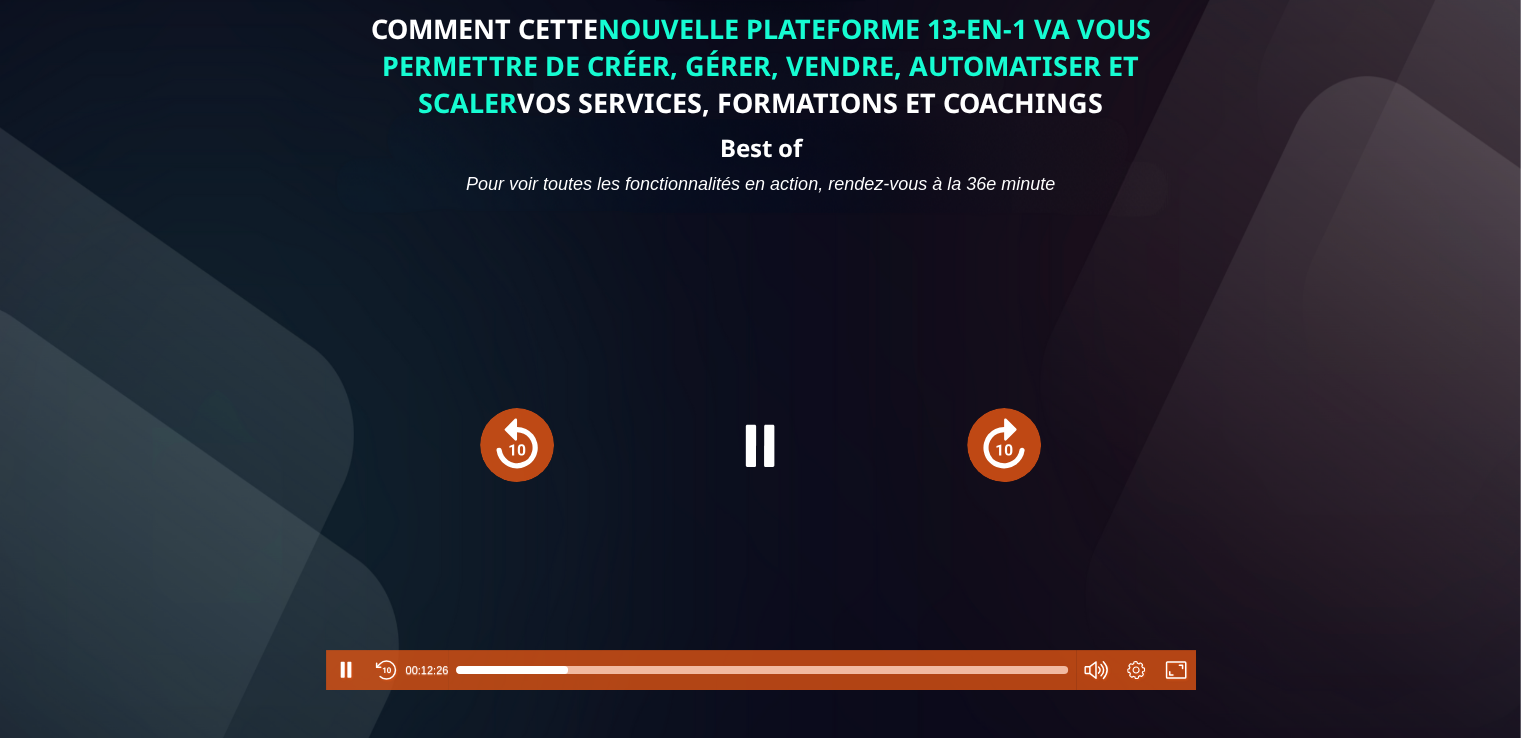 click at bounding box center [1004, 445] 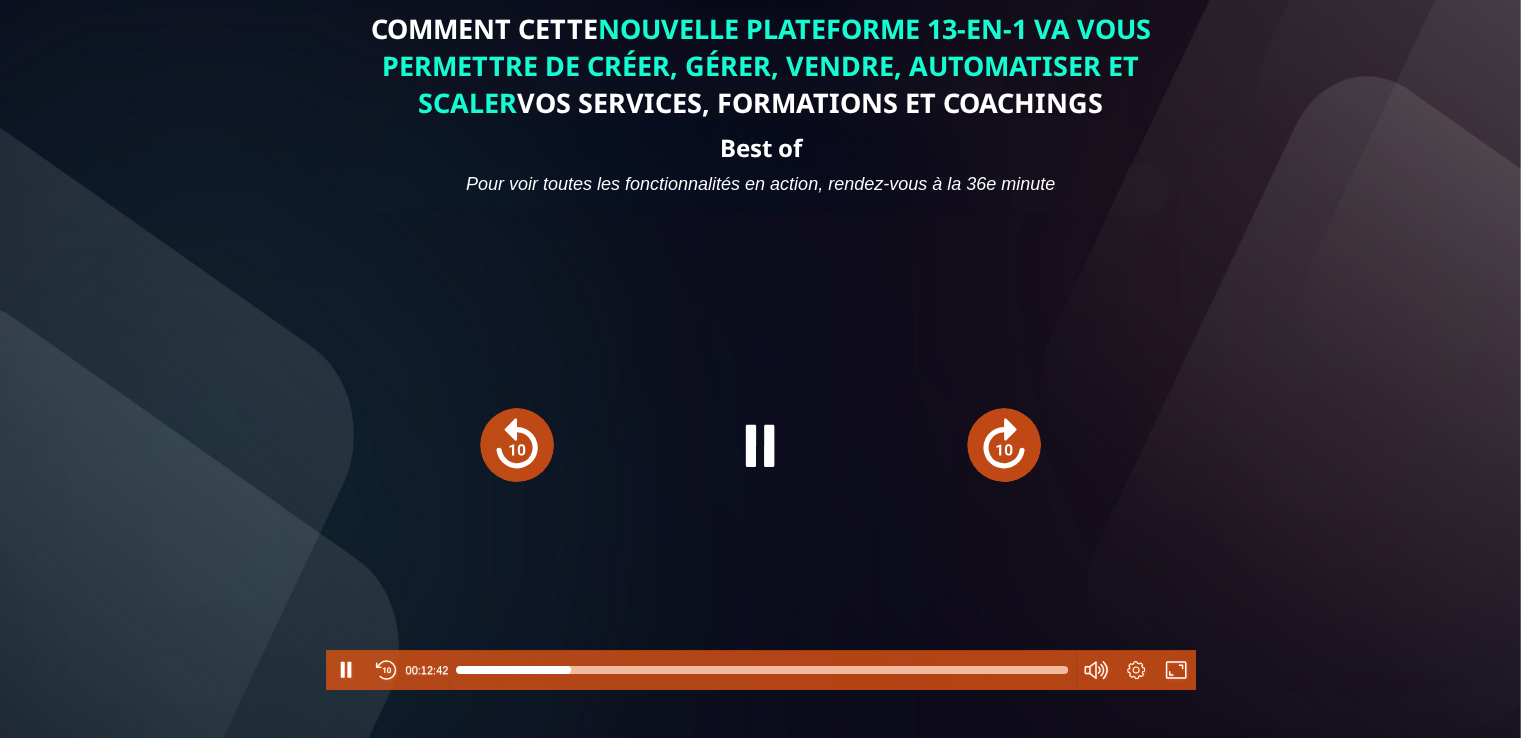 click at bounding box center (1004, 445) 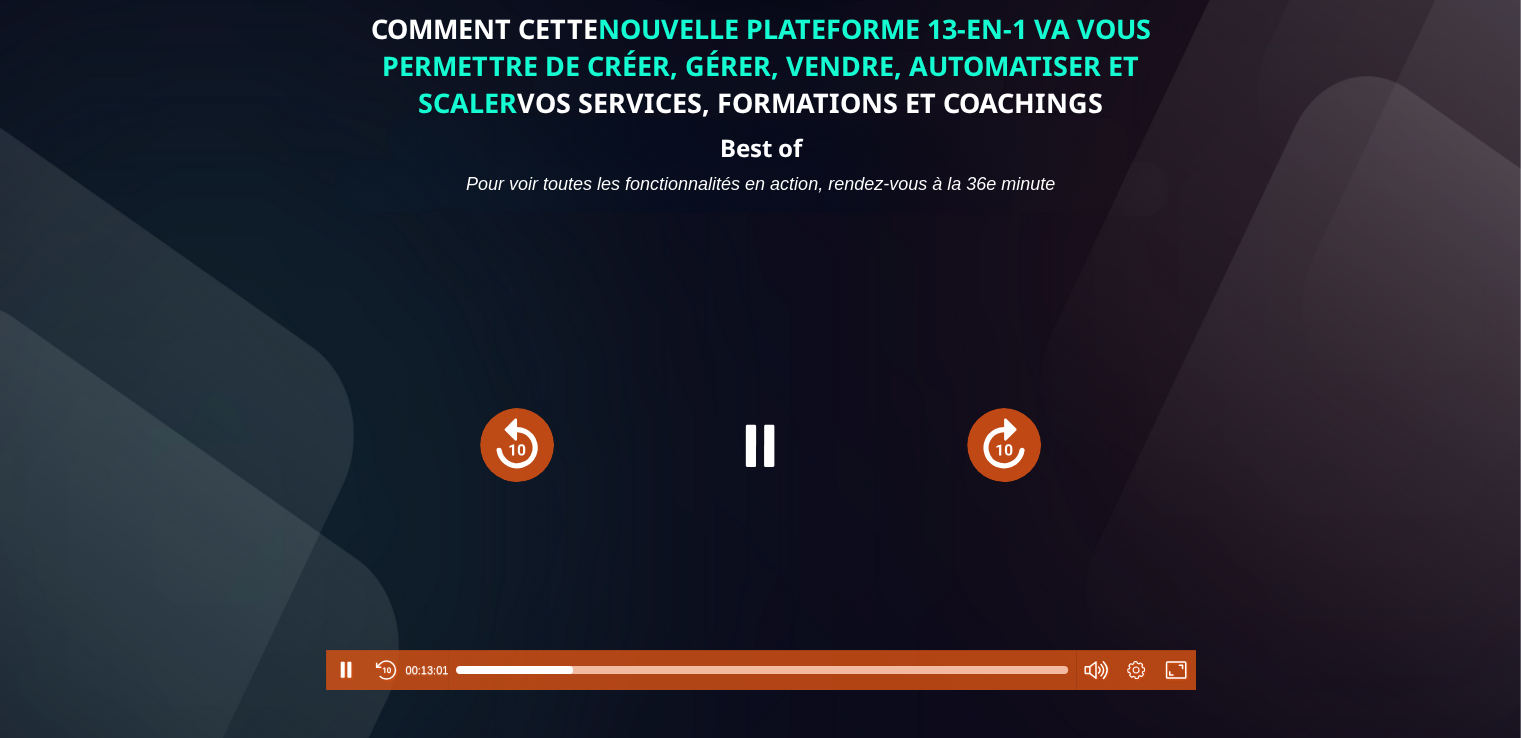 drag, startPoint x: 977, startPoint y: 453, endPoint x: 982, endPoint y: 441, distance: 13 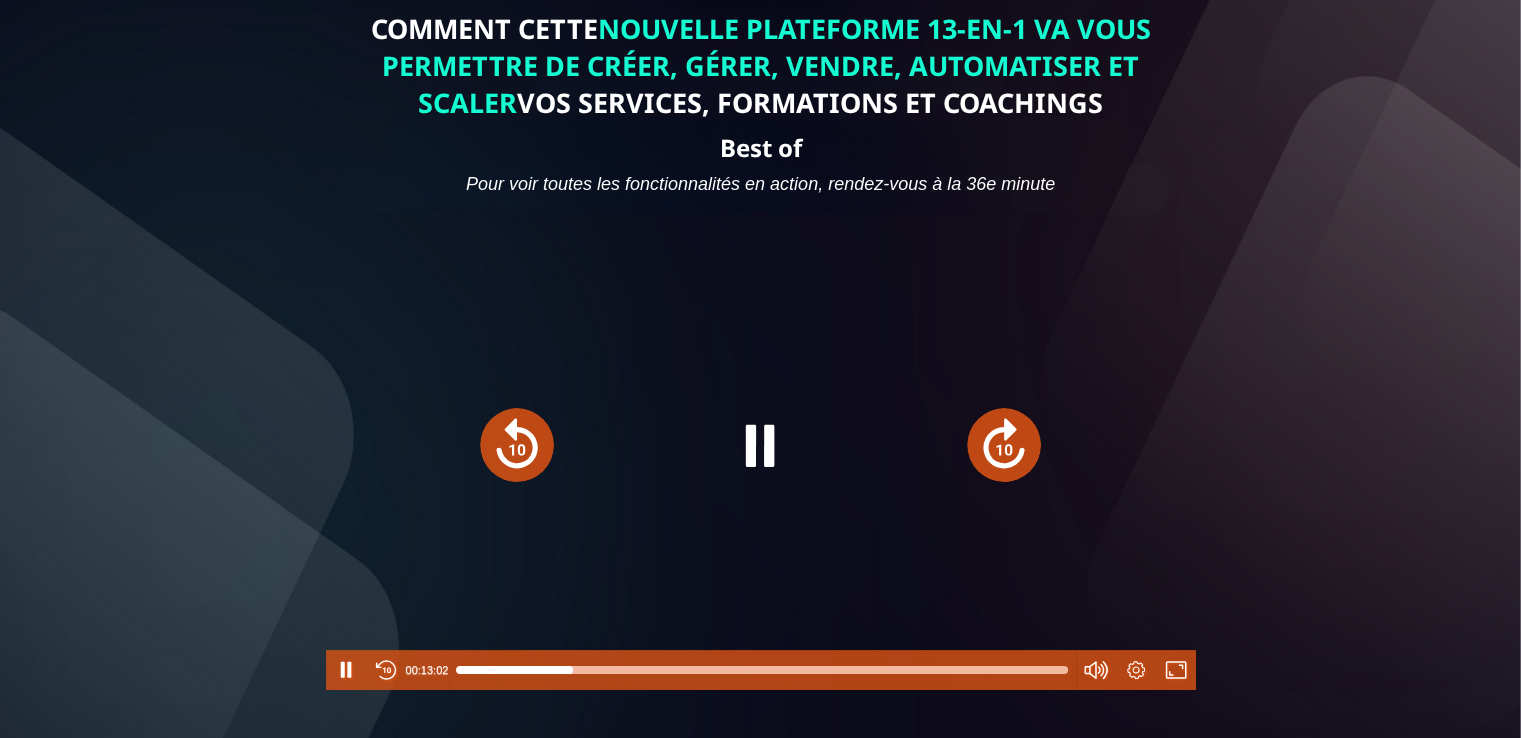 click at bounding box center (1004, 445) 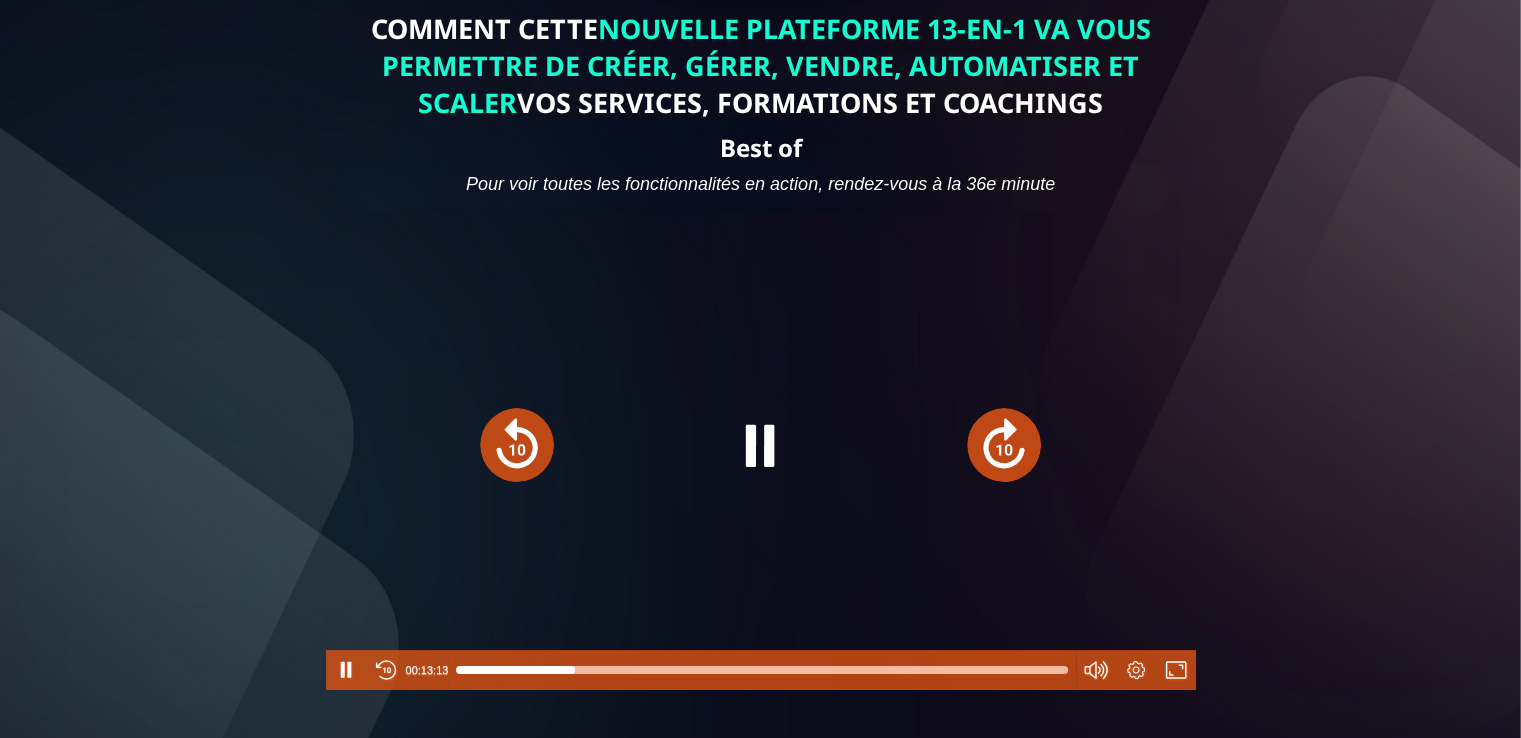 click at bounding box center (1004, 445) 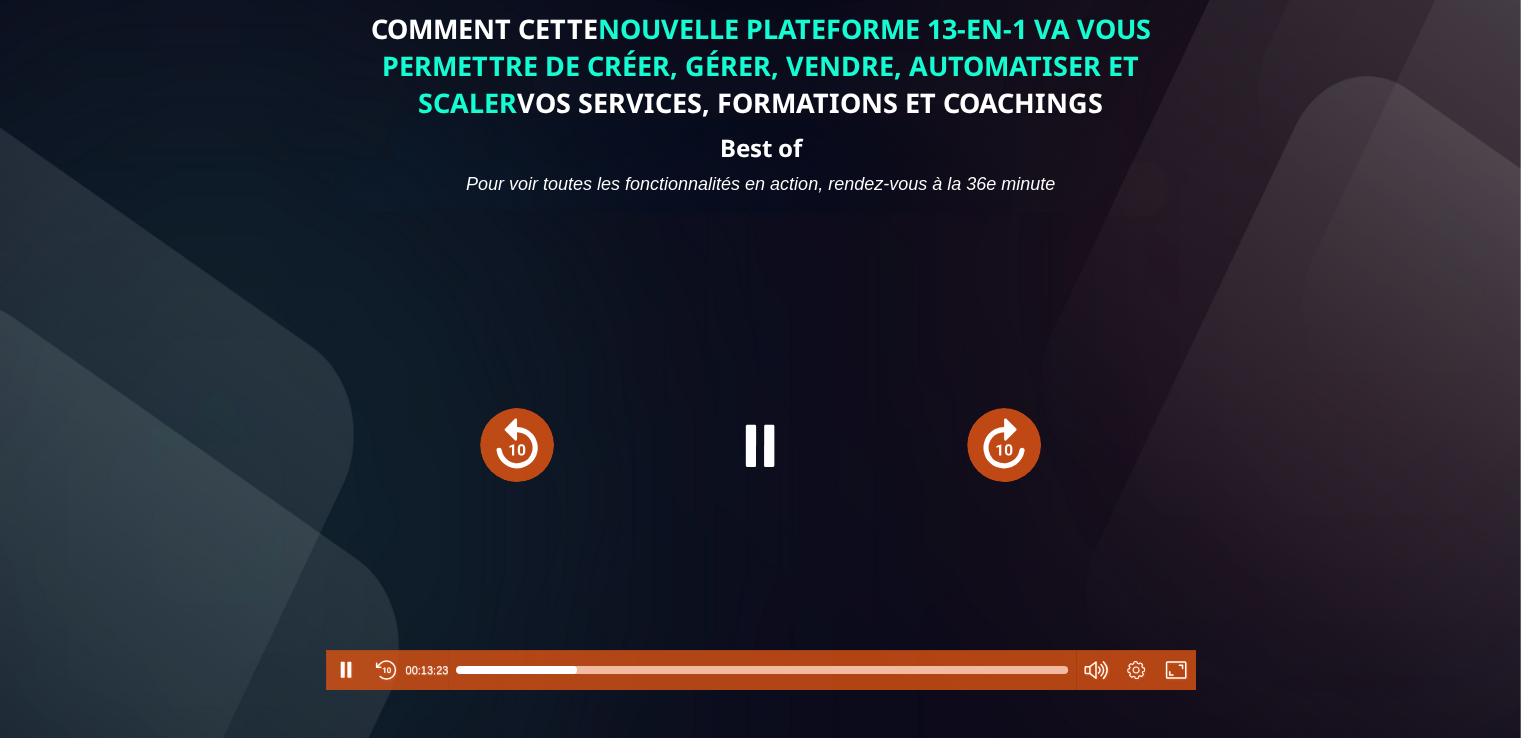 click at bounding box center [1004, 445] 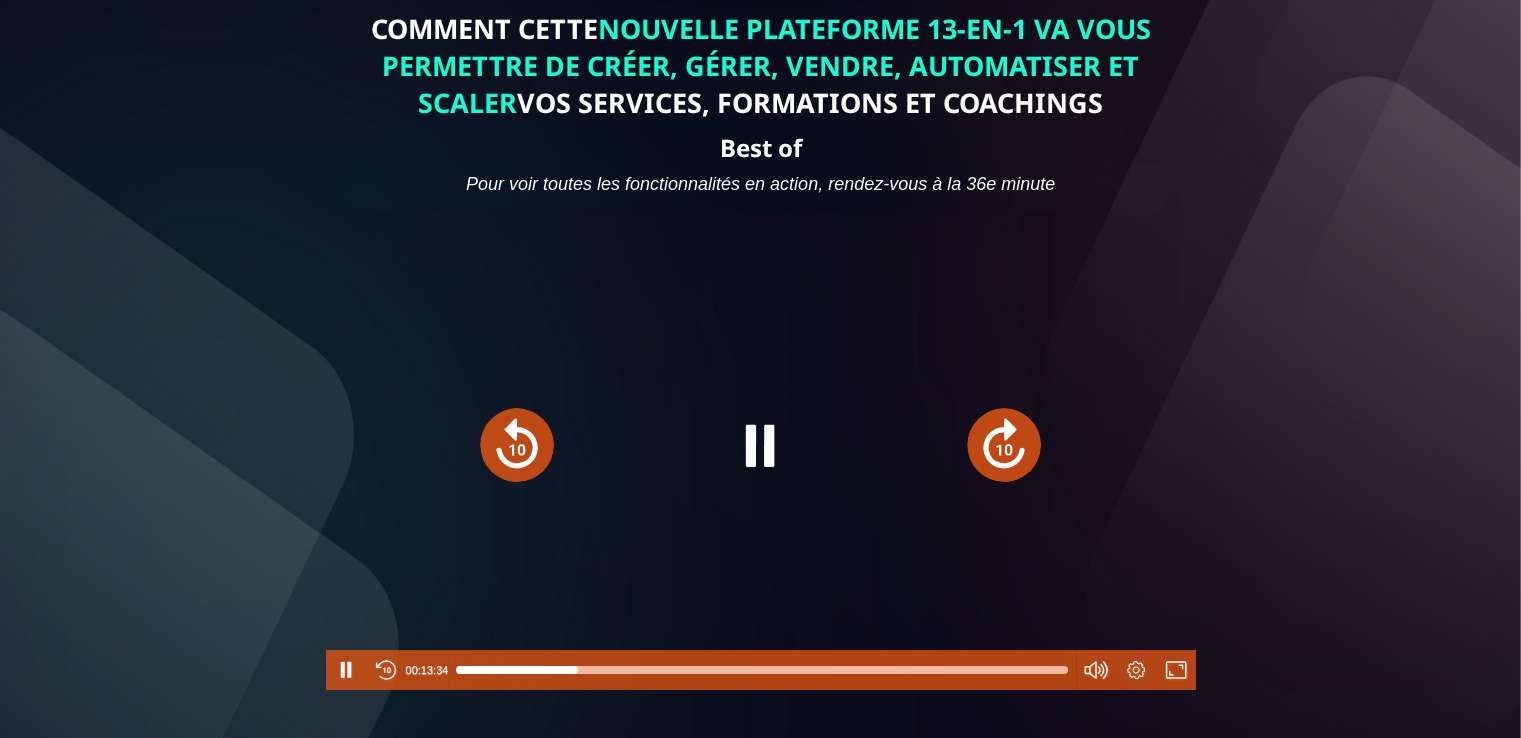 click at bounding box center [1004, 445] 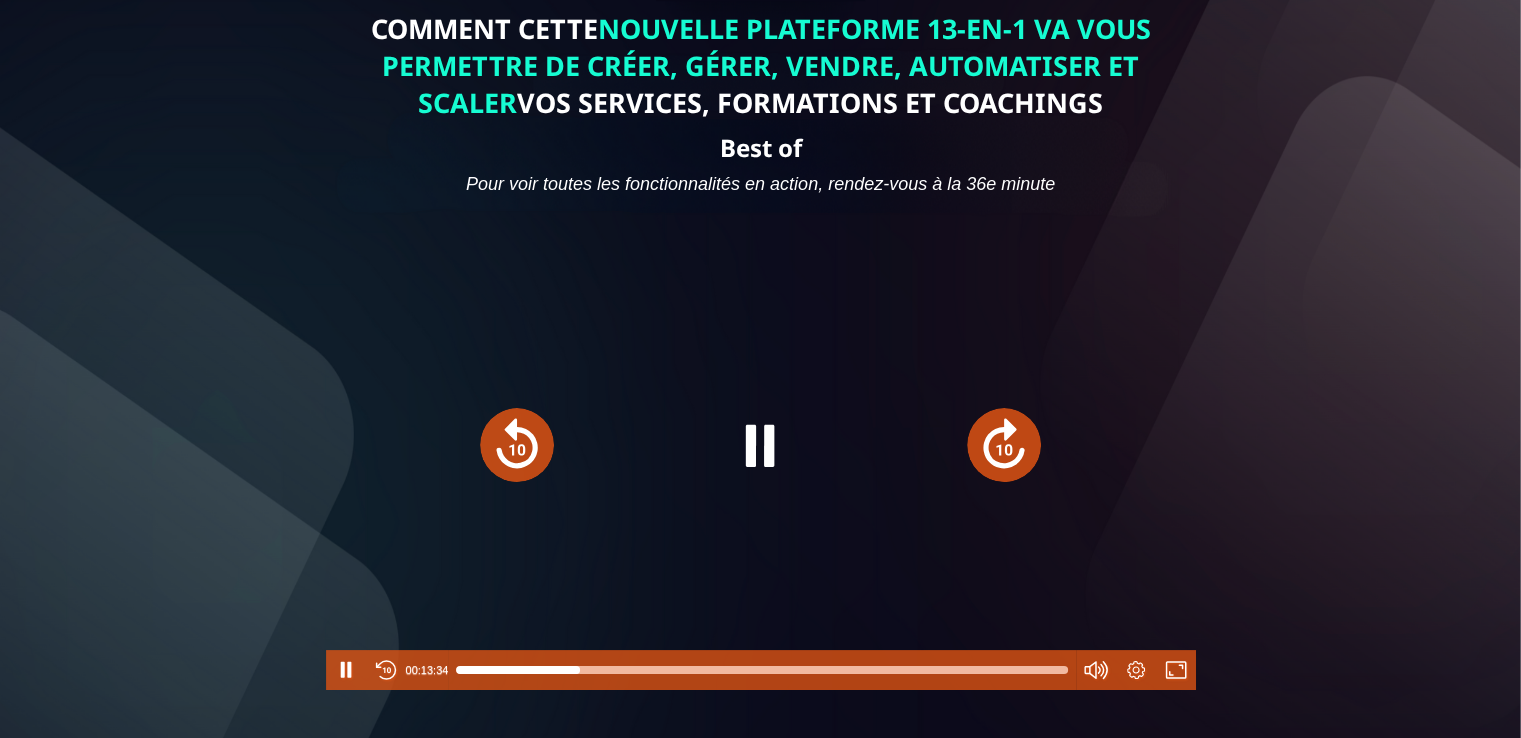 click at bounding box center (1004, 445) 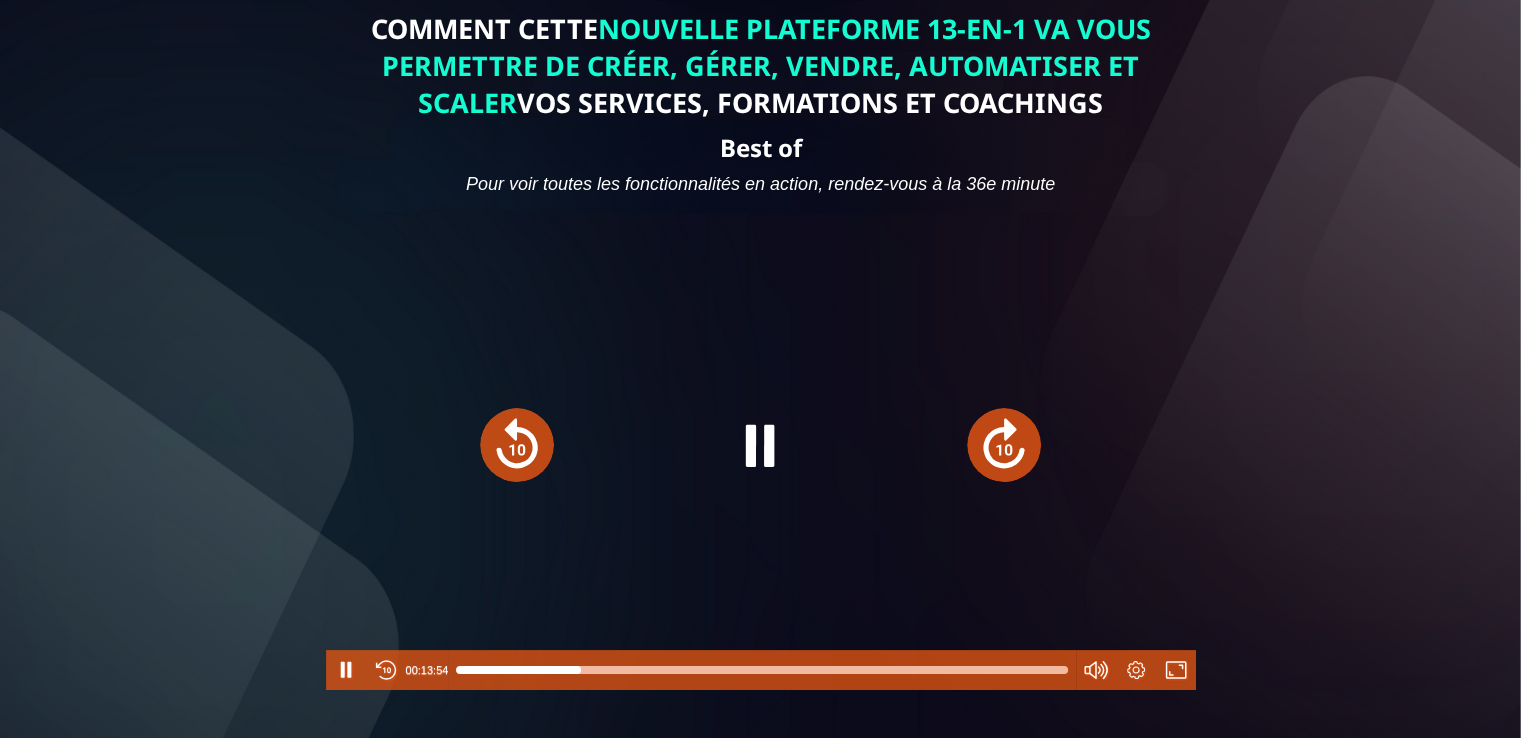 click at bounding box center [1004, 445] 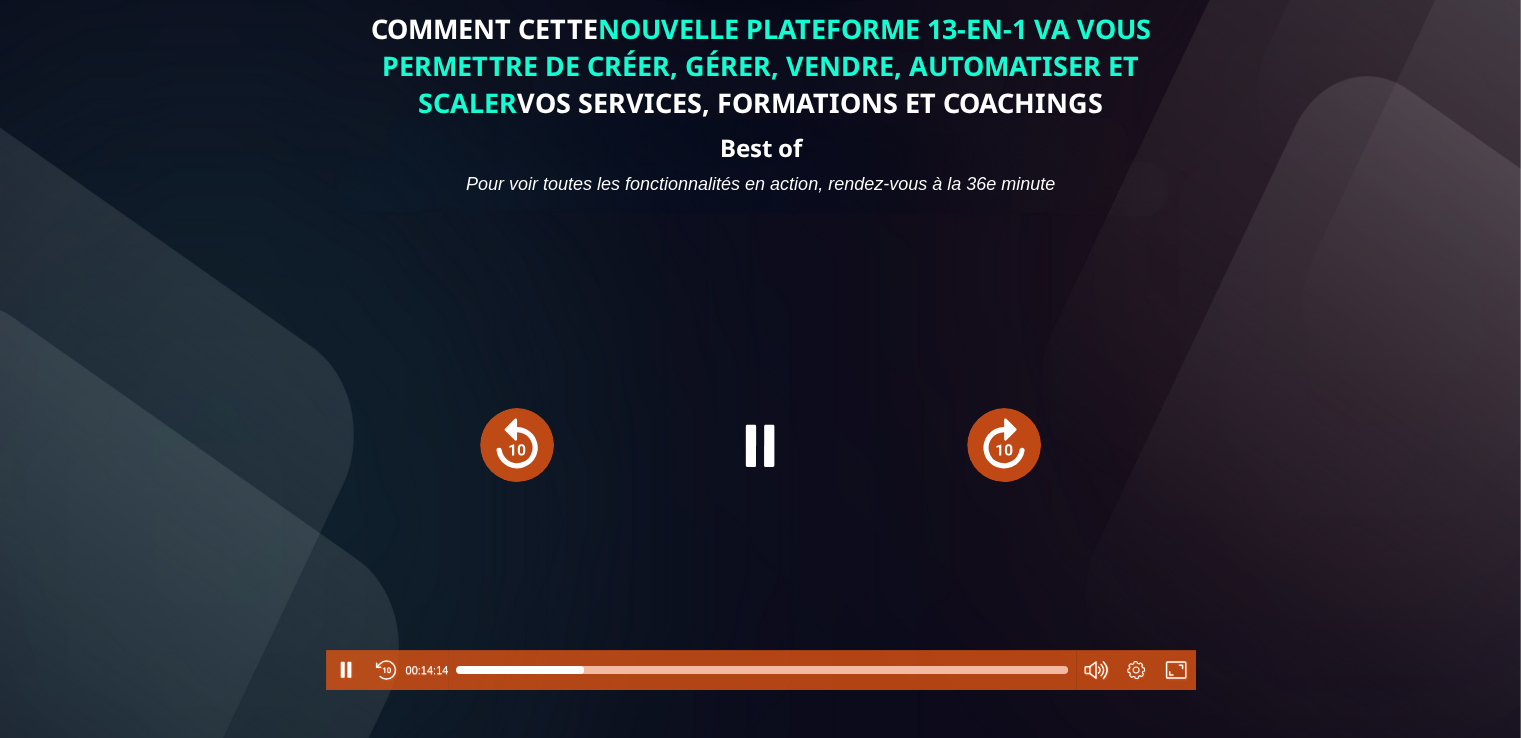 click at bounding box center [1004, 445] 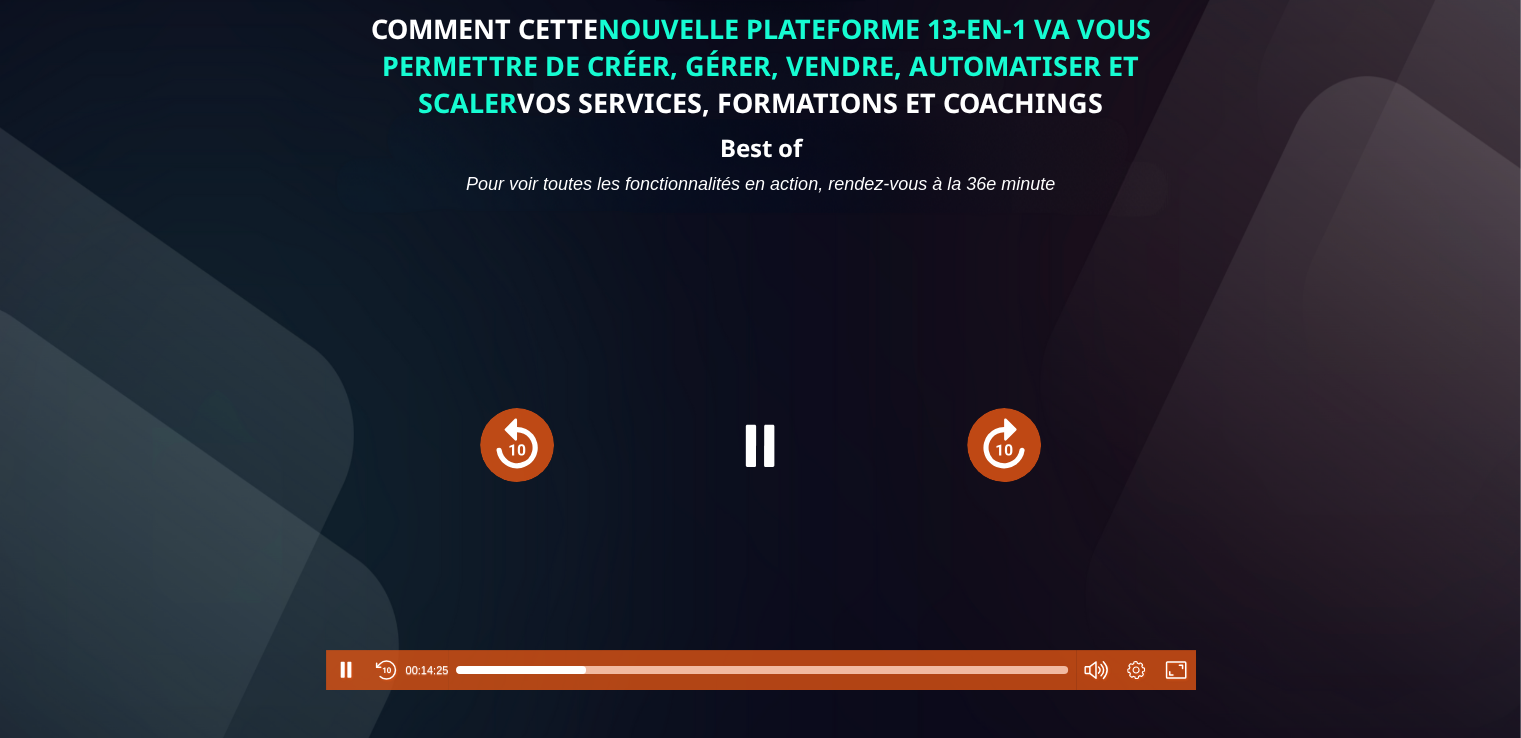 click at bounding box center (1004, 445) 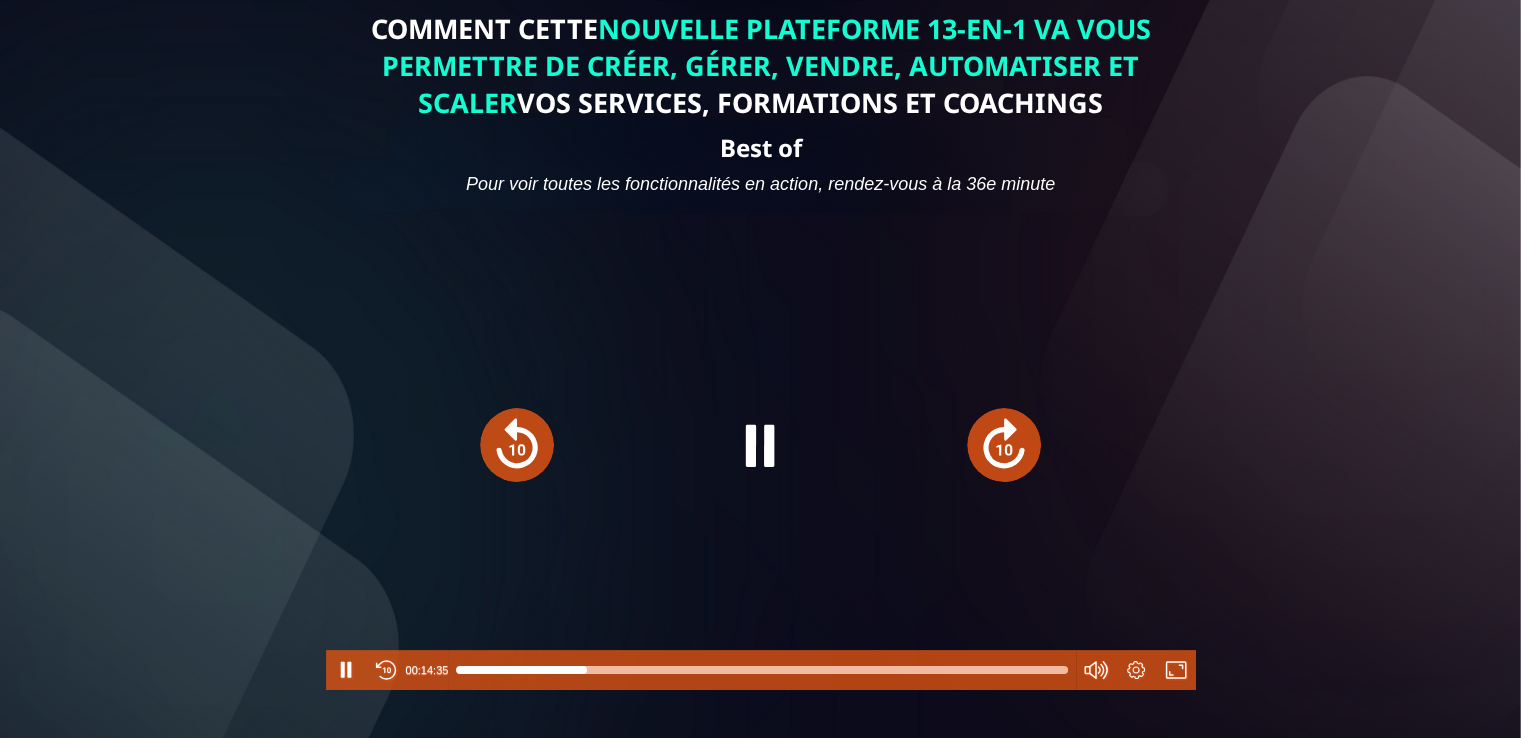 click at bounding box center (1004, 445) 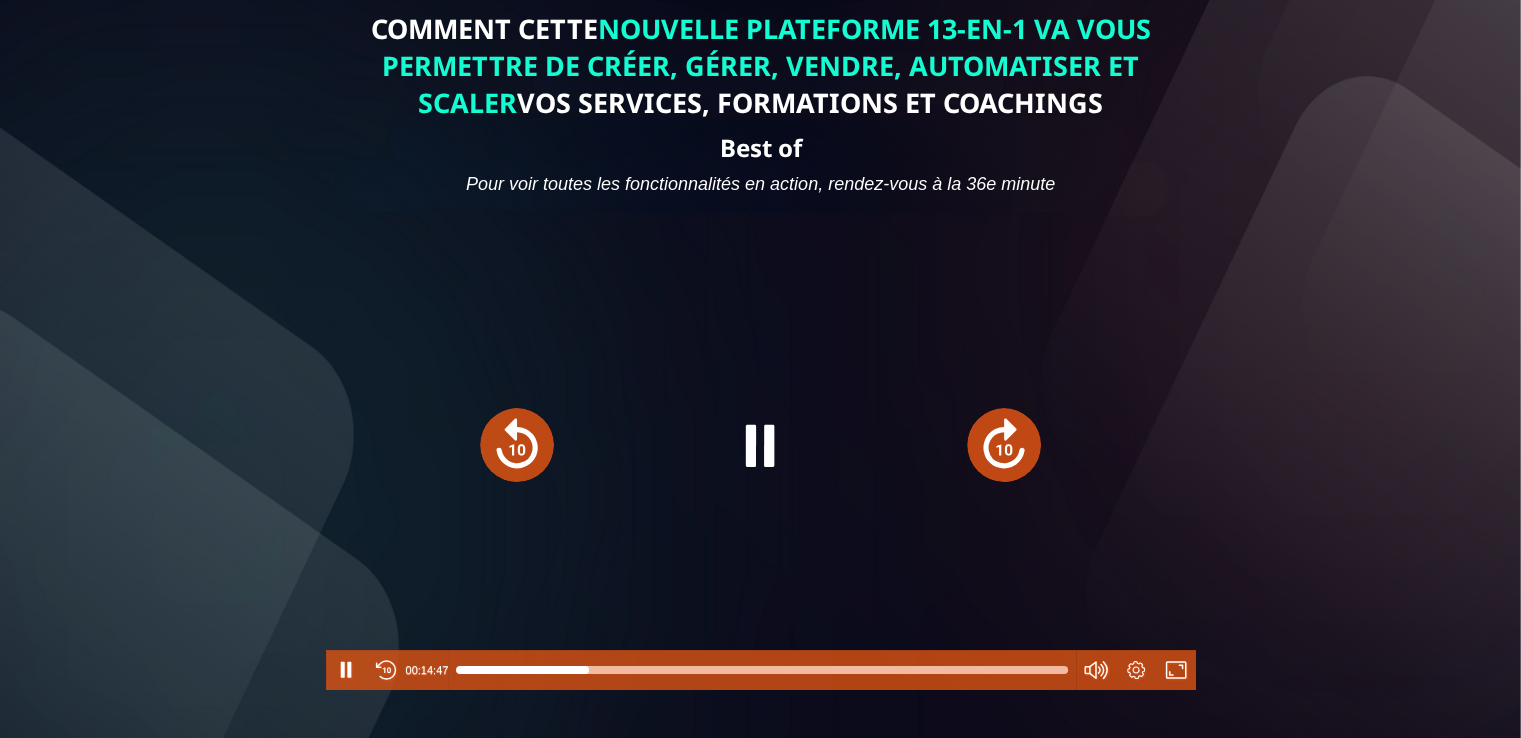 click at bounding box center (1004, 445) 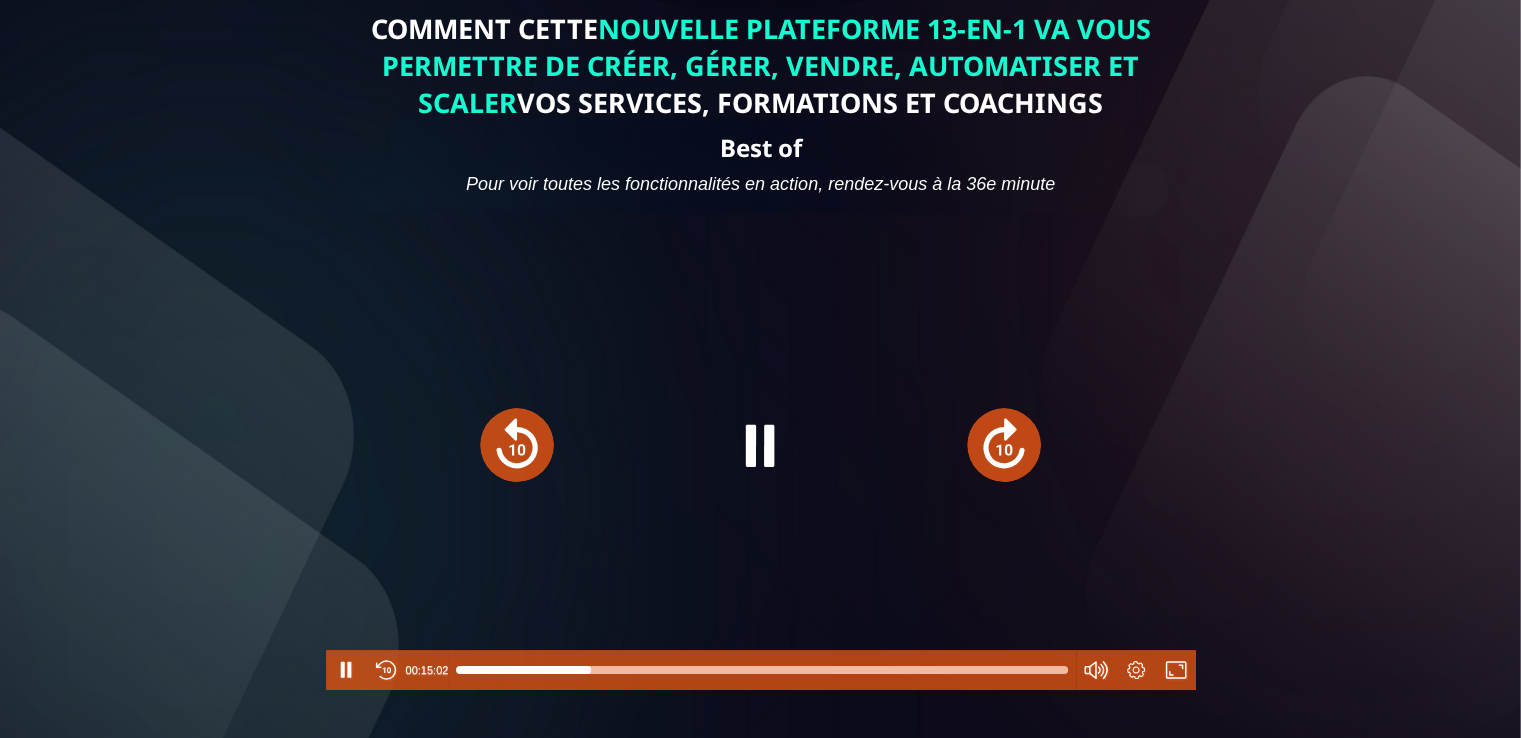 click at bounding box center (1004, 445) 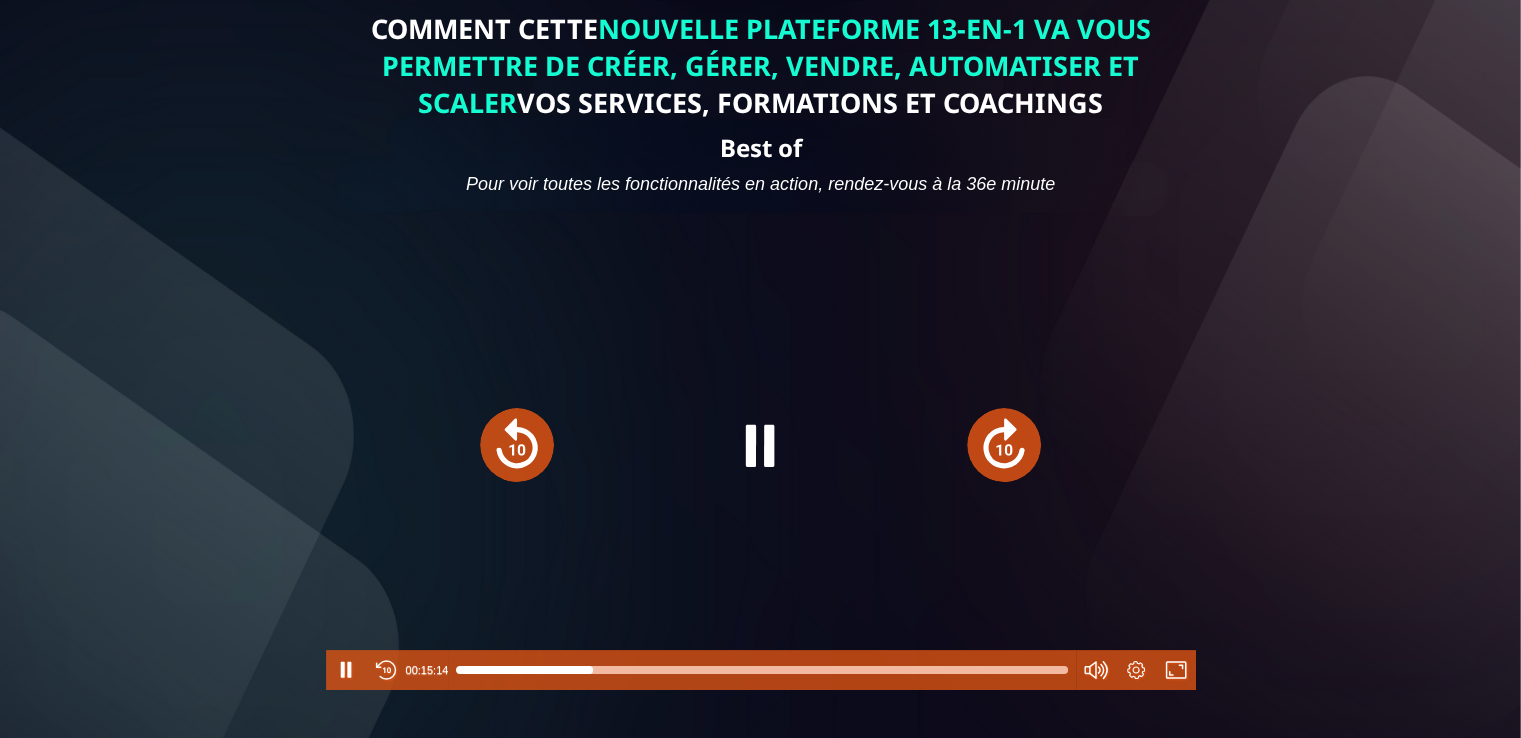 click at bounding box center (1004, 445) 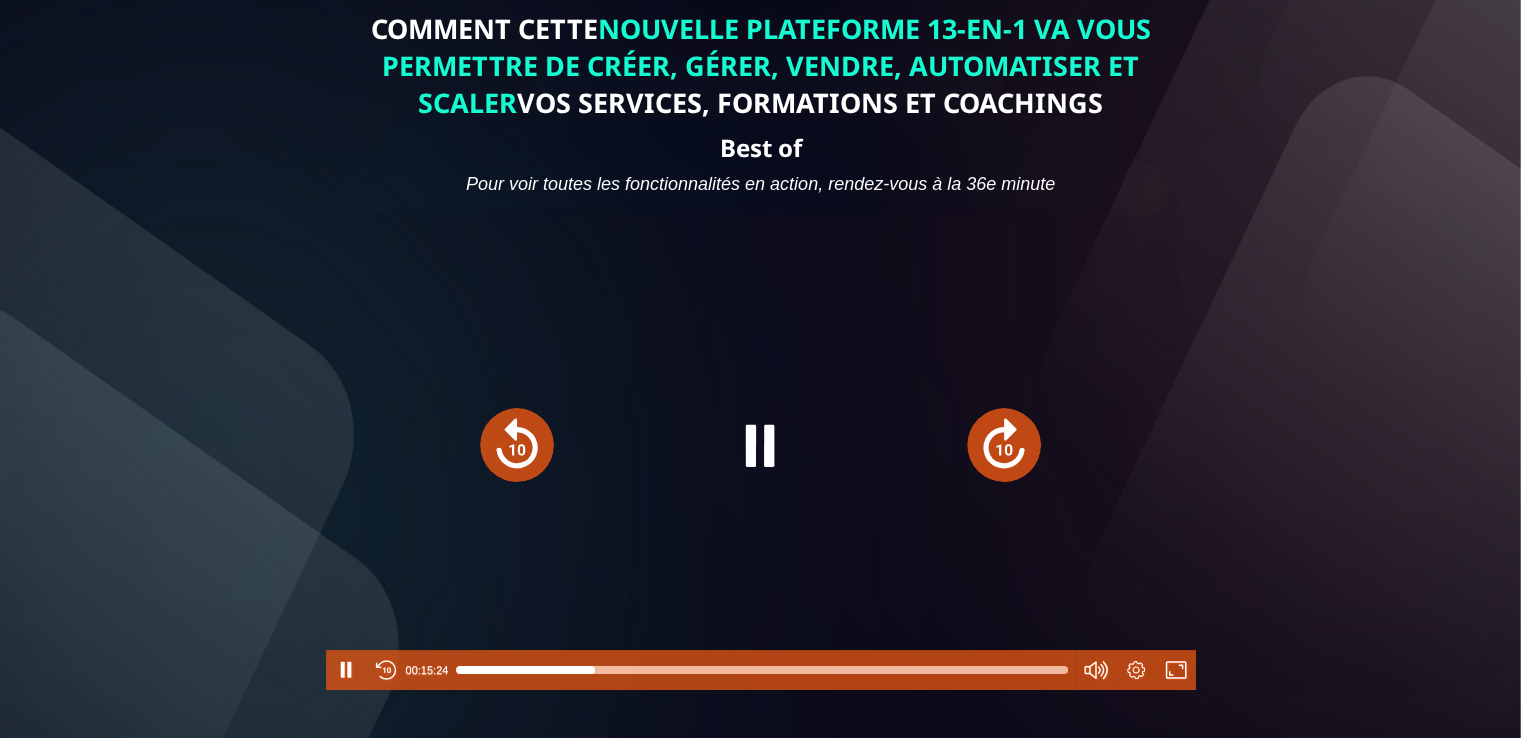 click at bounding box center (1004, 445) 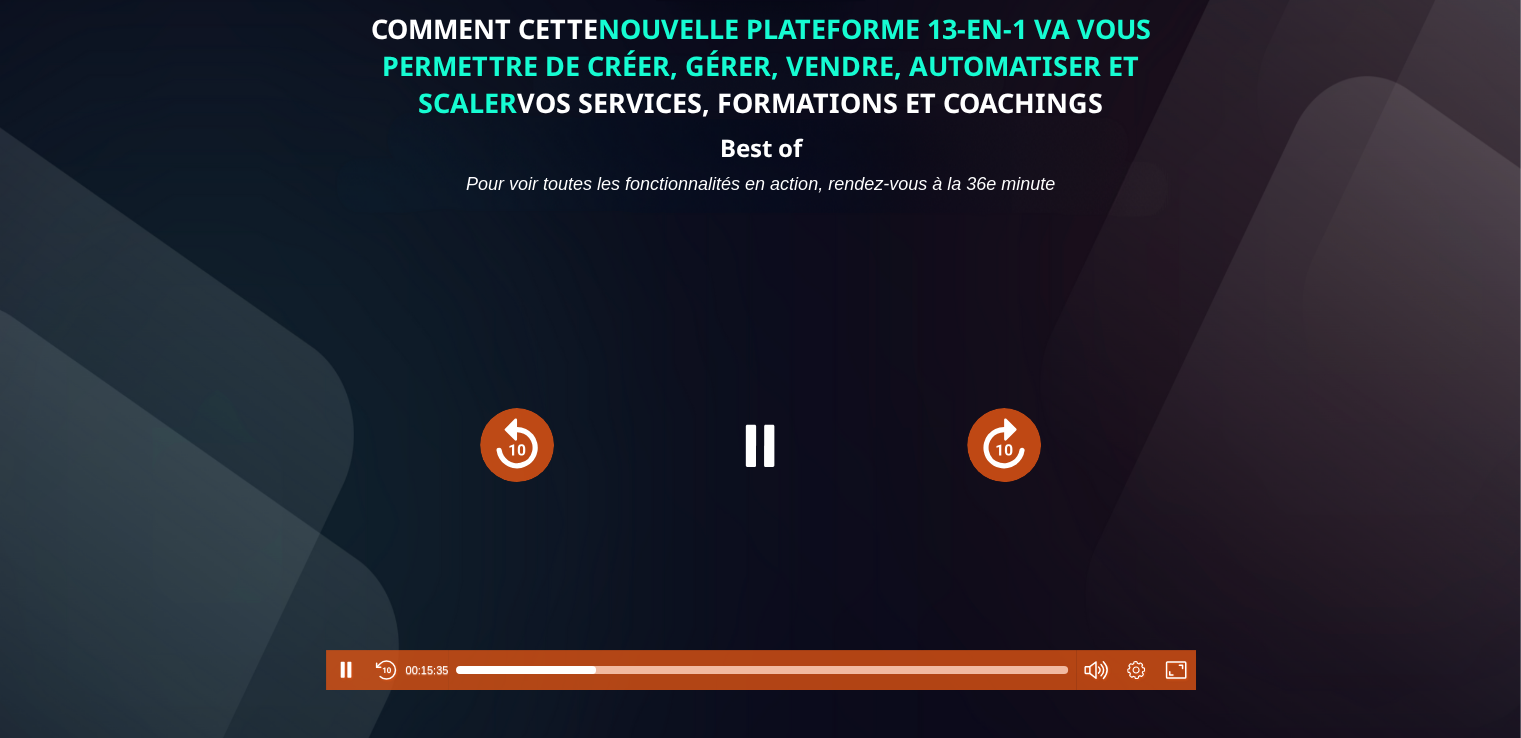 click at bounding box center (1004, 445) 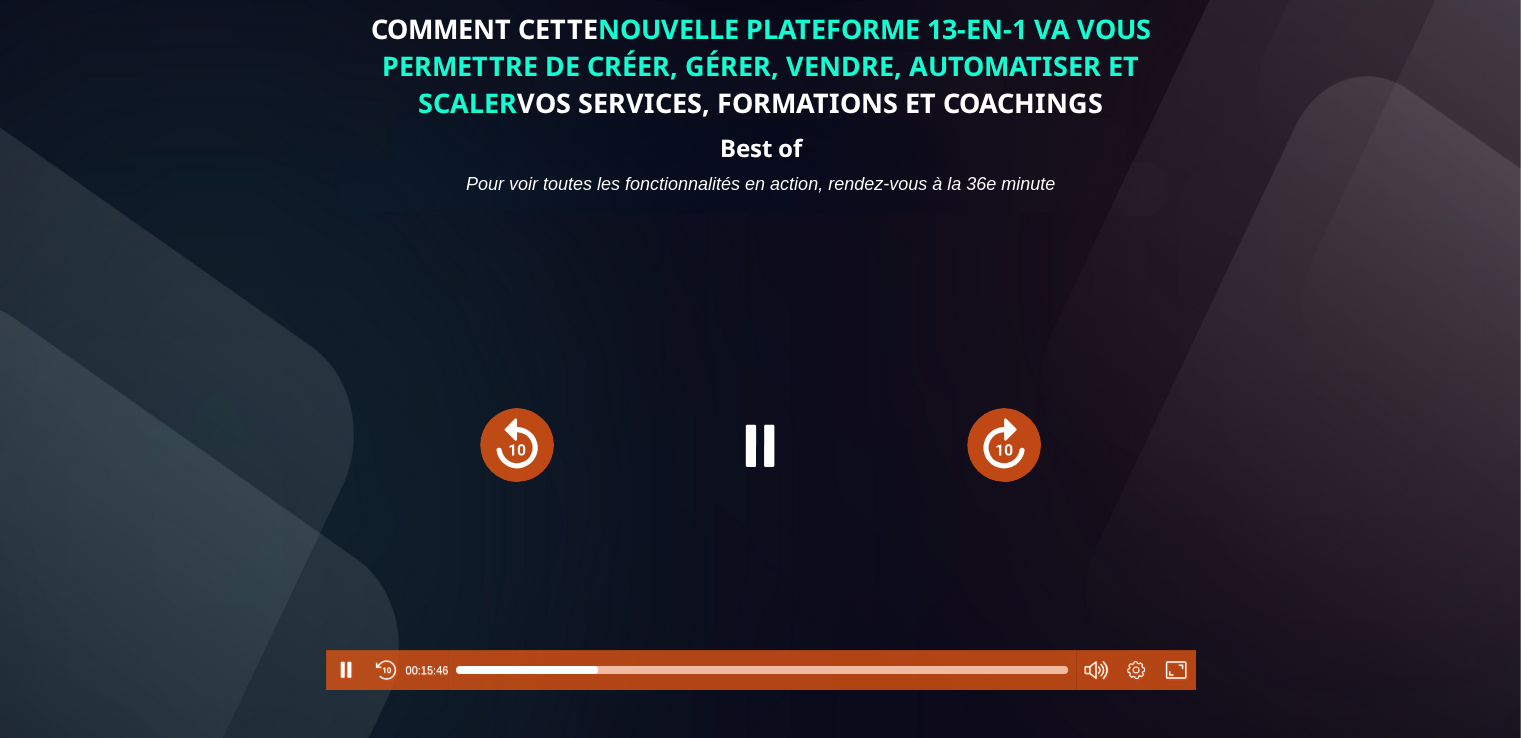 click at bounding box center [1004, 445] 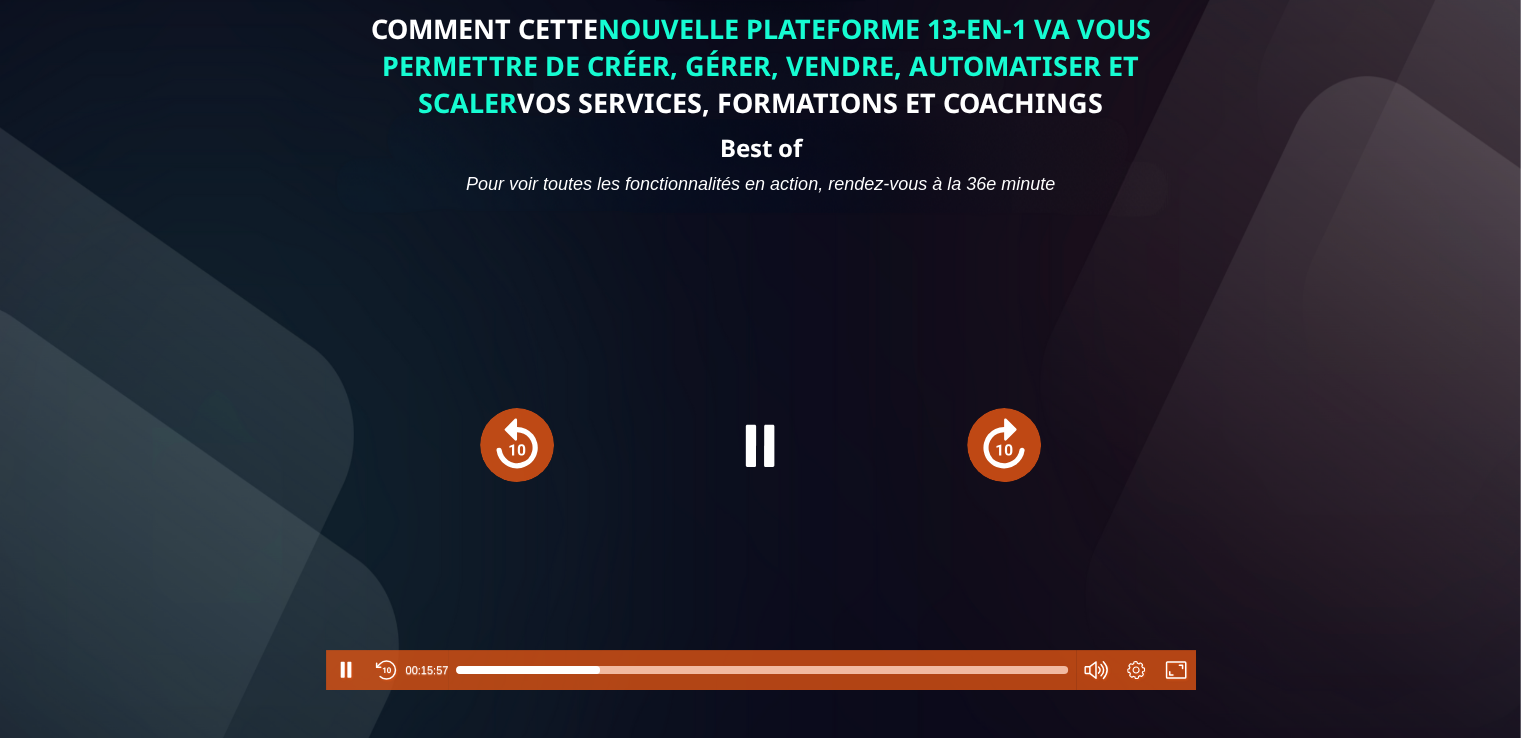 click at bounding box center [1004, 445] 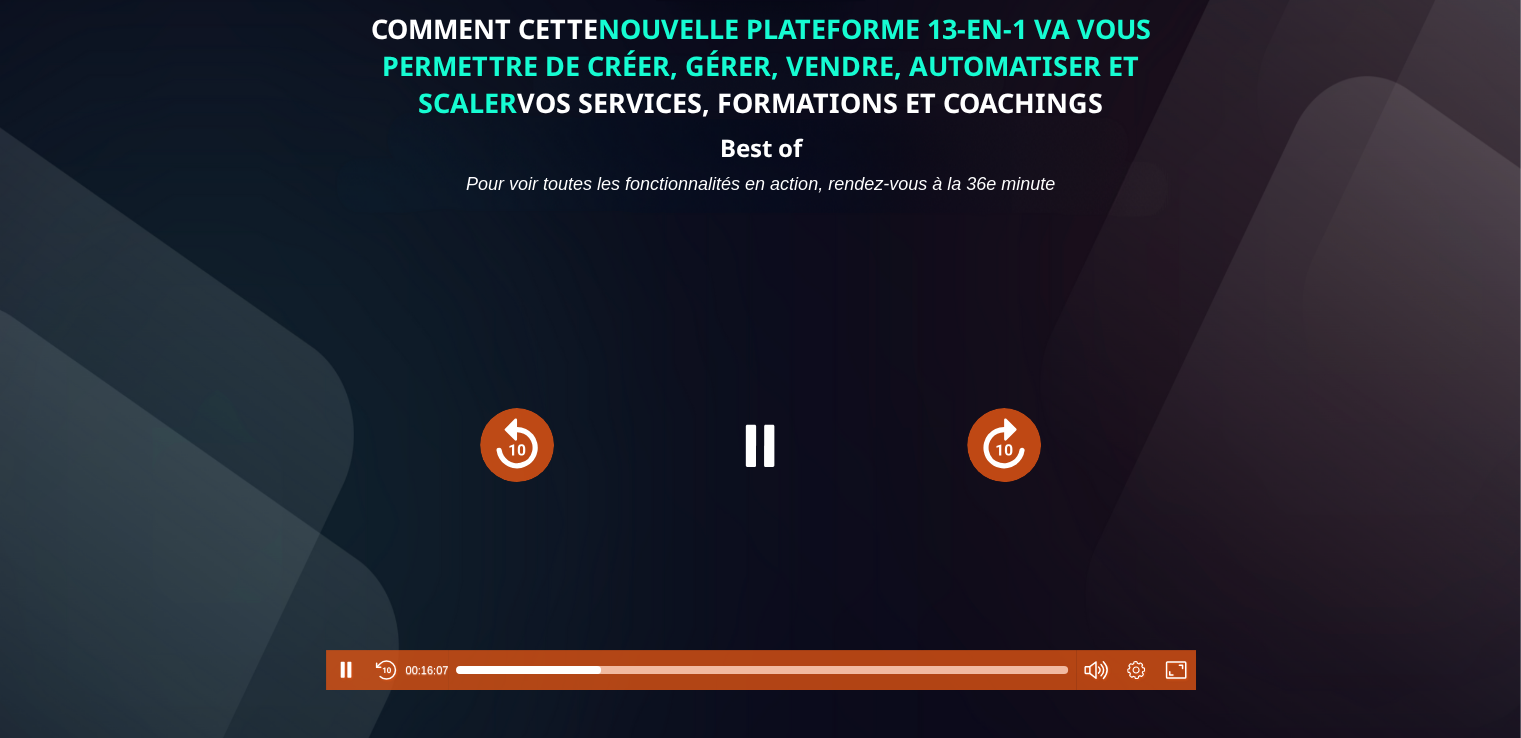 click at bounding box center (1004, 445) 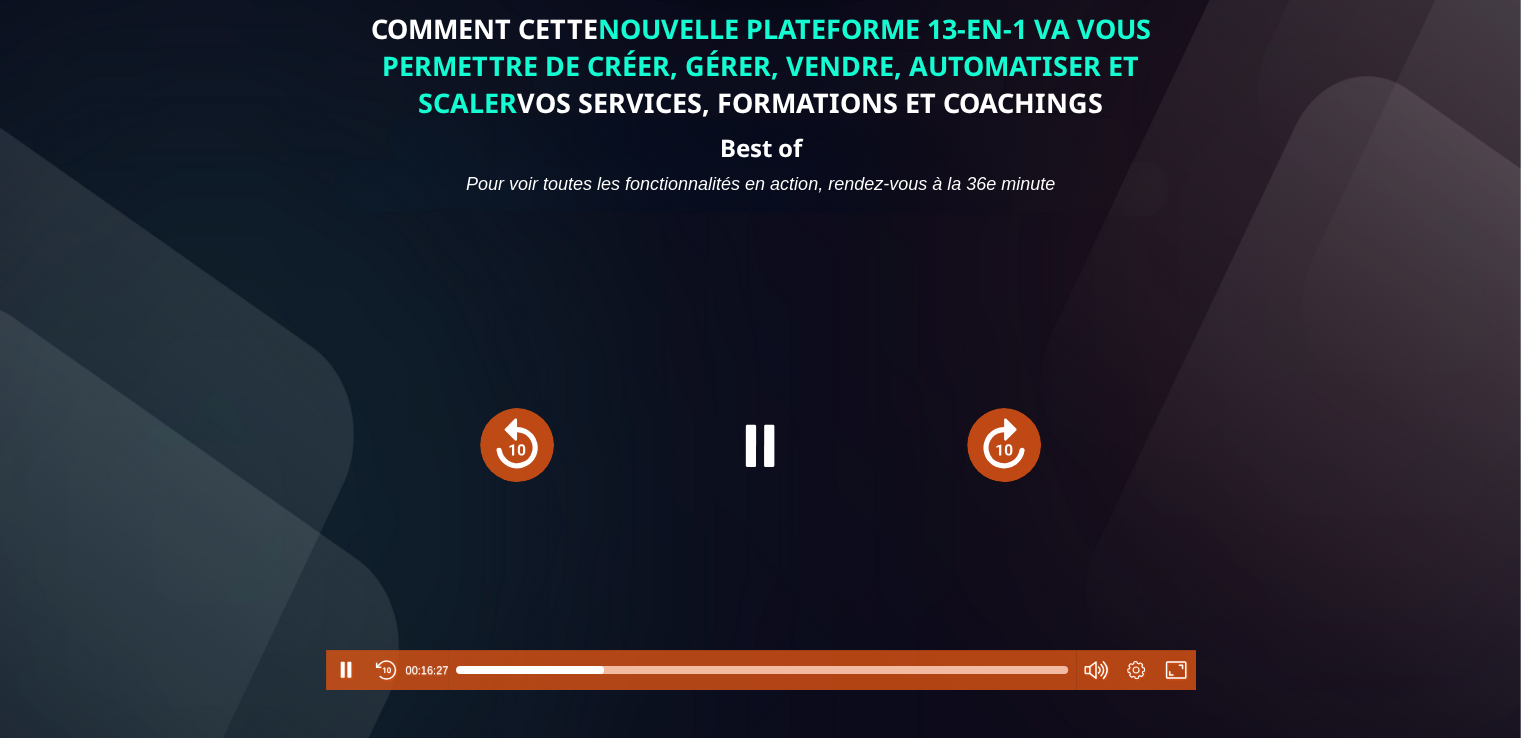 click at bounding box center (1004, 445) 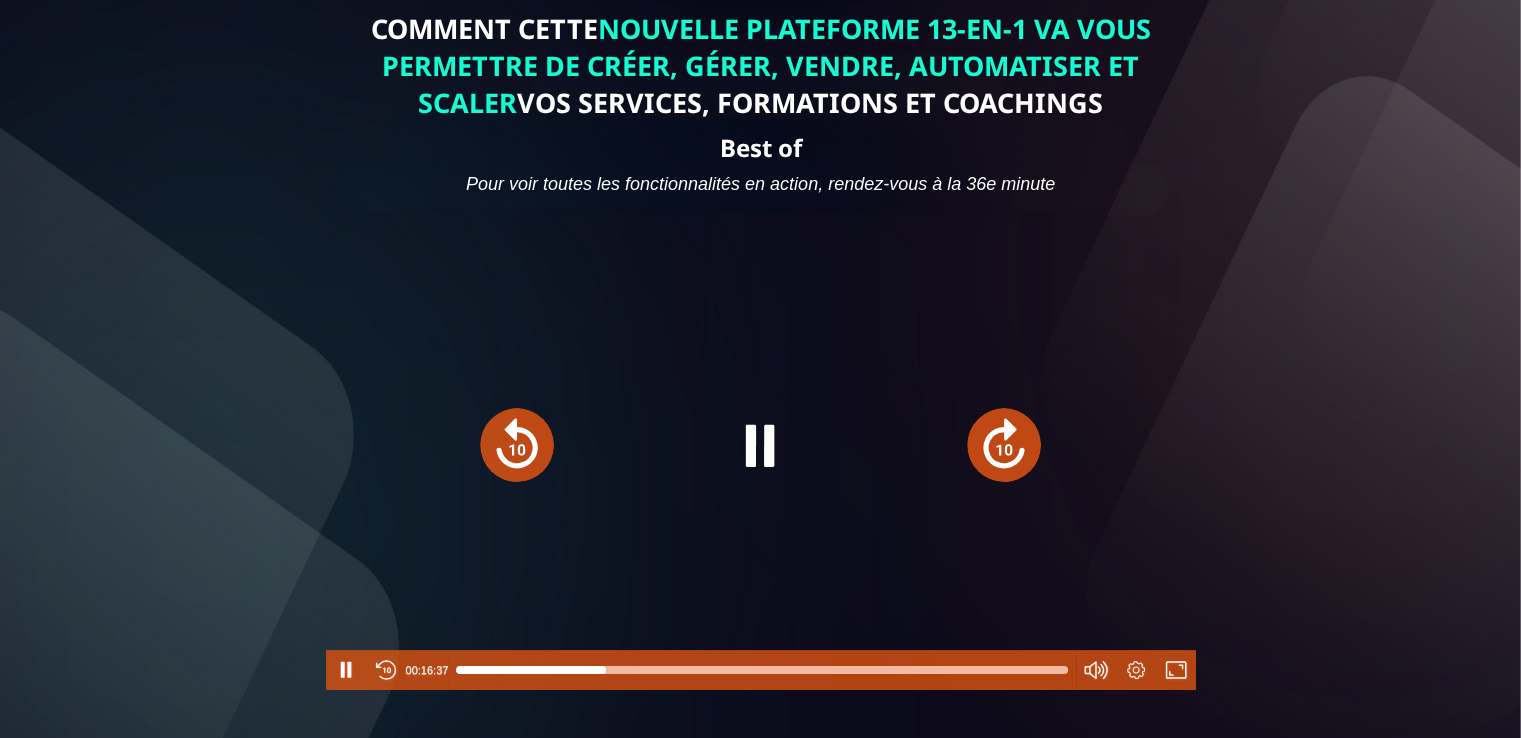 click at bounding box center (1004, 445) 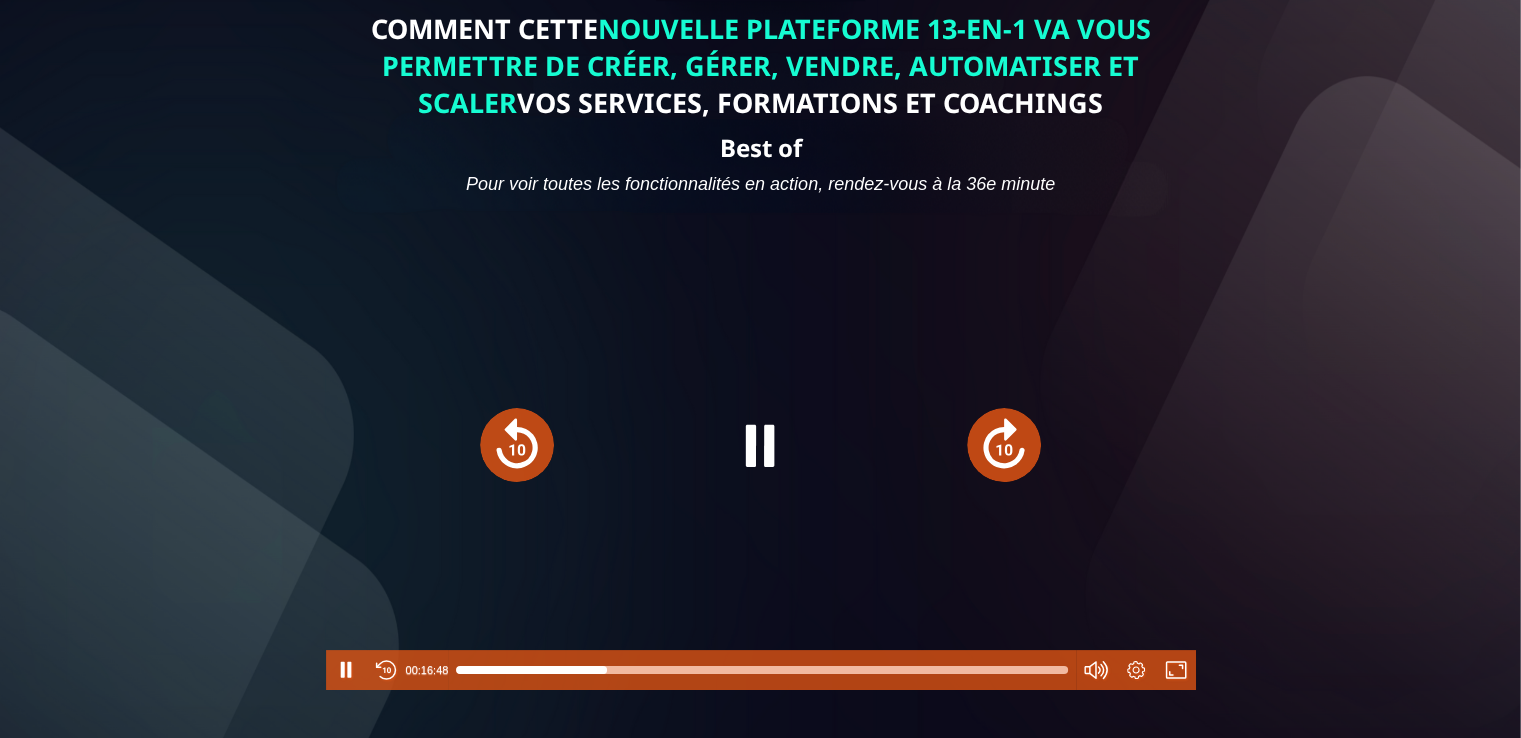 click at bounding box center (1004, 445) 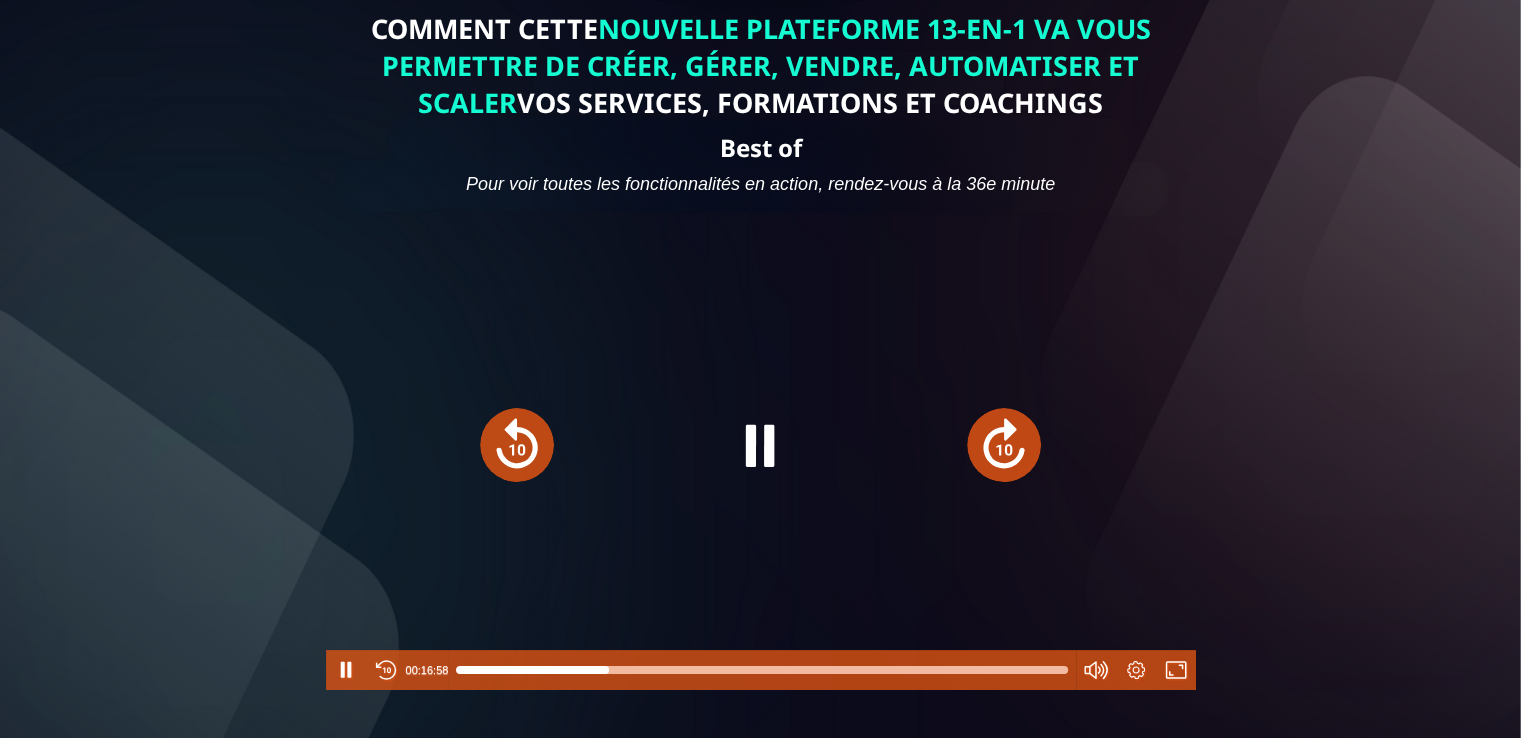click at bounding box center (1004, 445) 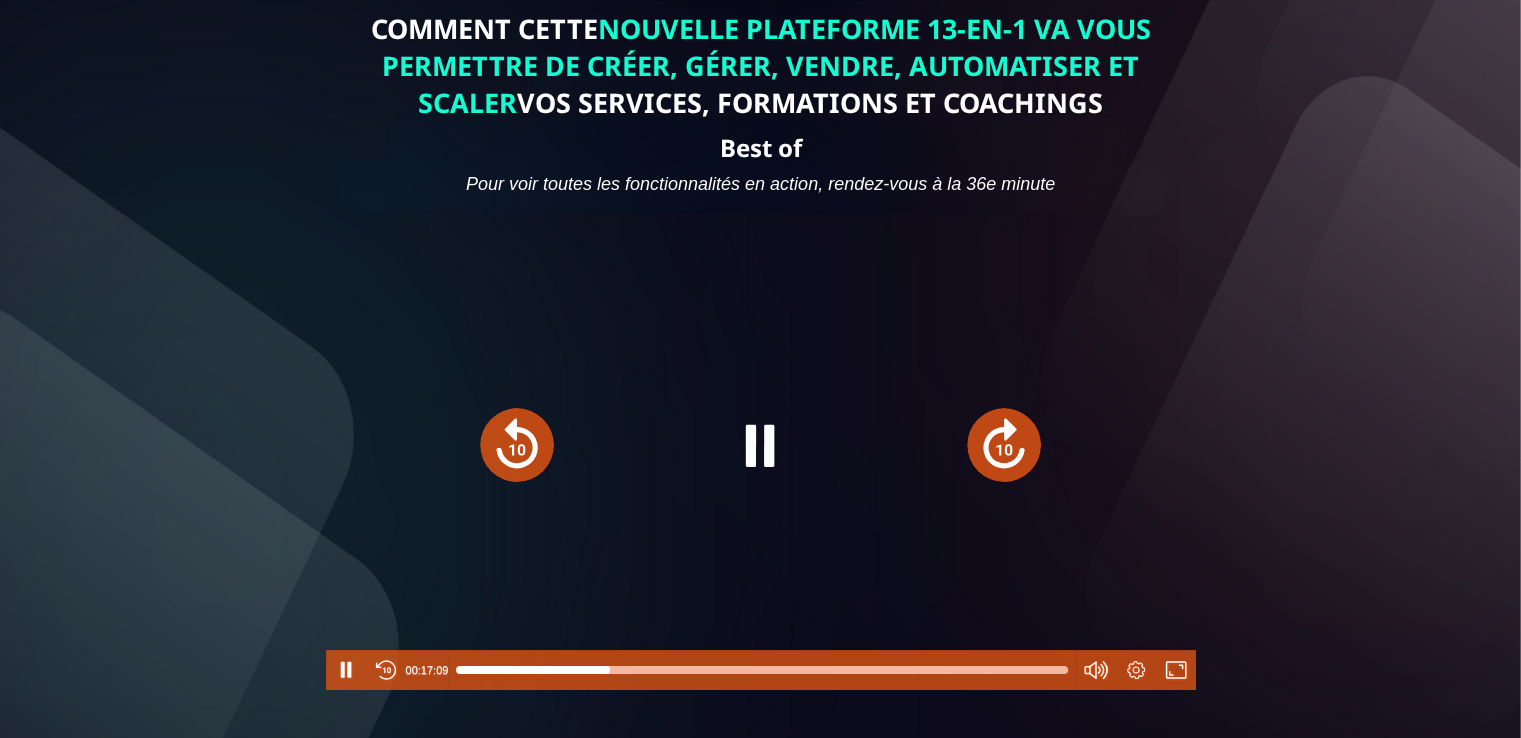 click at bounding box center [1004, 445] 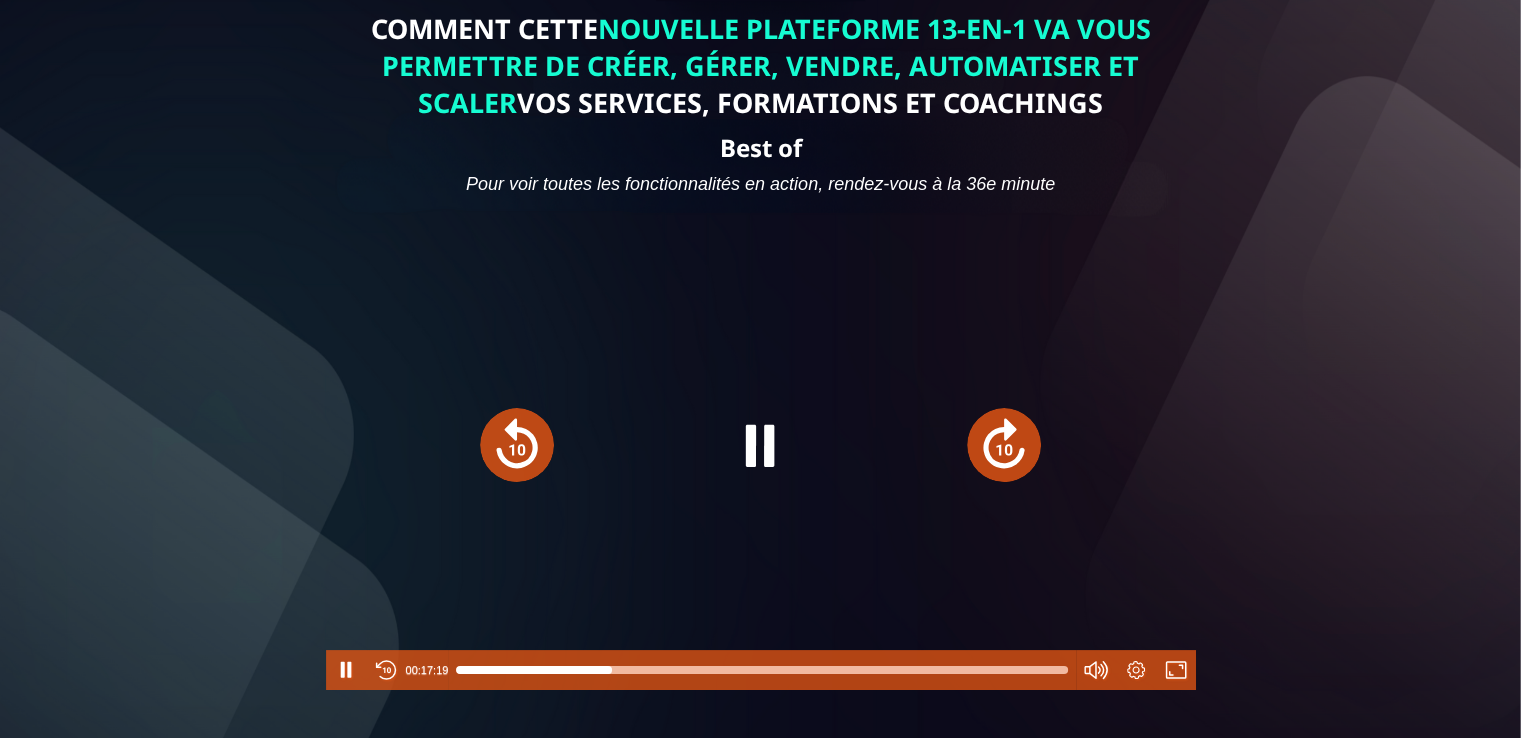 click at bounding box center [1004, 445] 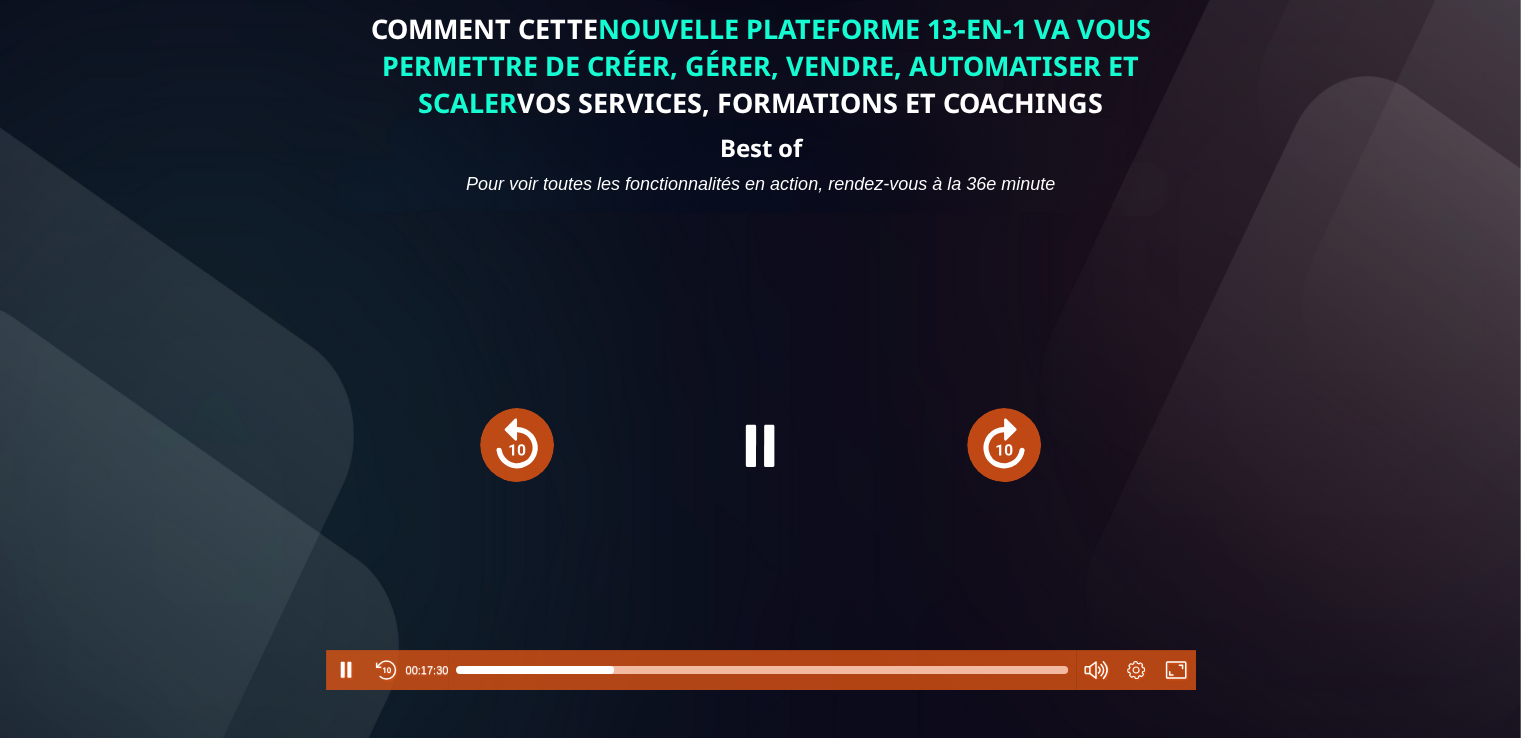 click at bounding box center [1004, 445] 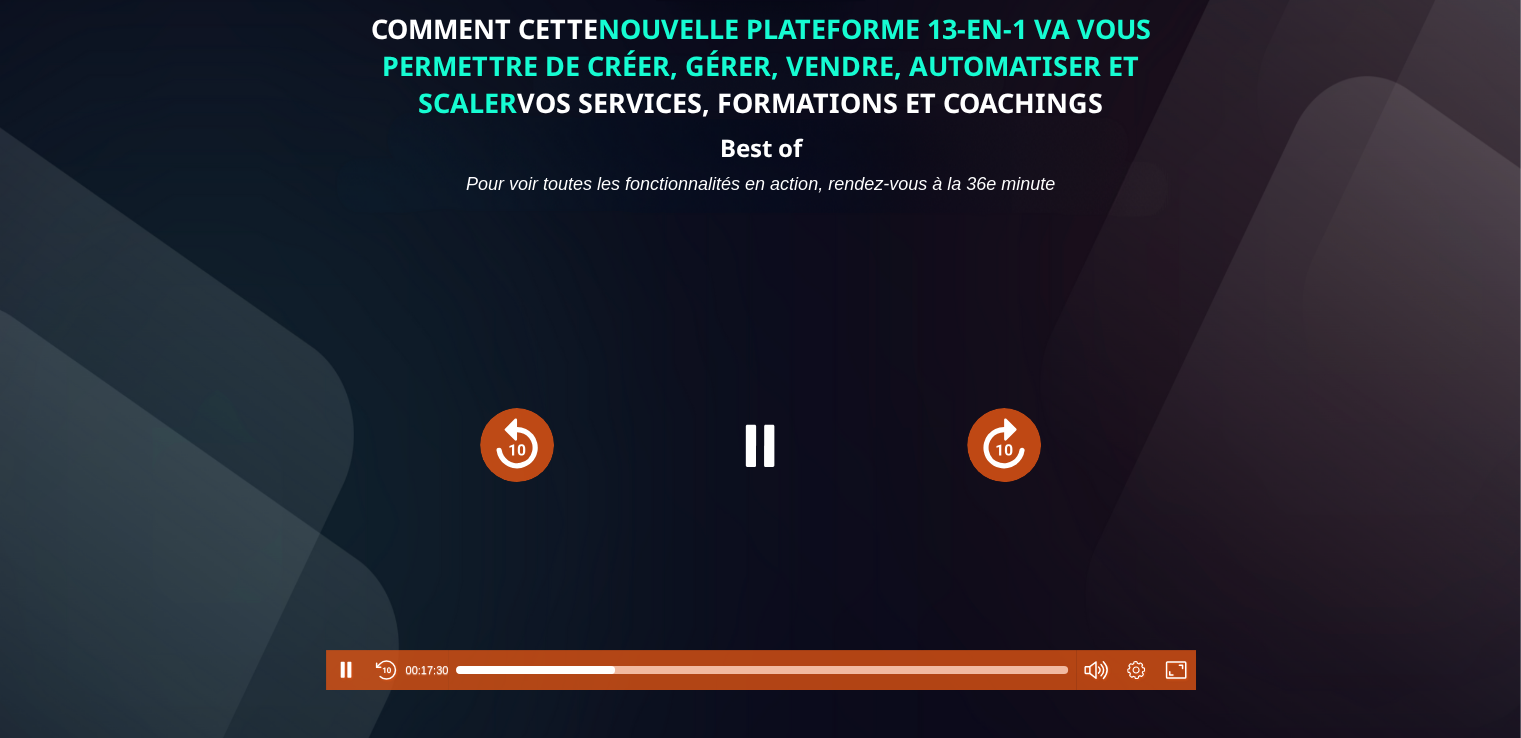 click at bounding box center (1004, 445) 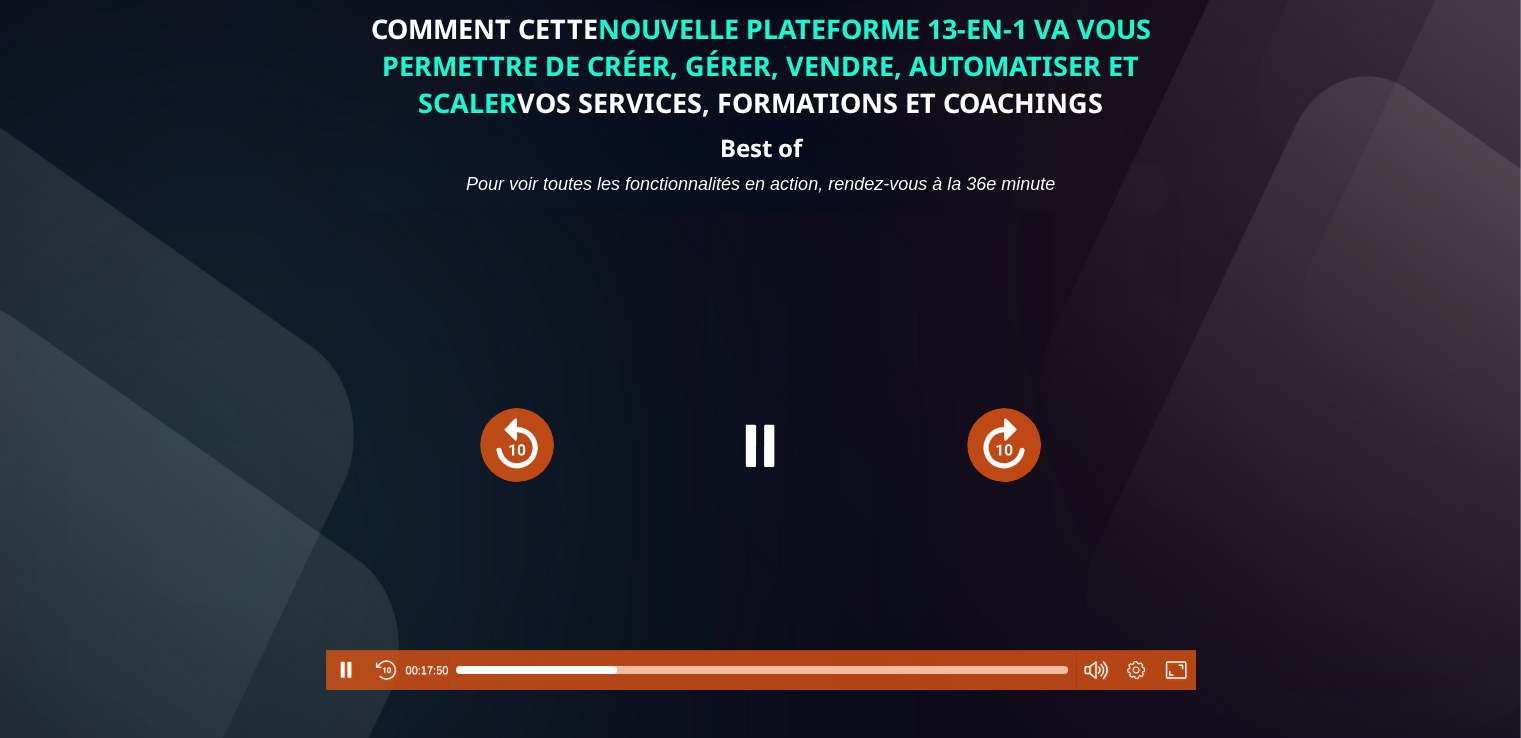 click at bounding box center (1004, 445) 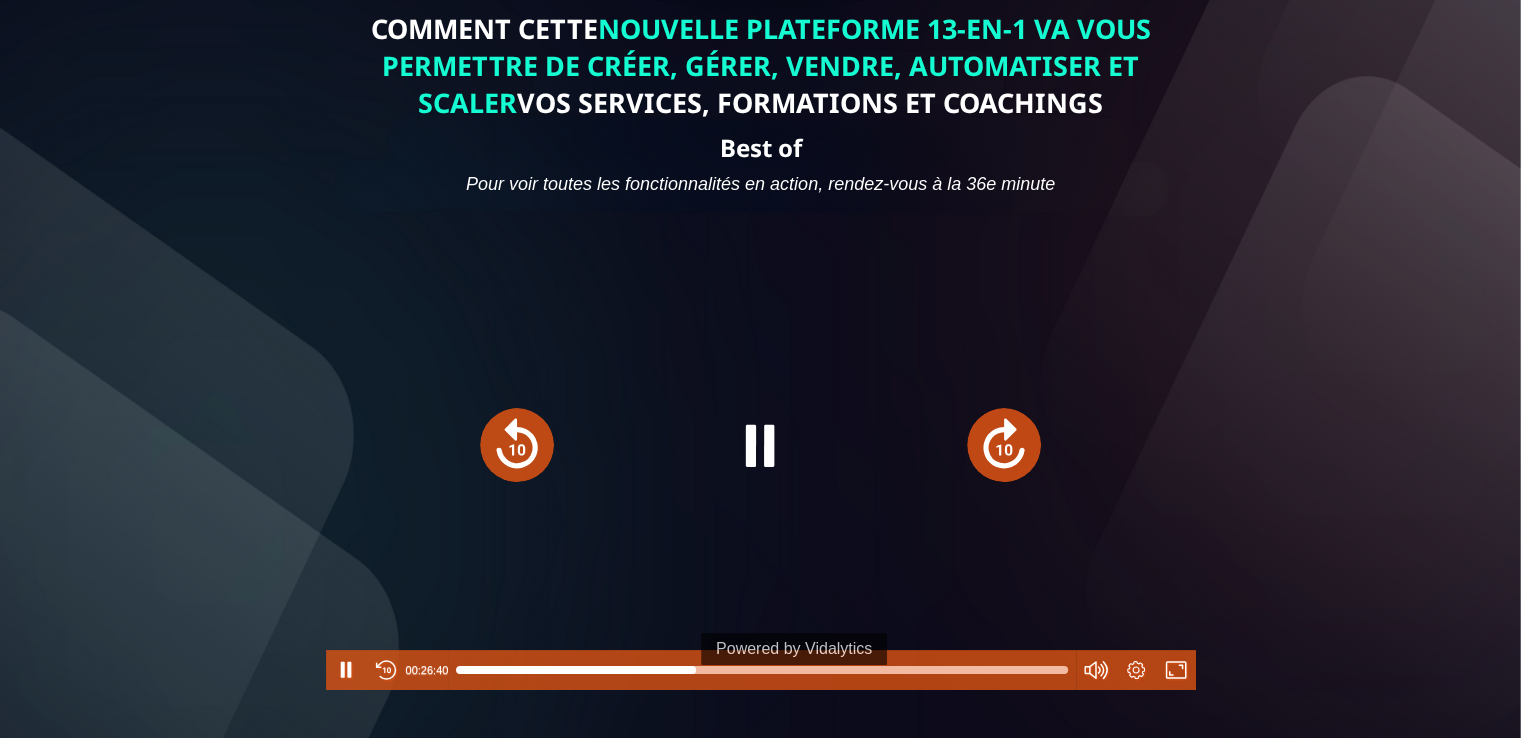 click on "COMMENT CETTE  NOUVELLE PLATEFORME 13-EN-1 VA VOUS PERMETTRE DE CRÉER, GÉRER, VENDRE, AUTOMATISER ET SCALER  VOS SERVICES, FORMATIONS ET COACHINGS Best of Pour voir toutes les fonctionnalités en action, rendez-vous à la 36e minute Pause Rewind 00:26:40 Settings Fullscreen Powered by Vidalytics" at bounding box center [760, 422] 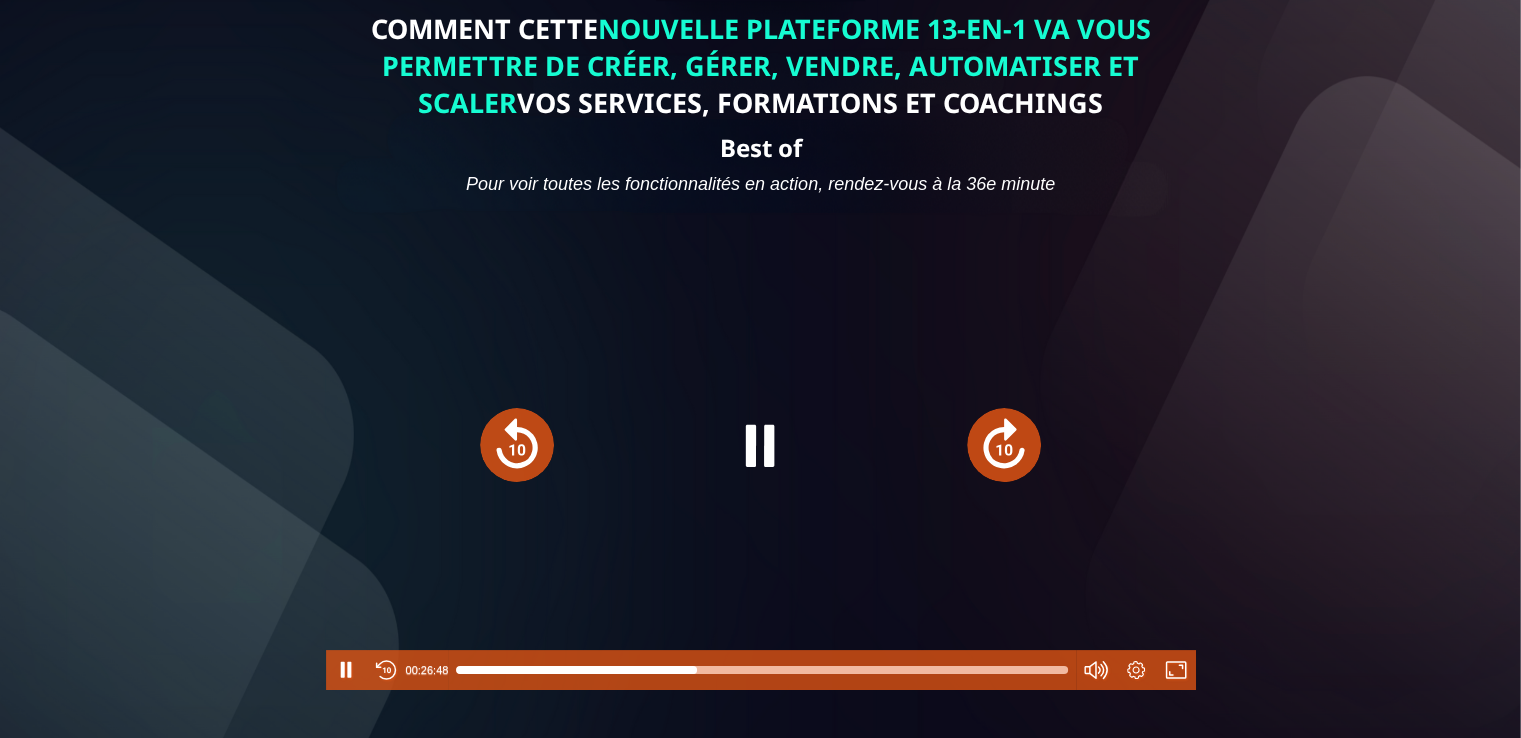 click at bounding box center (1004, 445) 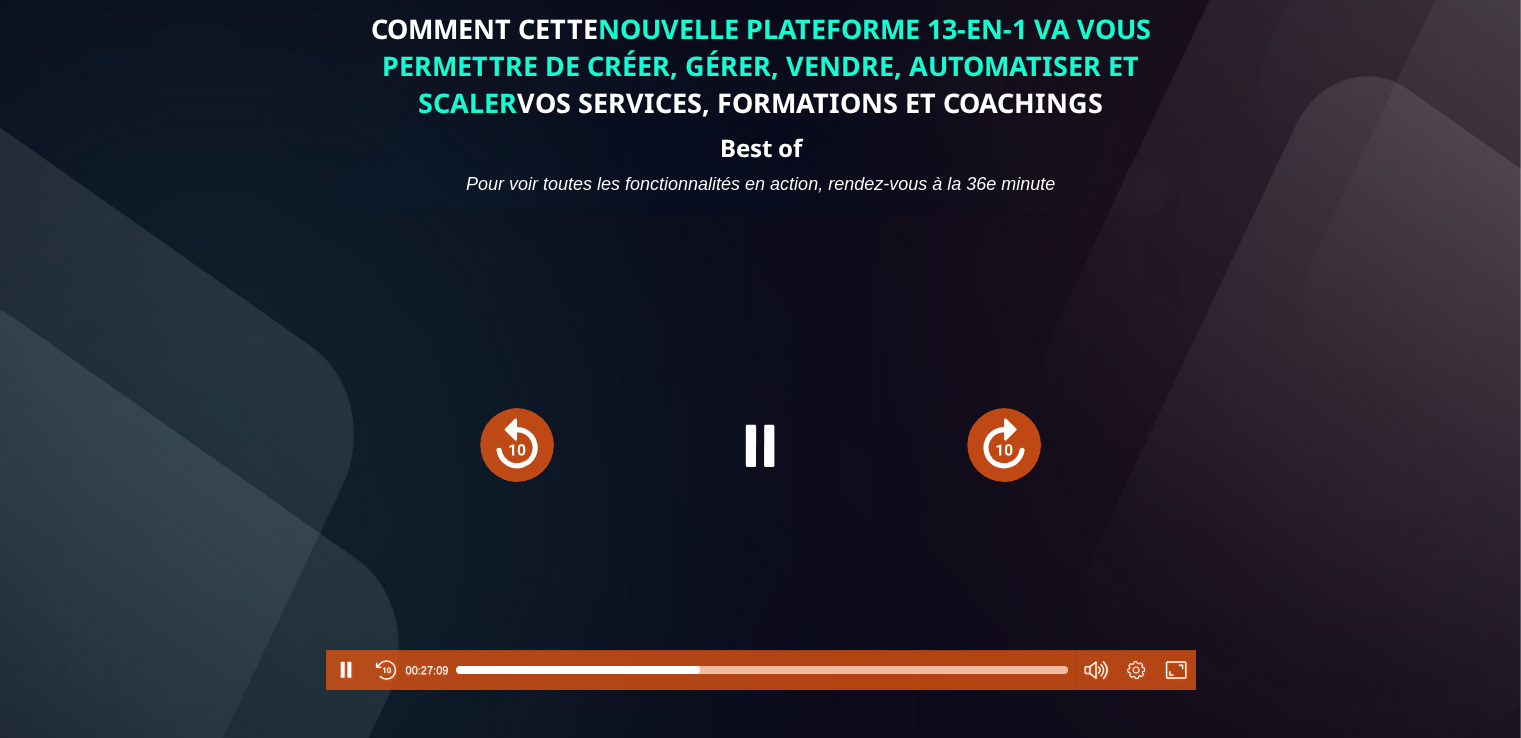 click at bounding box center [1004, 445] 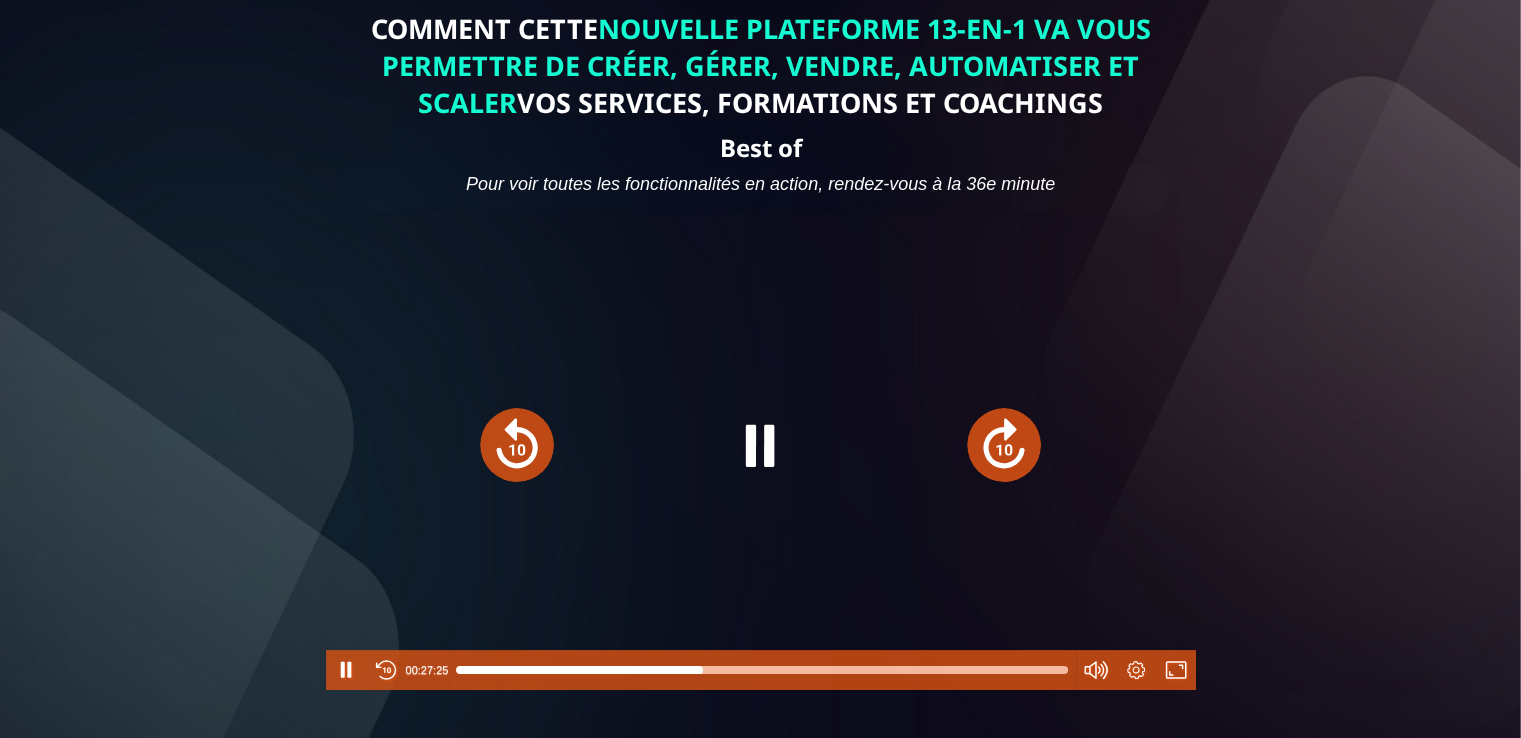 click at bounding box center [1004, 445] 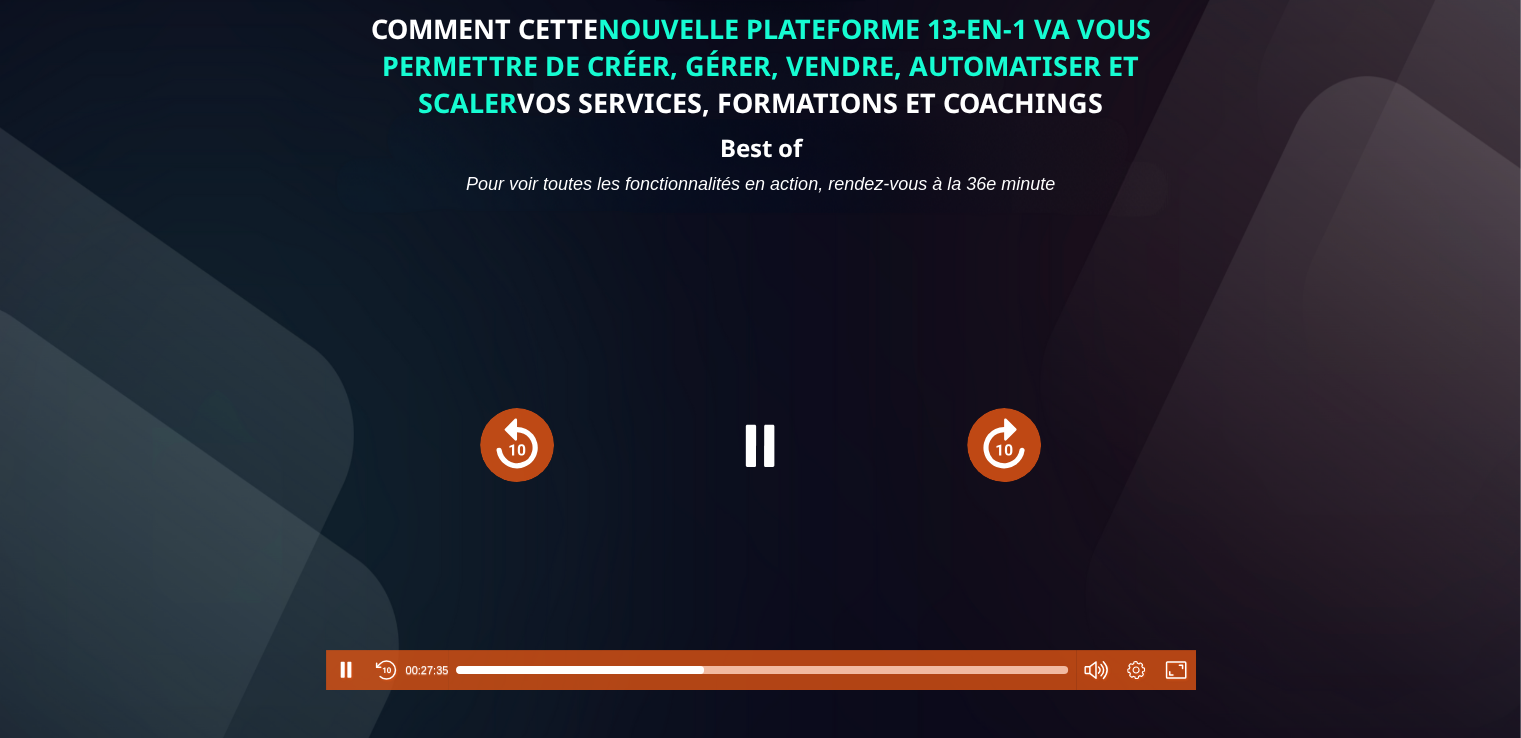 click at bounding box center [1004, 445] 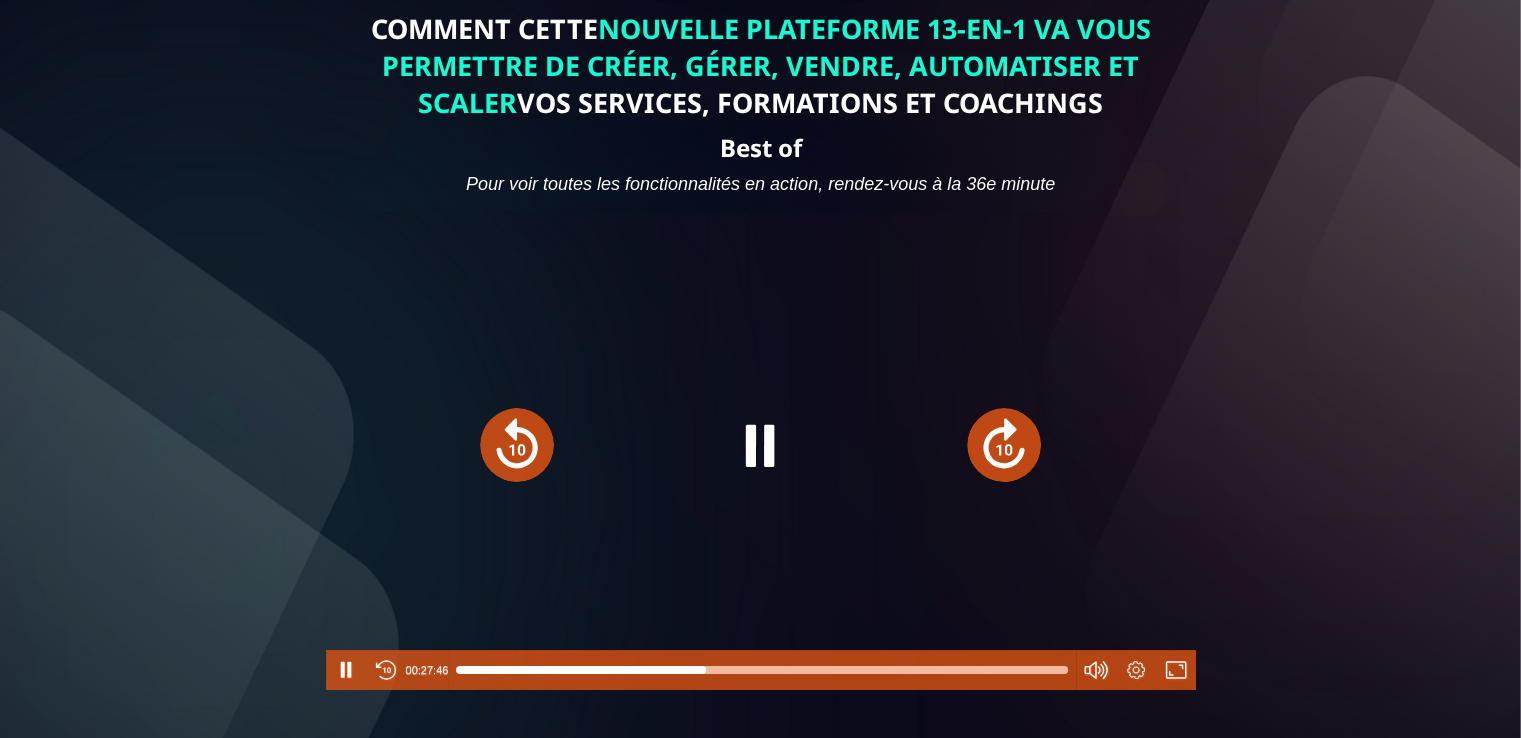 click at bounding box center (1004, 445) 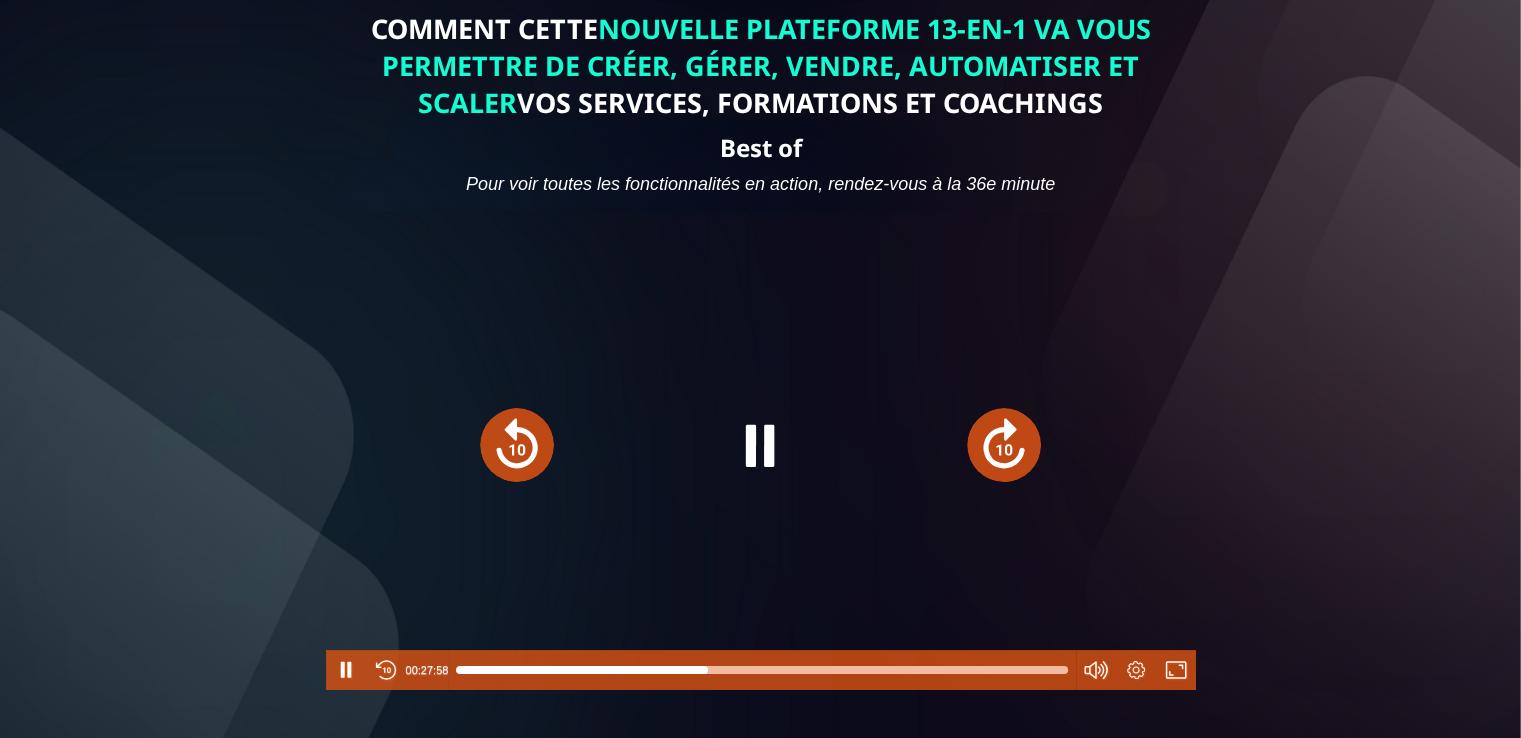 click at bounding box center (1004, 445) 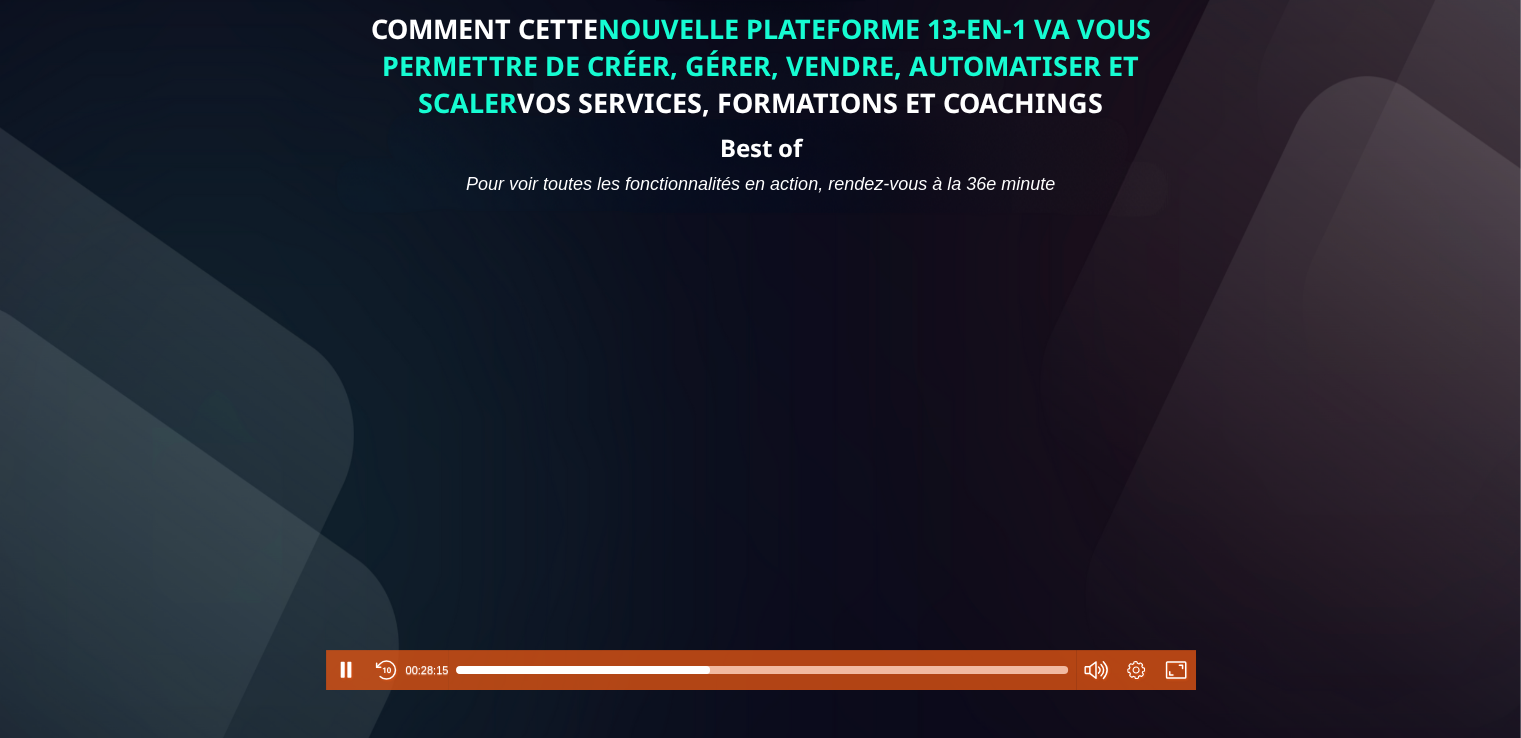 click at bounding box center [761, 444] 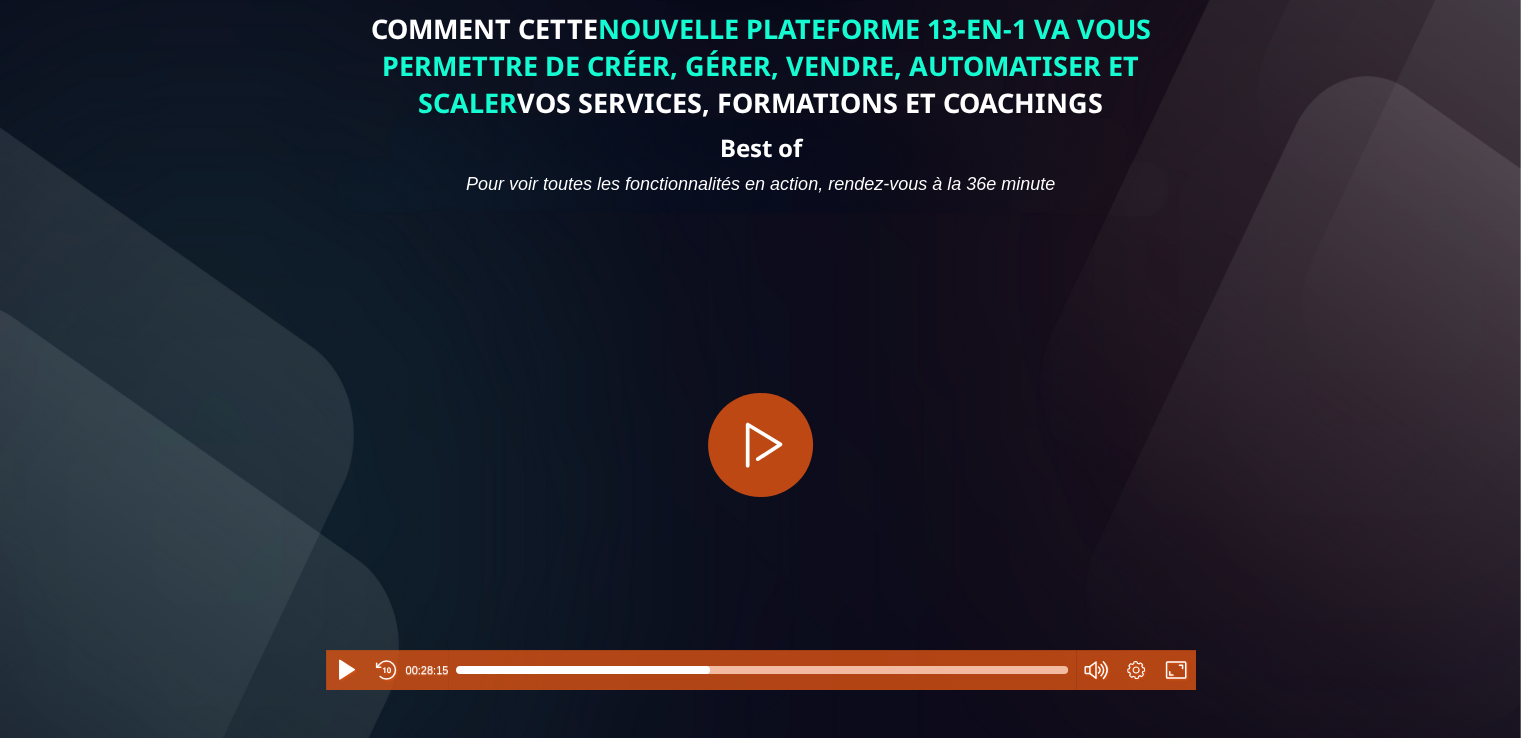 click at bounding box center [761, 444] 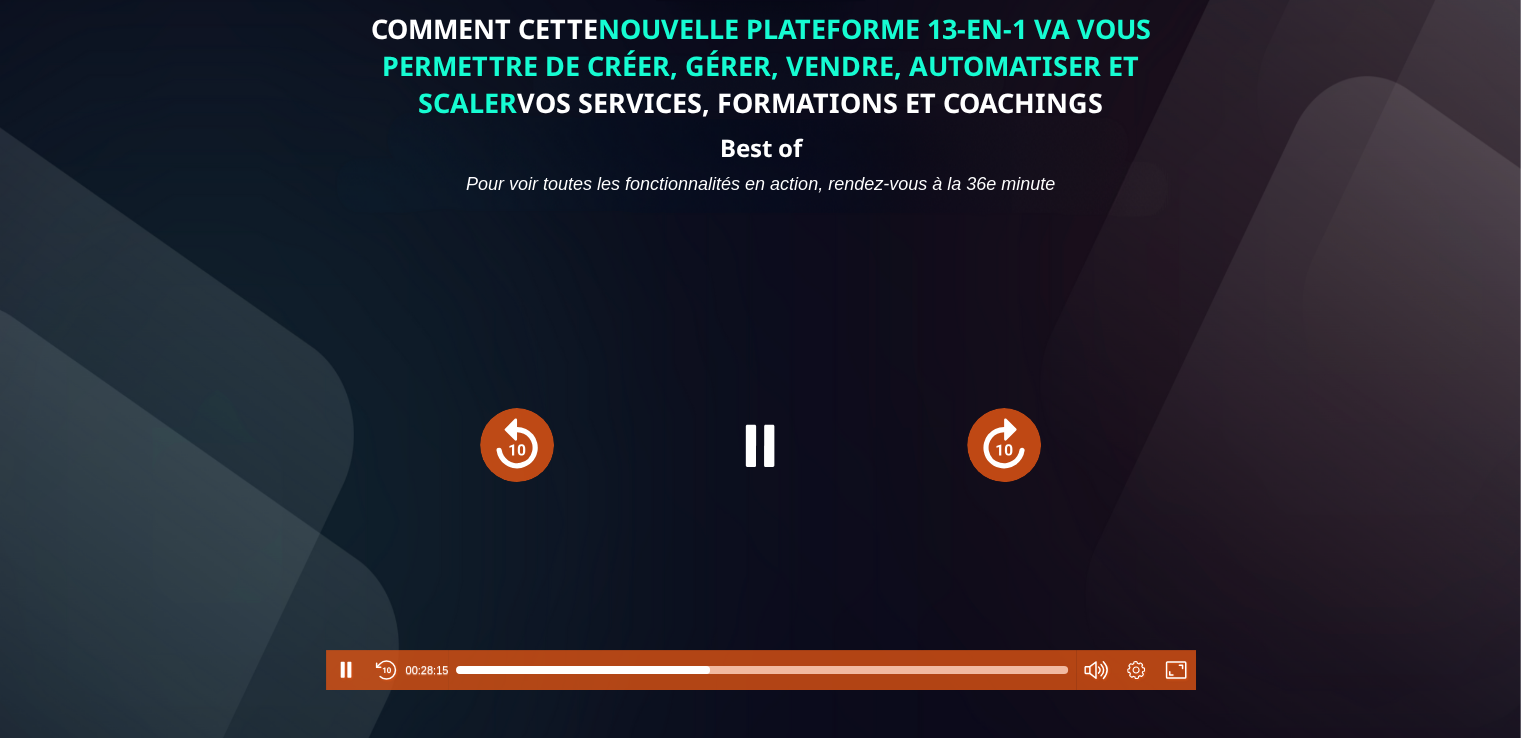 click at bounding box center [1004, 445] 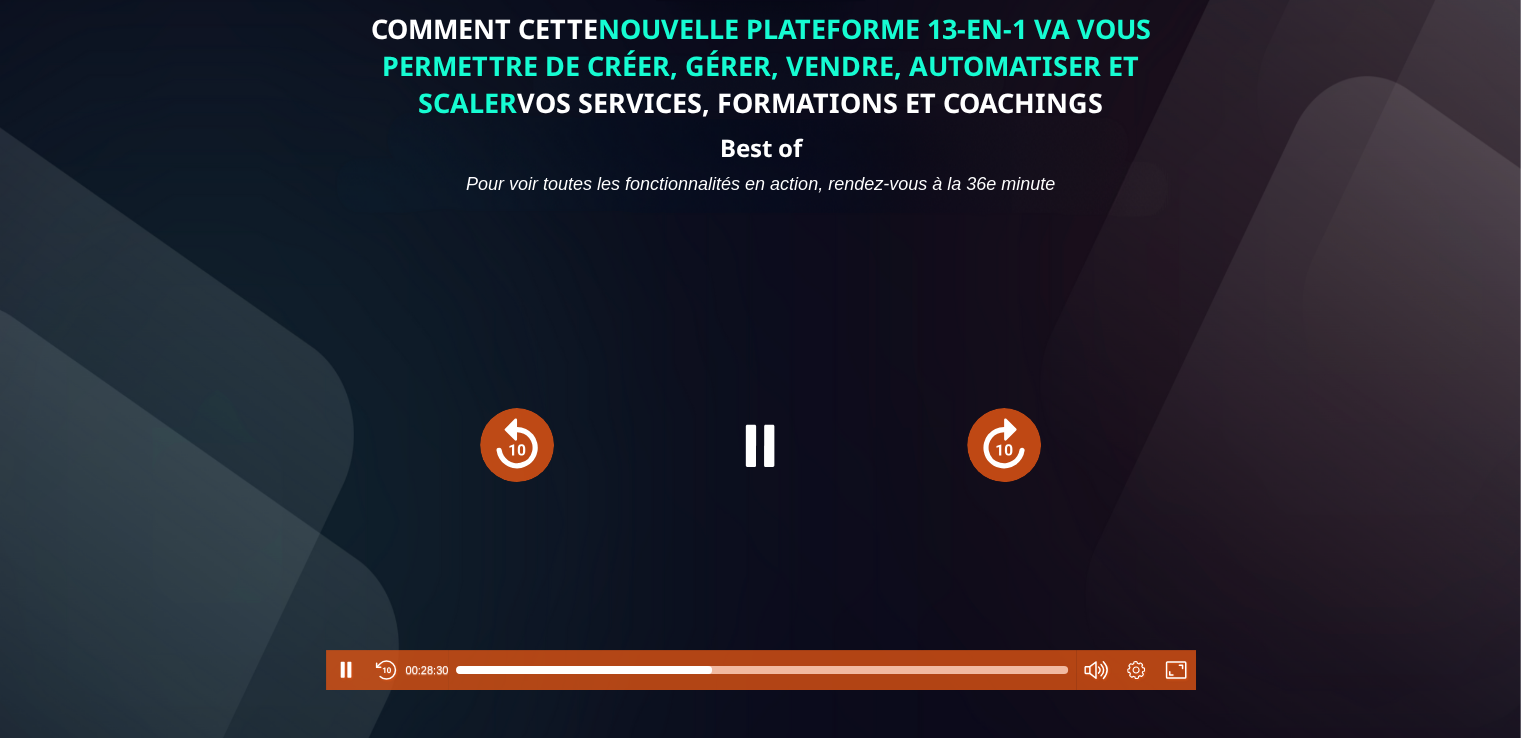 click at bounding box center (1004, 445) 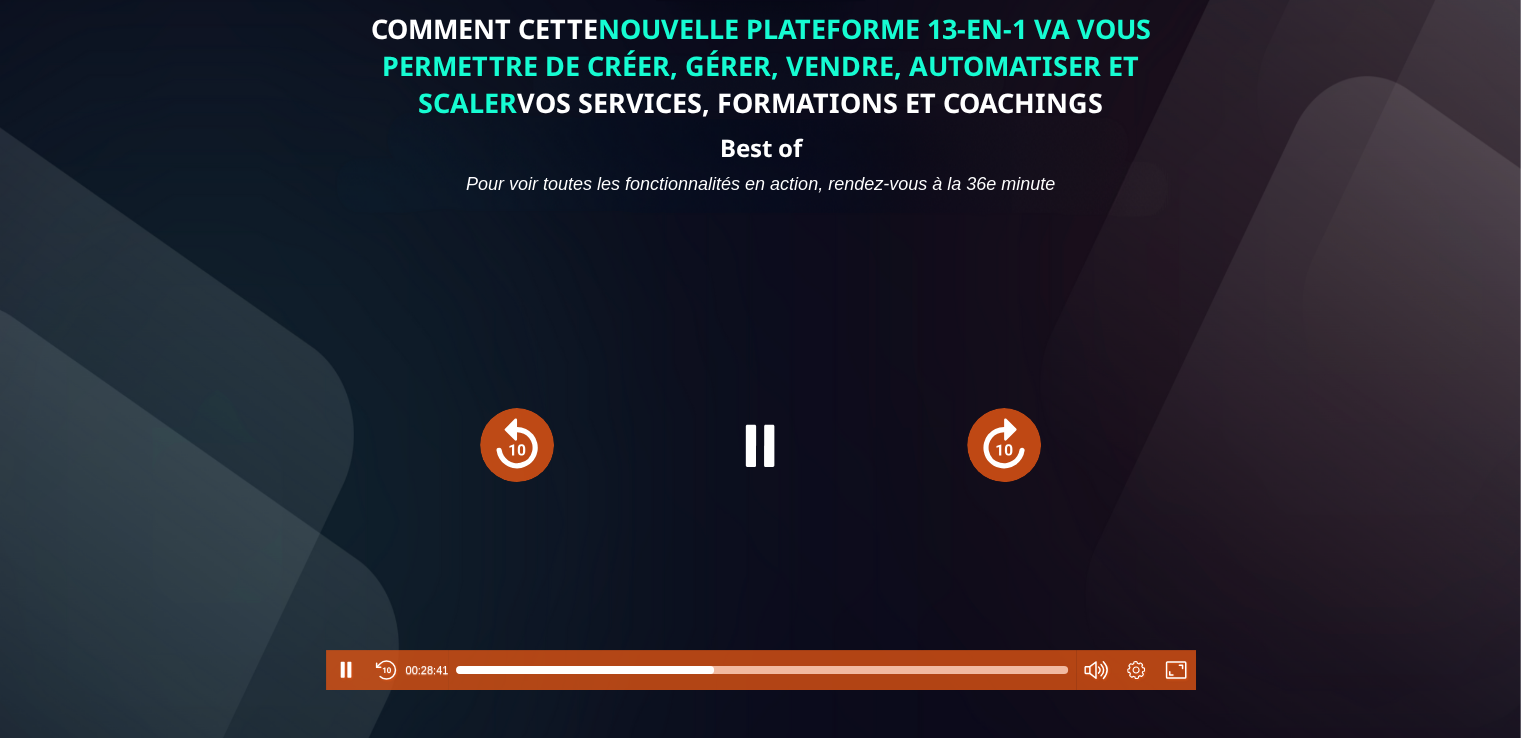 click at bounding box center [1004, 445] 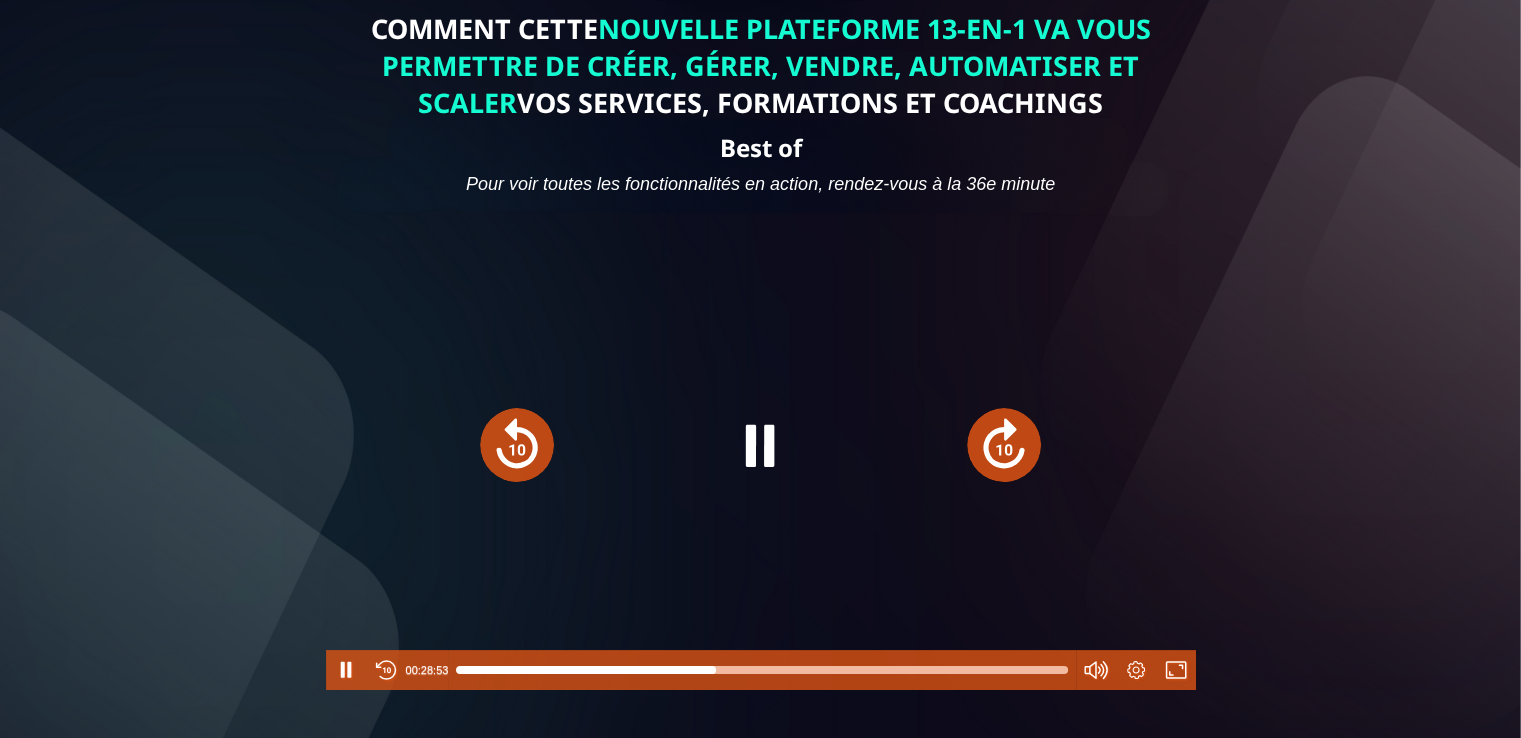 click at bounding box center (1004, 445) 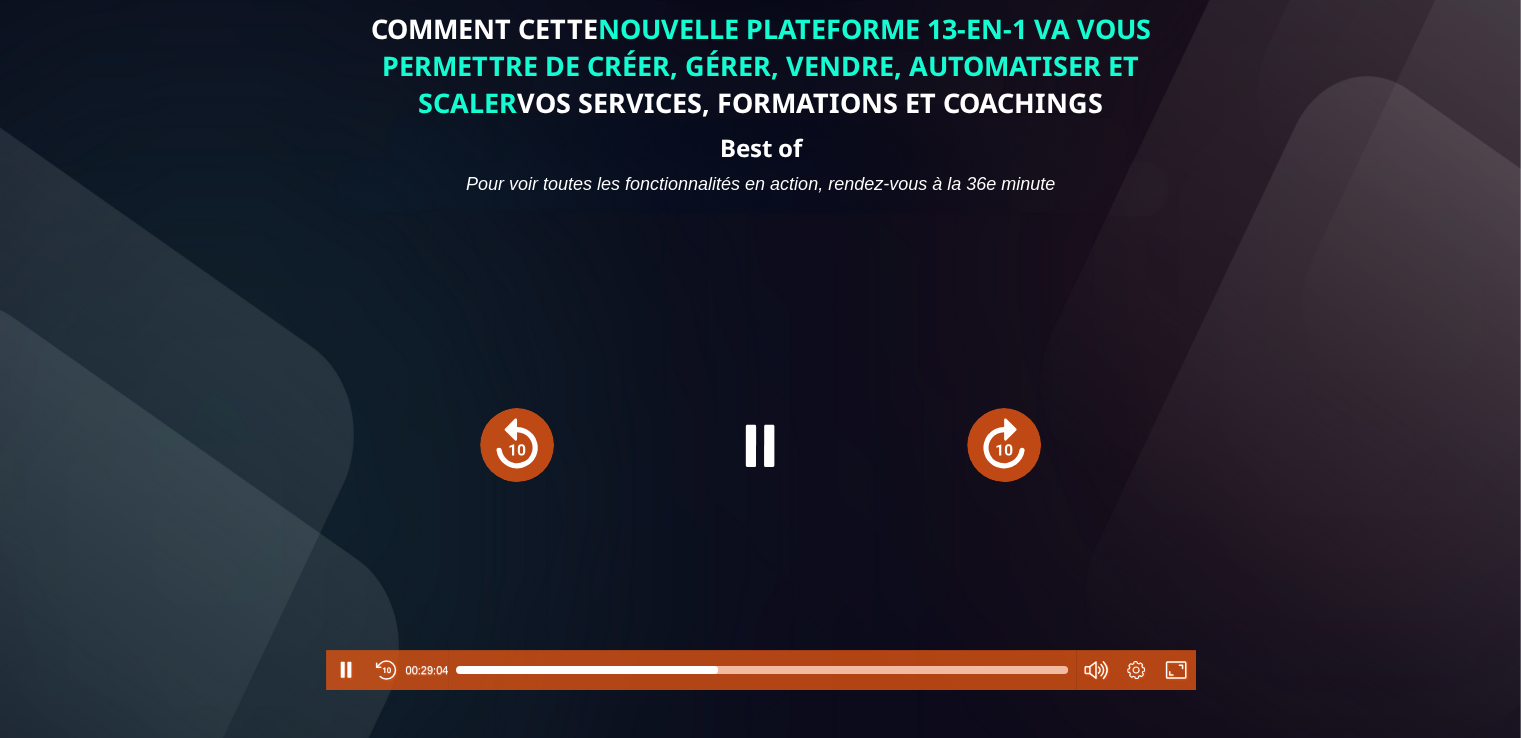 click at bounding box center [1004, 445] 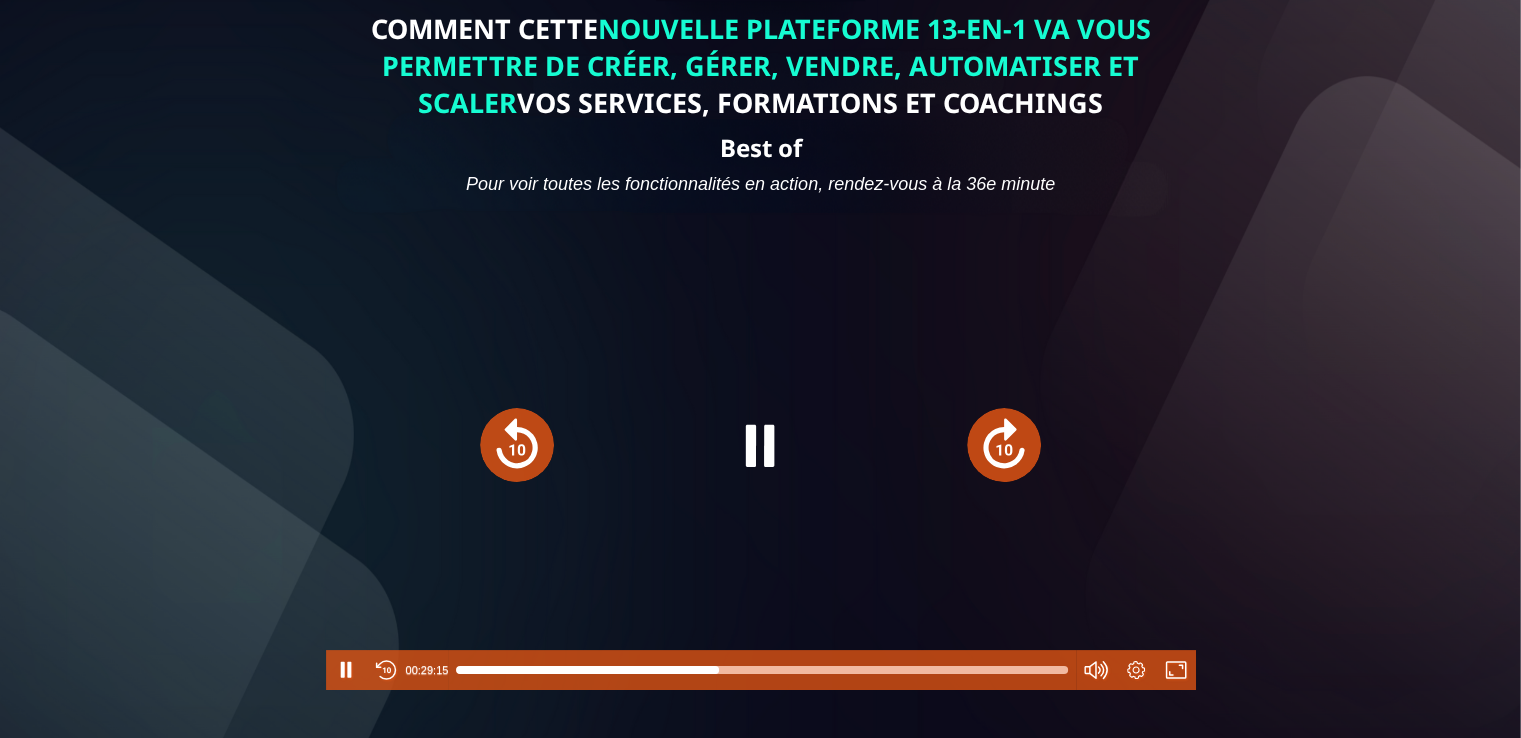 click at bounding box center (1004, 445) 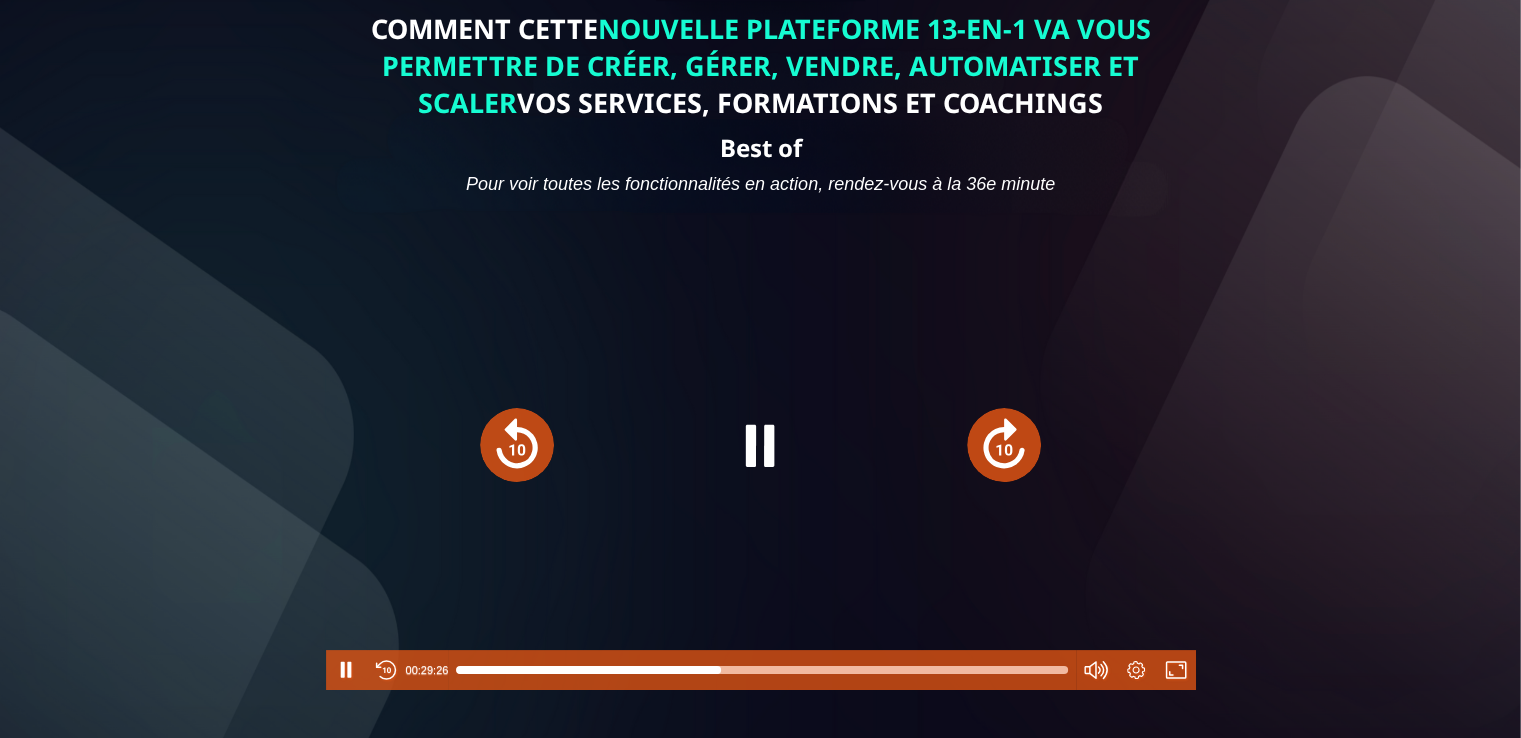 click at bounding box center [1004, 445] 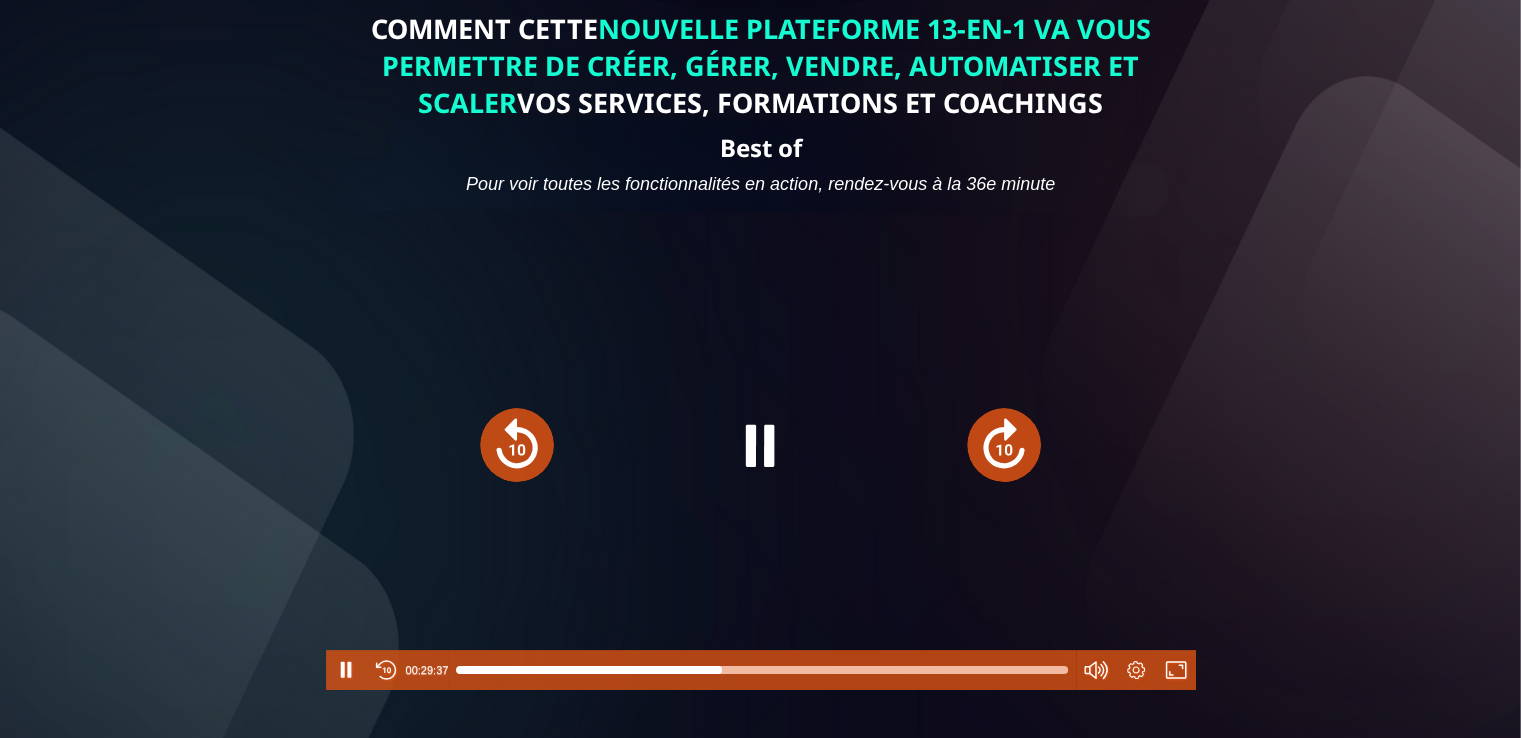 click at bounding box center [1004, 445] 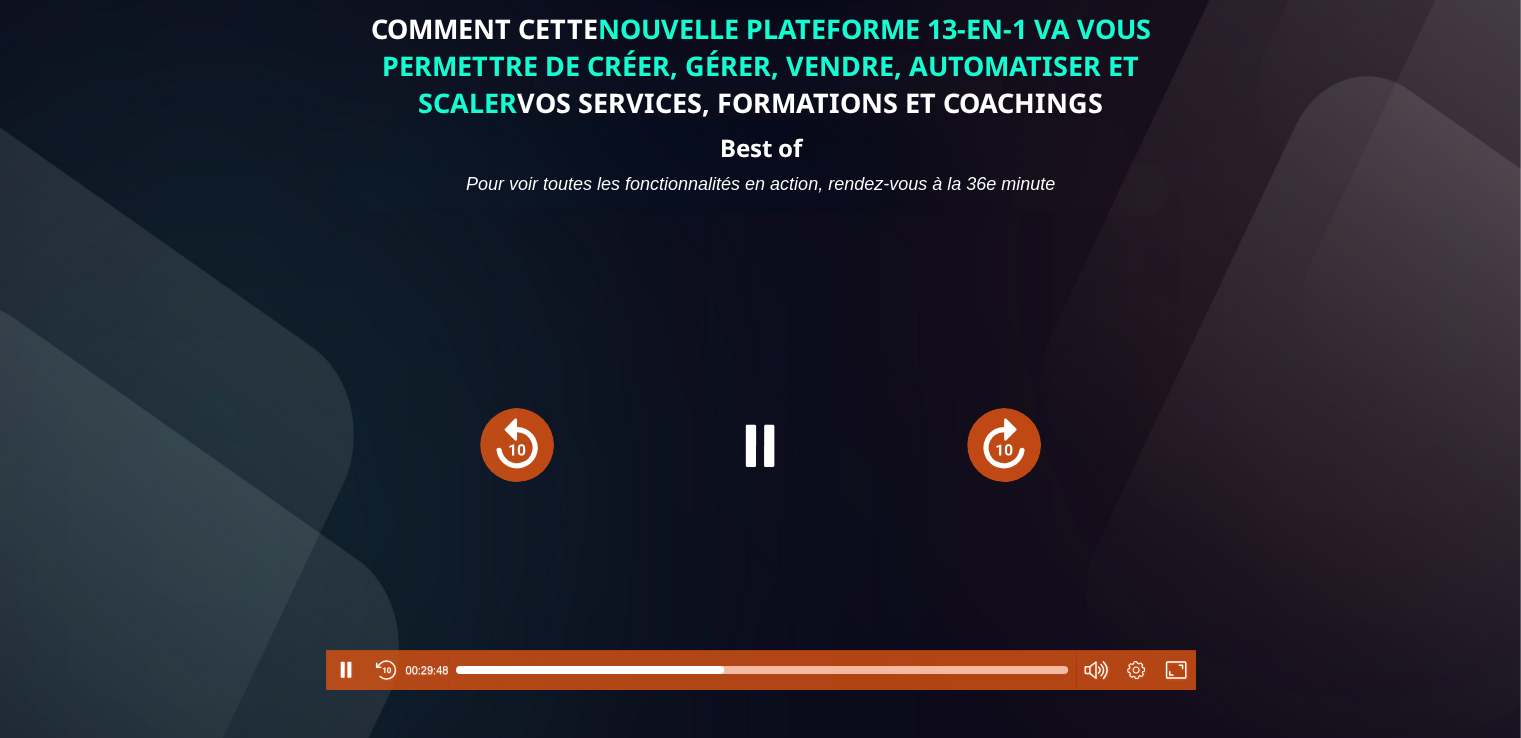 click at bounding box center [1004, 445] 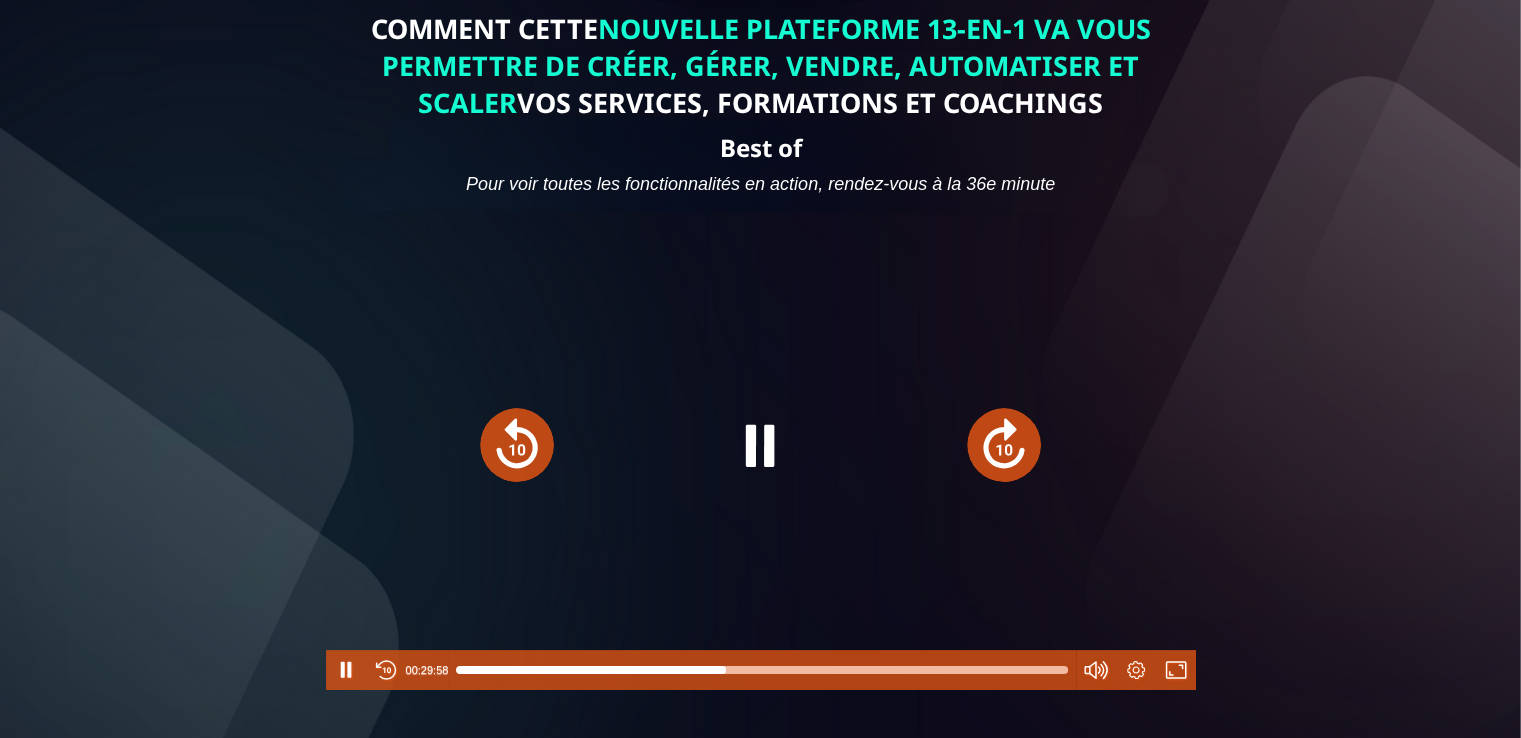 click at bounding box center (1004, 445) 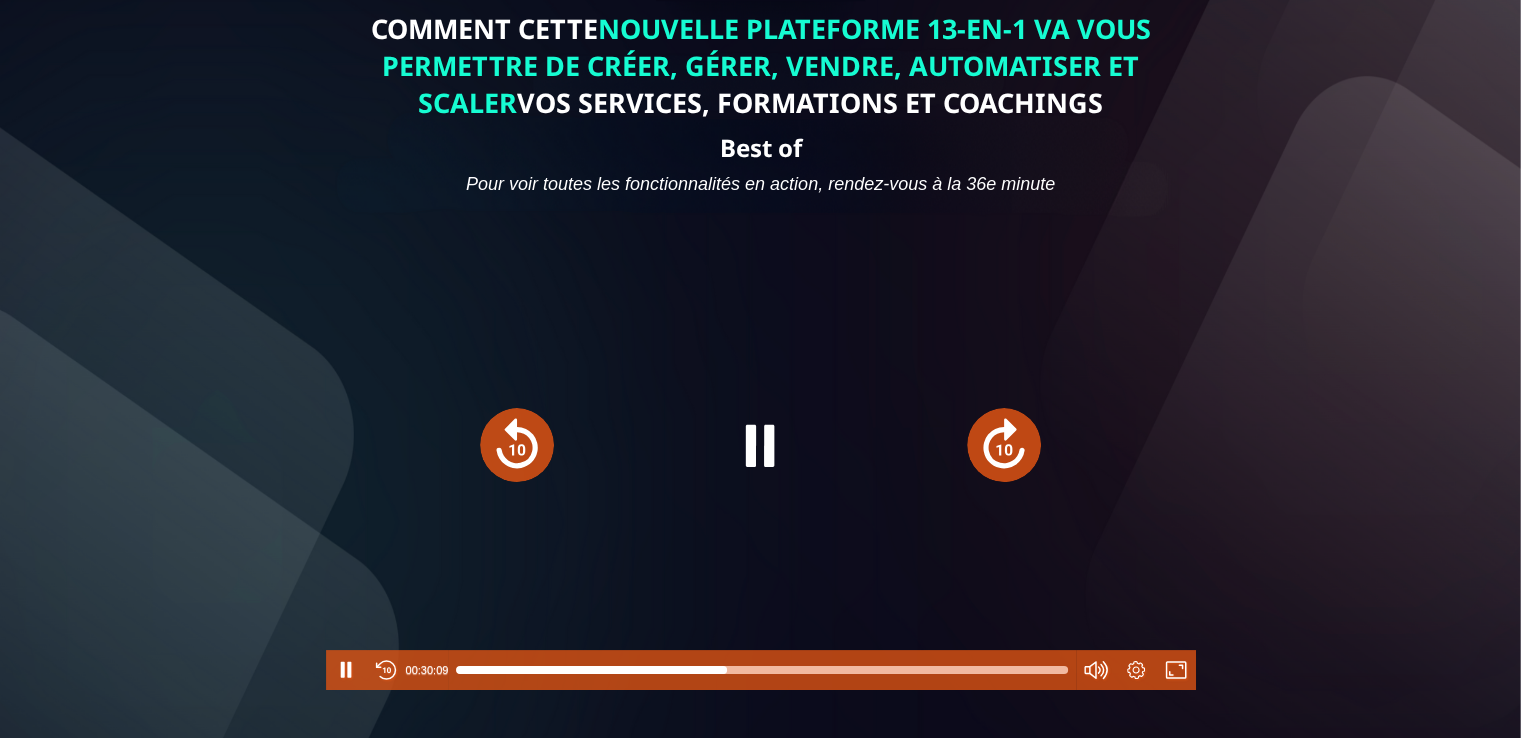 click at bounding box center [1004, 445] 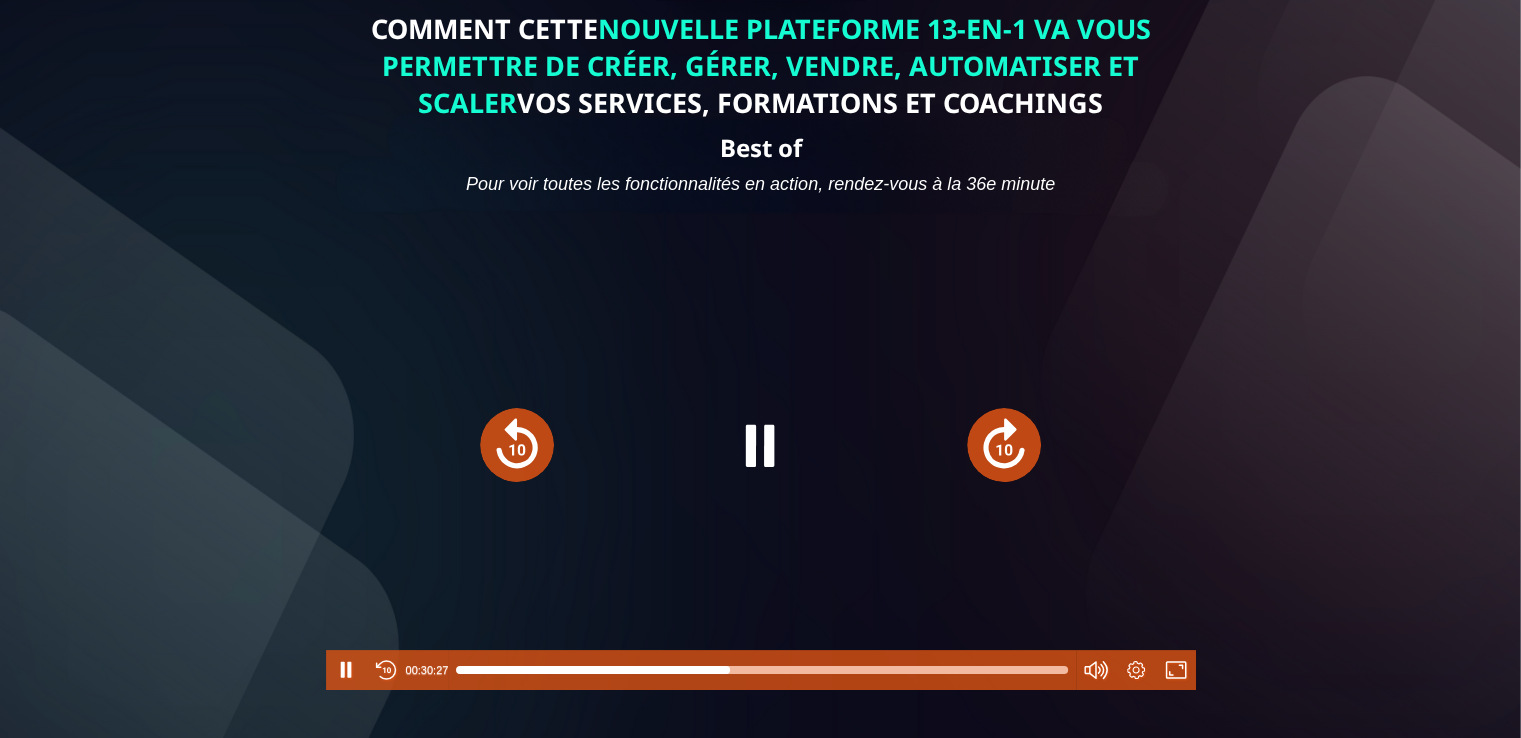 click at bounding box center (1004, 445) 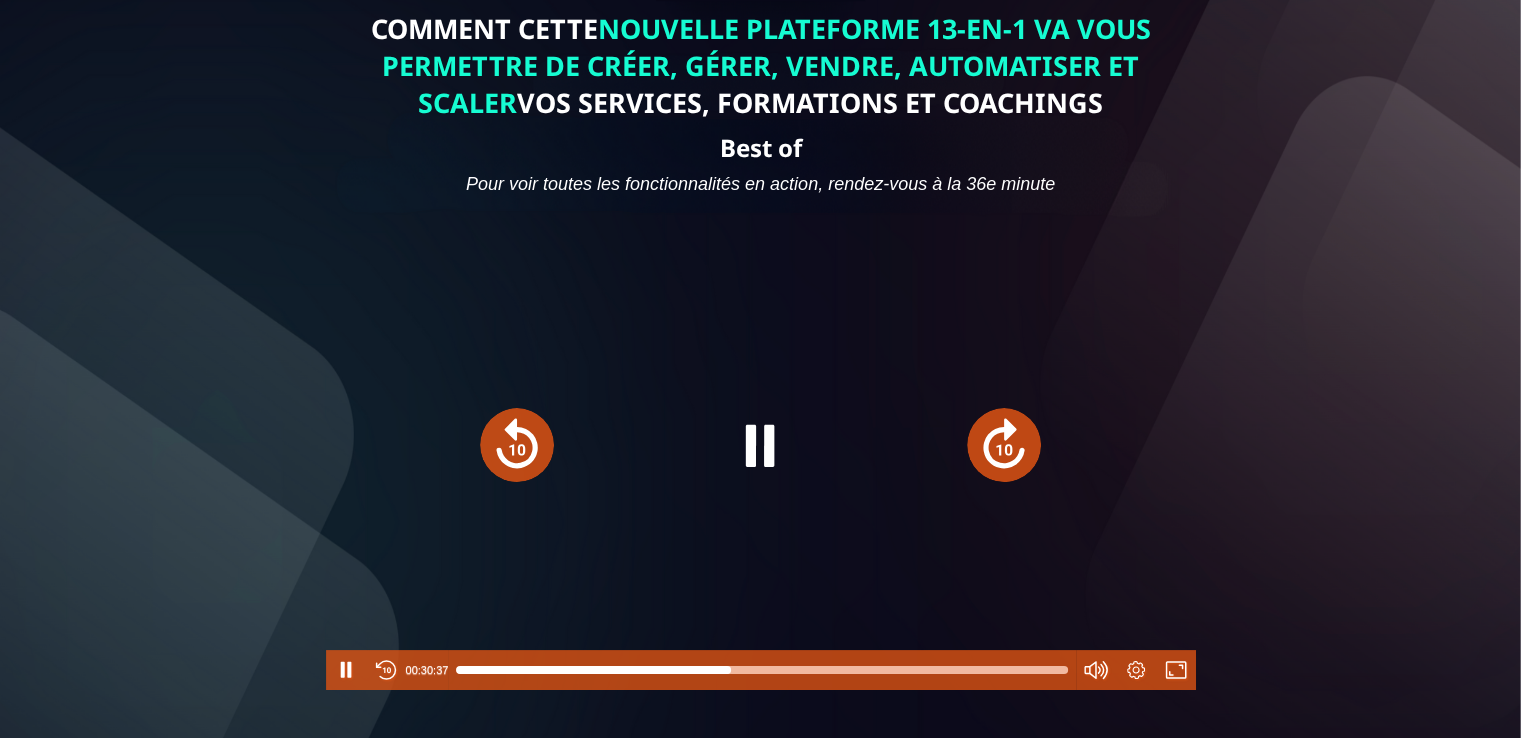 click at bounding box center [1004, 445] 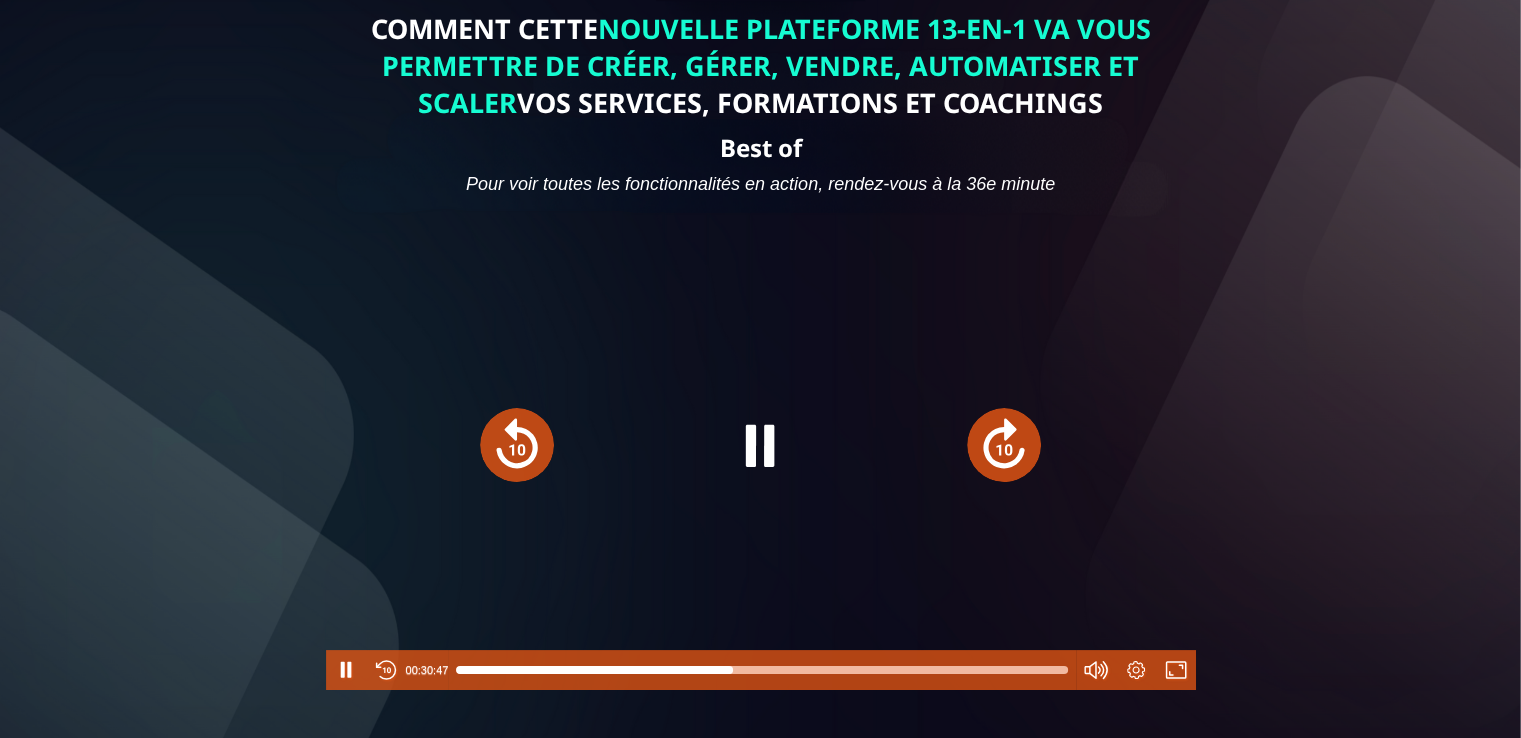 click at bounding box center [1004, 445] 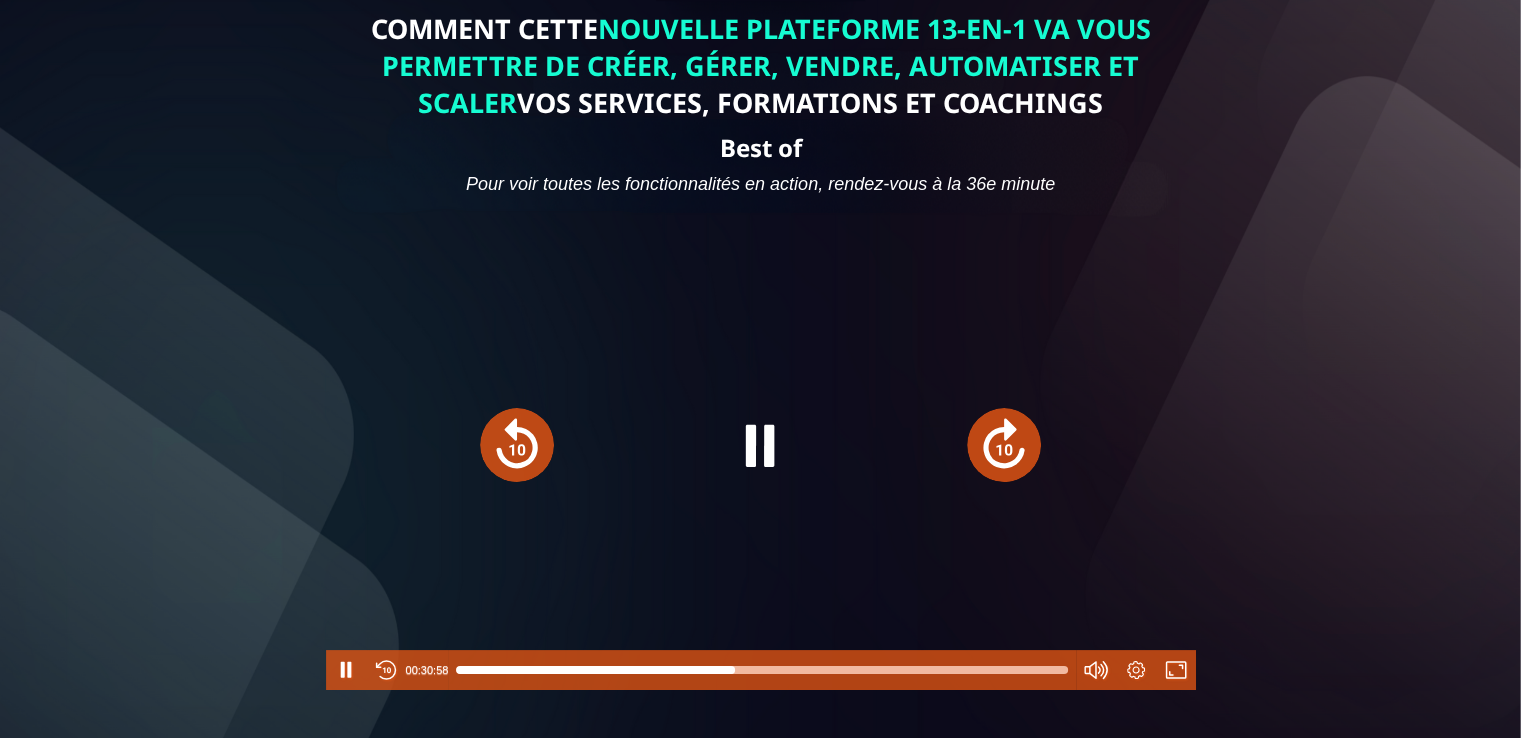 click at bounding box center [1004, 445] 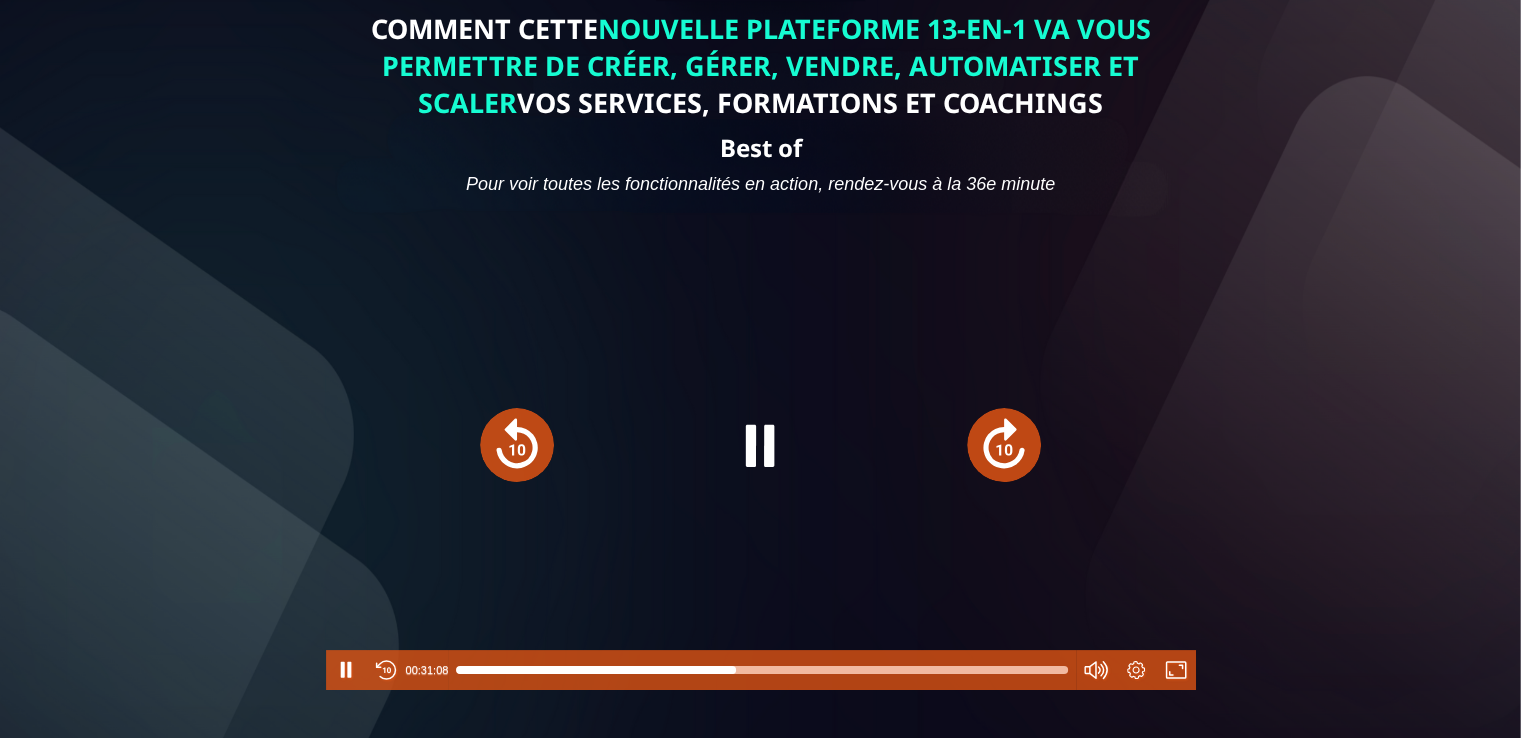 click at bounding box center (1004, 445) 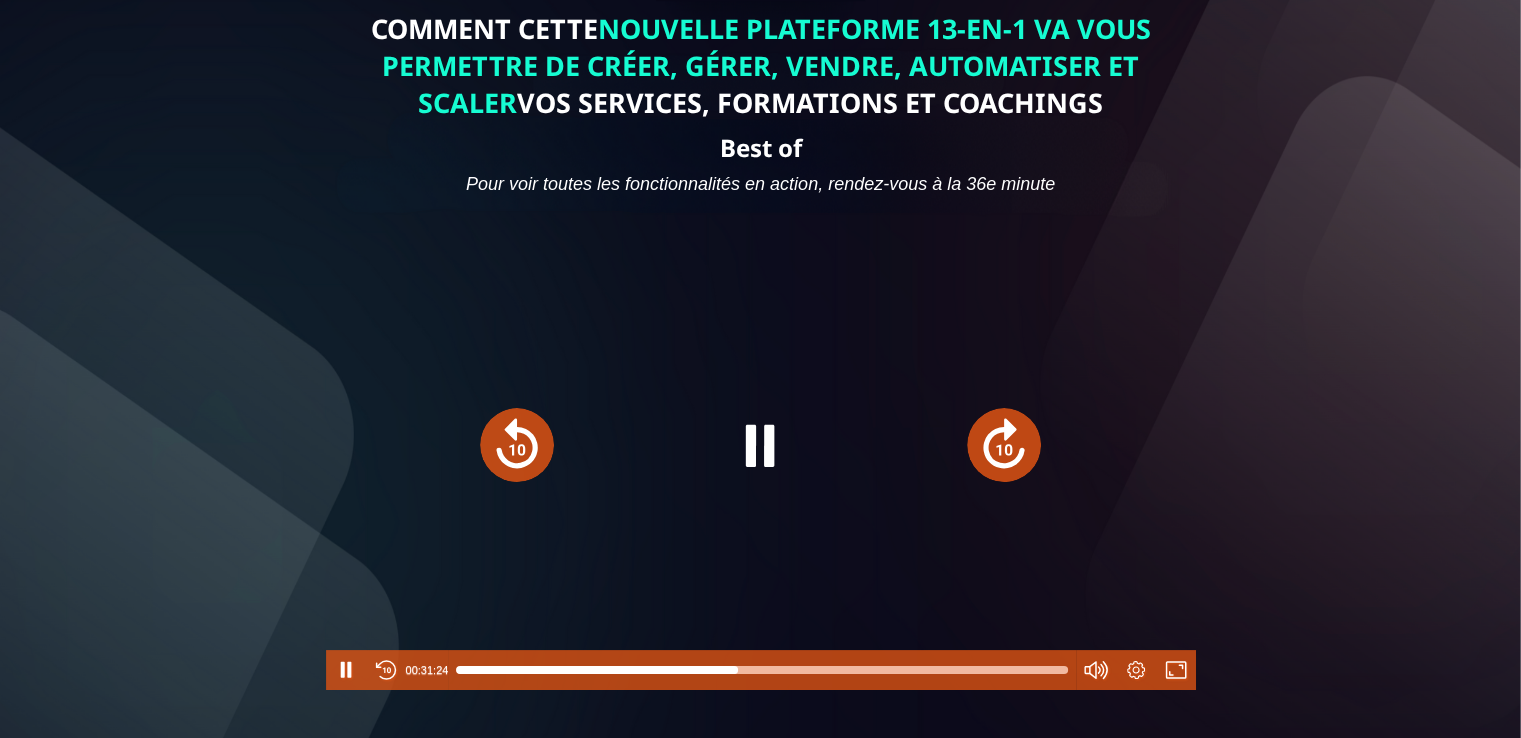 click at bounding box center (517, 445) 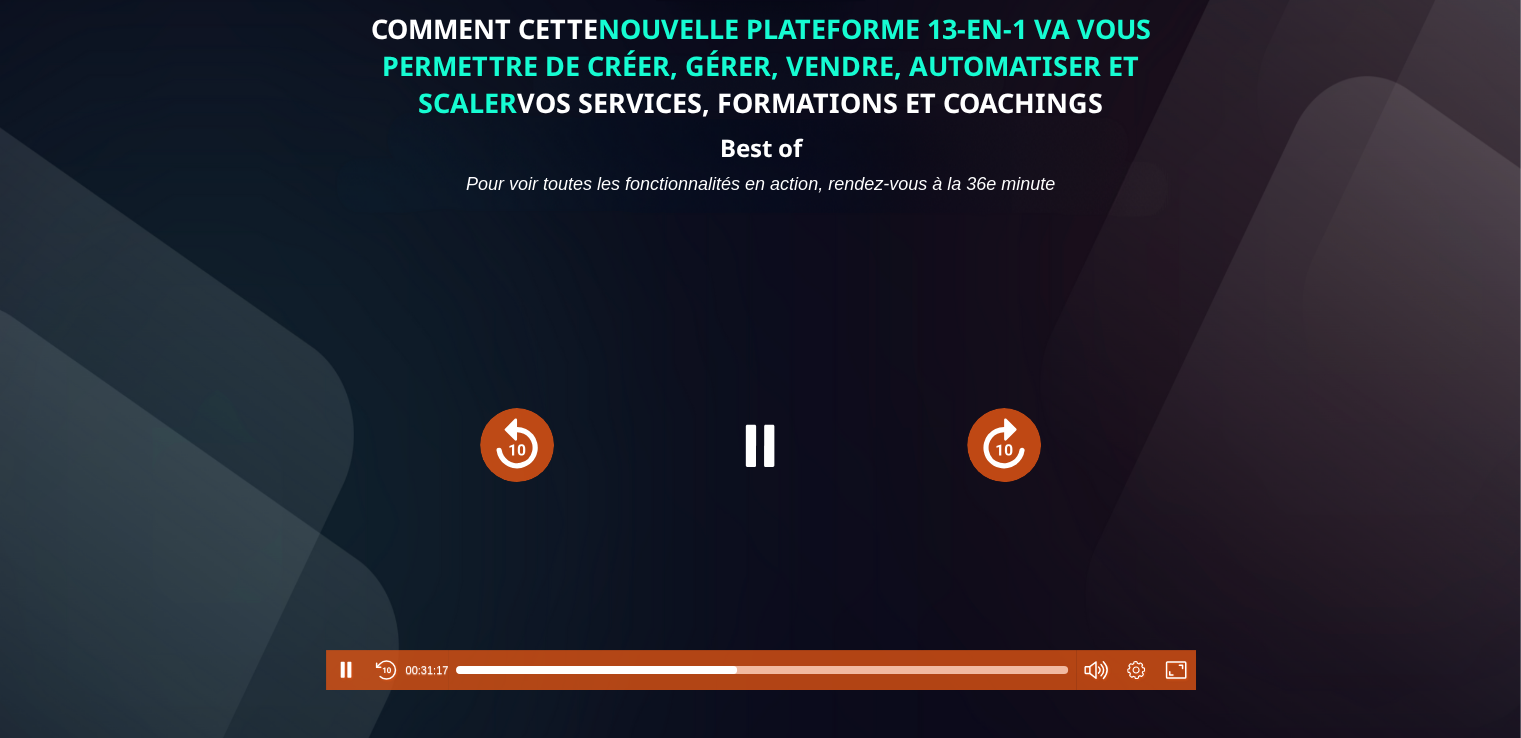 click at bounding box center [517, 445] 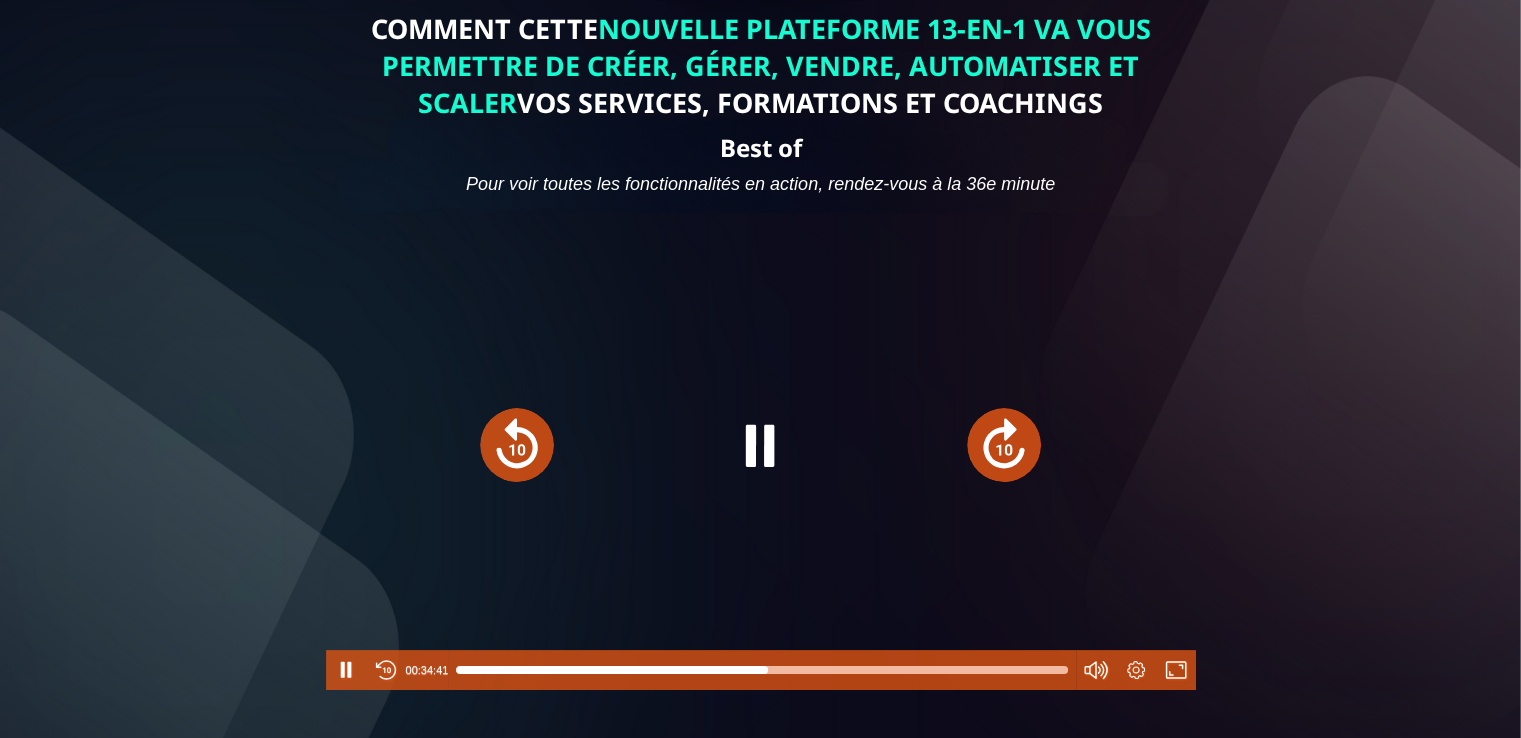click at bounding box center [1004, 445] 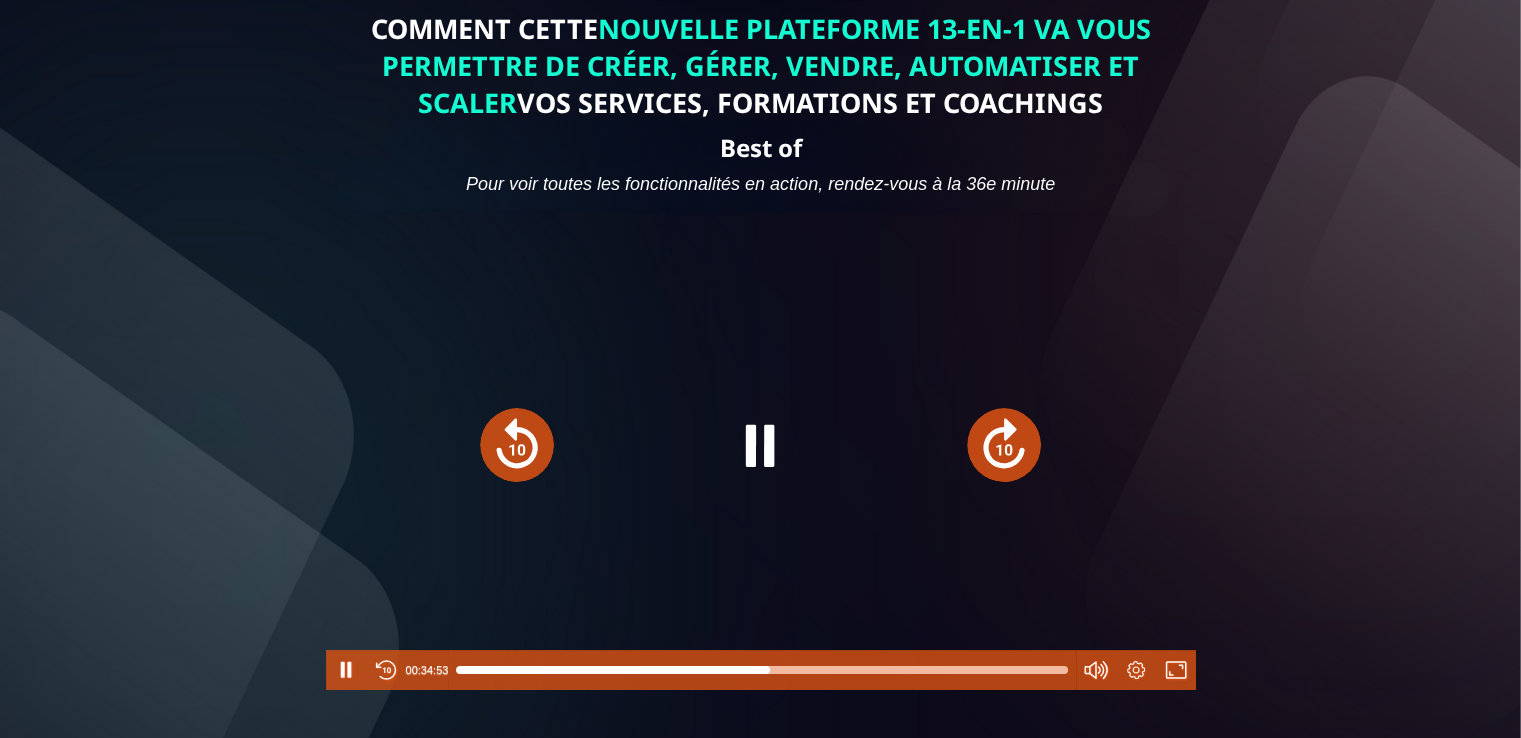 click at bounding box center (1004, 445) 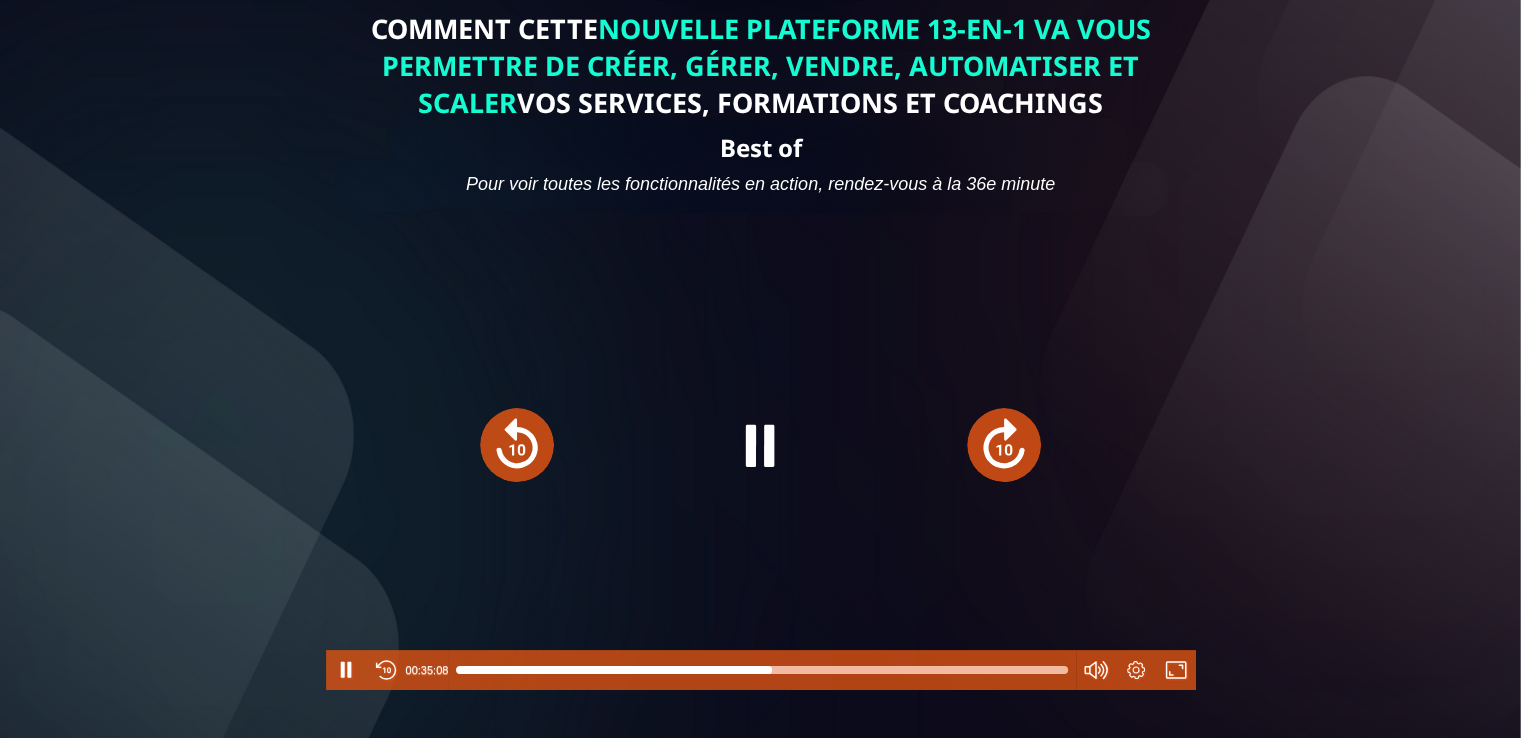 click at bounding box center (1004, 445) 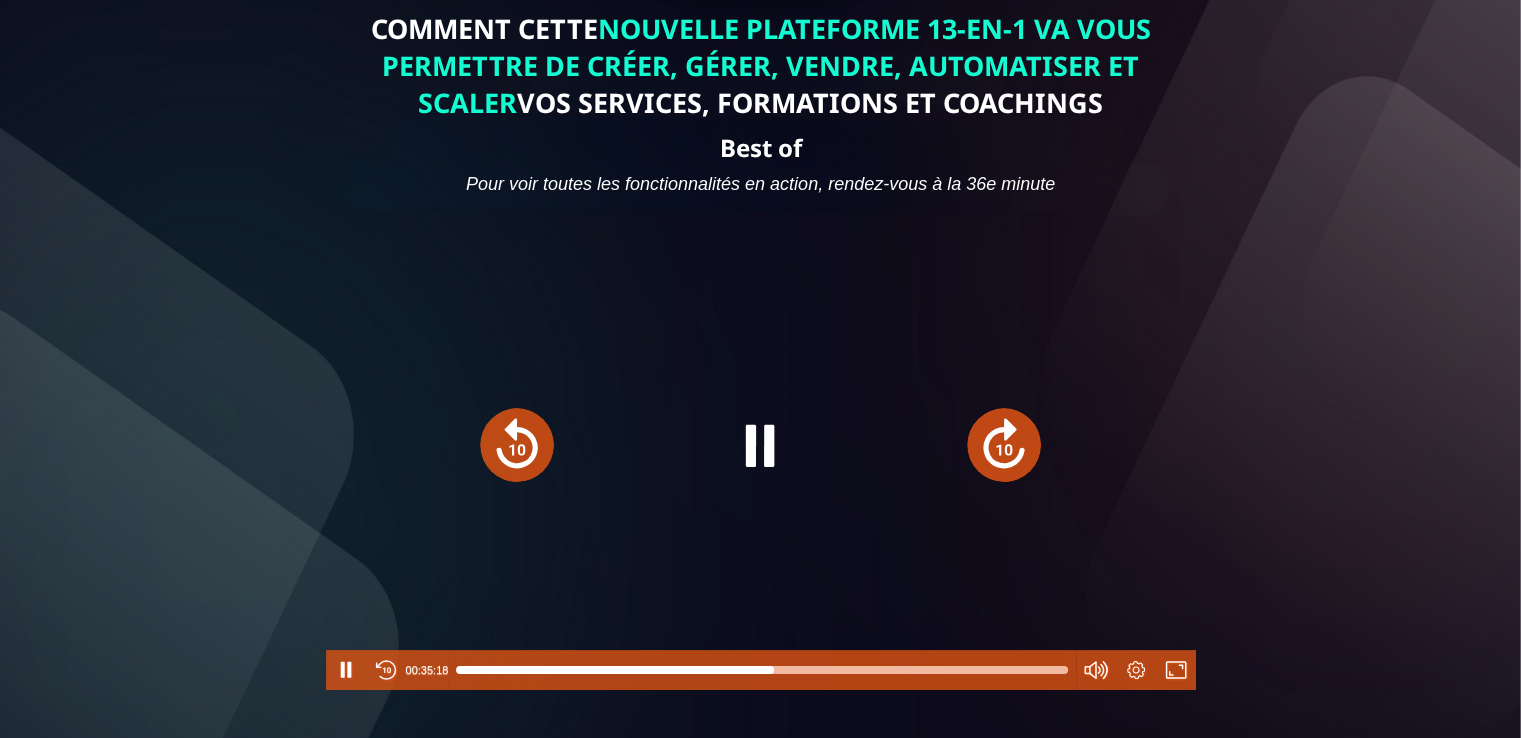 click at bounding box center (1004, 445) 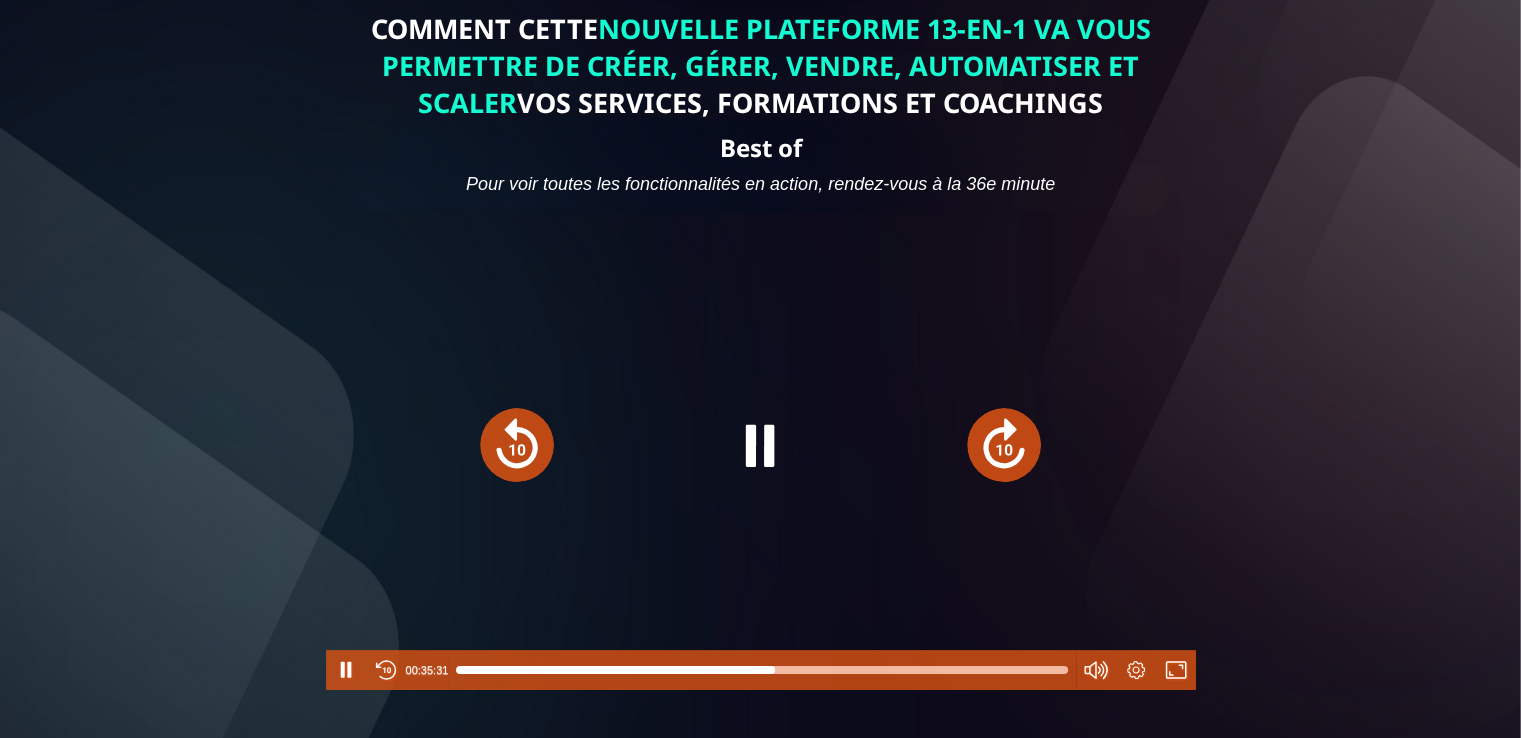 click at bounding box center (1004, 445) 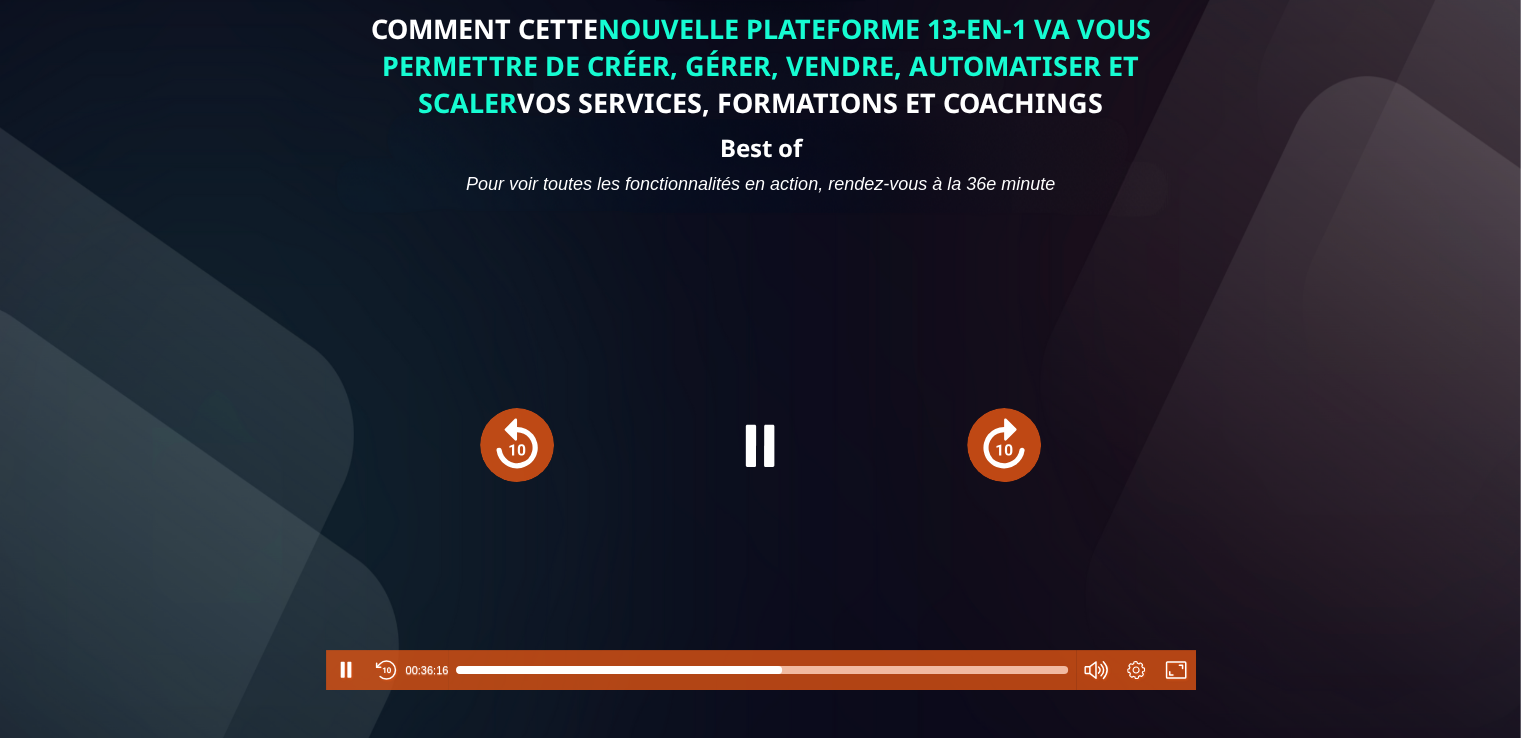 click at bounding box center [1004, 445] 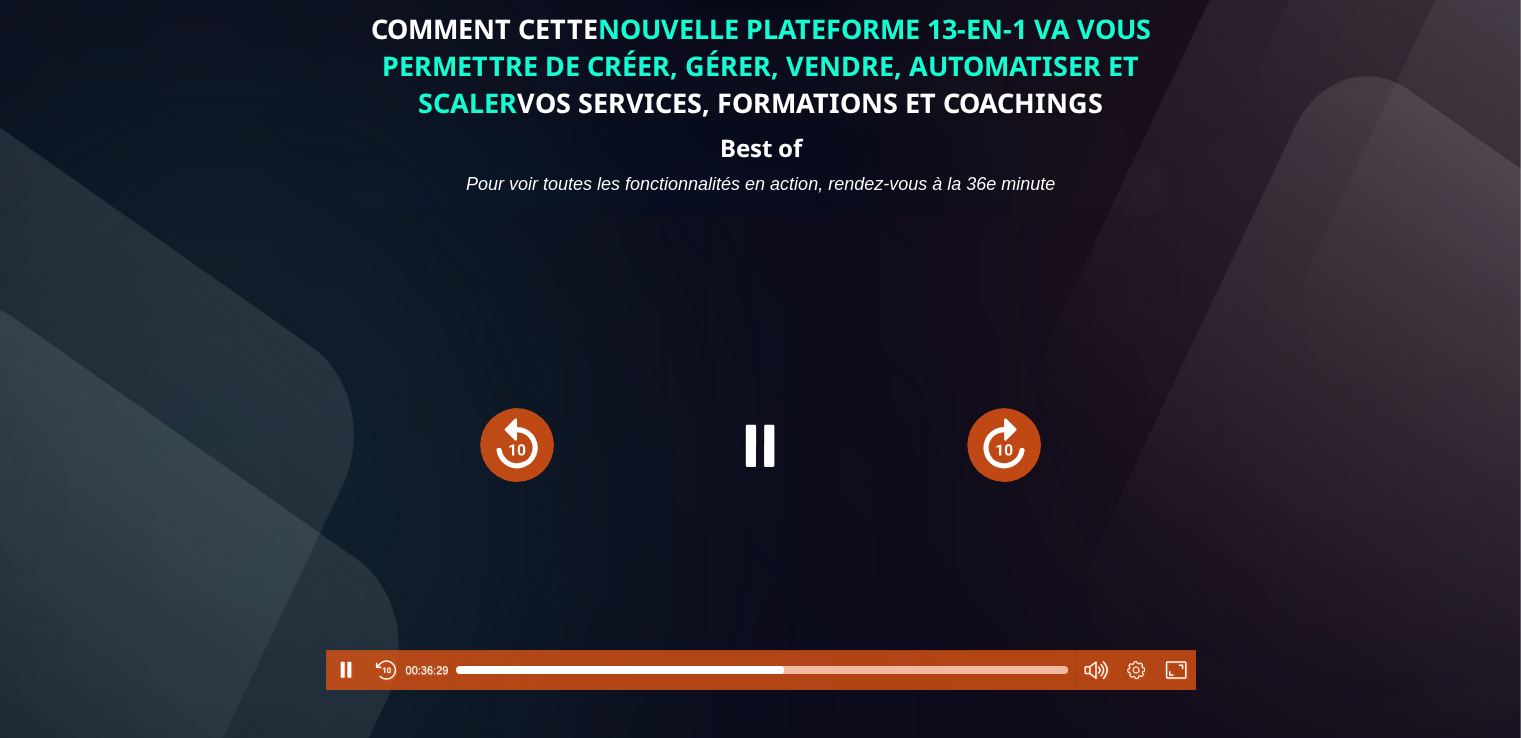 click at bounding box center [1004, 445] 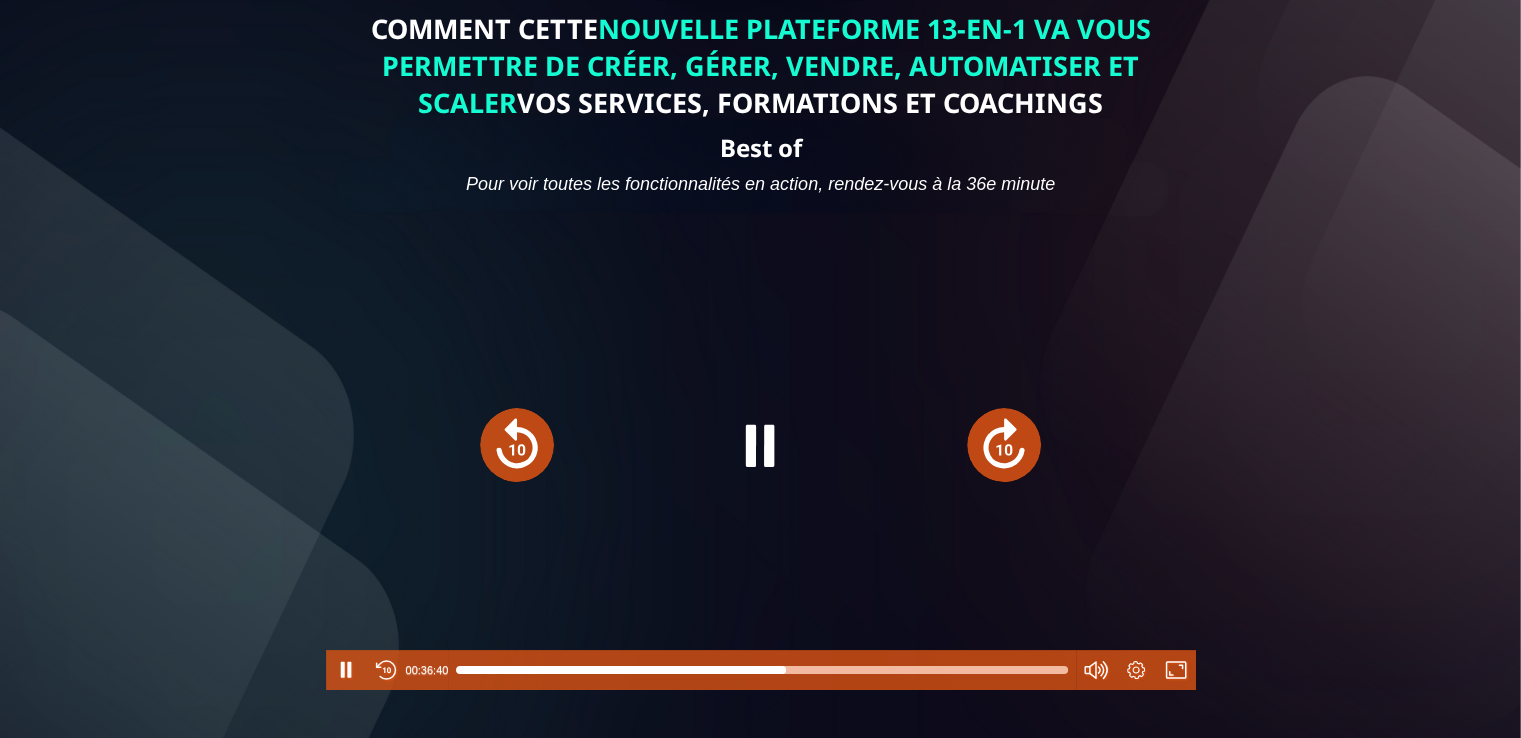 click at bounding box center [1004, 445] 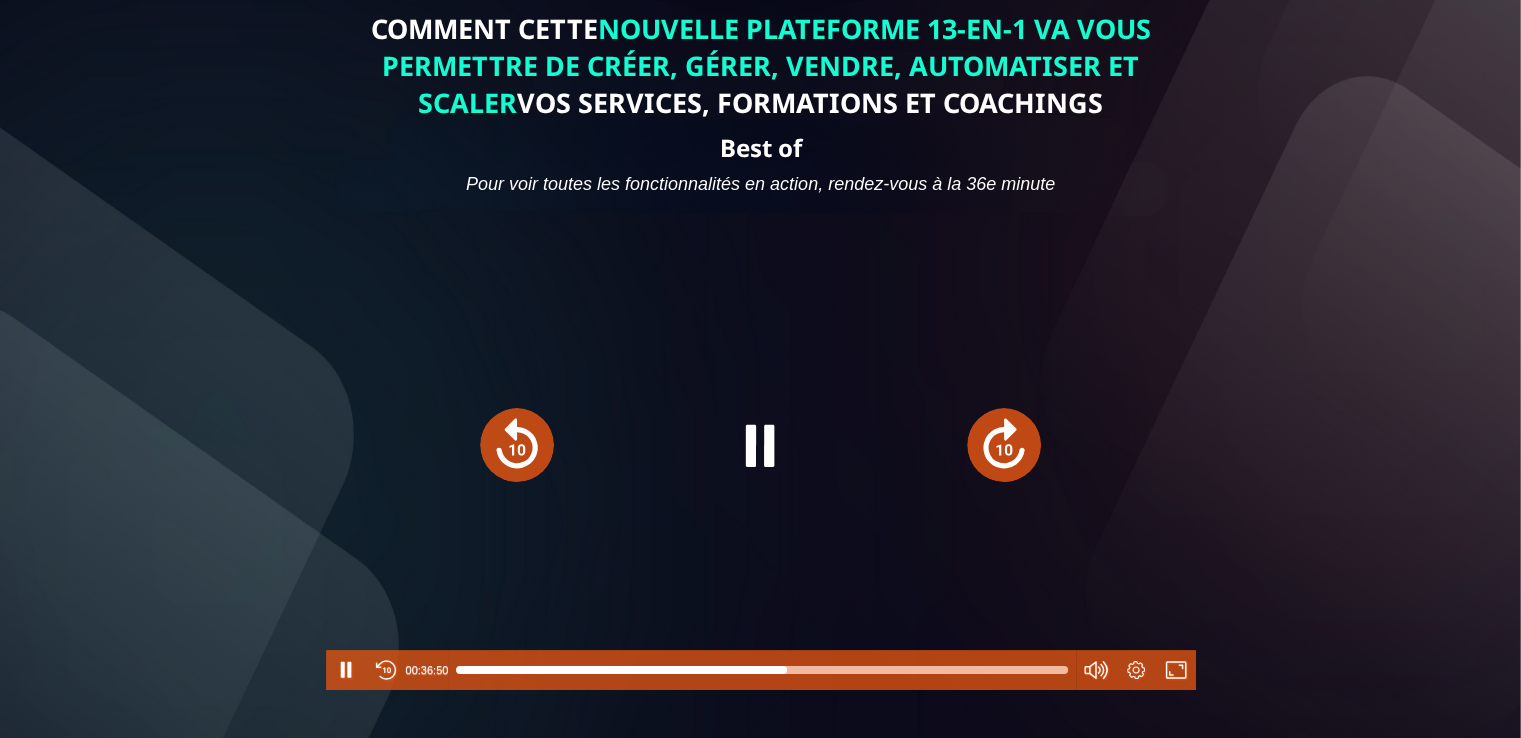 click at bounding box center (1004, 445) 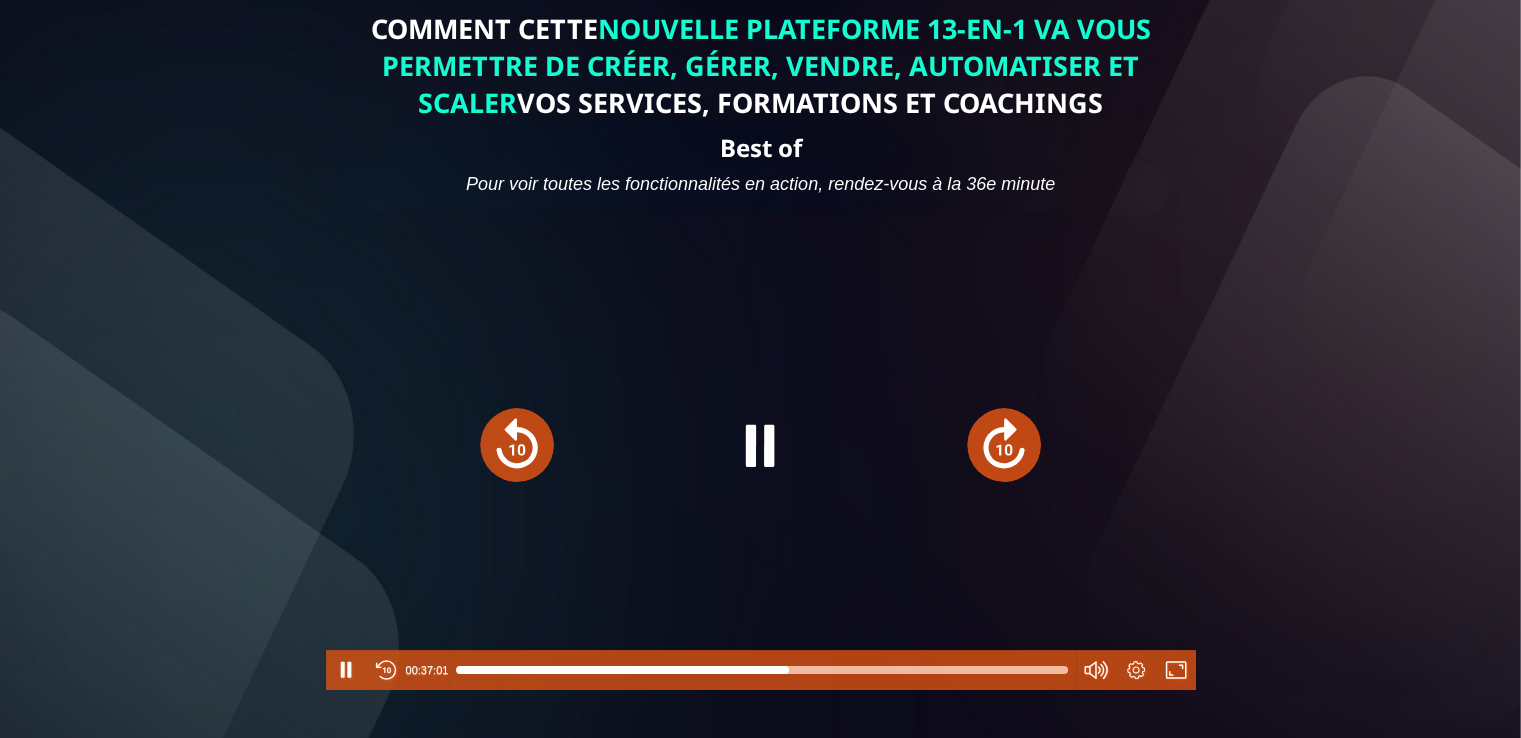 click at bounding box center [1004, 445] 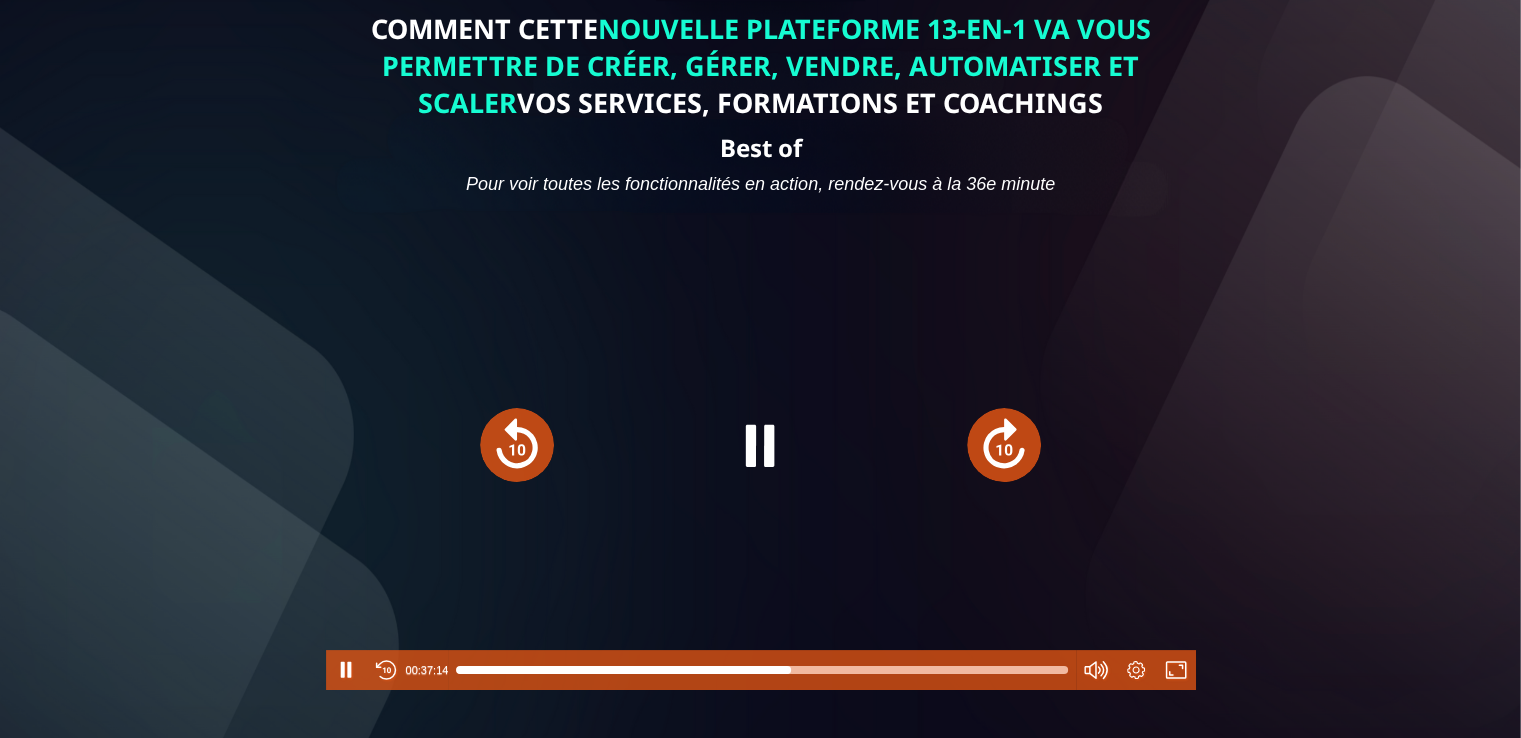 click at bounding box center (1004, 445) 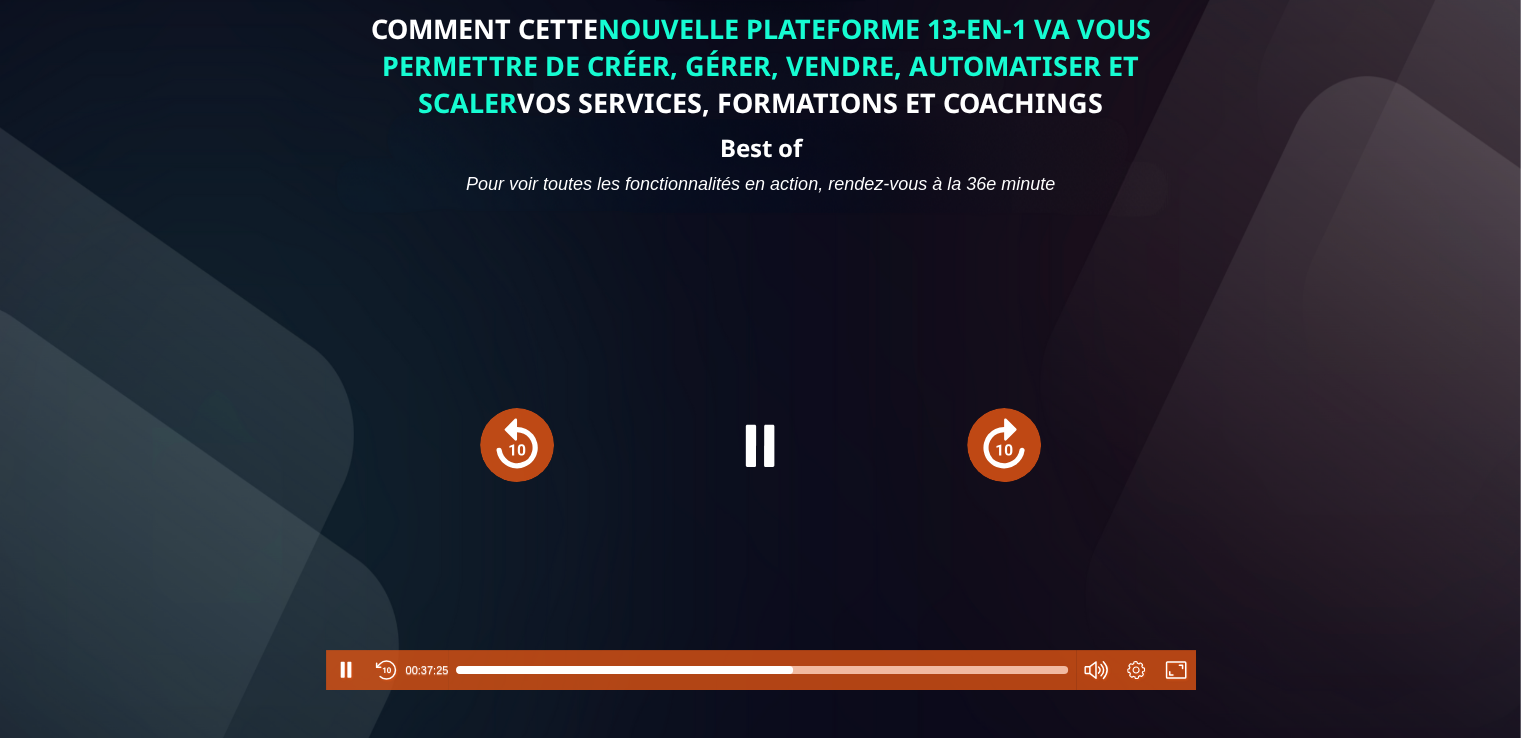 click at bounding box center (1004, 445) 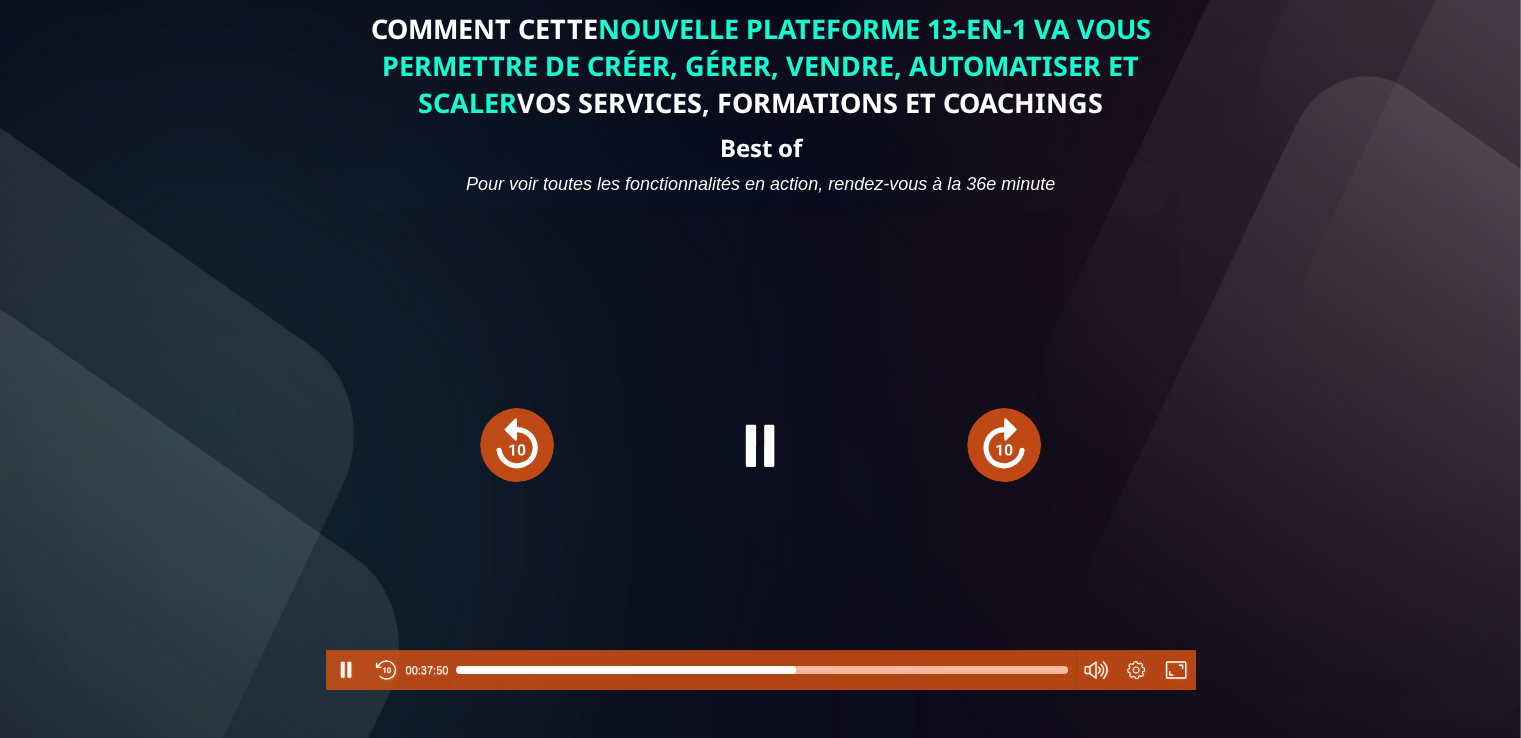 click at bounding box center (1004, 445) 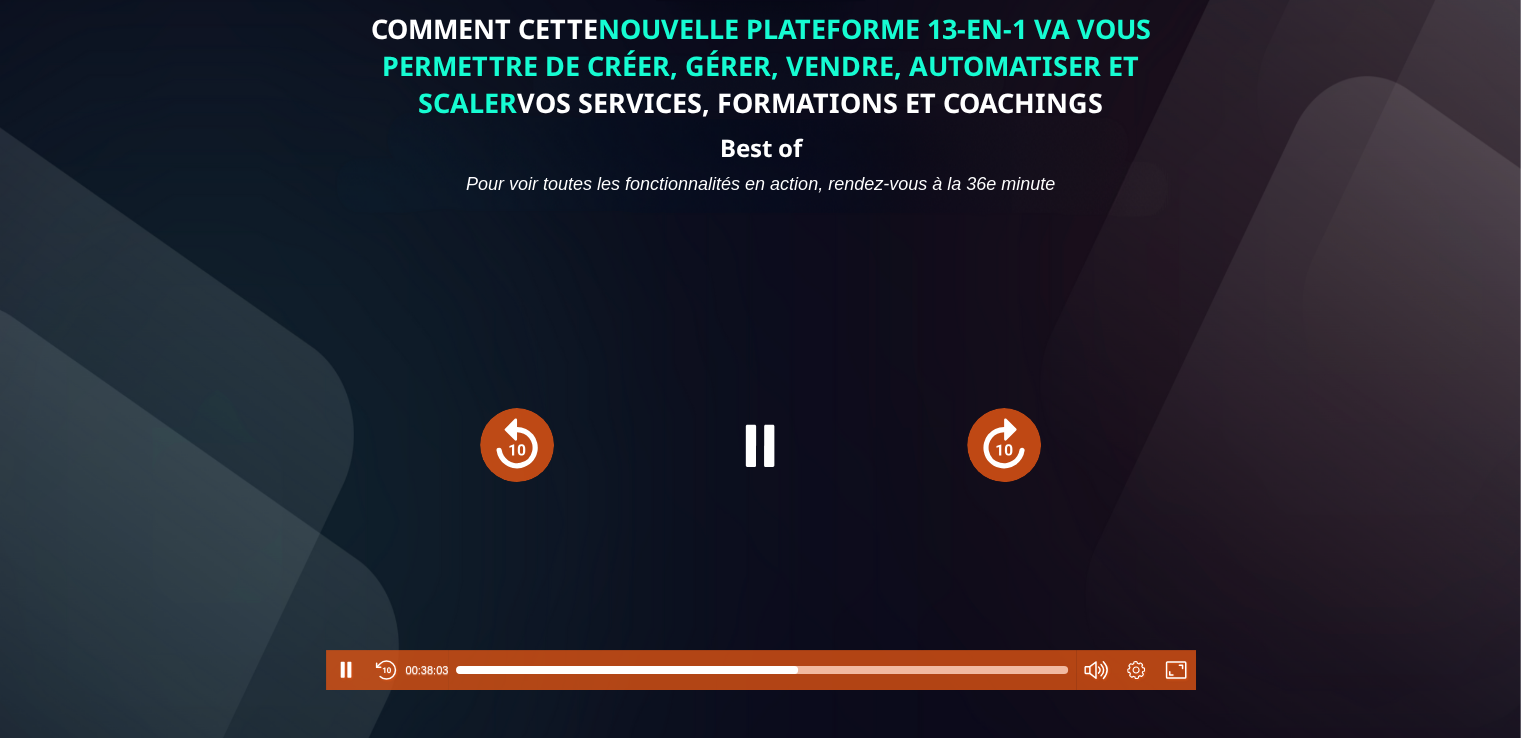 click on "Pause Rewind 00:38:03 Settings Fullscreen" at bounding box center (761, 444) 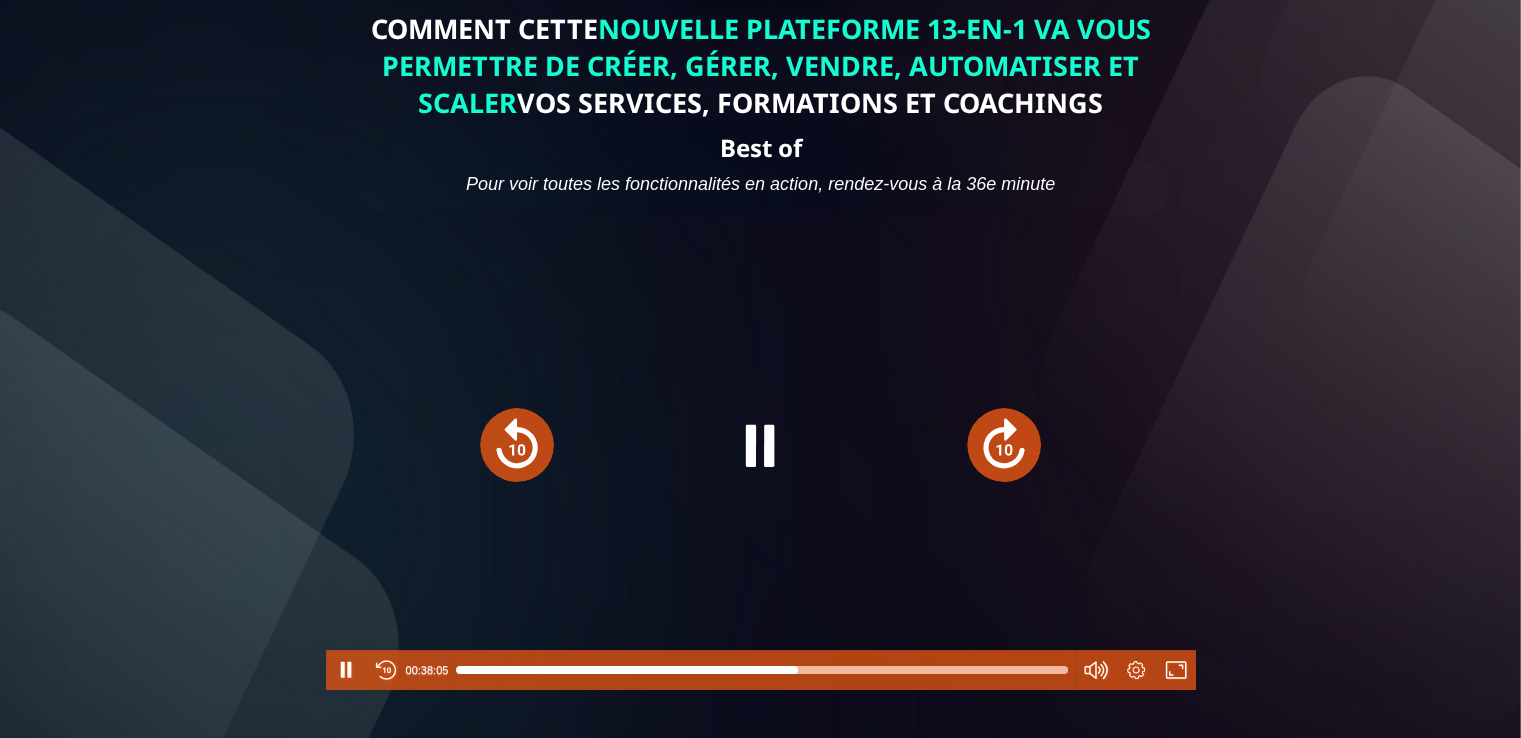 click at bounding box center (1004, 445) 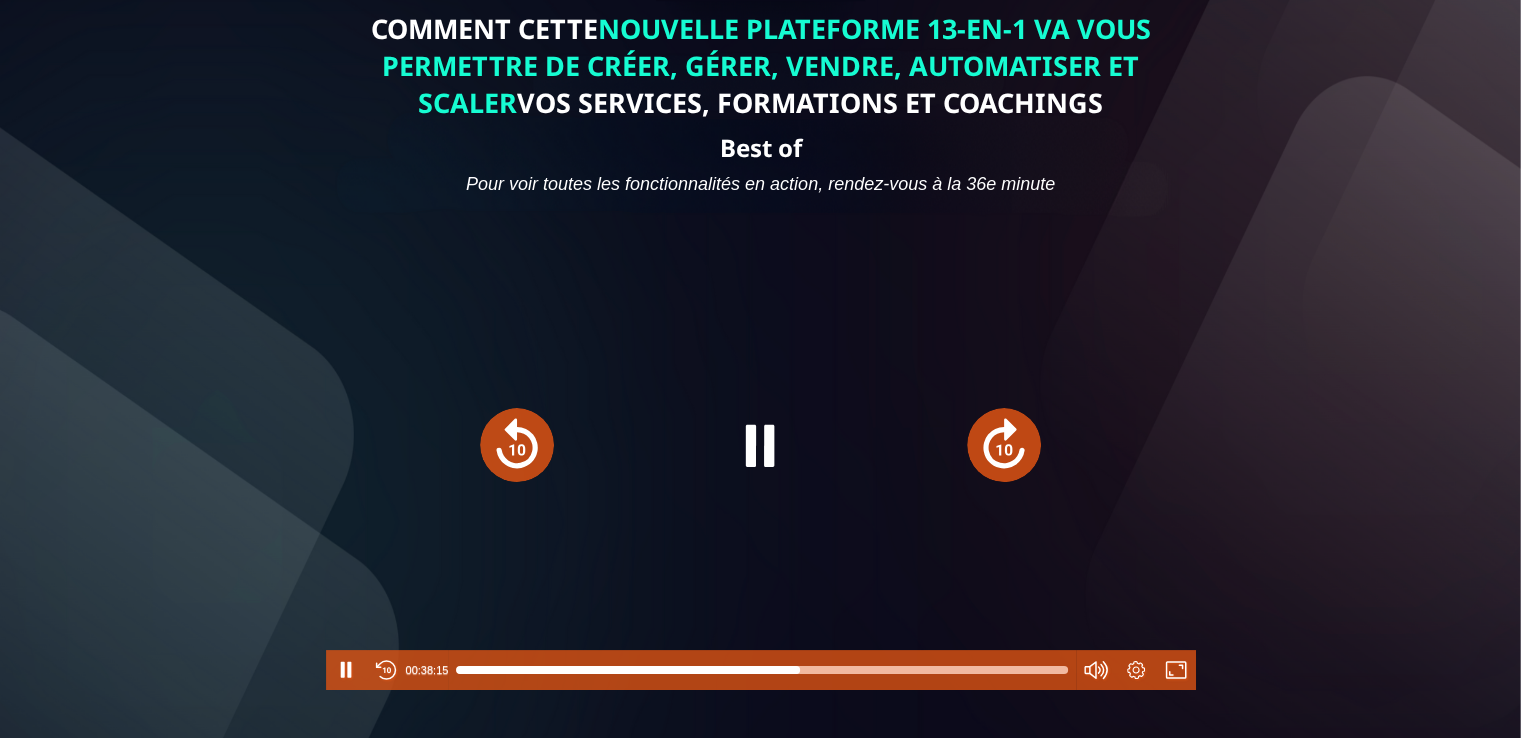 click at bounding box center [1004, 445] 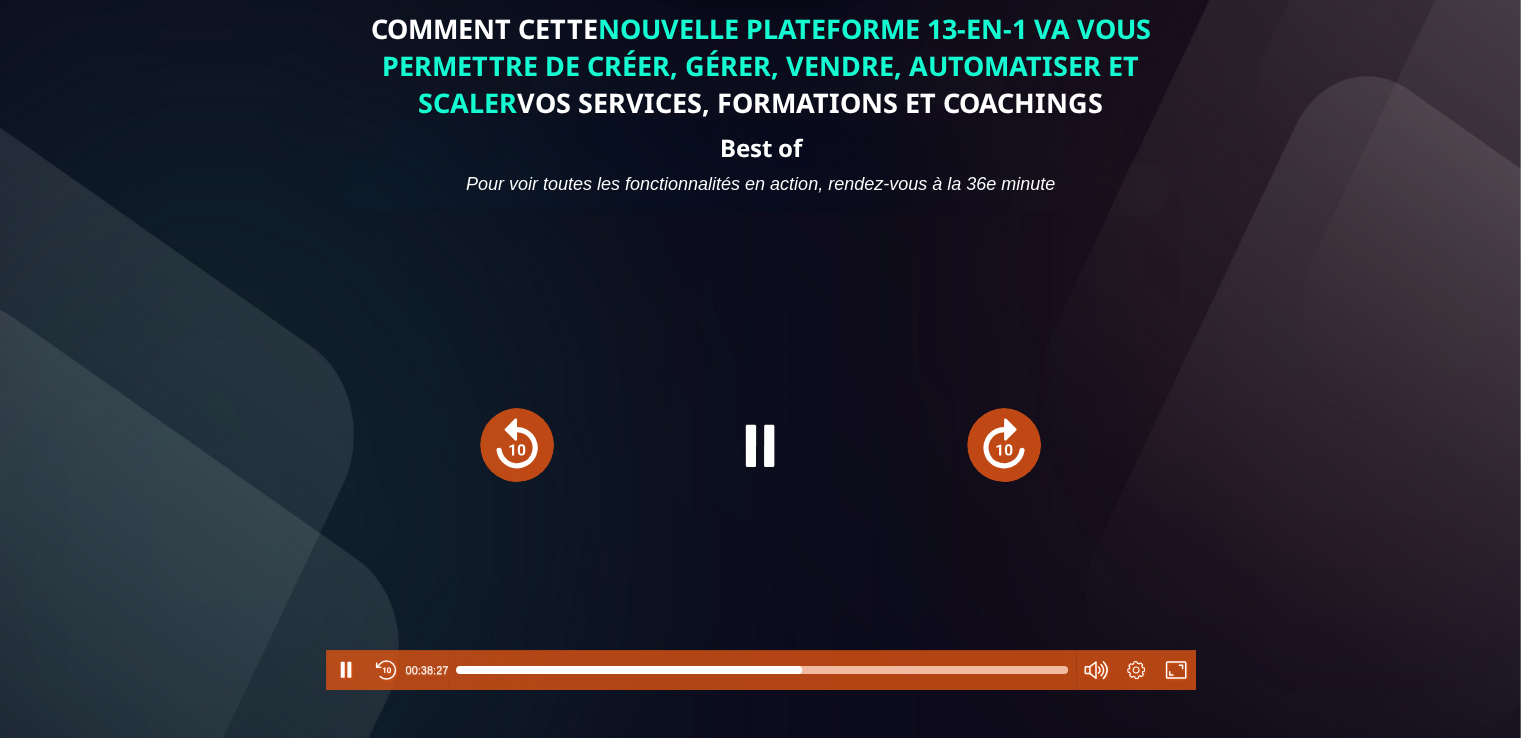 click at bounding box center [1004, 445] 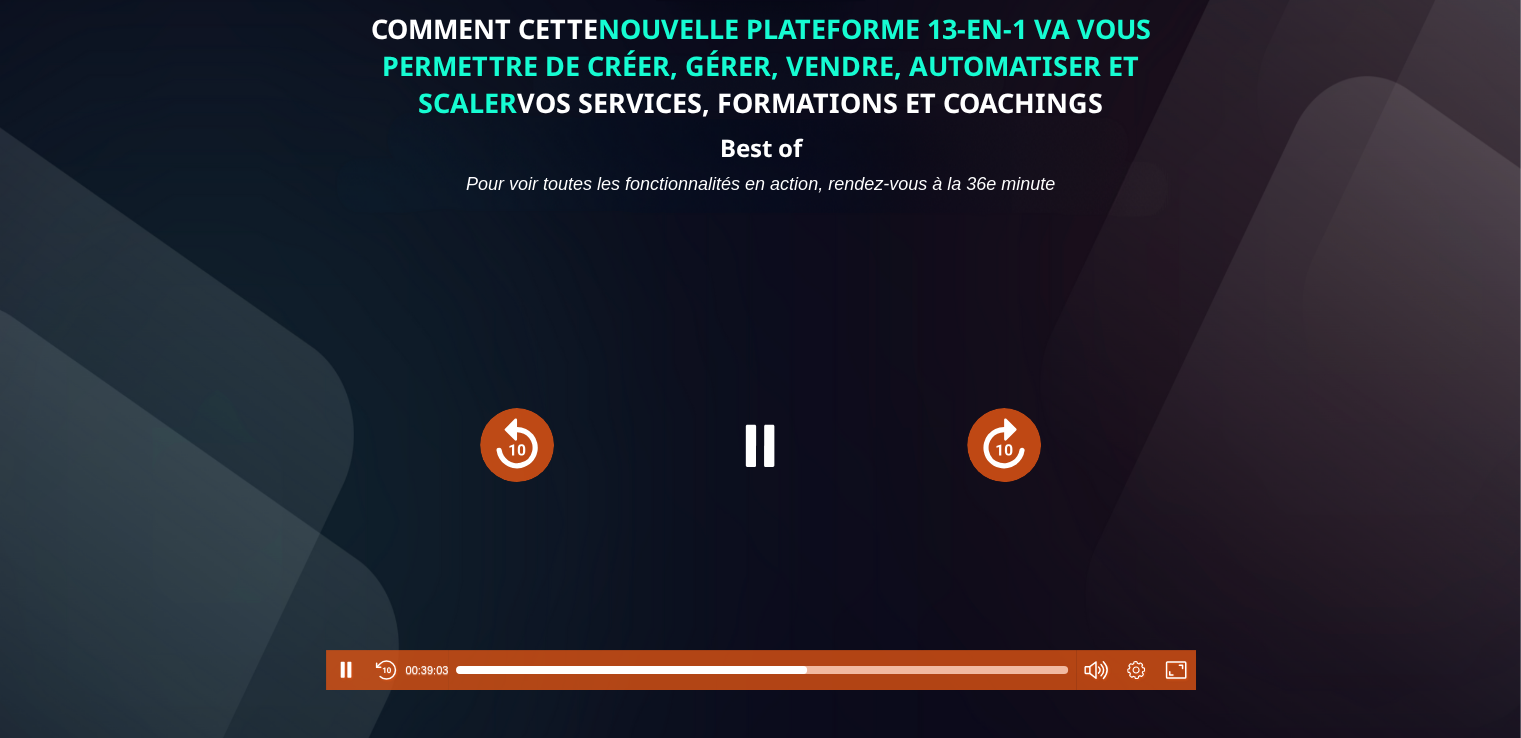 click at bounding box center (1004, 445) 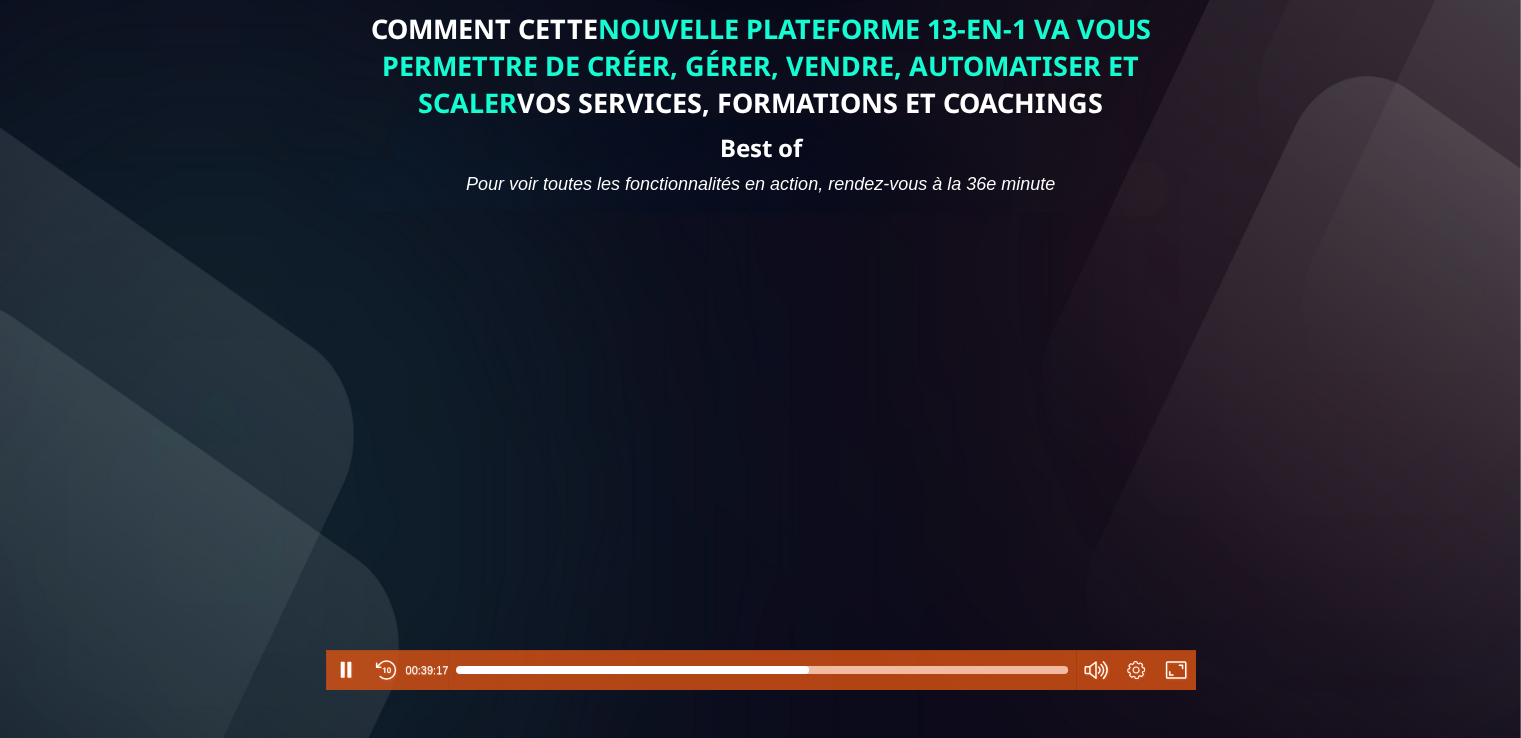 click at bounding box center [761, 444] 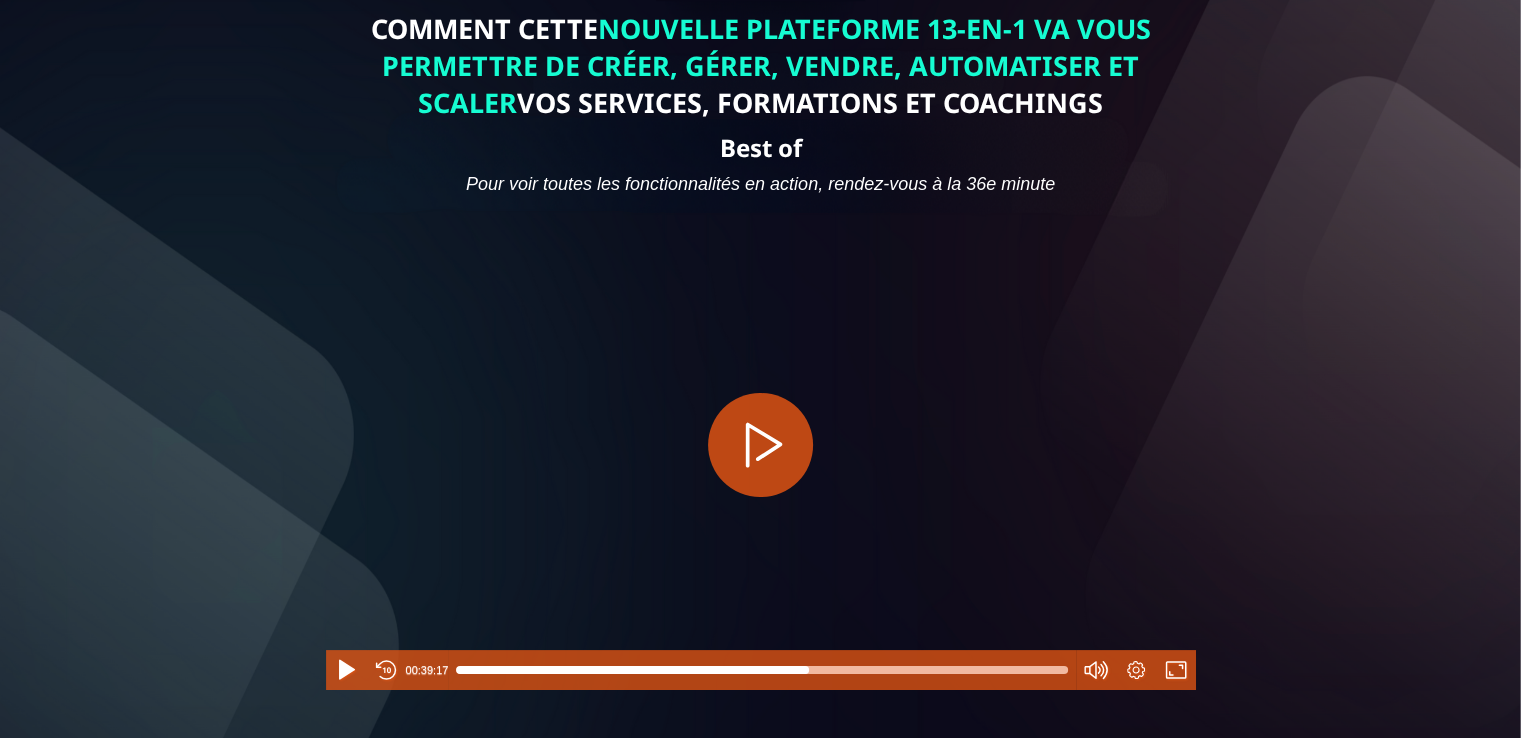 click at bounding box center (761, 444) 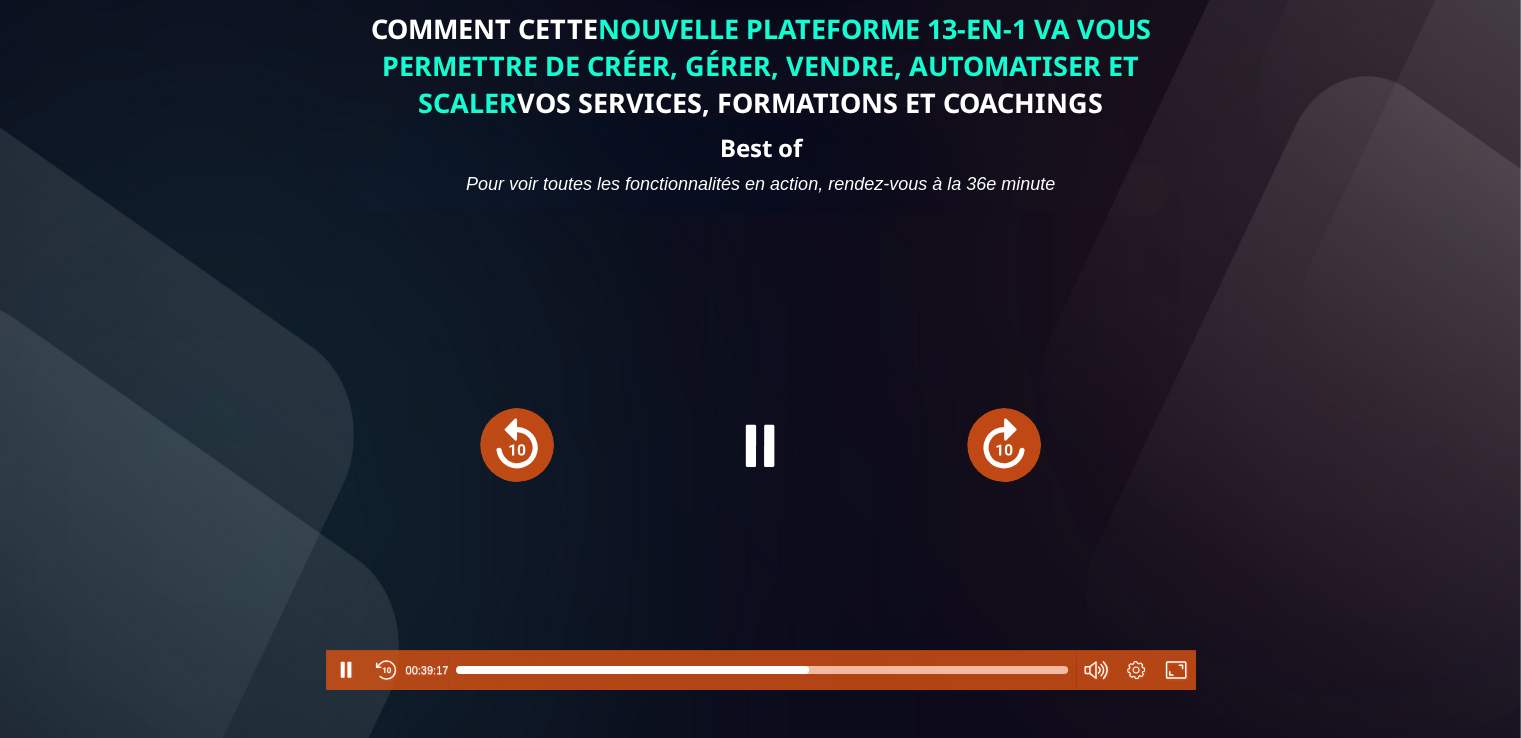 click at bounding box center (1004, 445) 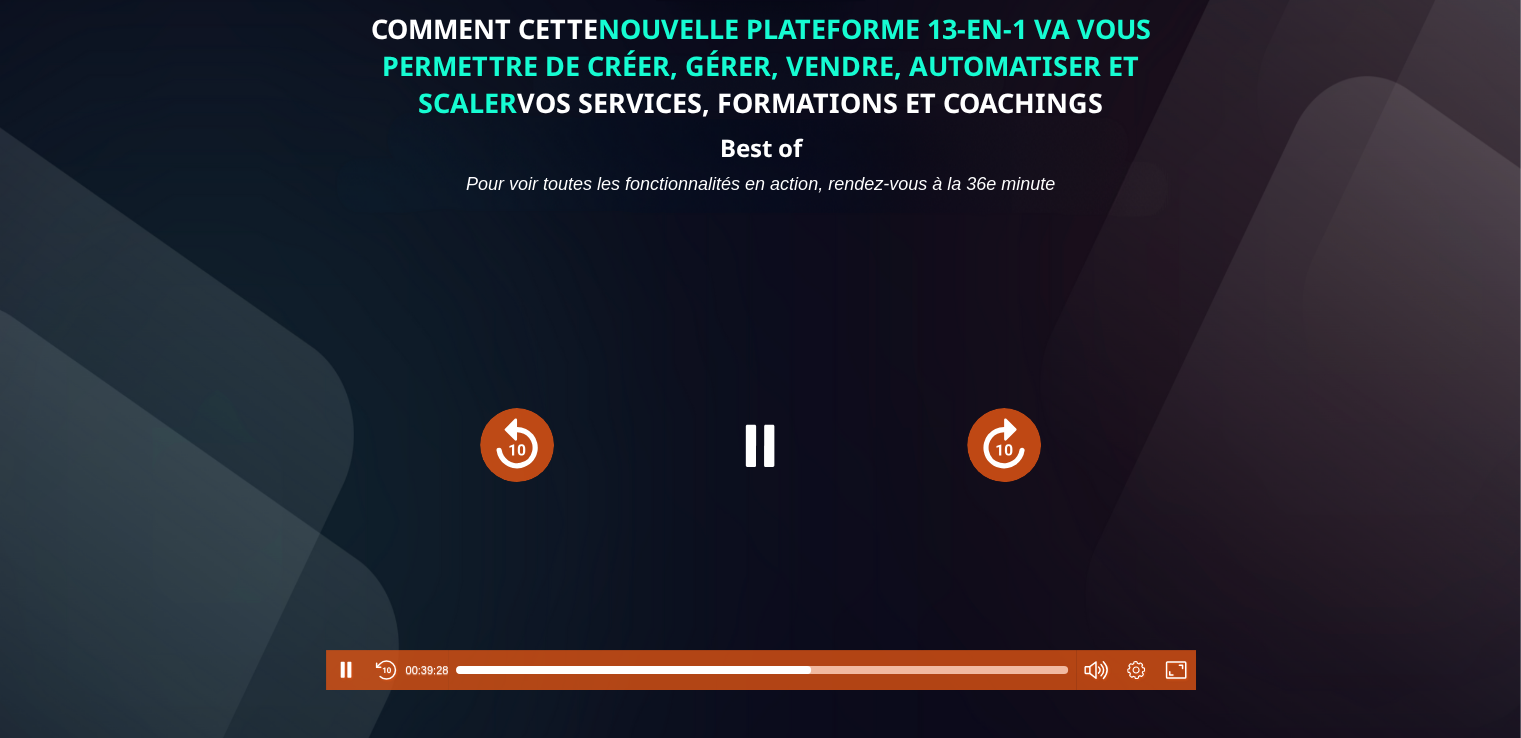 click at bounding box center (1004, 445) 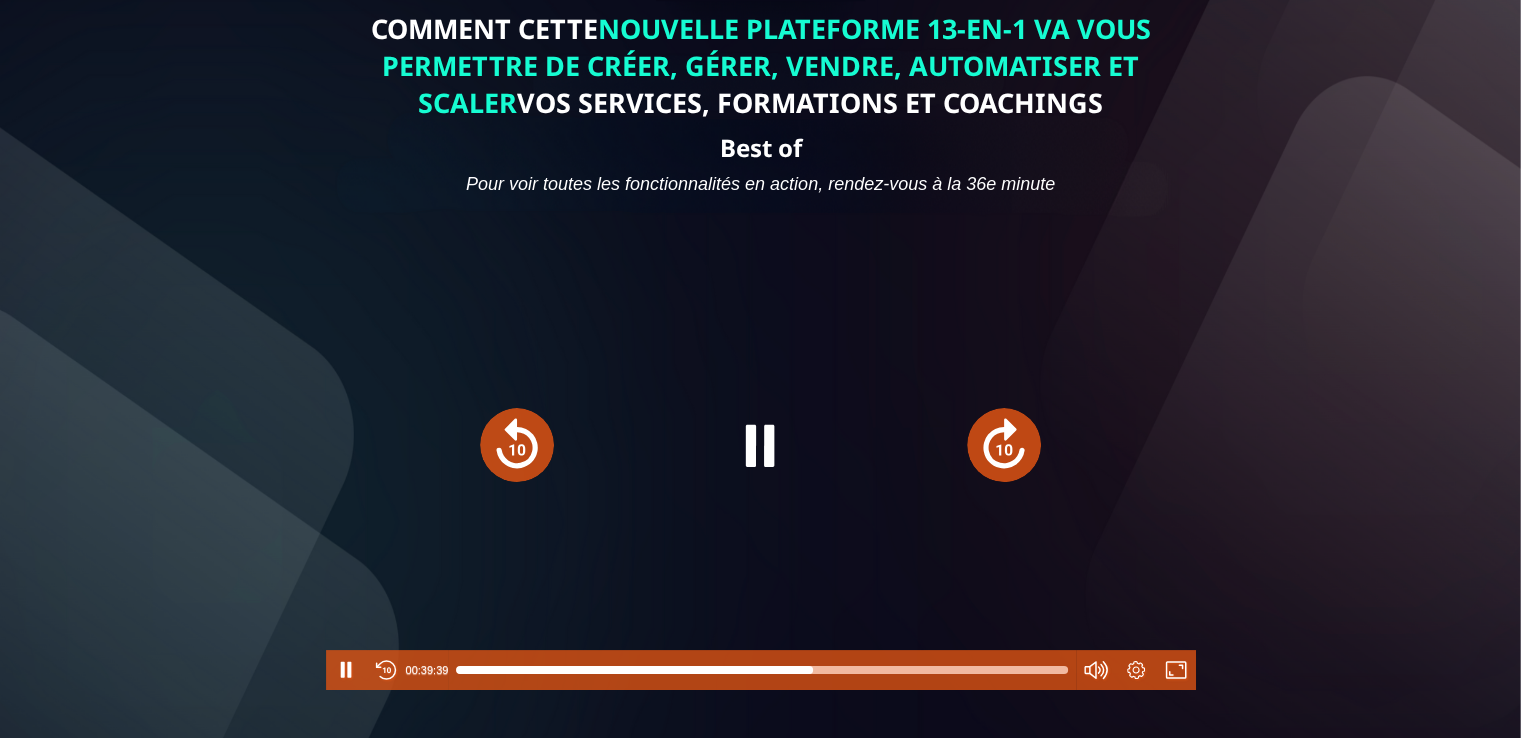 click at bounding box center [1004, 445] 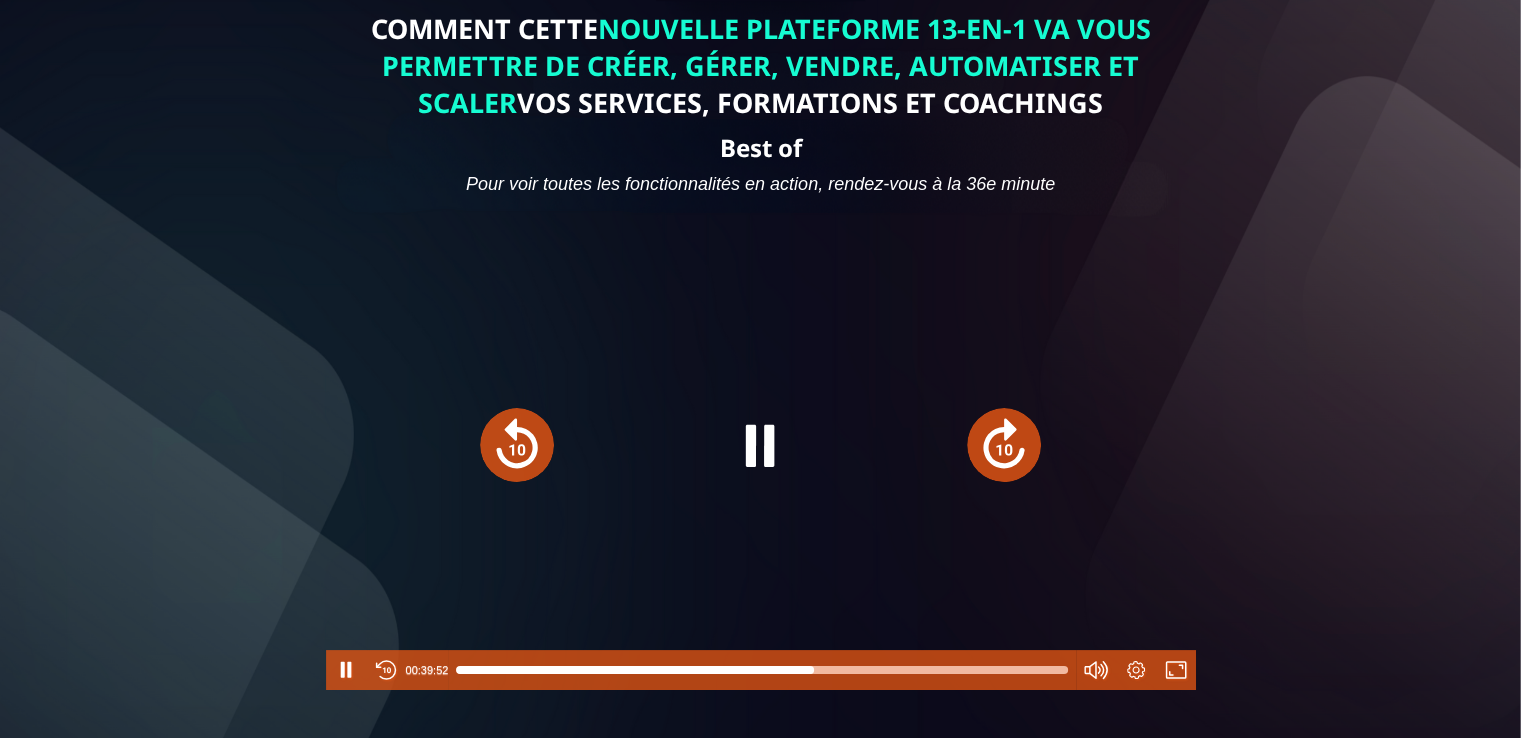 click at bounding box center (1004, 445) 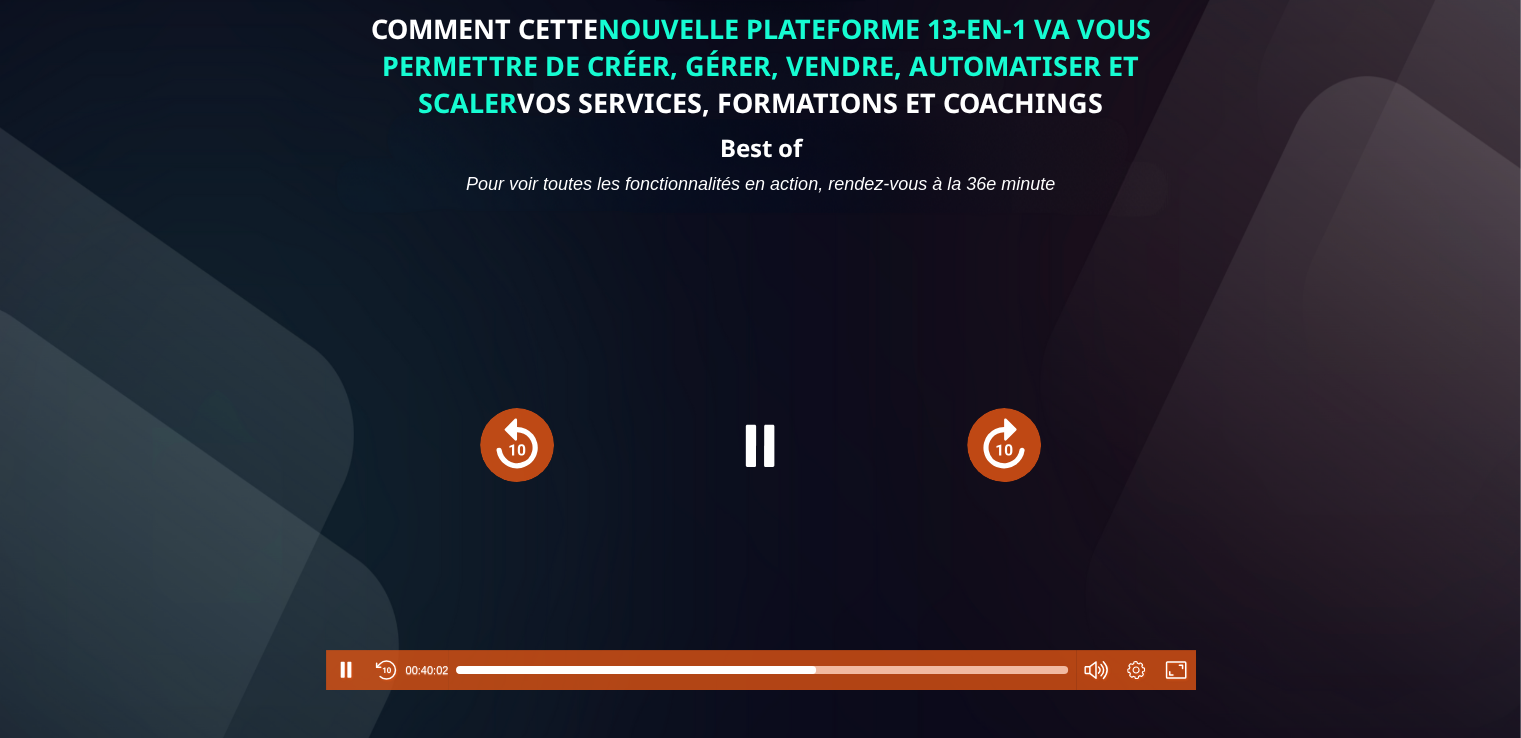 click at bounding box center [1004, 445] 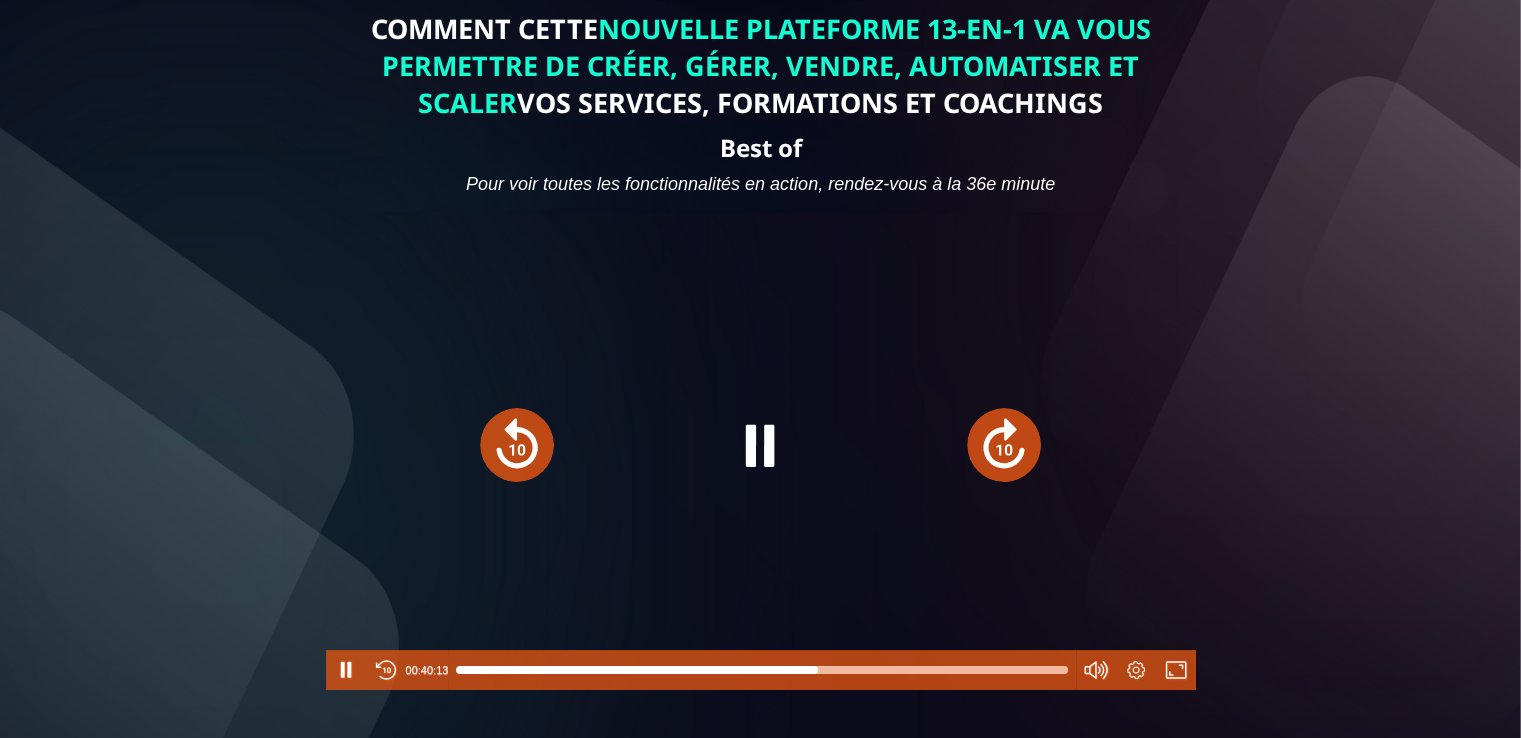 click at bounding box center (1004, 445) 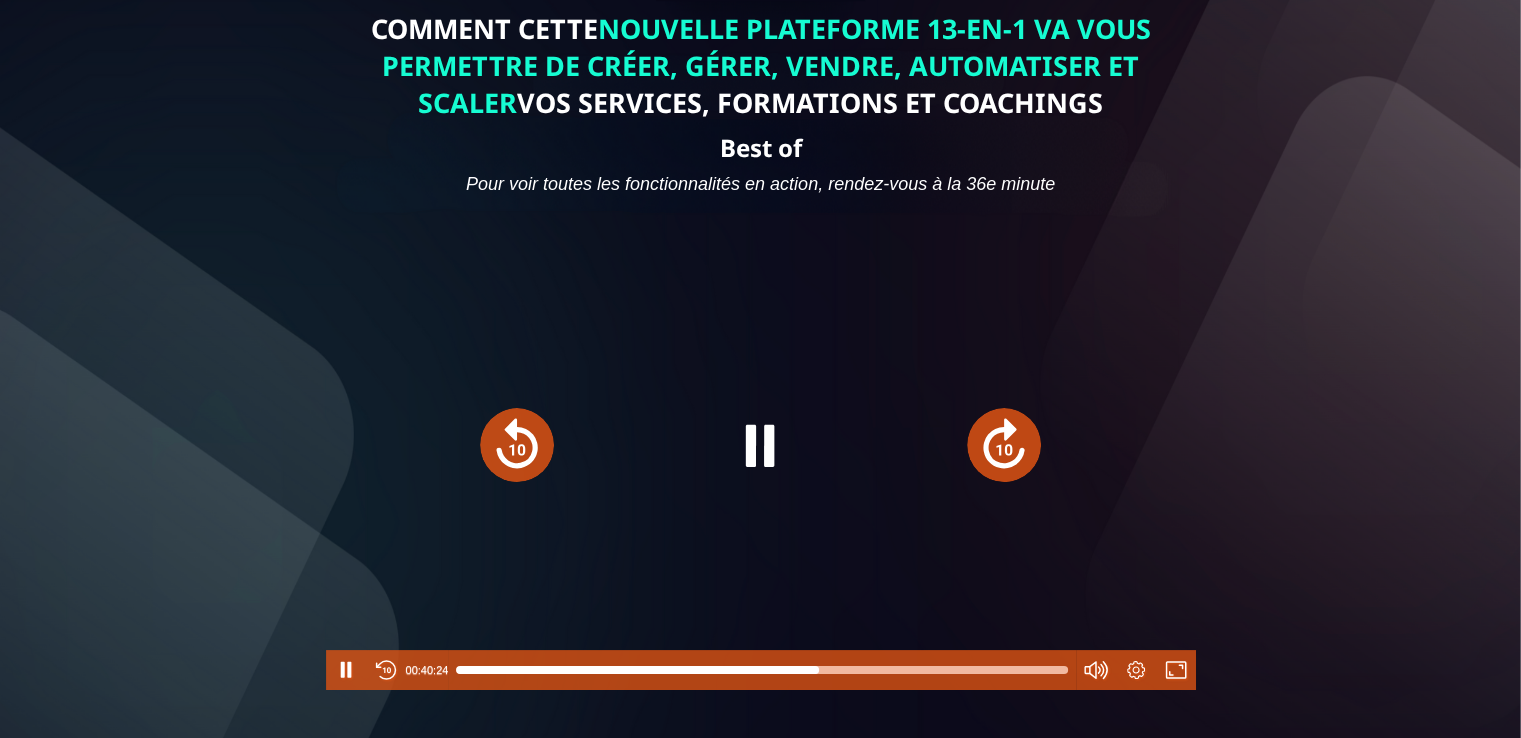 click at bounding box center (1004, 445) 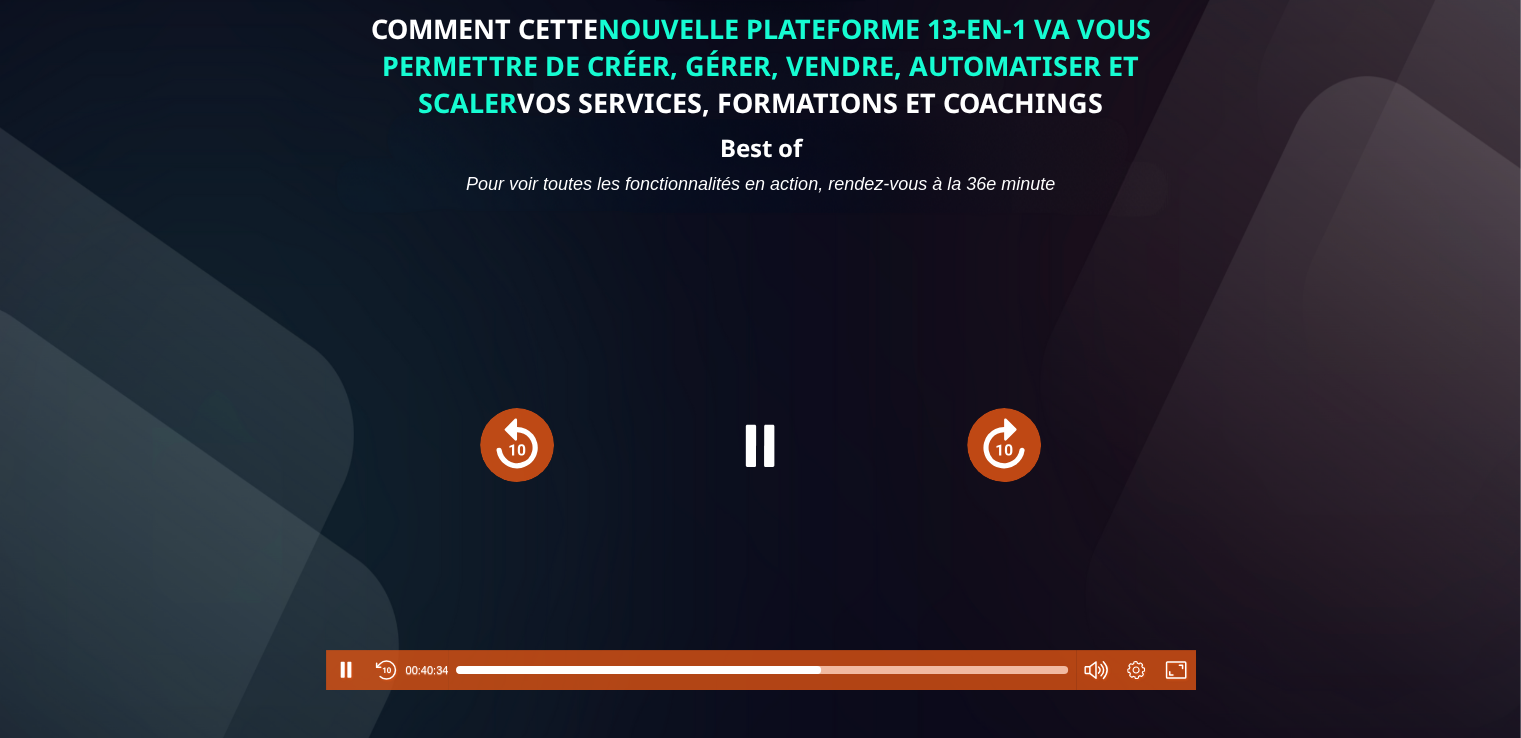 click at bounding box center [1004, 445] 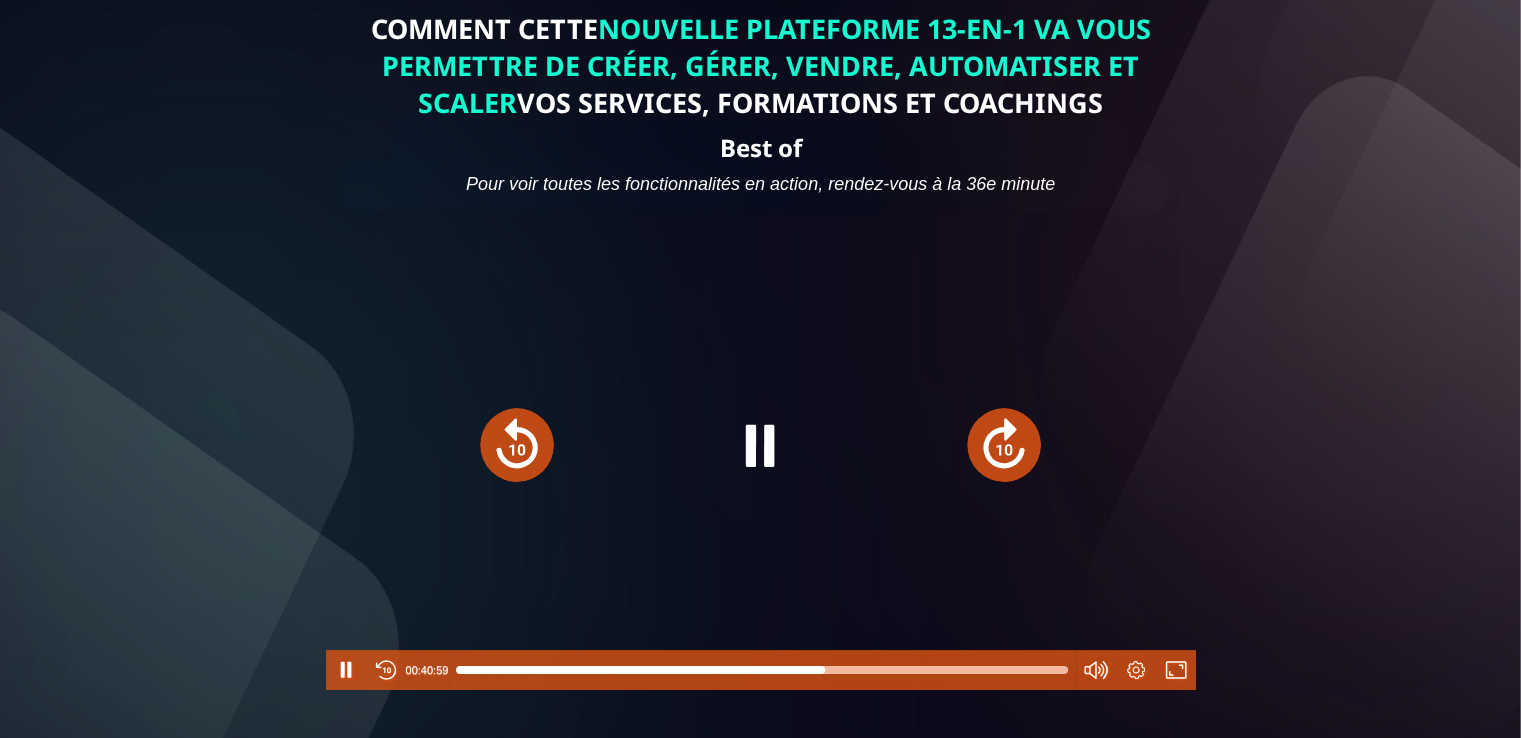 click at bounding box center (1004, 445) 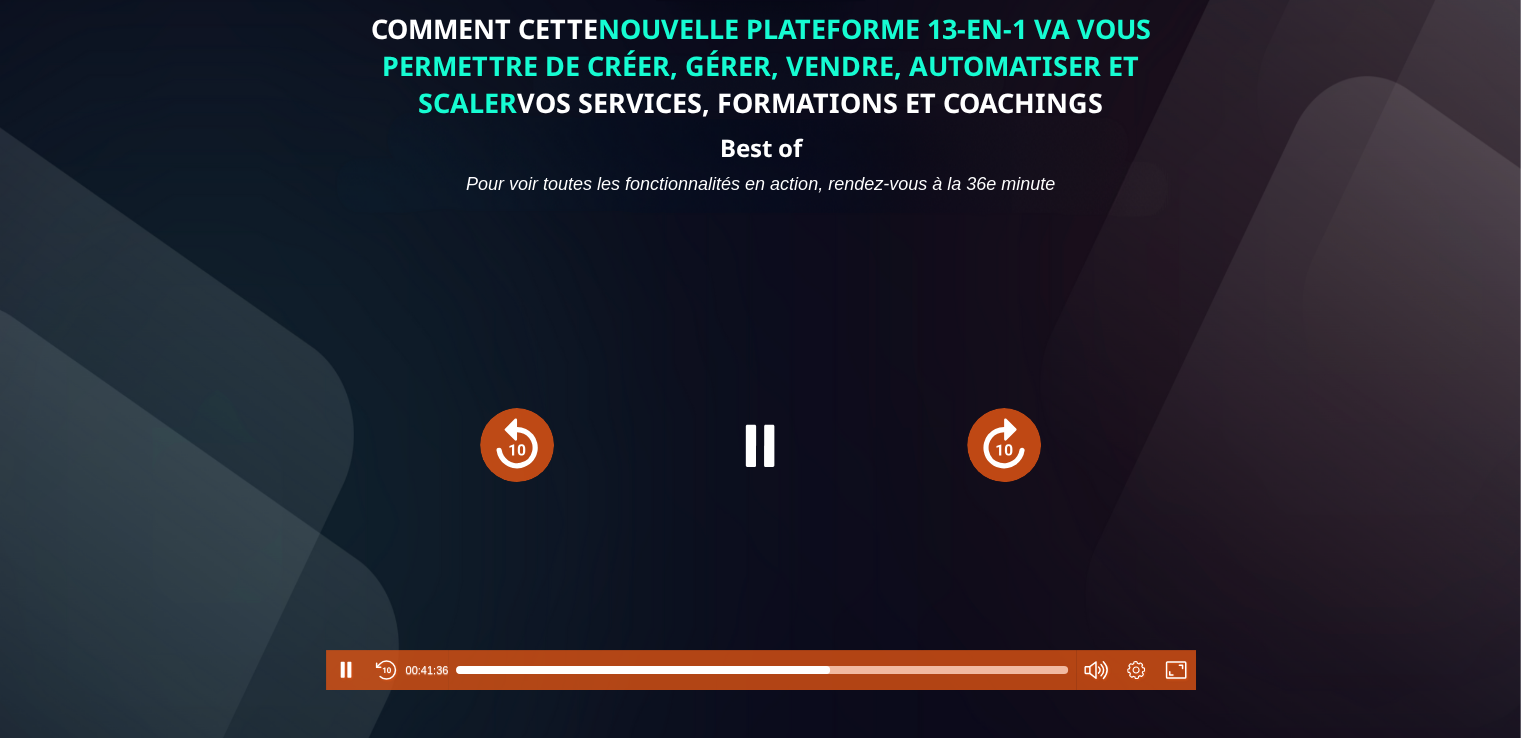 click at bounding box center (1004, 445) 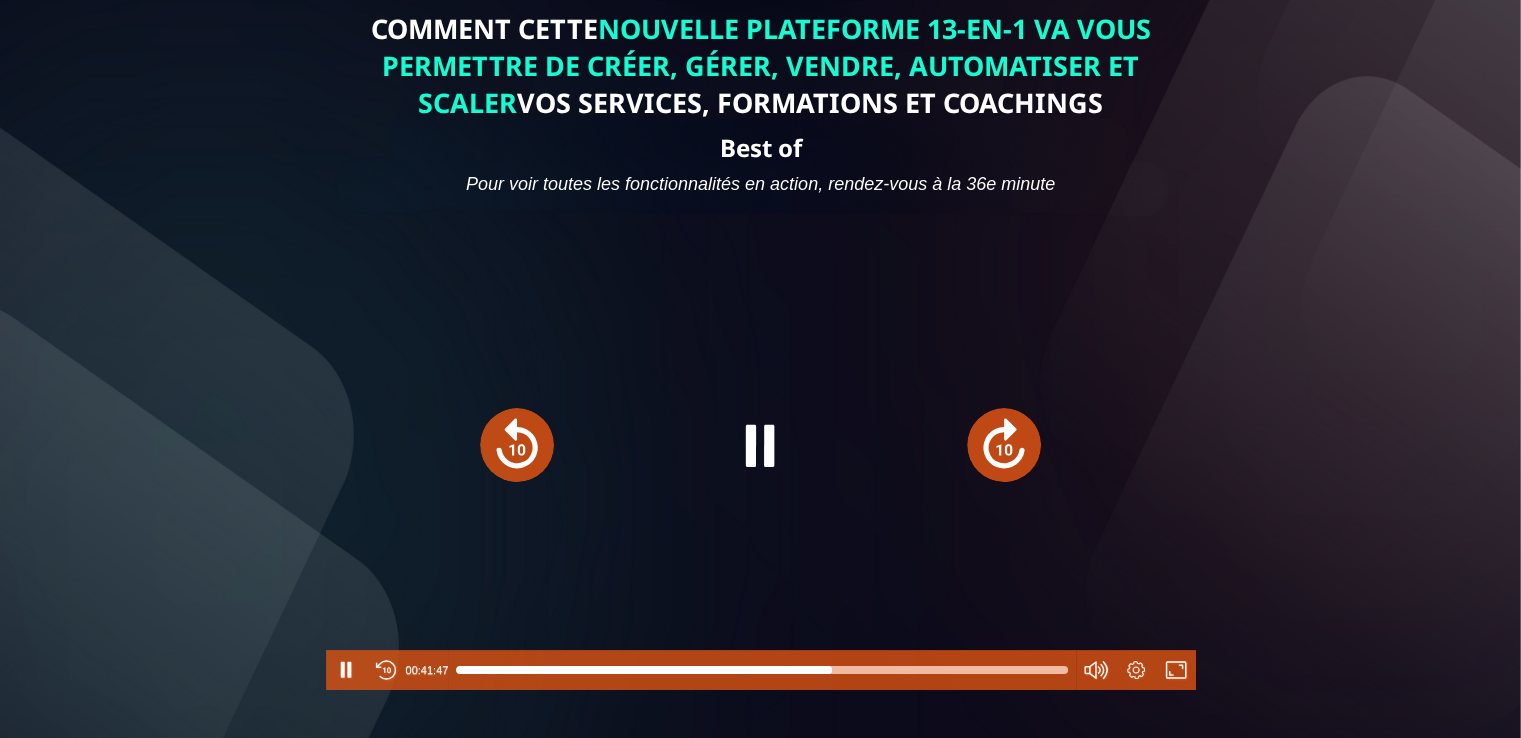 click at bounding box center [1004, 445] 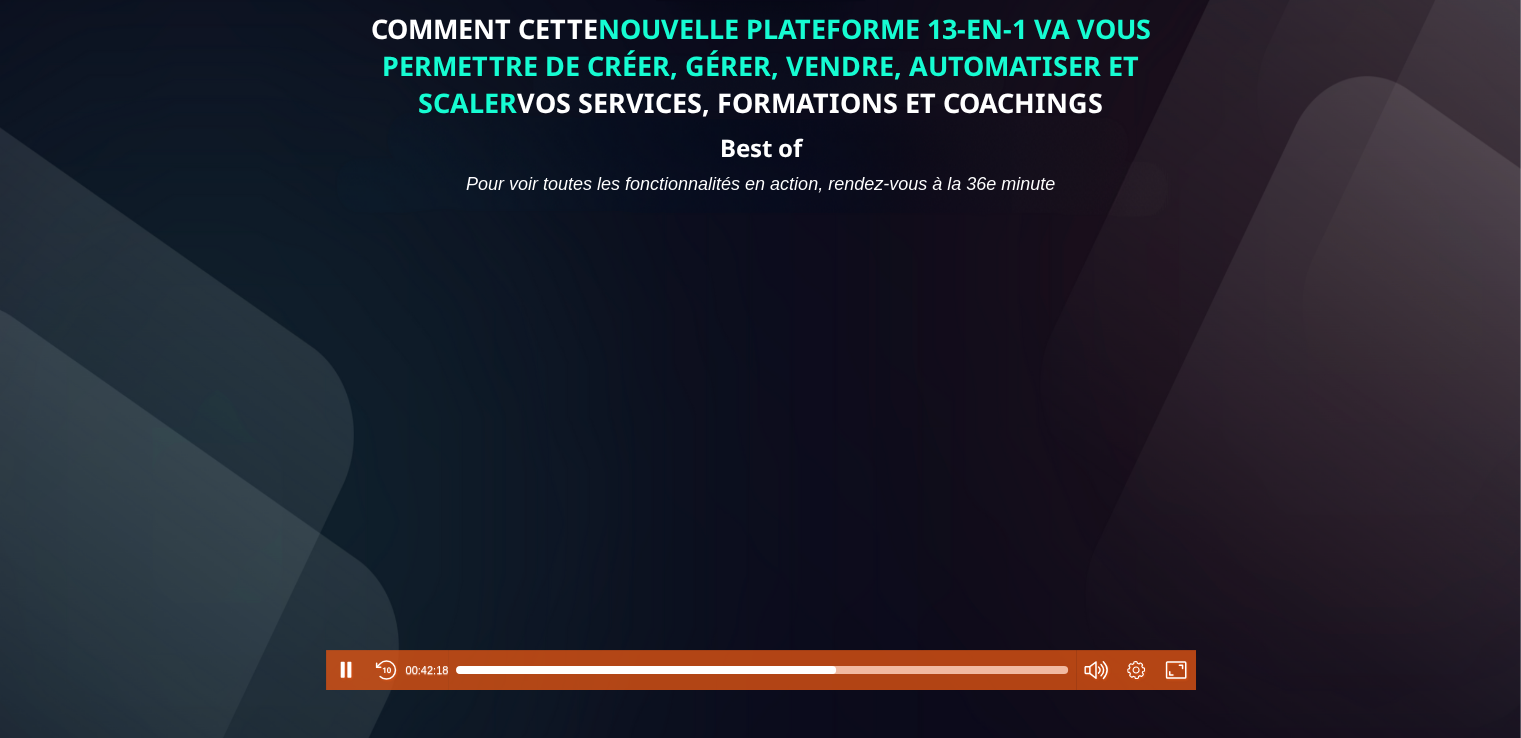 click at bounding box center (761, 444) 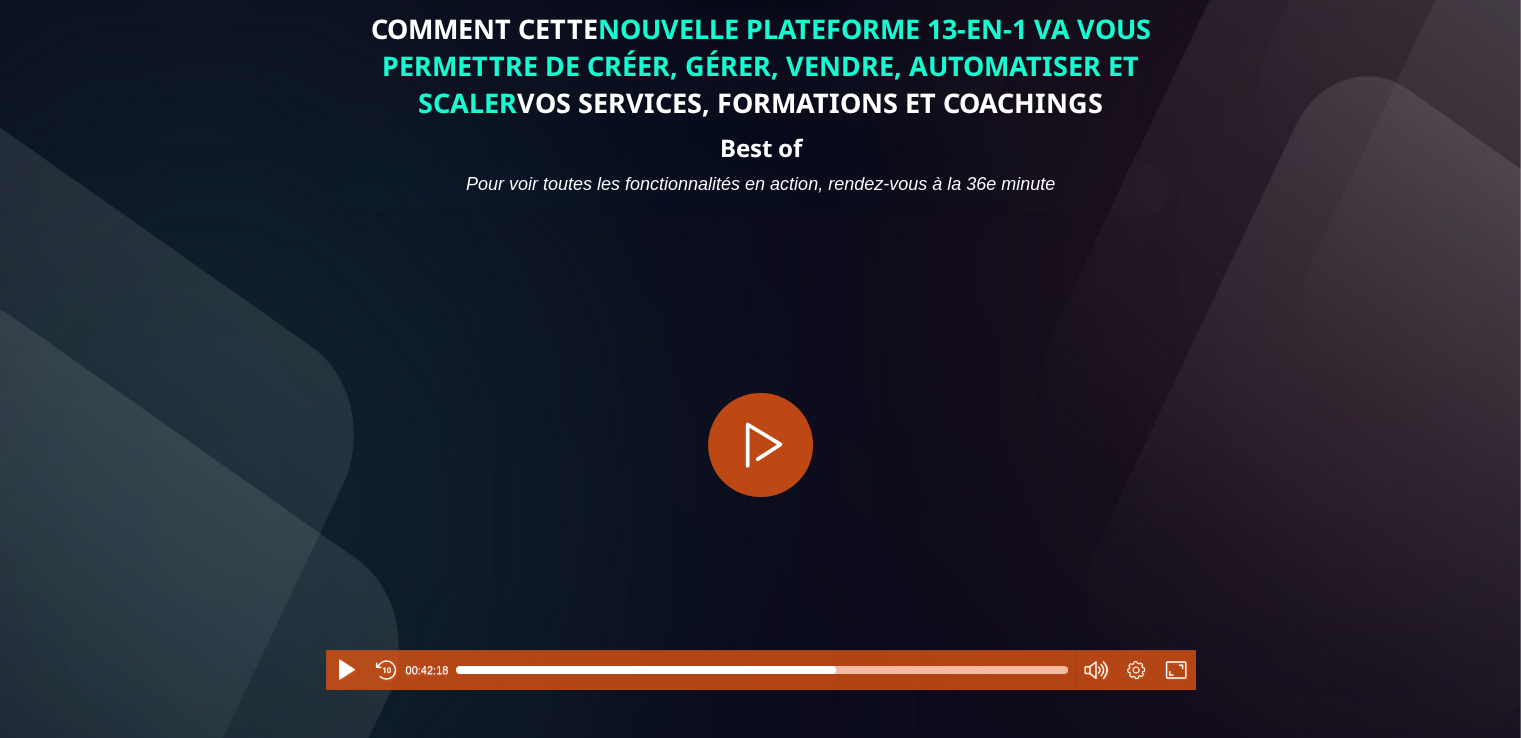 click at bounding box center [761, 444] 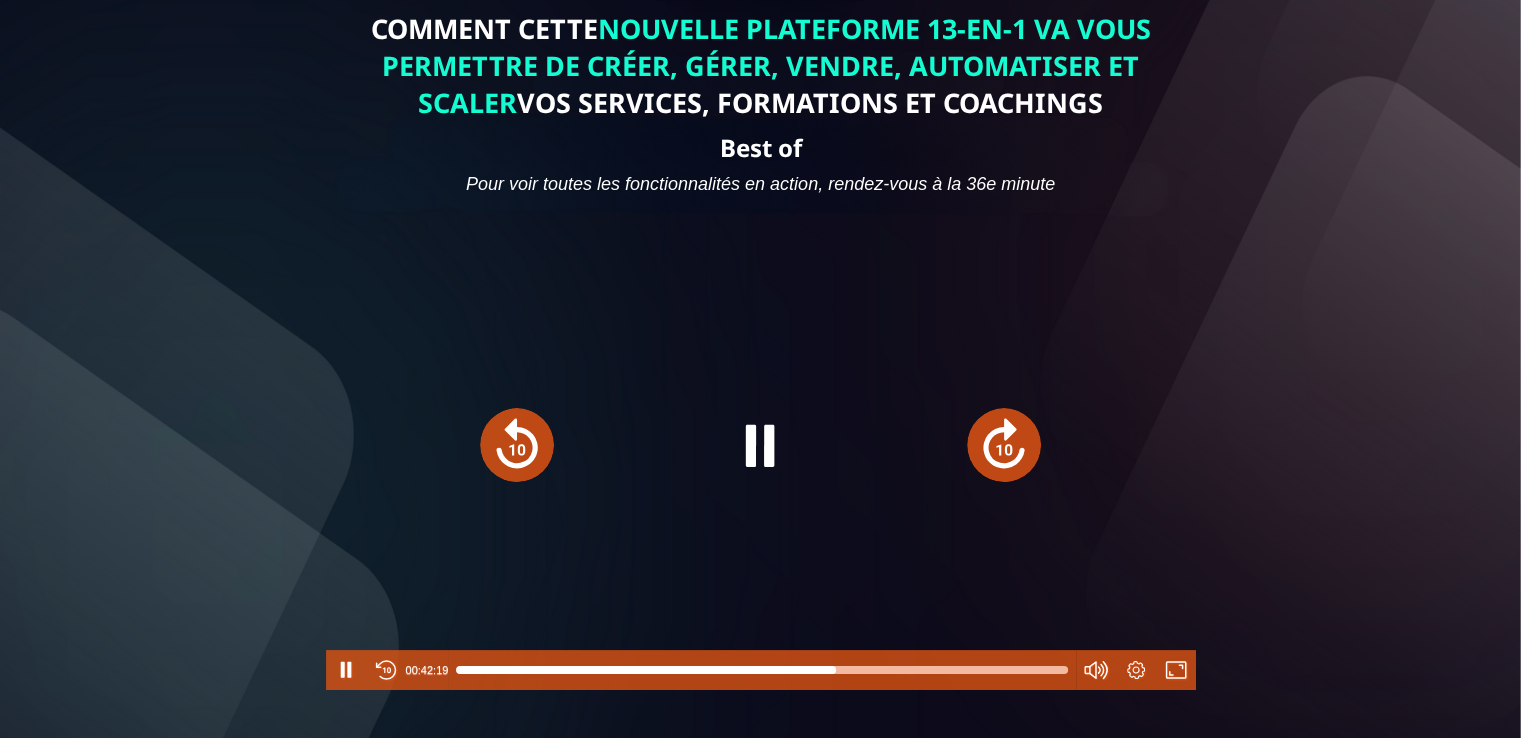 click at bounding box center [1004, 445] 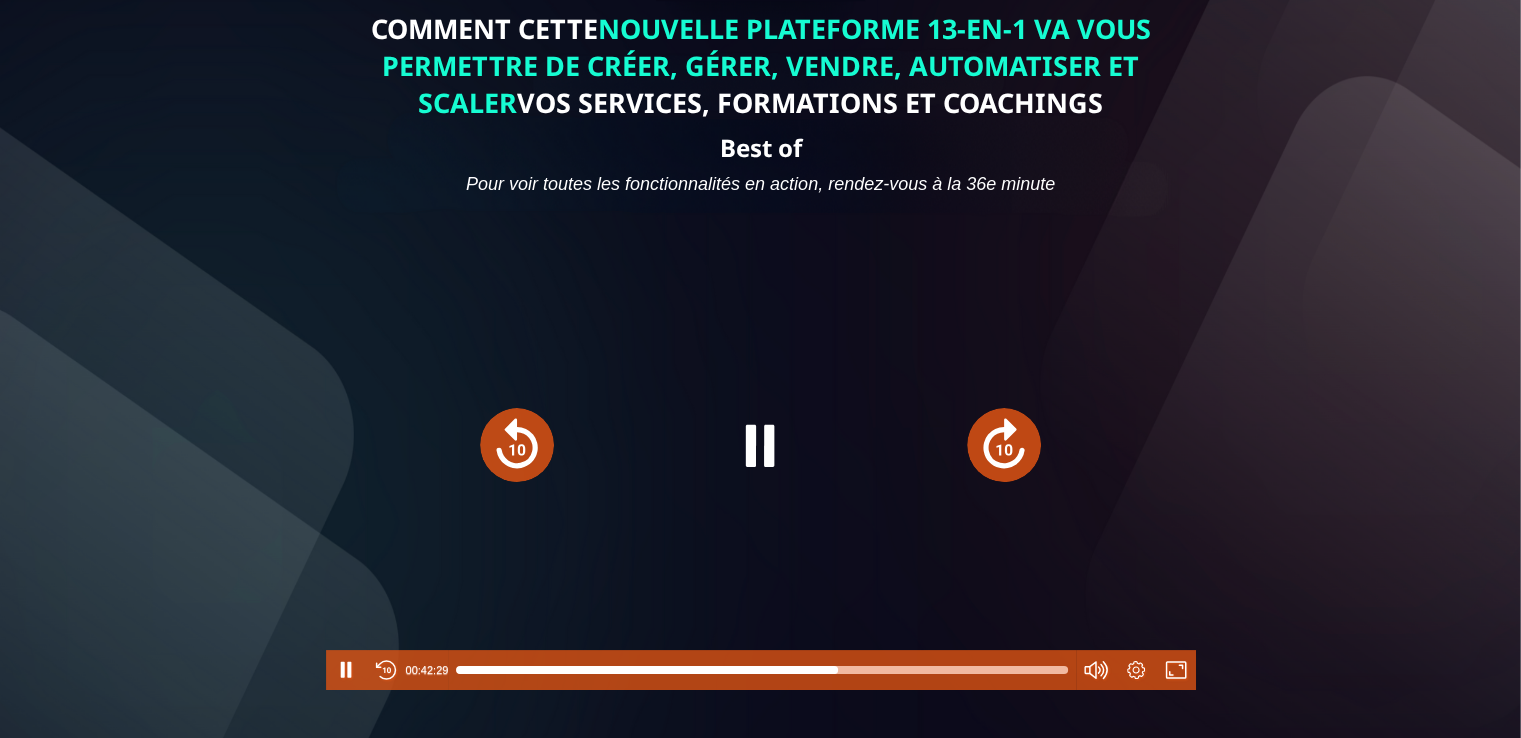 click at bounding box center [1004, 445] 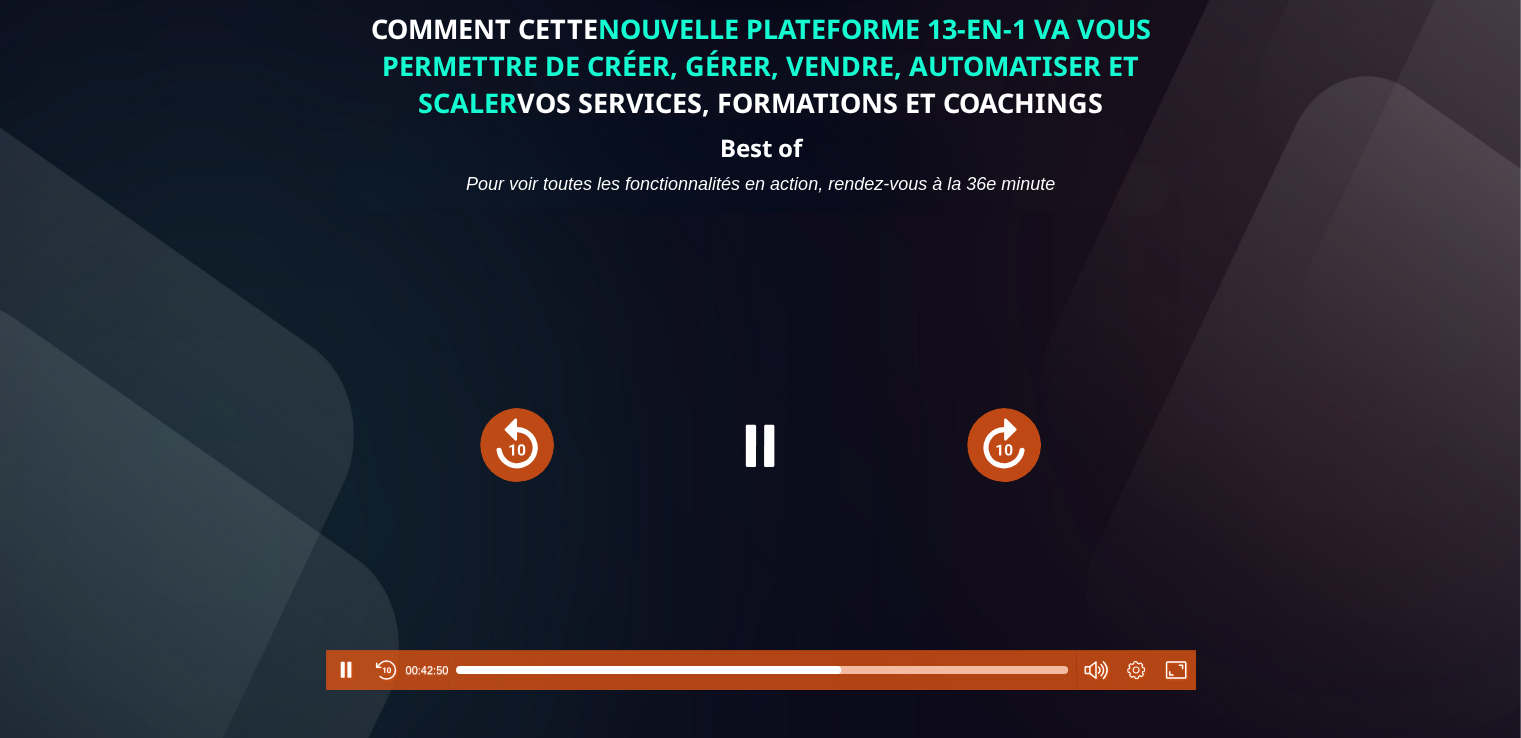 click at bounding box center (517, 445) 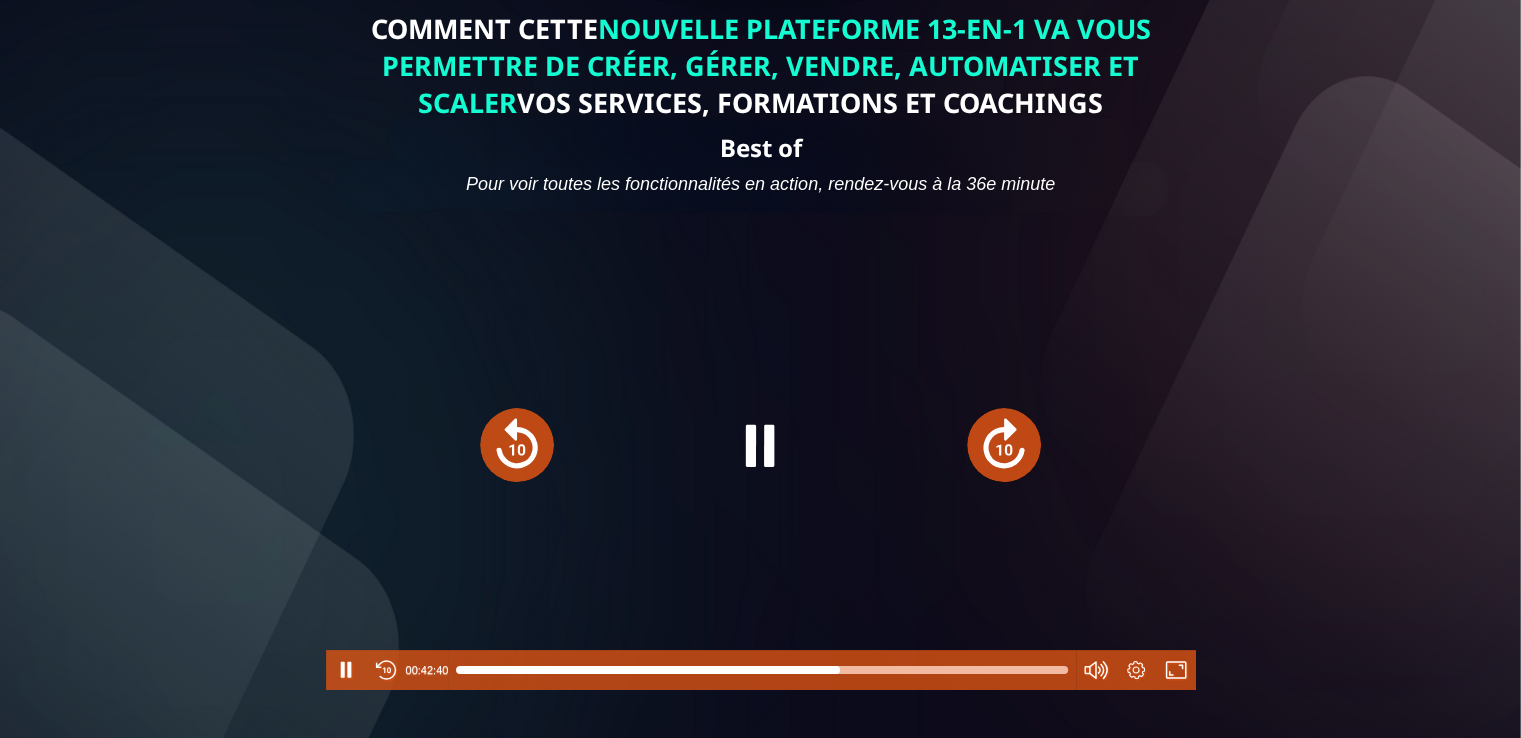 click at bounding box center [517, 445] 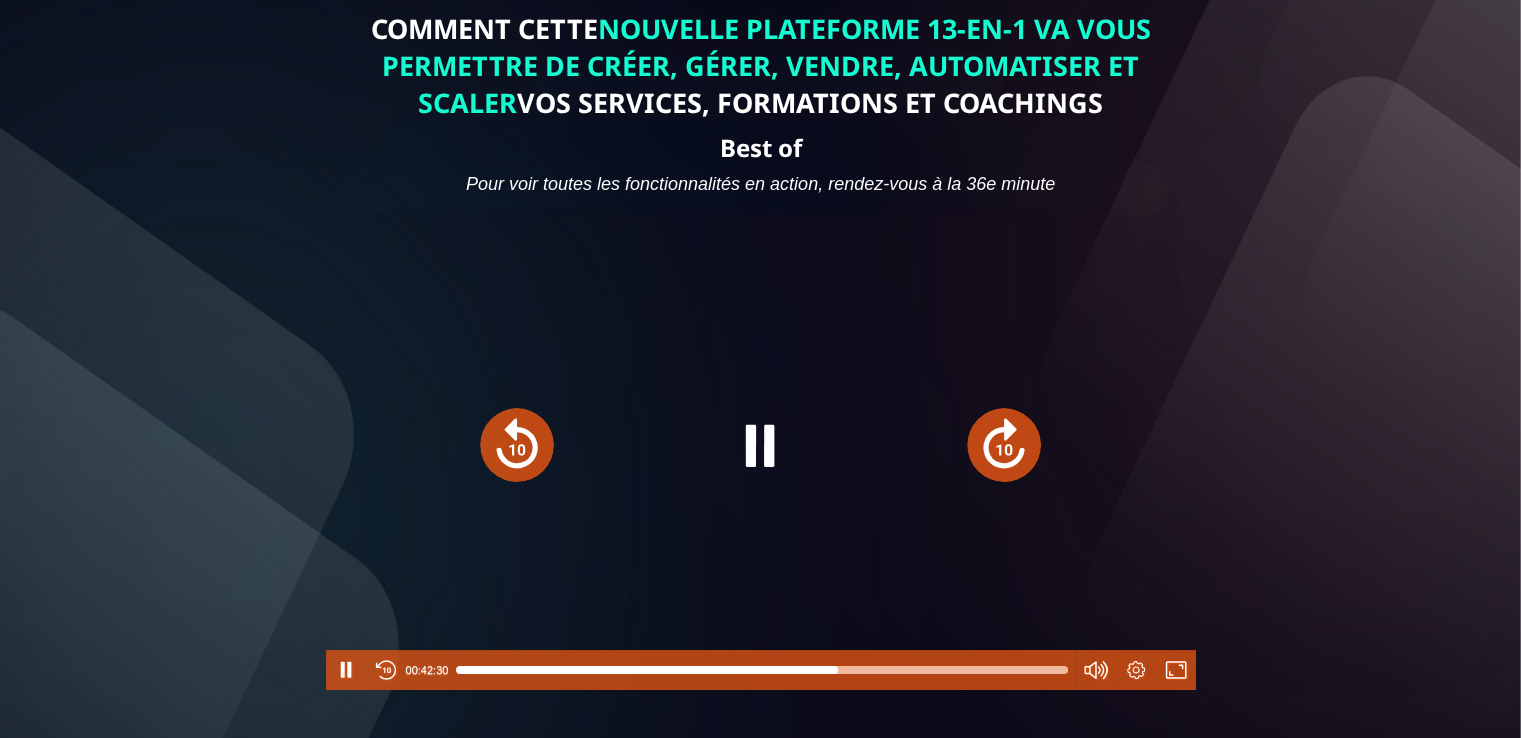 click at bounding box center (517, 445) 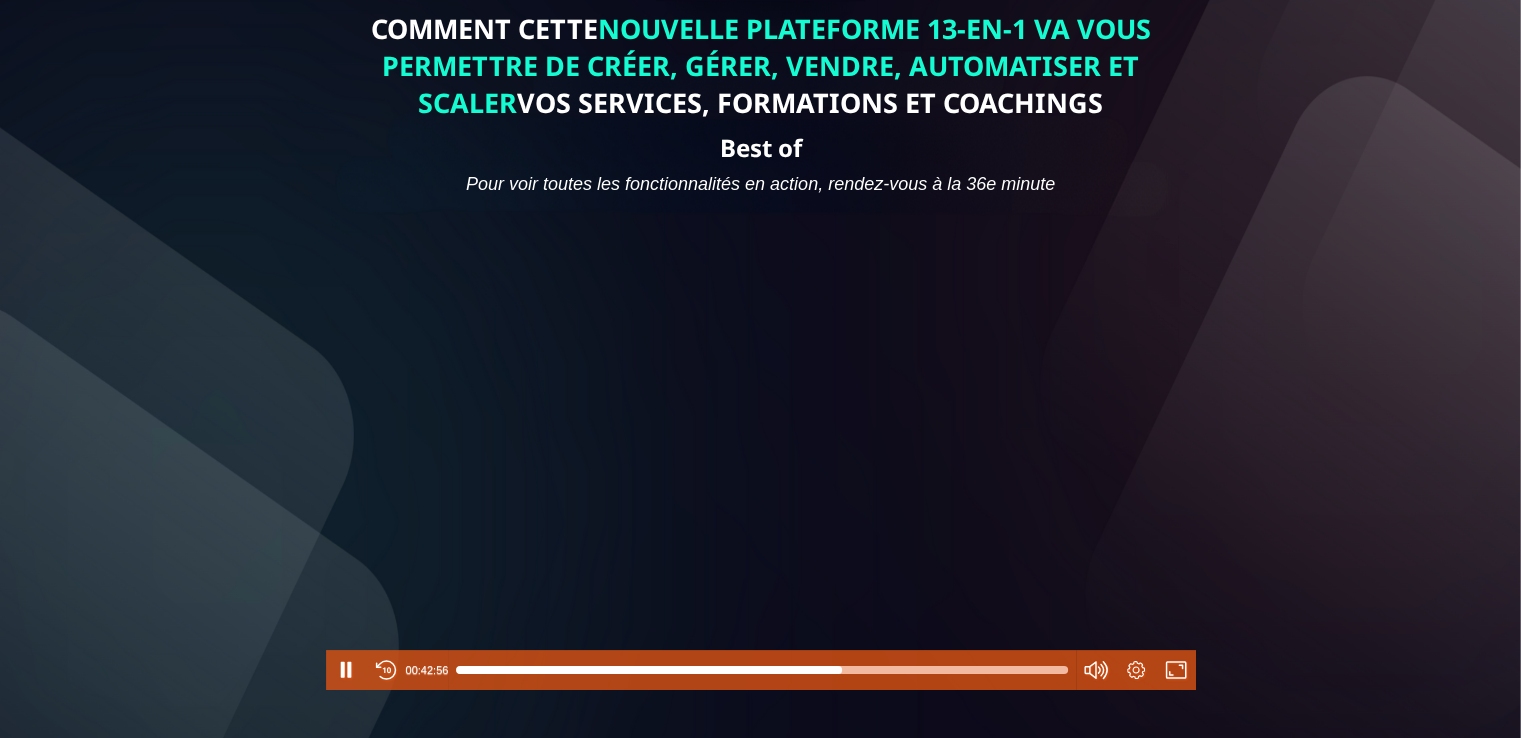 click at bounding box center (761, 444) 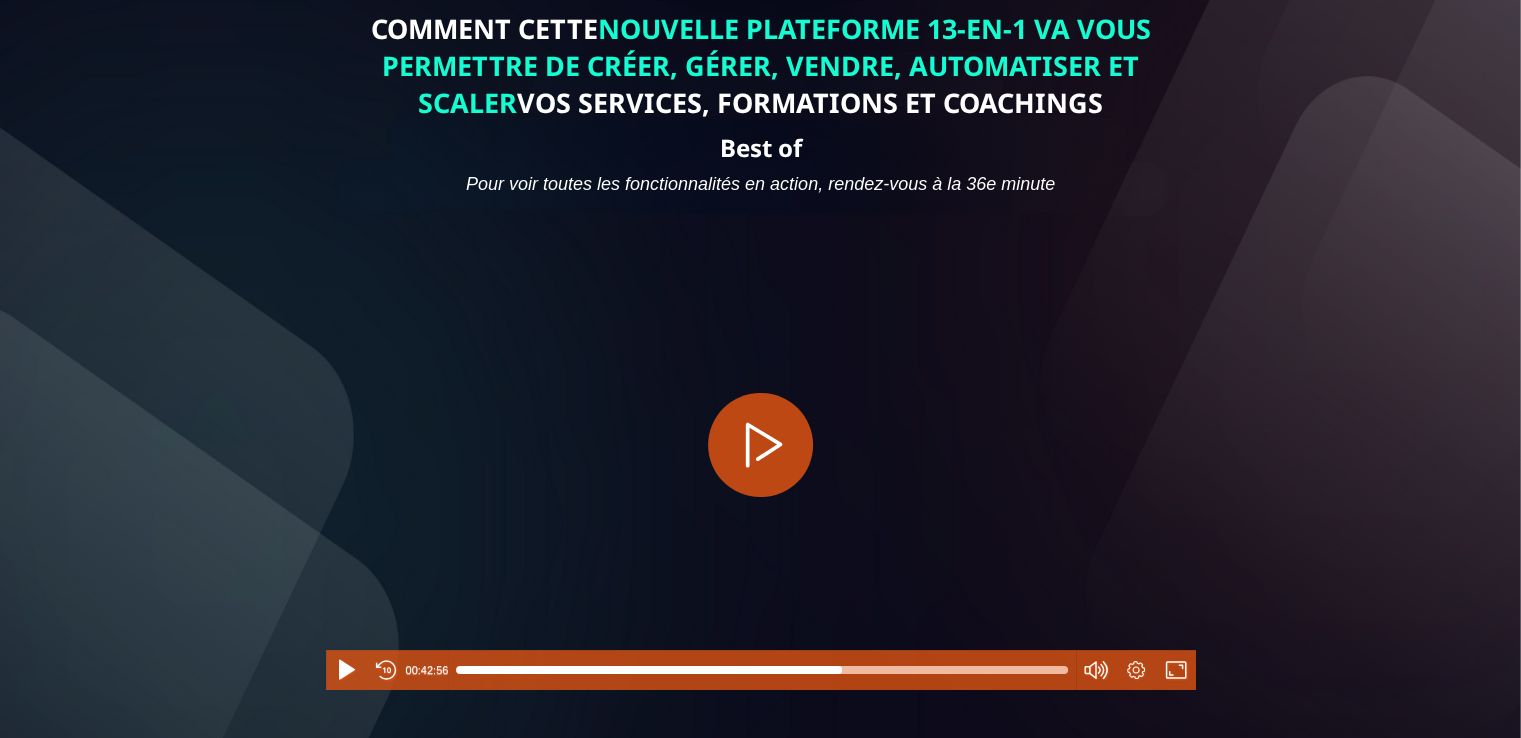 click at bounding box center (761, 444) 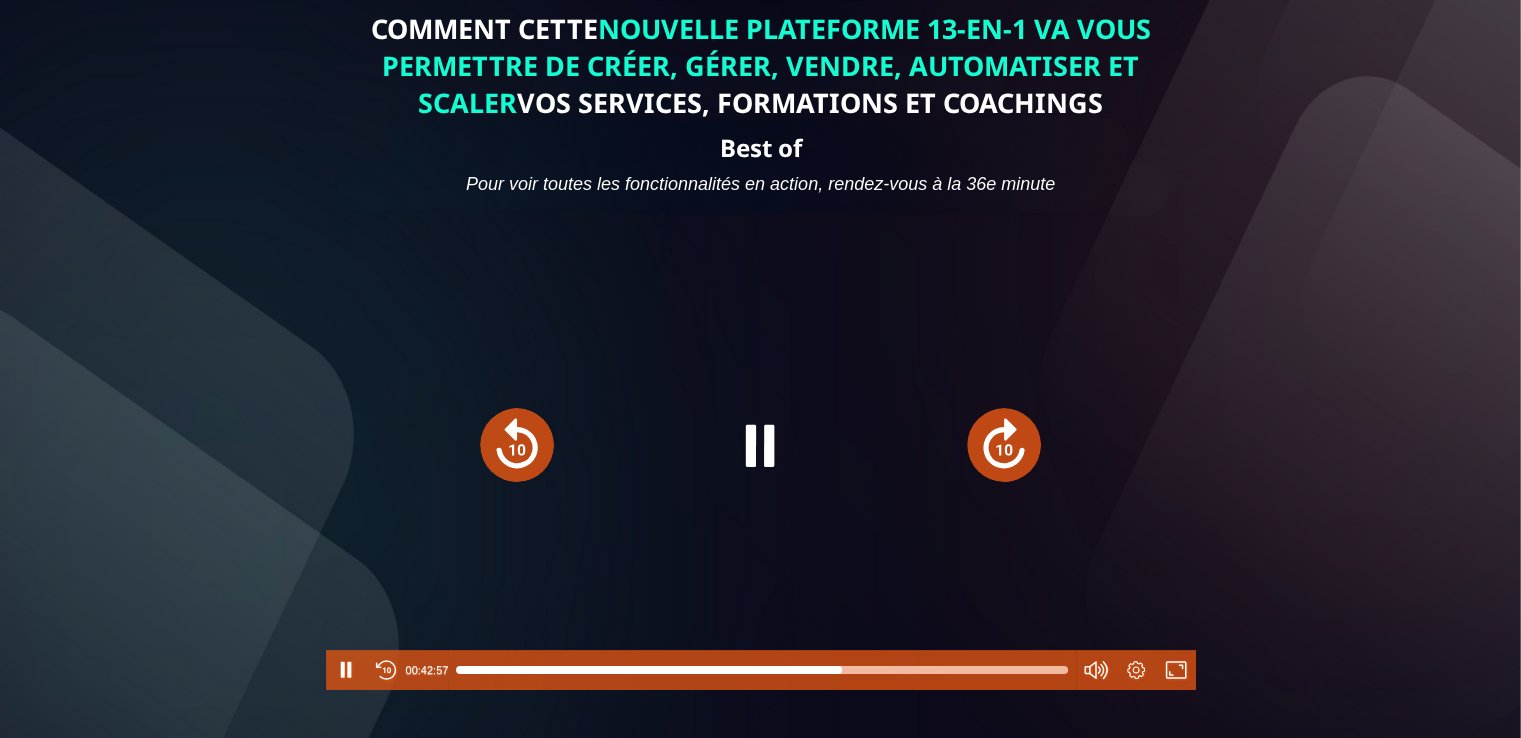 click at bounding box center [1004, 445] 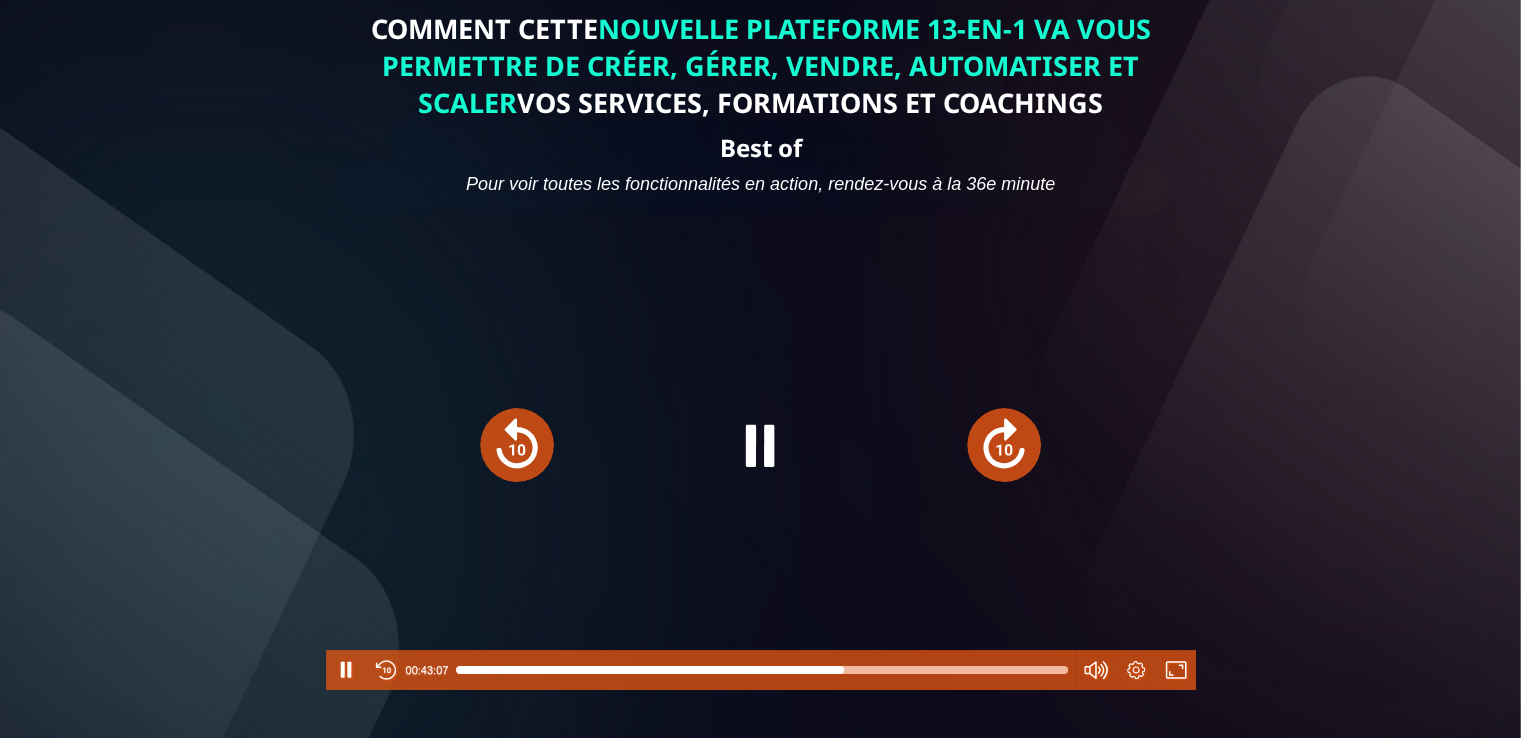 click at bounding box center [1004, 445] 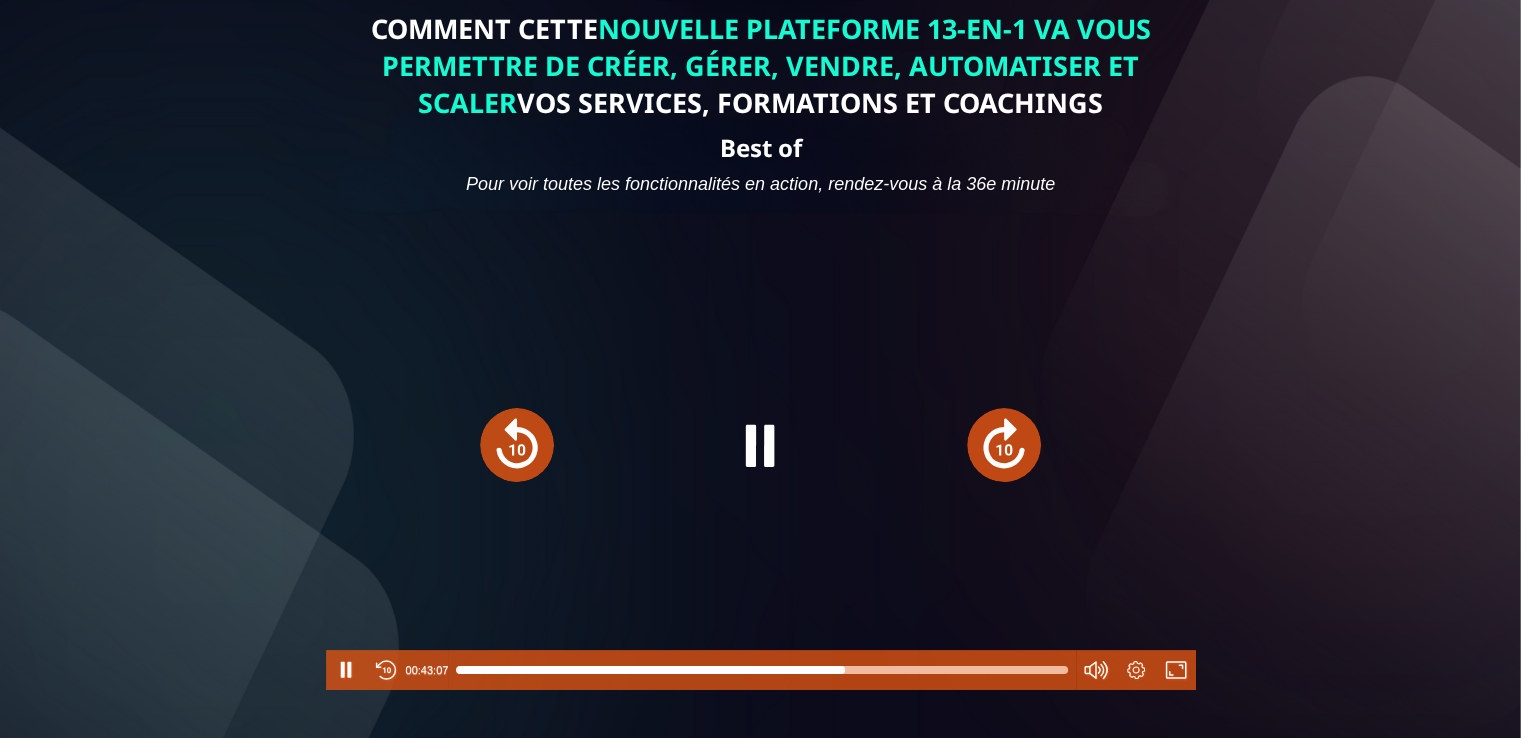 click at bounding box center [1004, 445] 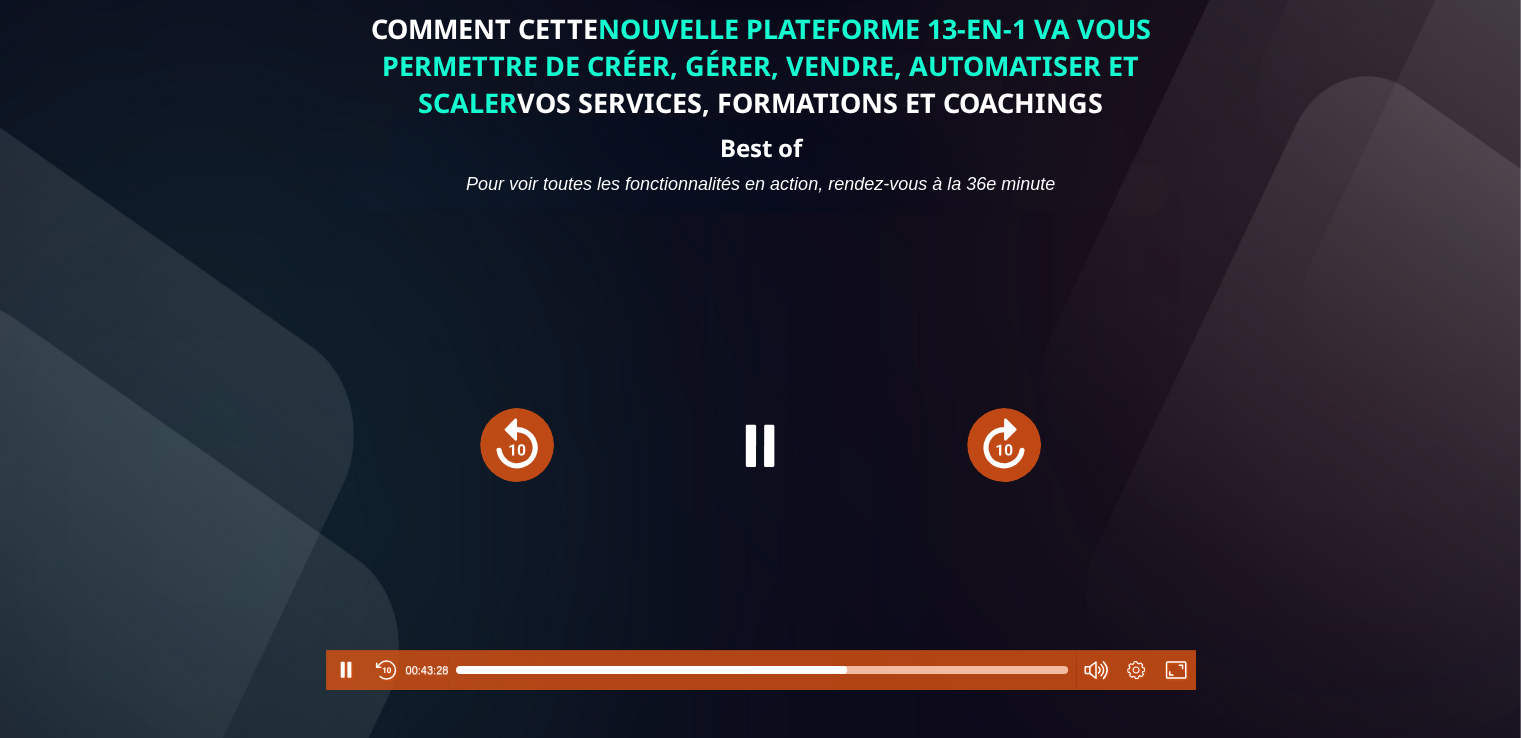 click at bounding box center [1004, 445] 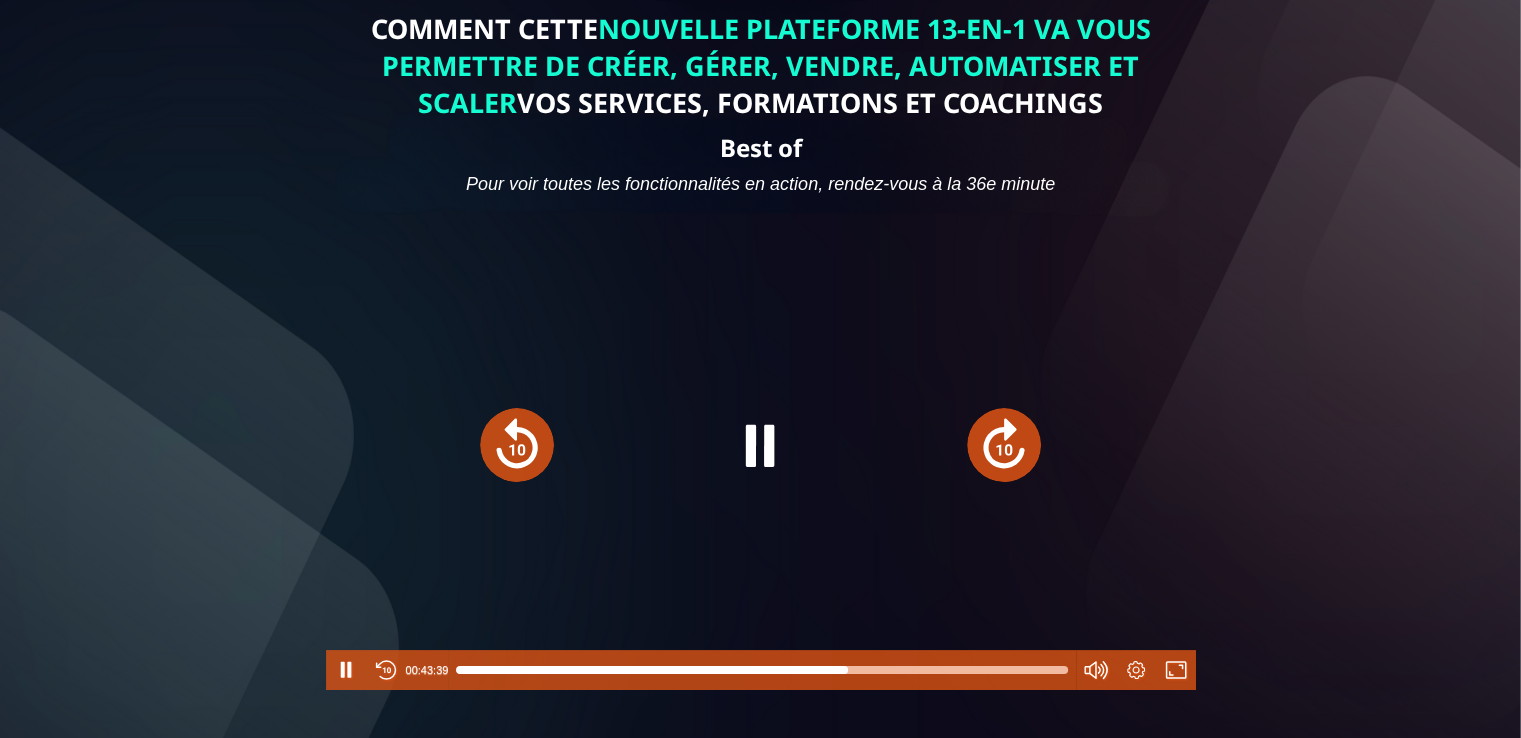 click at bounding box center (1004, 445) 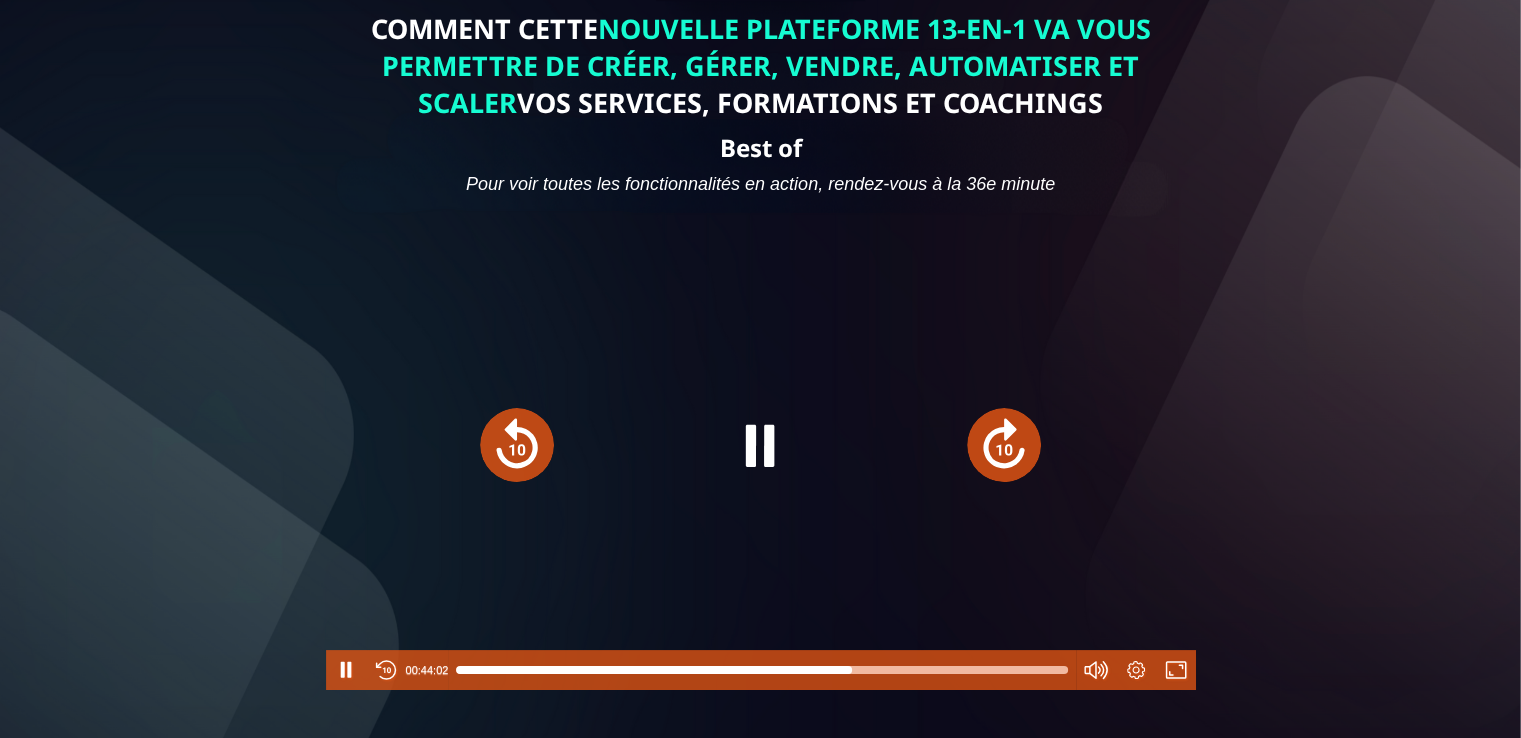 click at bounding box center (1004, 445) 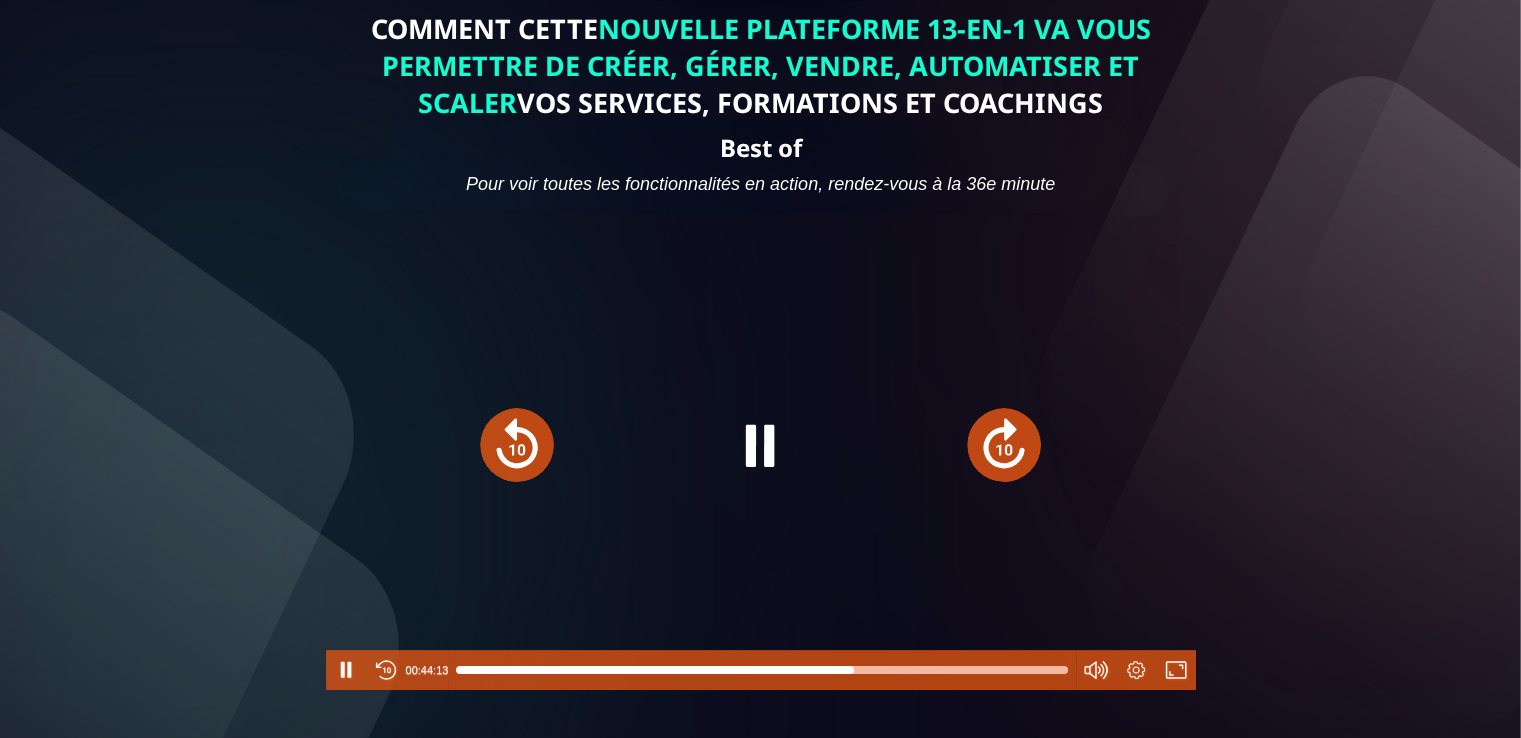 click at bounding box center [1004, 445] 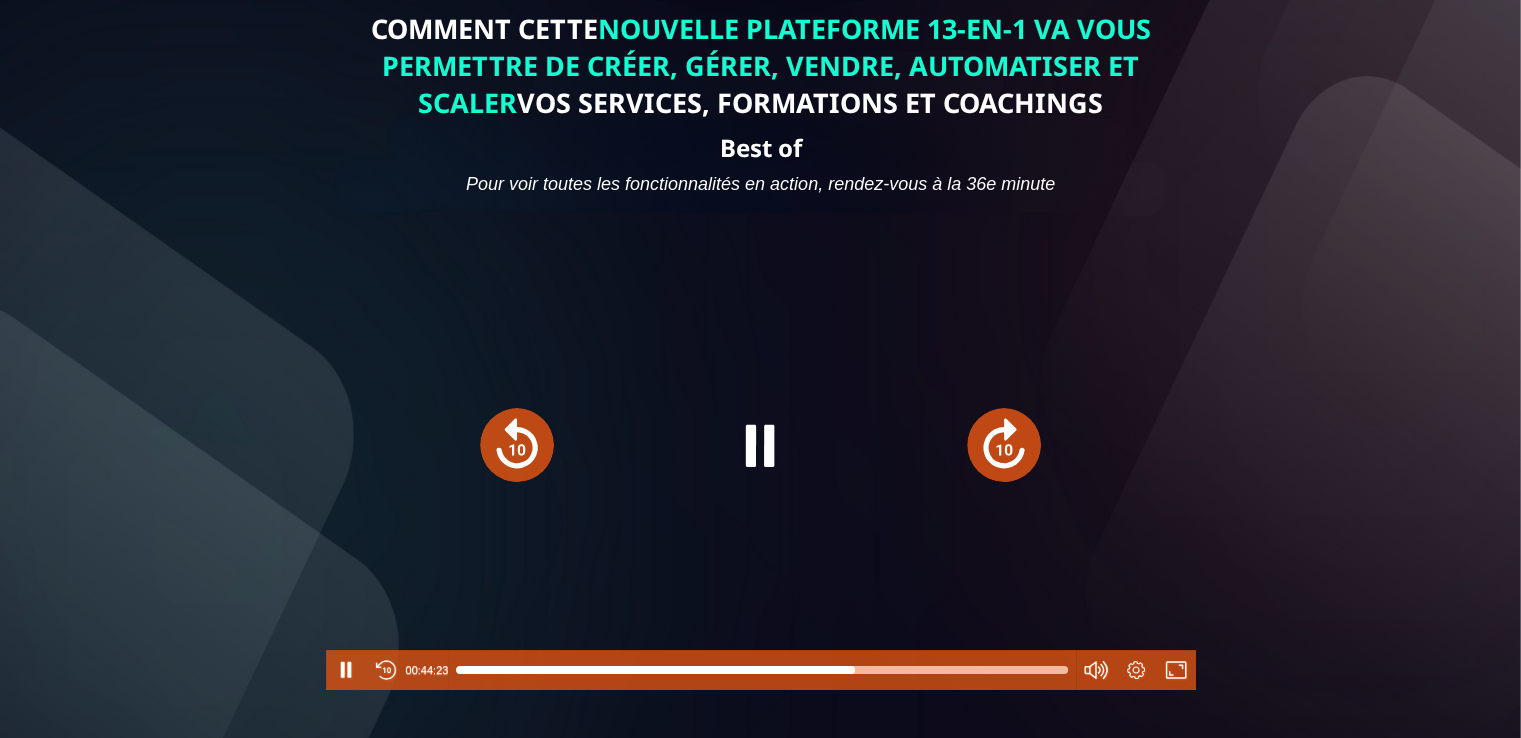 click at bounding box center [1004, 445] 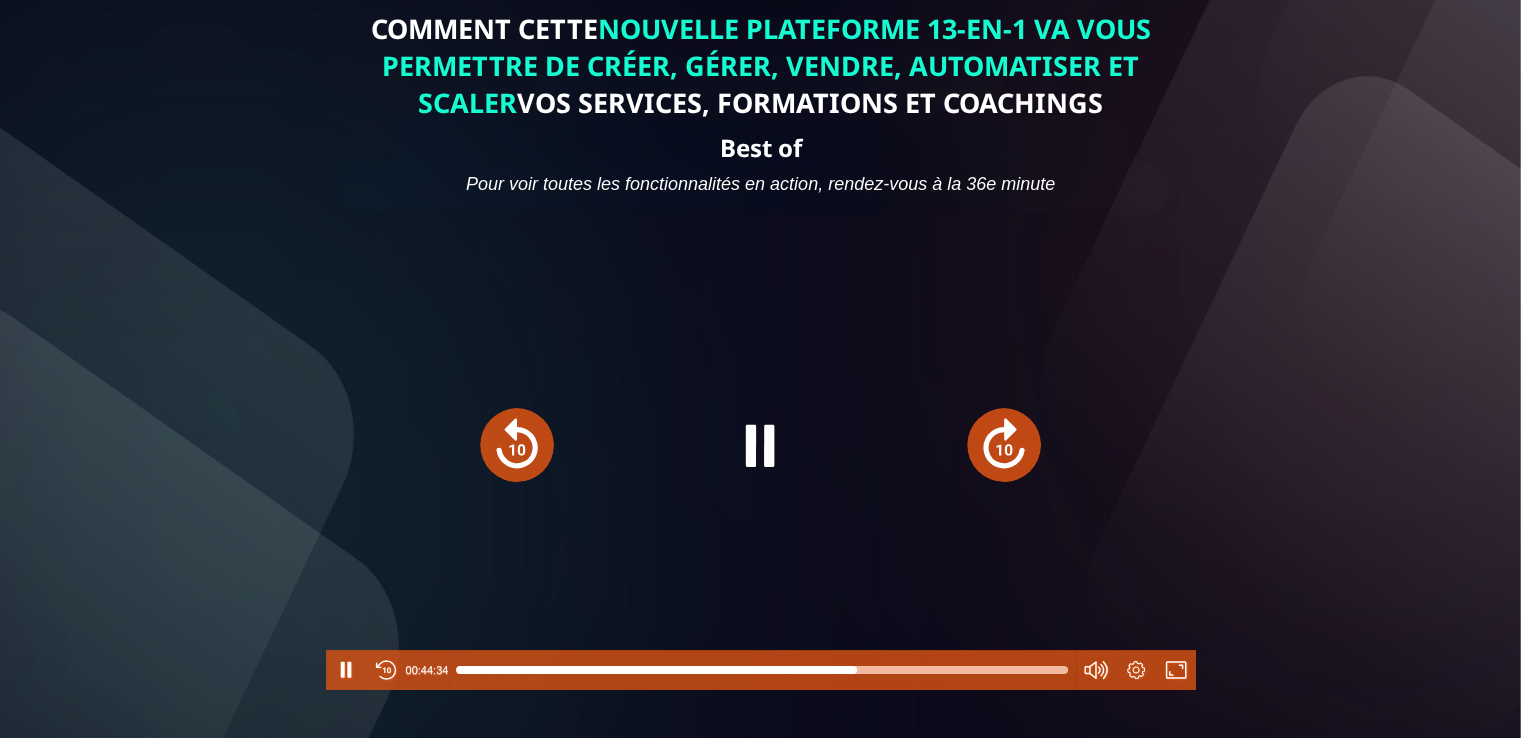 click at bounding box center [1004, 445] 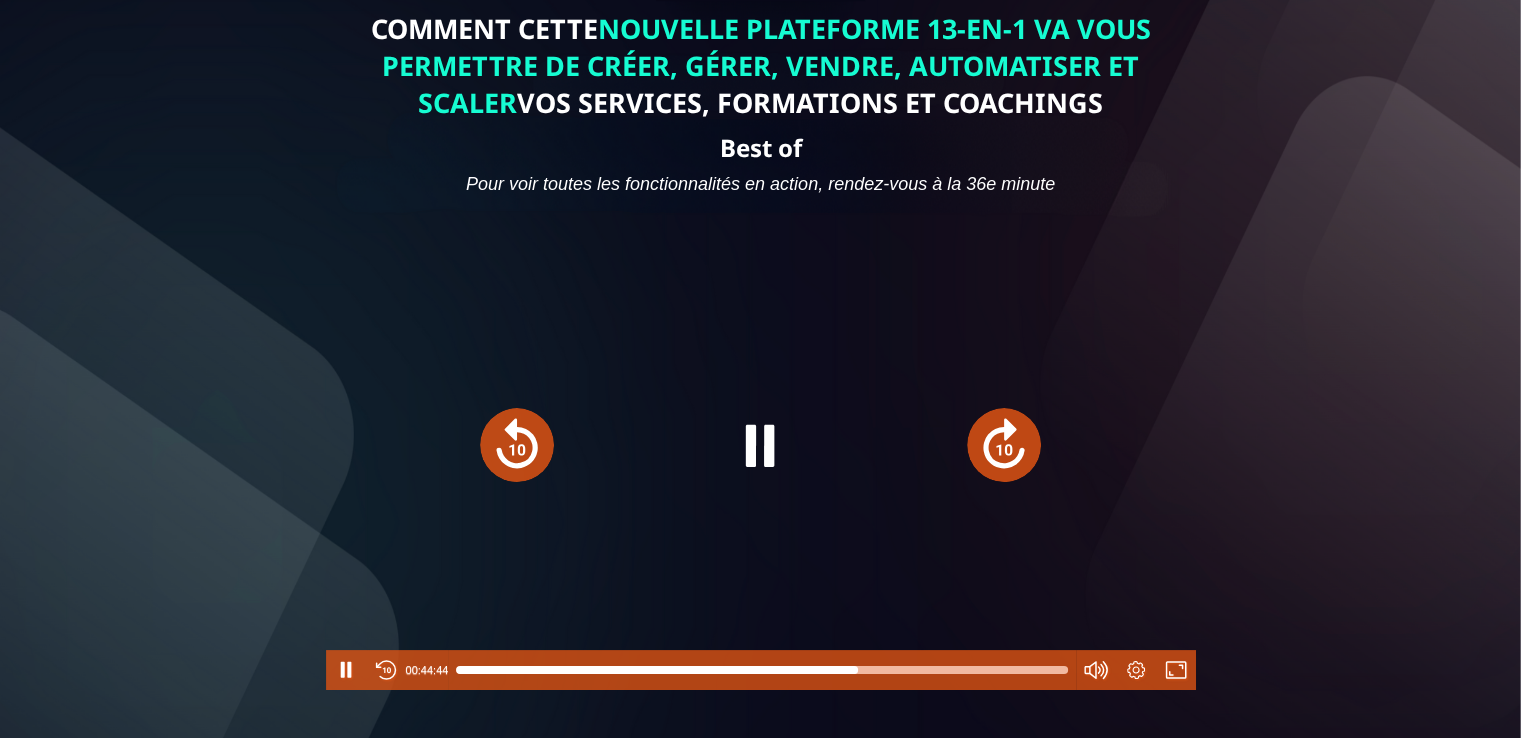 click at bounding box center [1004, 445] 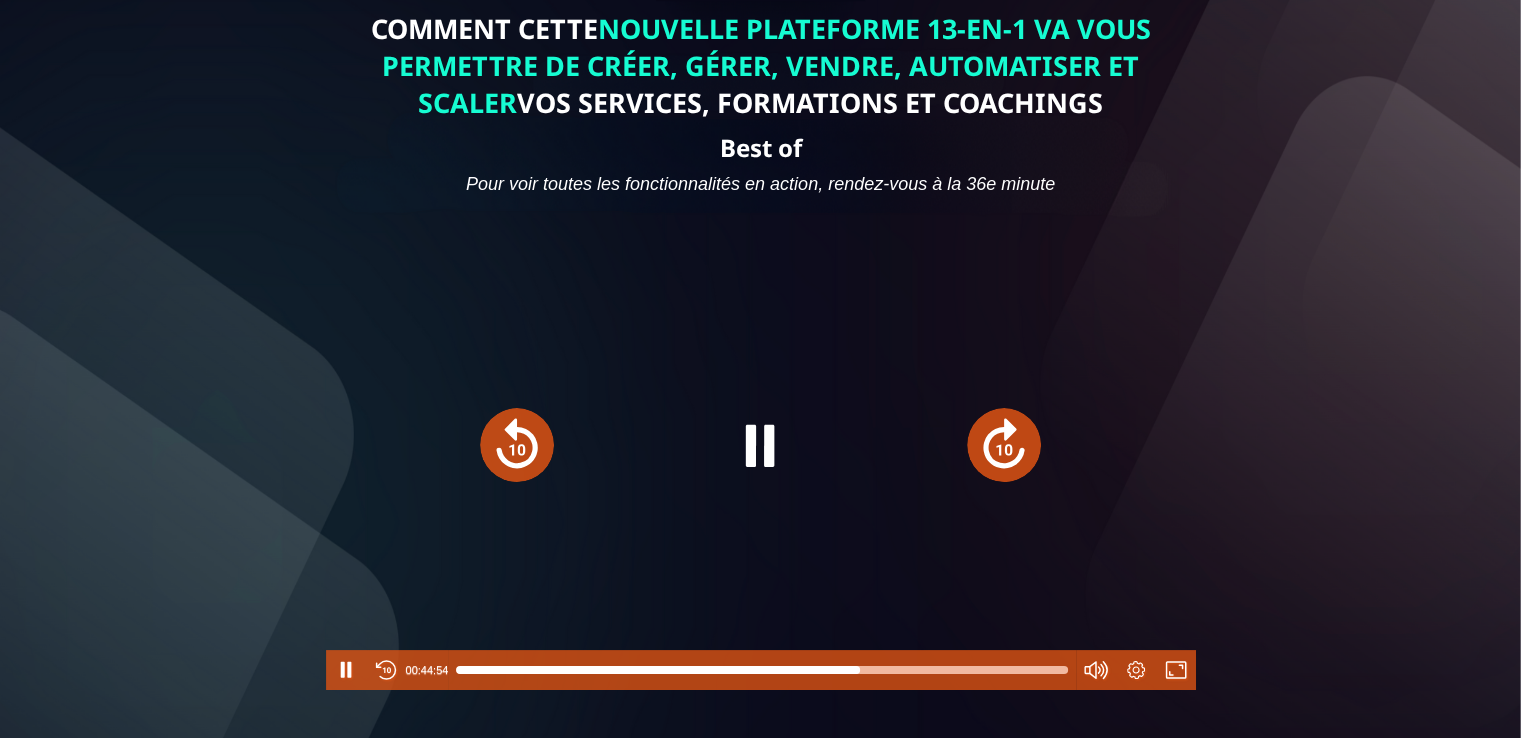 click at bounding box center (1004, 445) 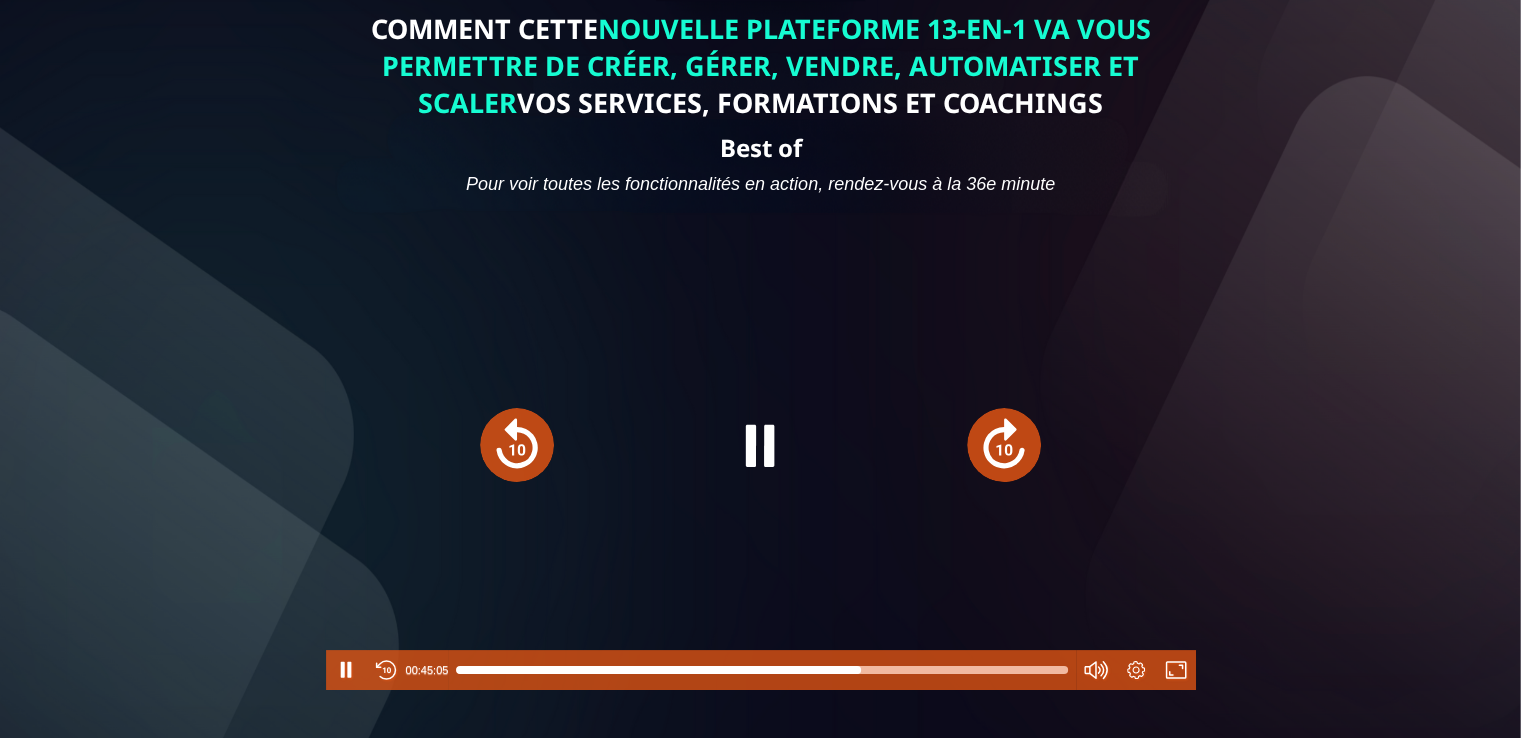 click at bounding box center (1004, 445) 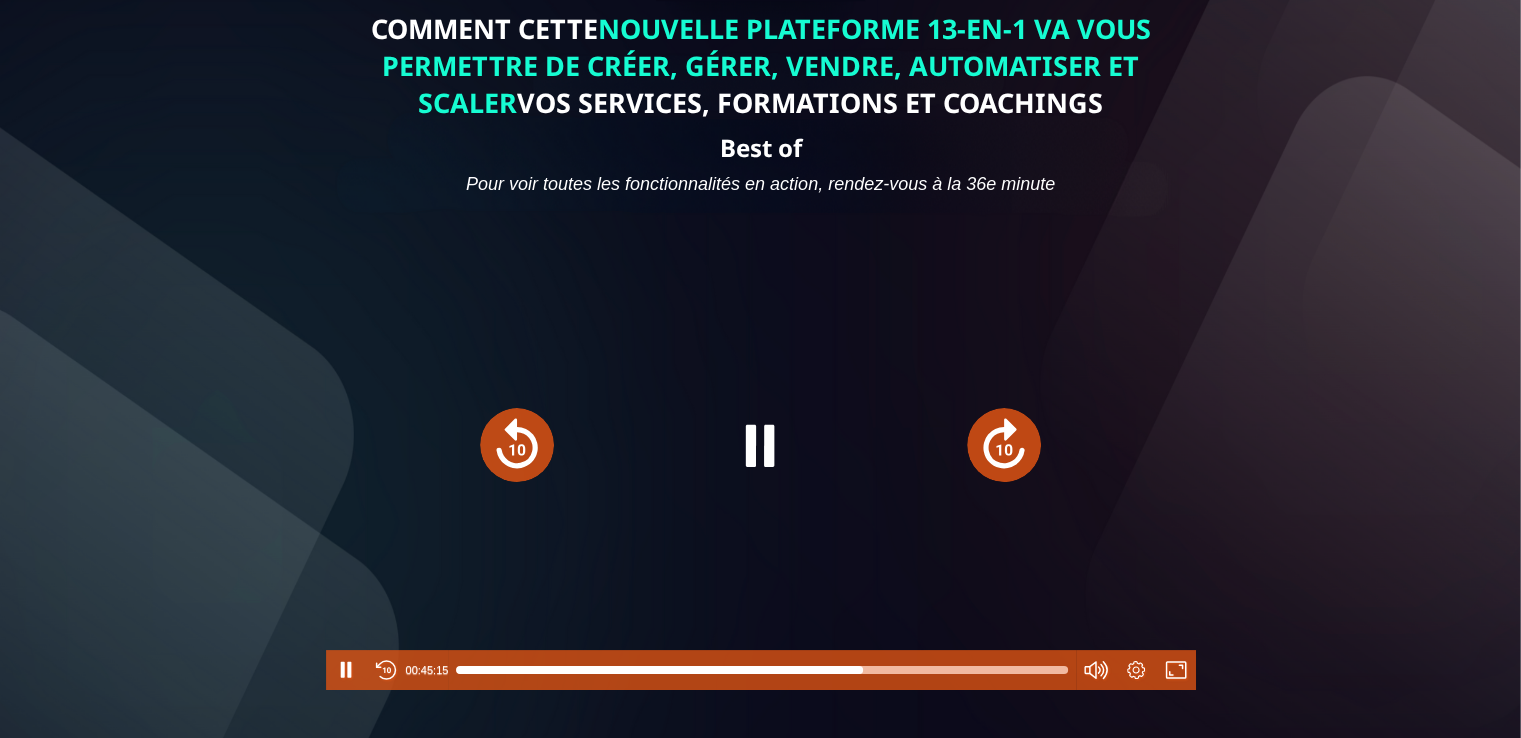 click at bounding box center (1004, 445) 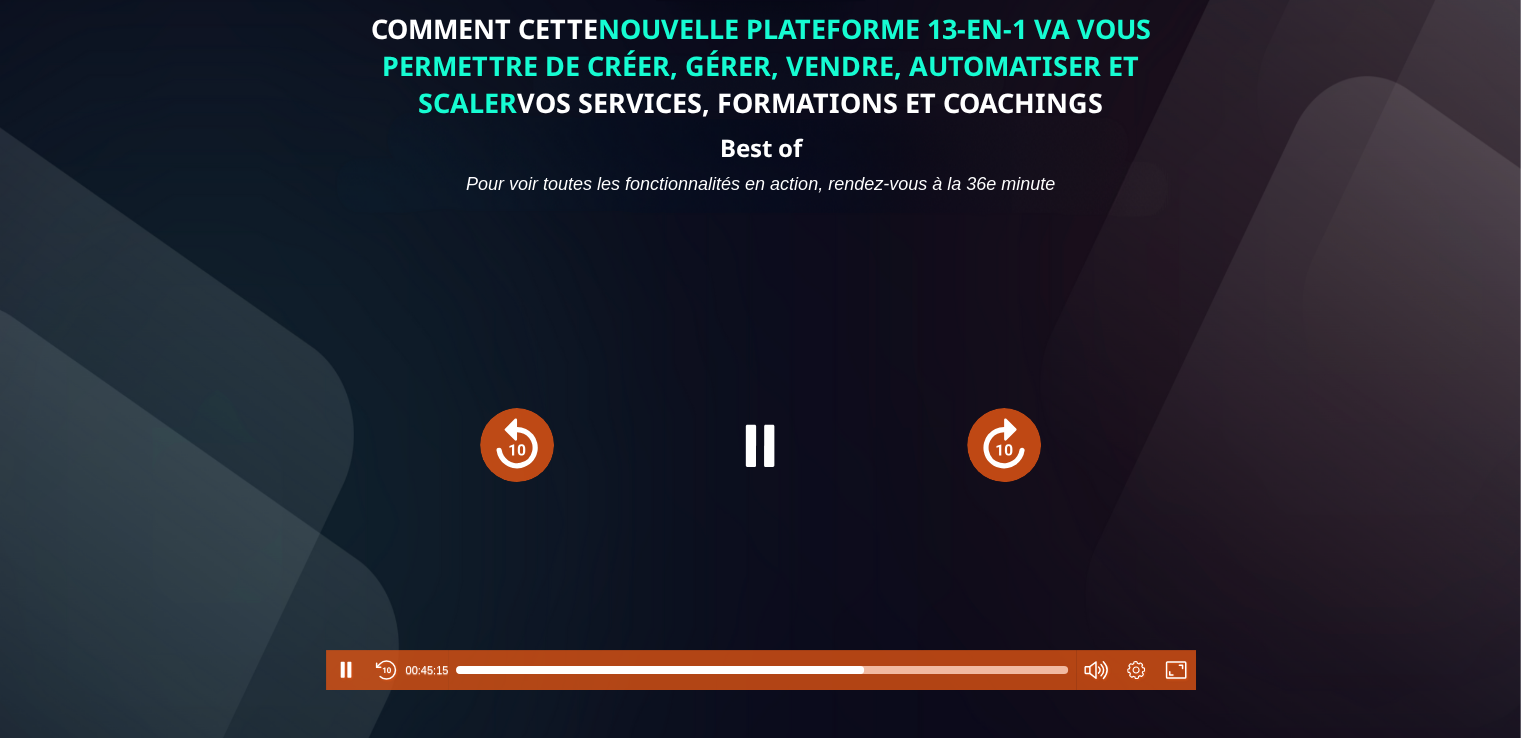 click at bounding box center [1004, 445] 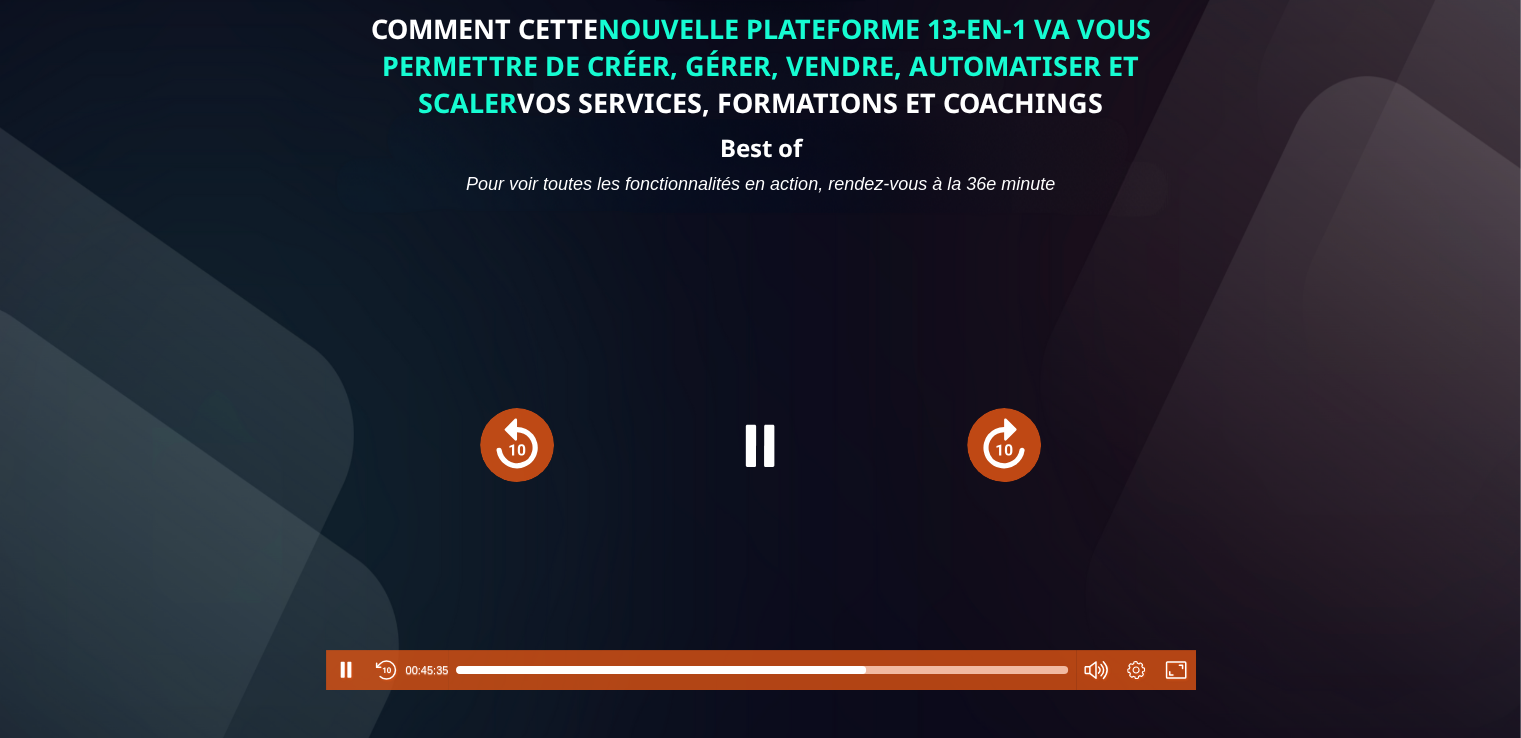 click at bounding box center [1004, 445] 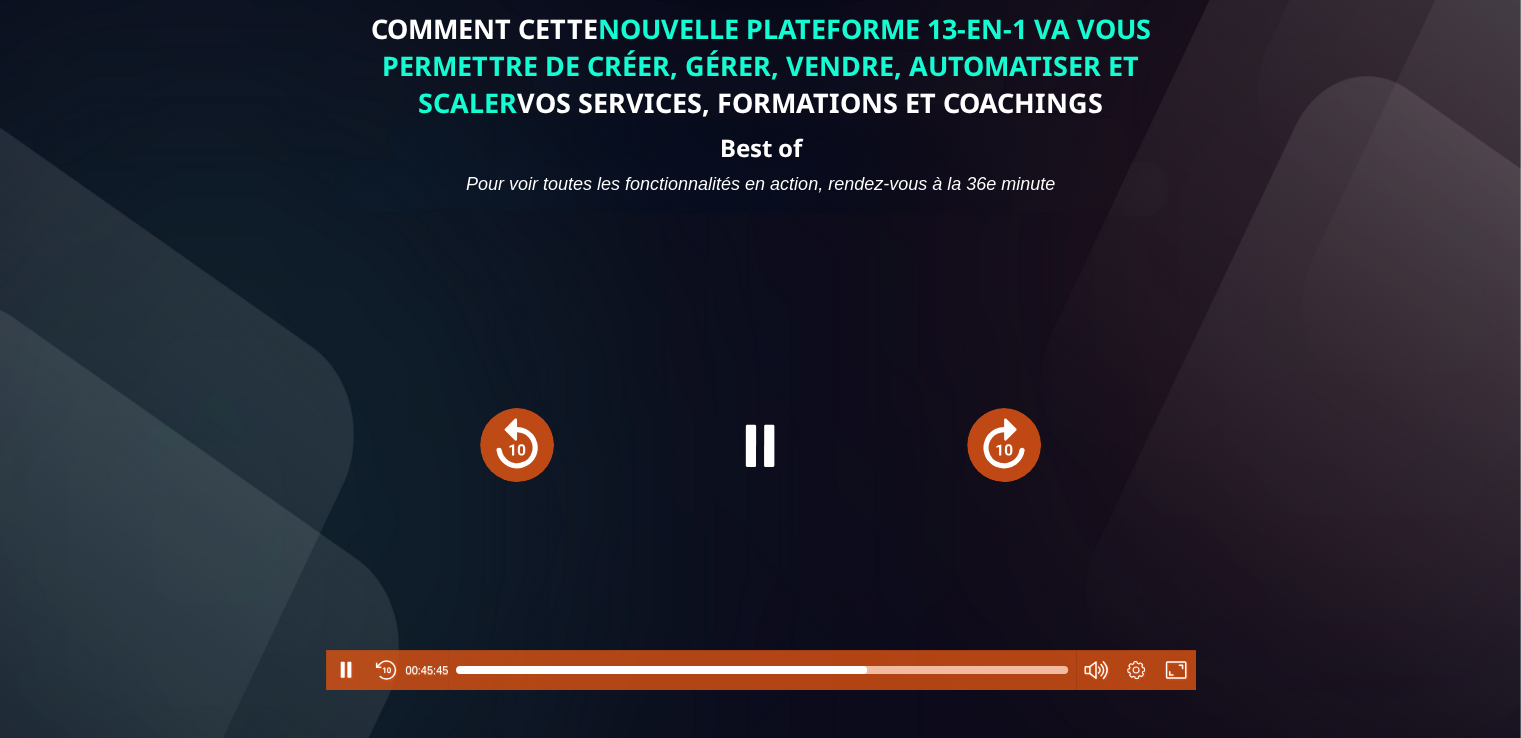 click at bounding box center [1004, 445] 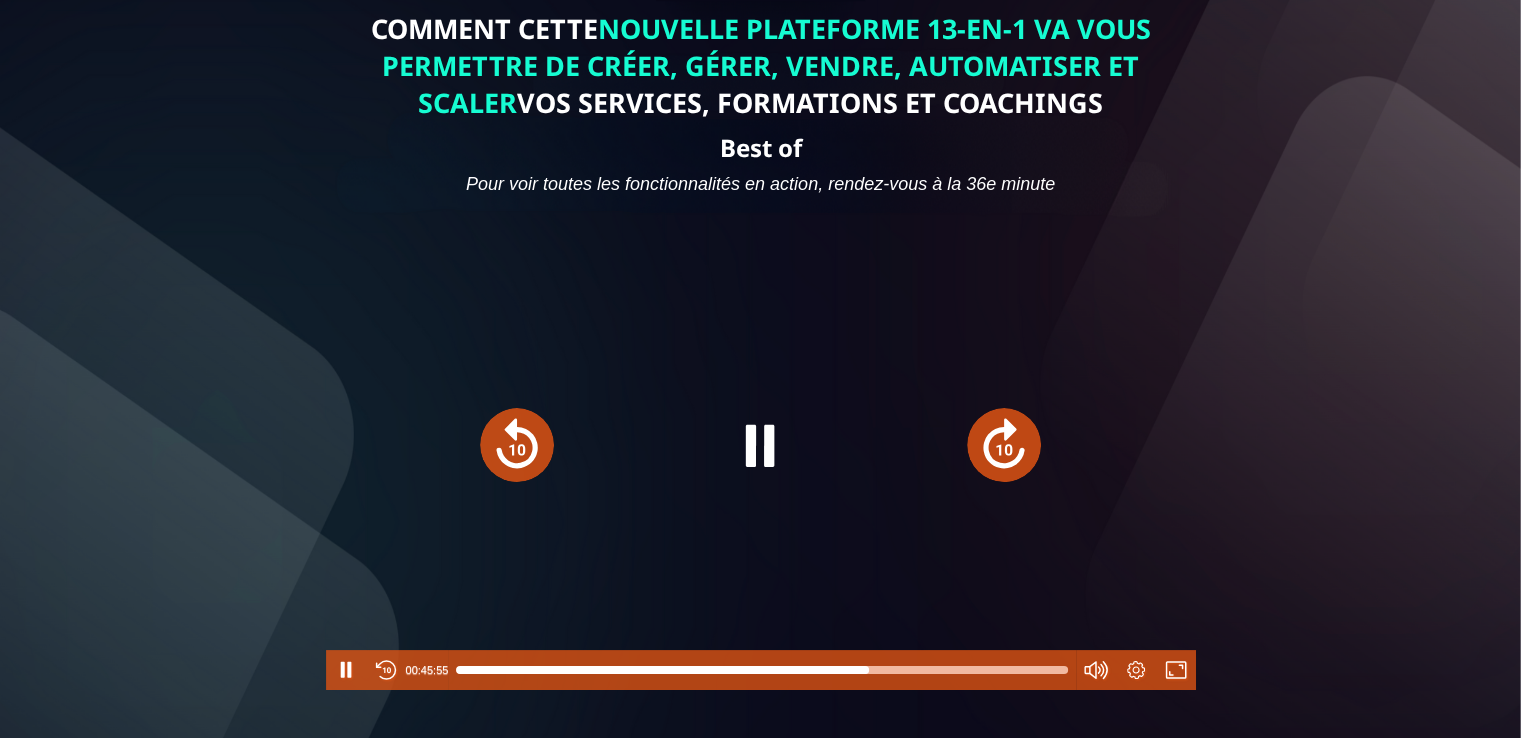 click at bounding box center (1004, 445) 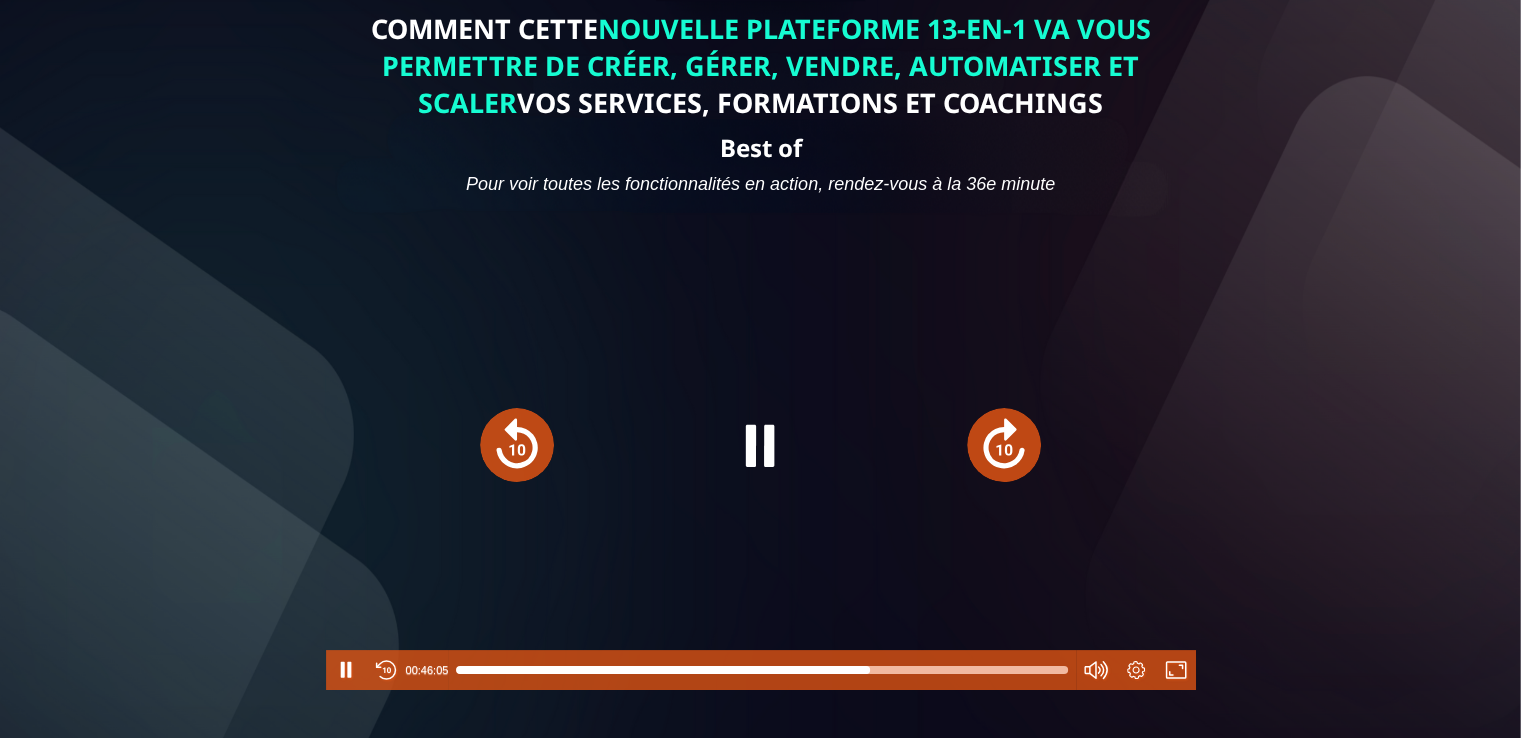 click at bounding box center (1004, 445) 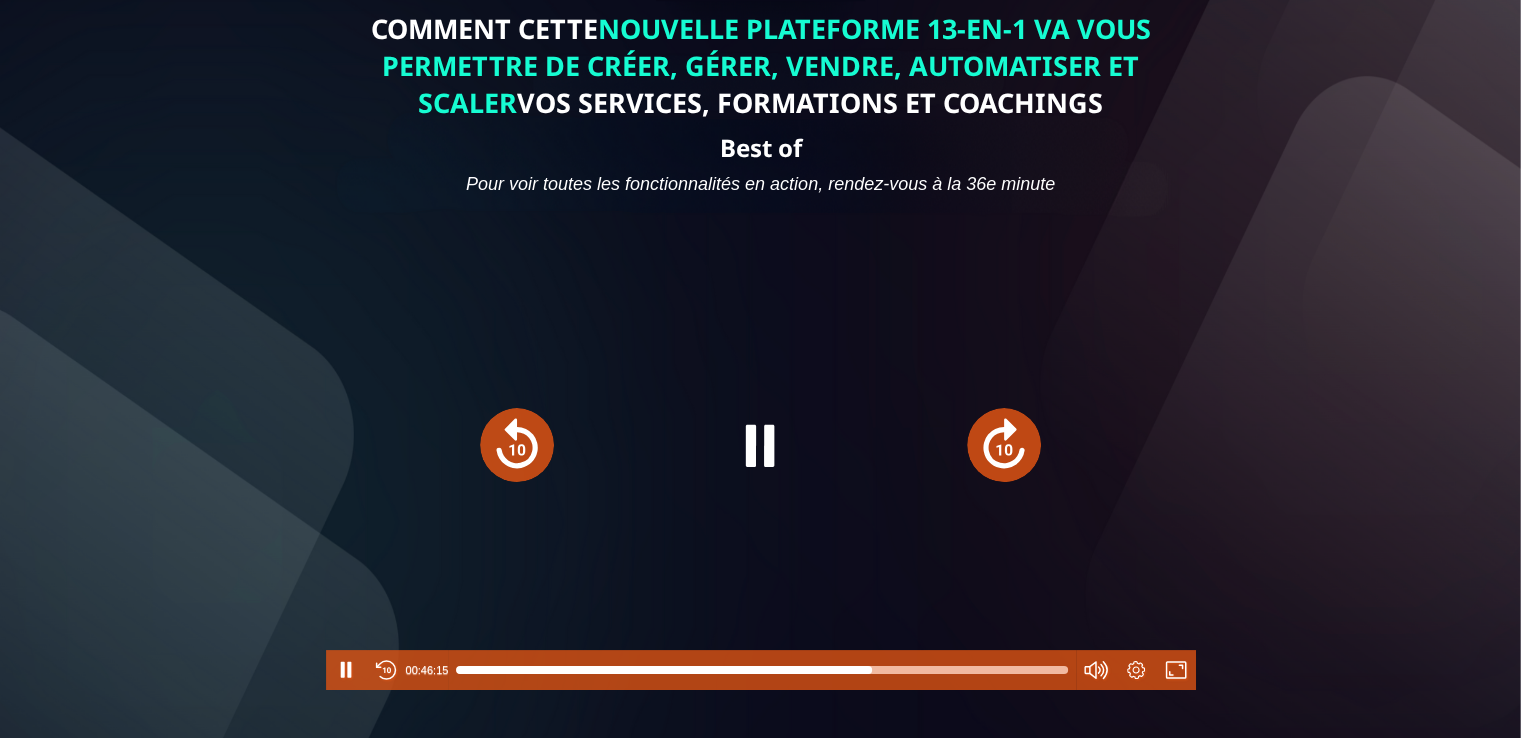 click at bounding box center (1004, 445) 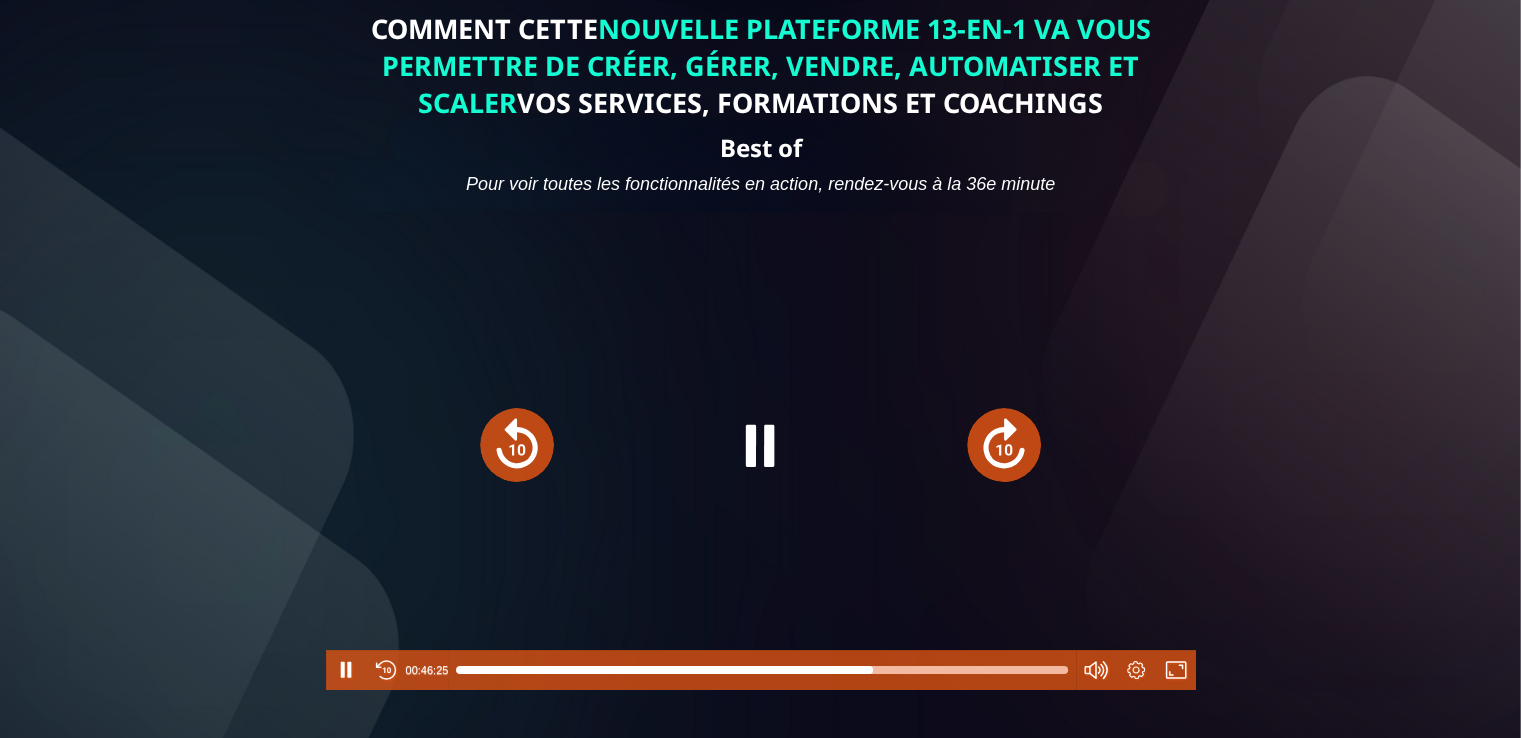click at bounding box center (1004, 445) 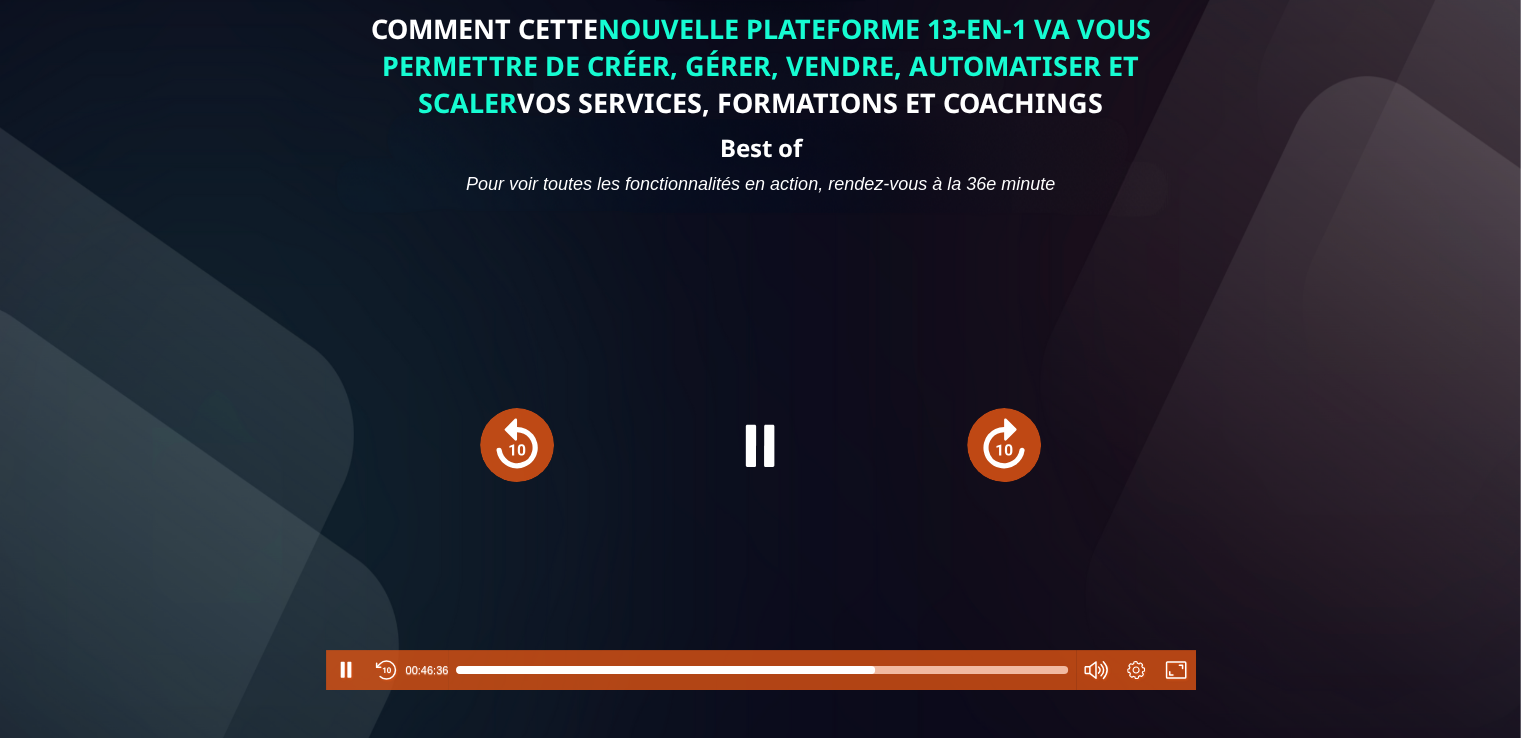 click at bounding box center [1004, 445] 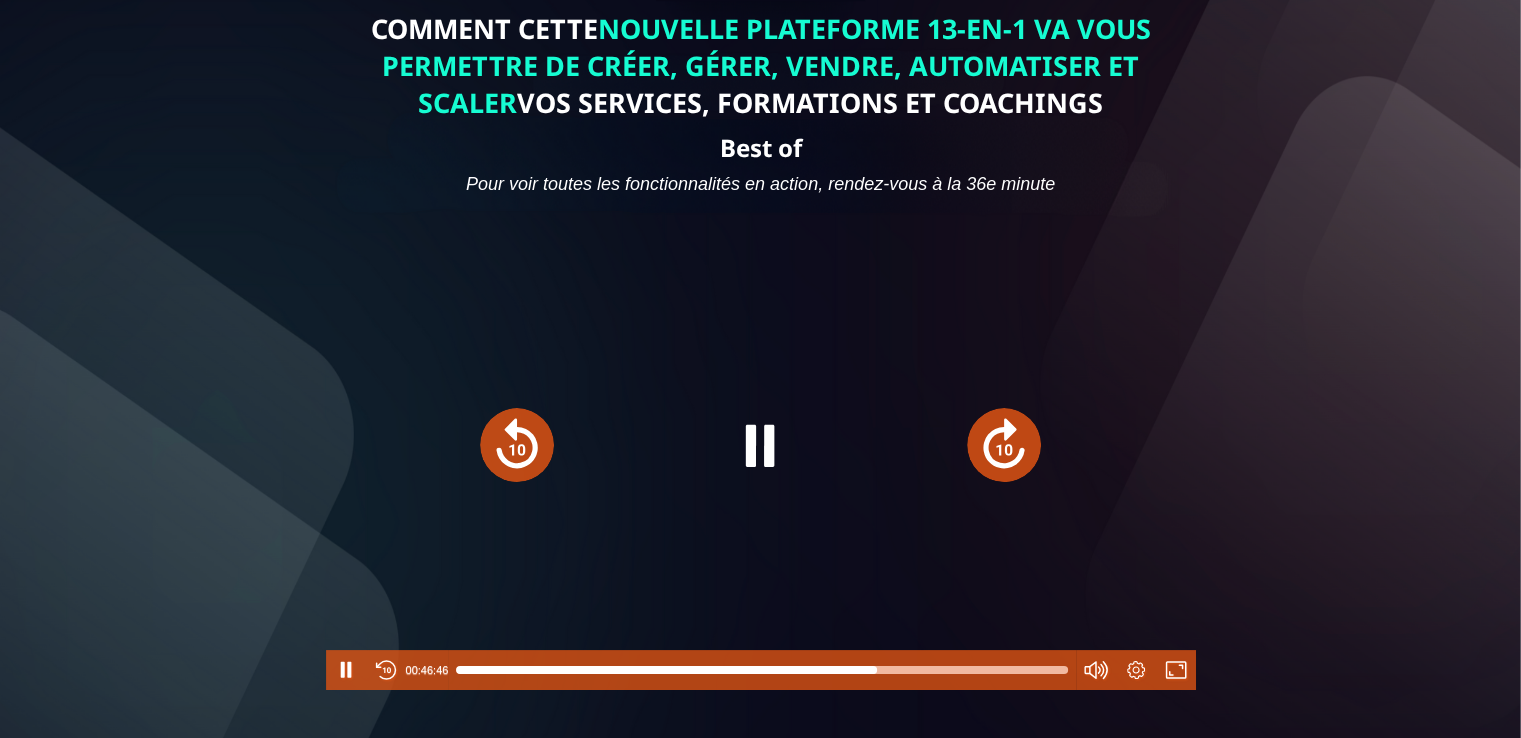 click at bounding box center (1004, 445) 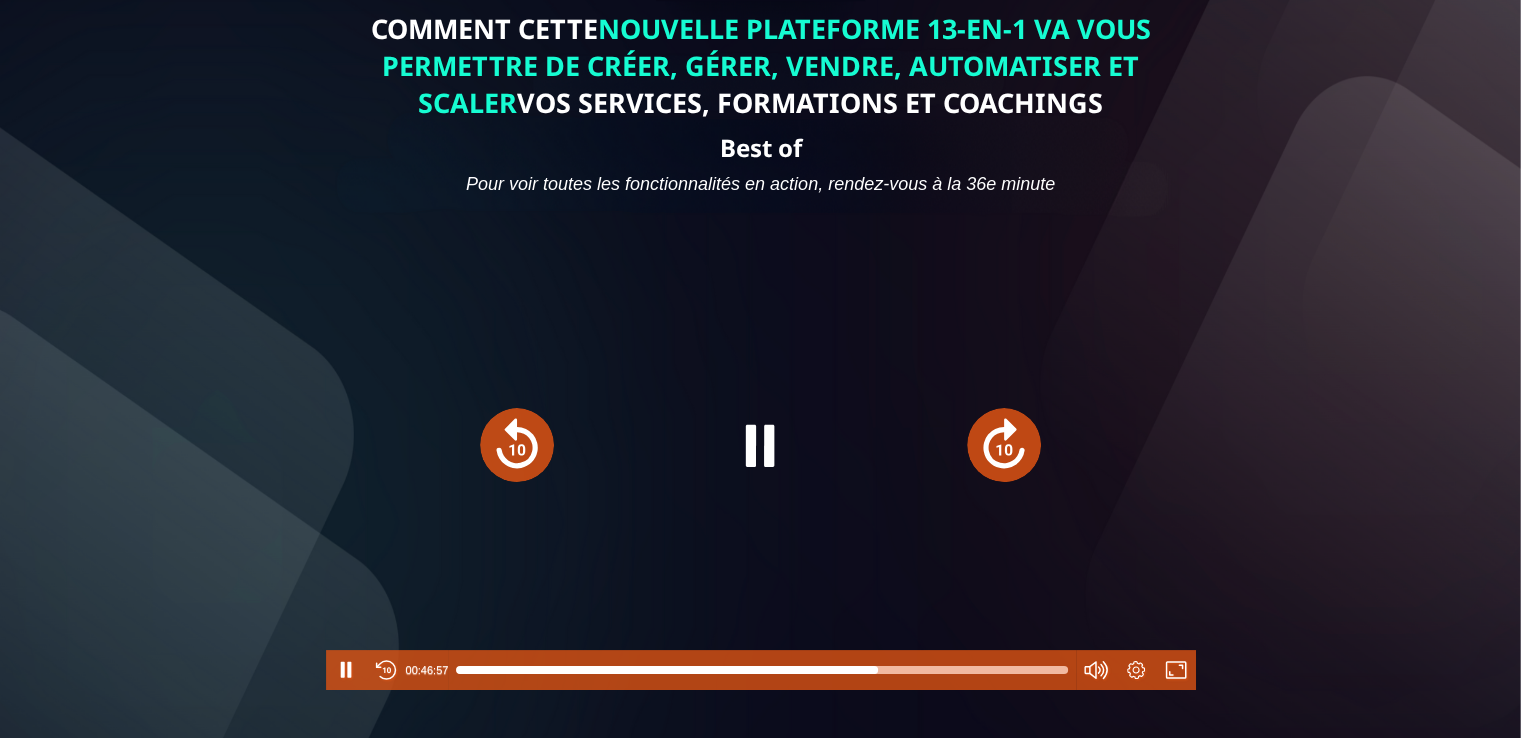 click at bounding box center (1004, 445) 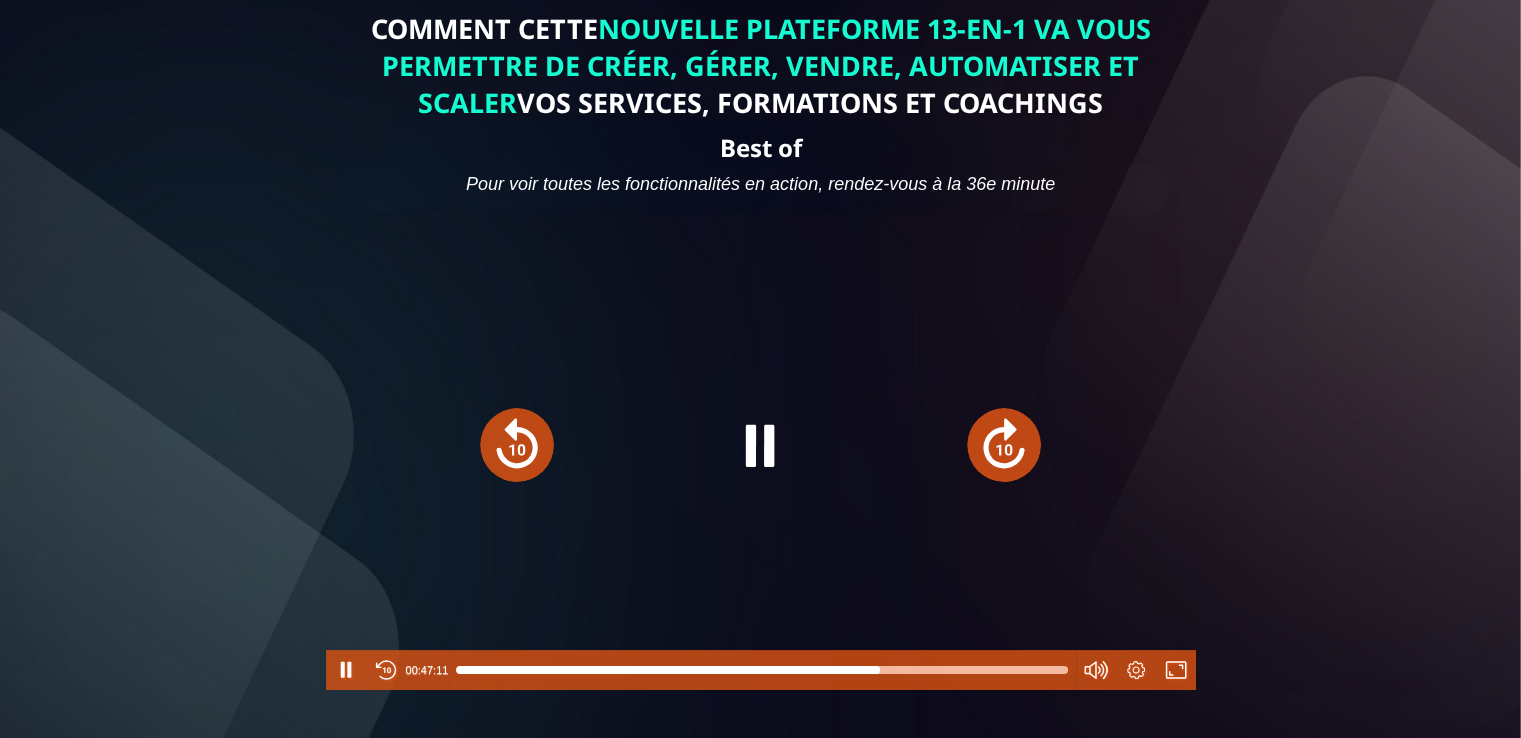 click at bounding box center (517, 445) 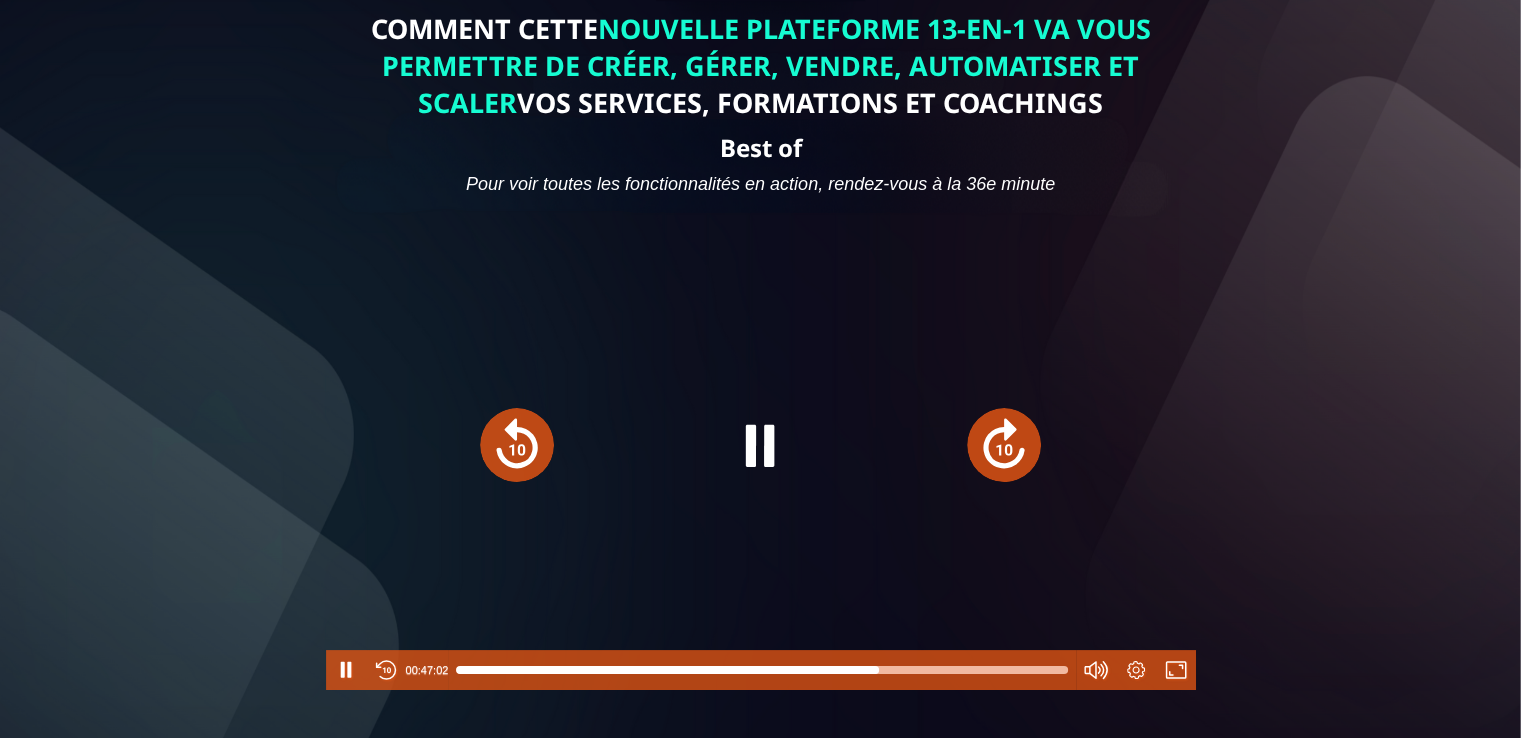 click at bounding box center [517, 445] 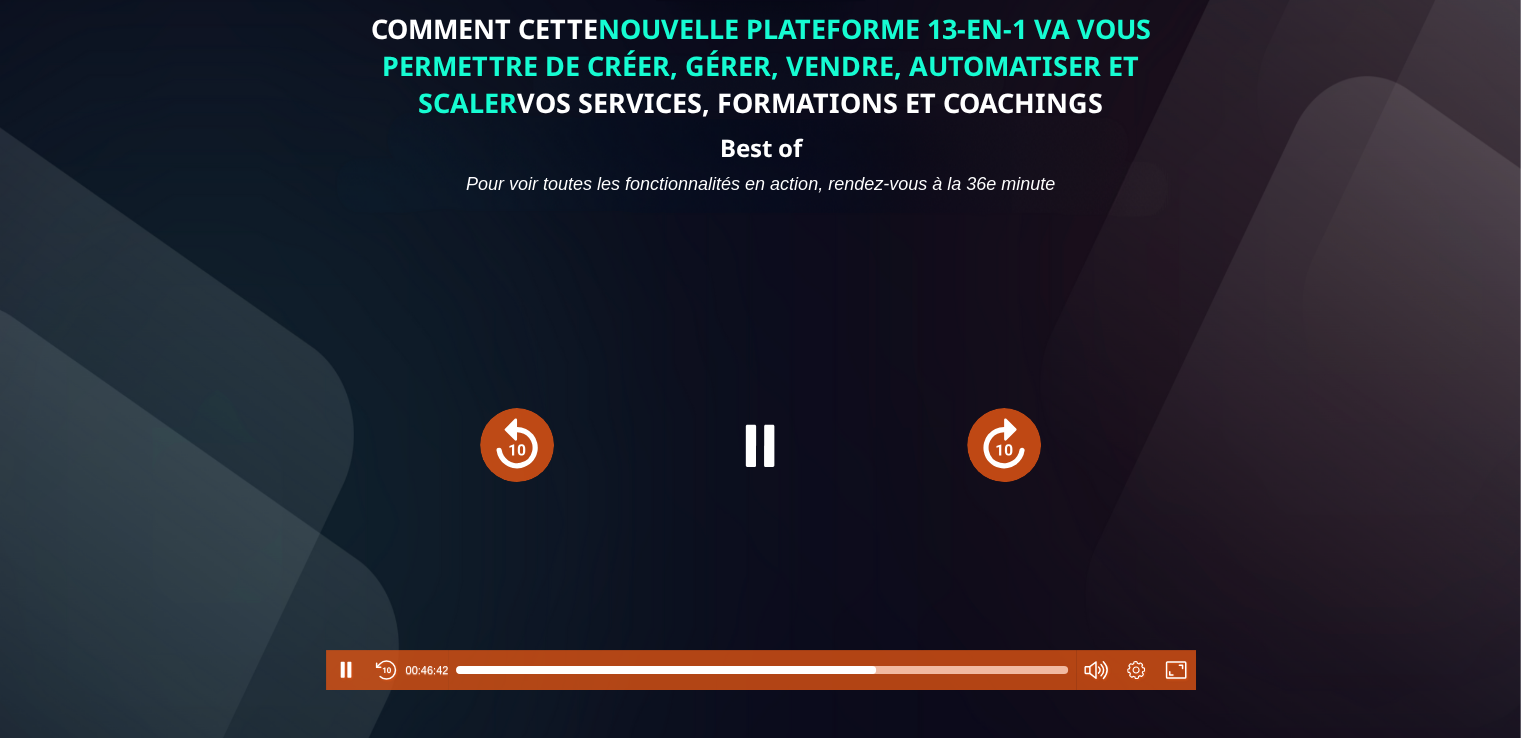 click at bounding box center (517, 445) 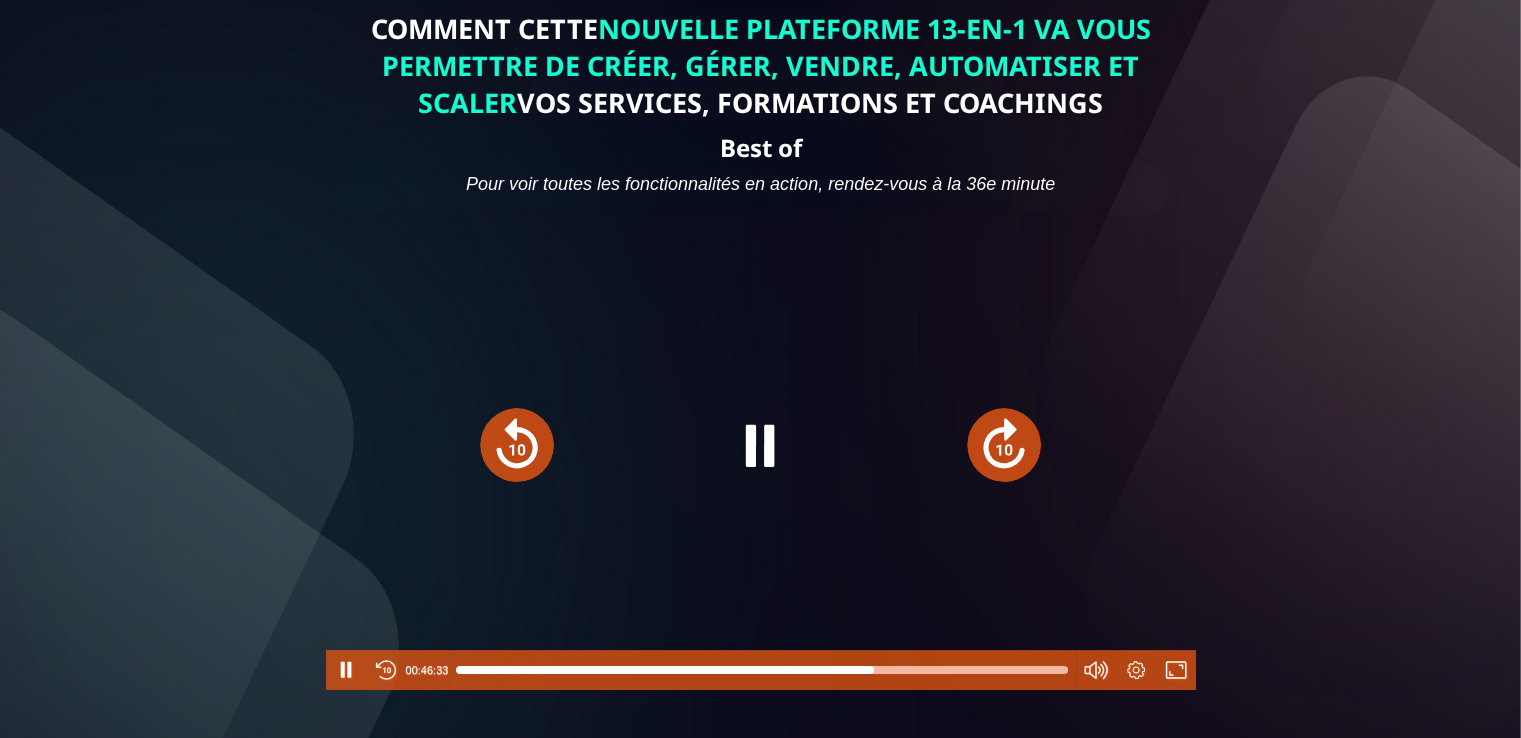 click at bounding box center (1004, 445) 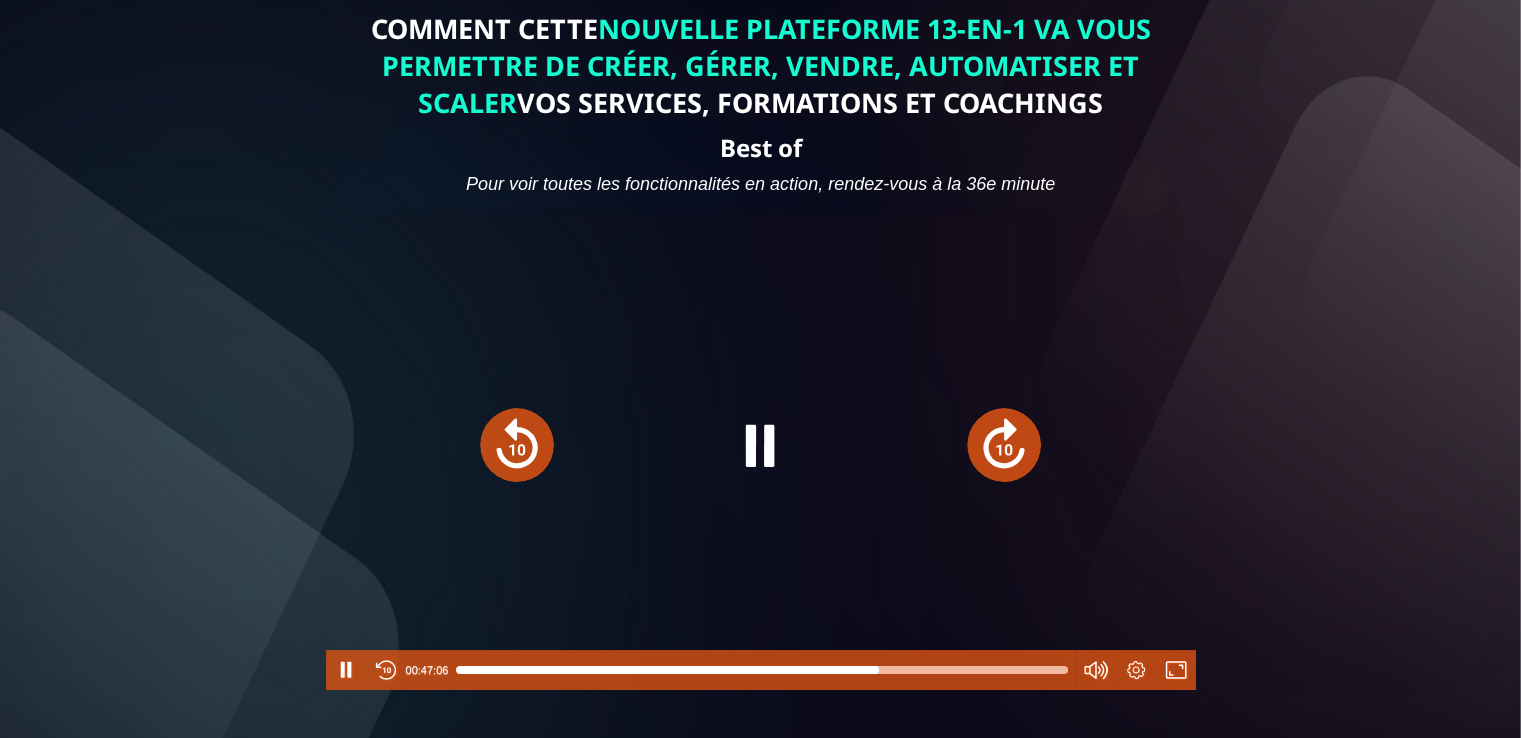 click at bounding box center [1004, 445] 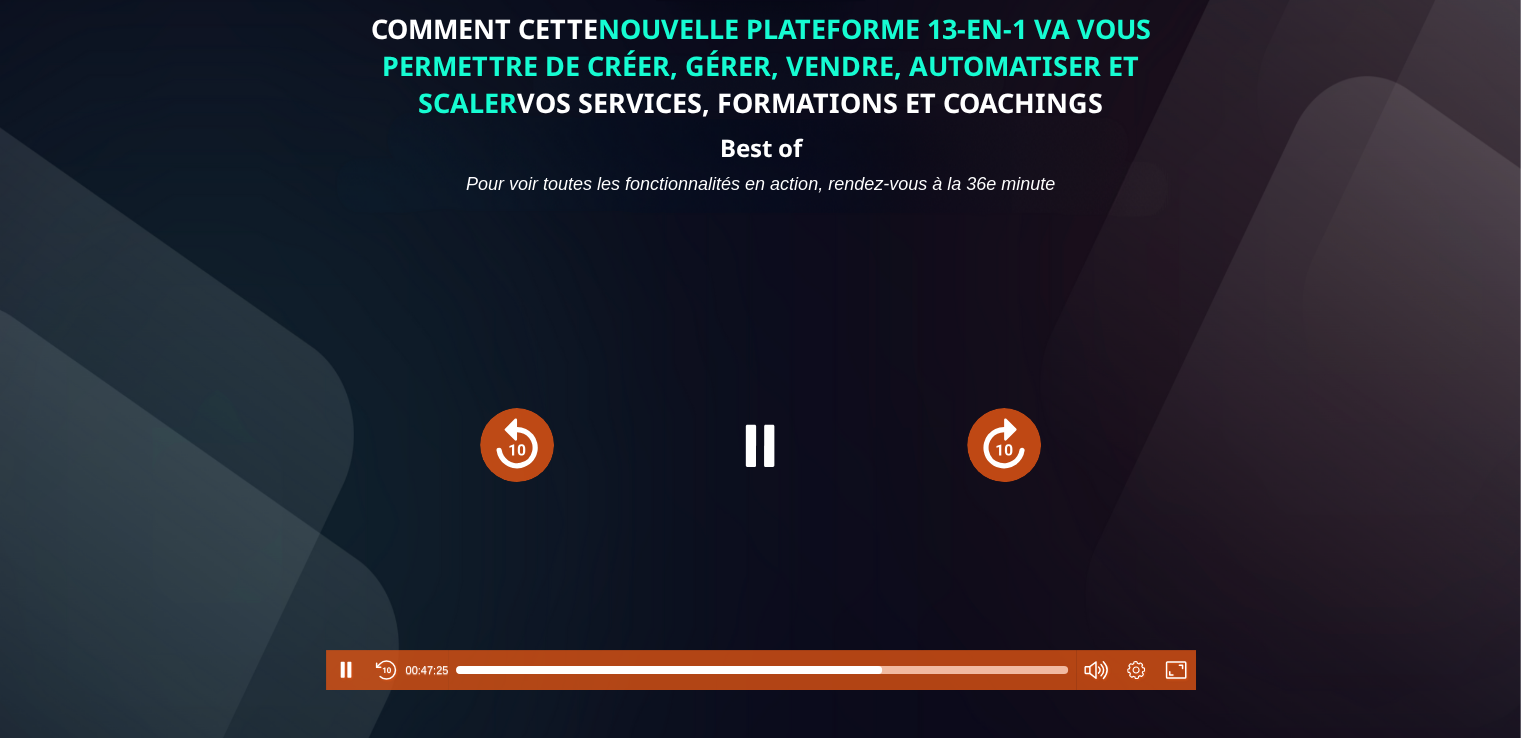 click at bounding box center (1004, 445) 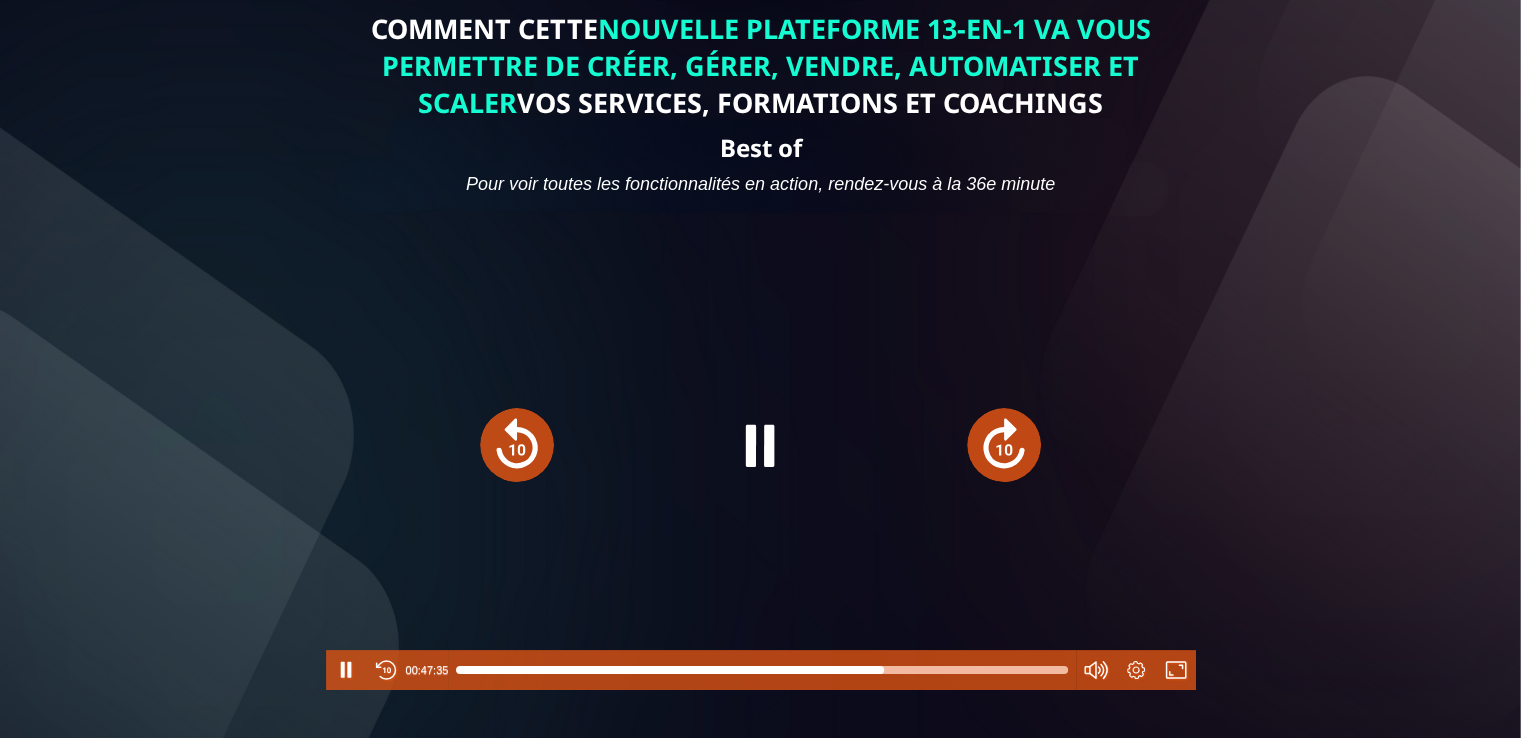 click at bounding box center [1004, 445] 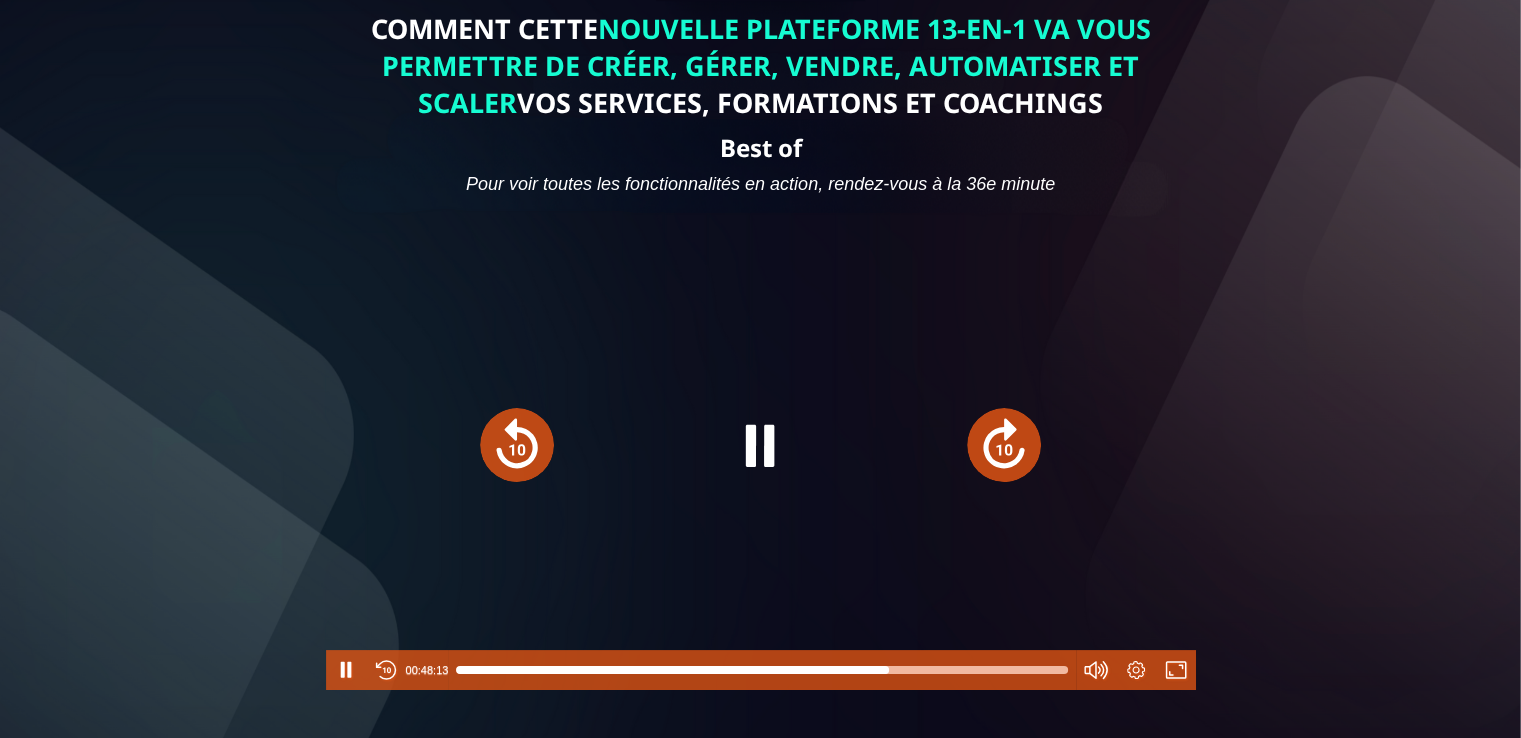 click at bounding box center (1004, 445) 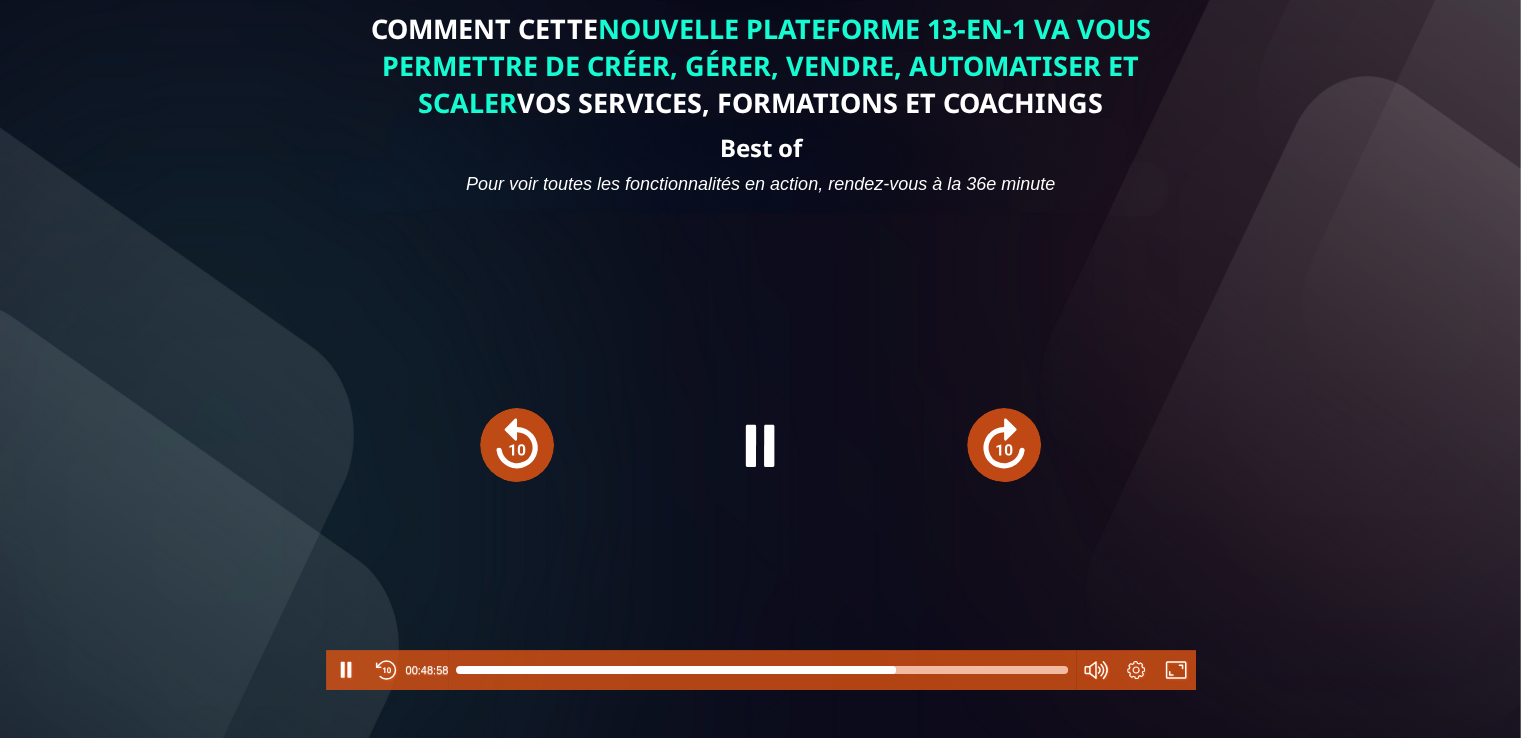 click at bounding box center (1004, 445) 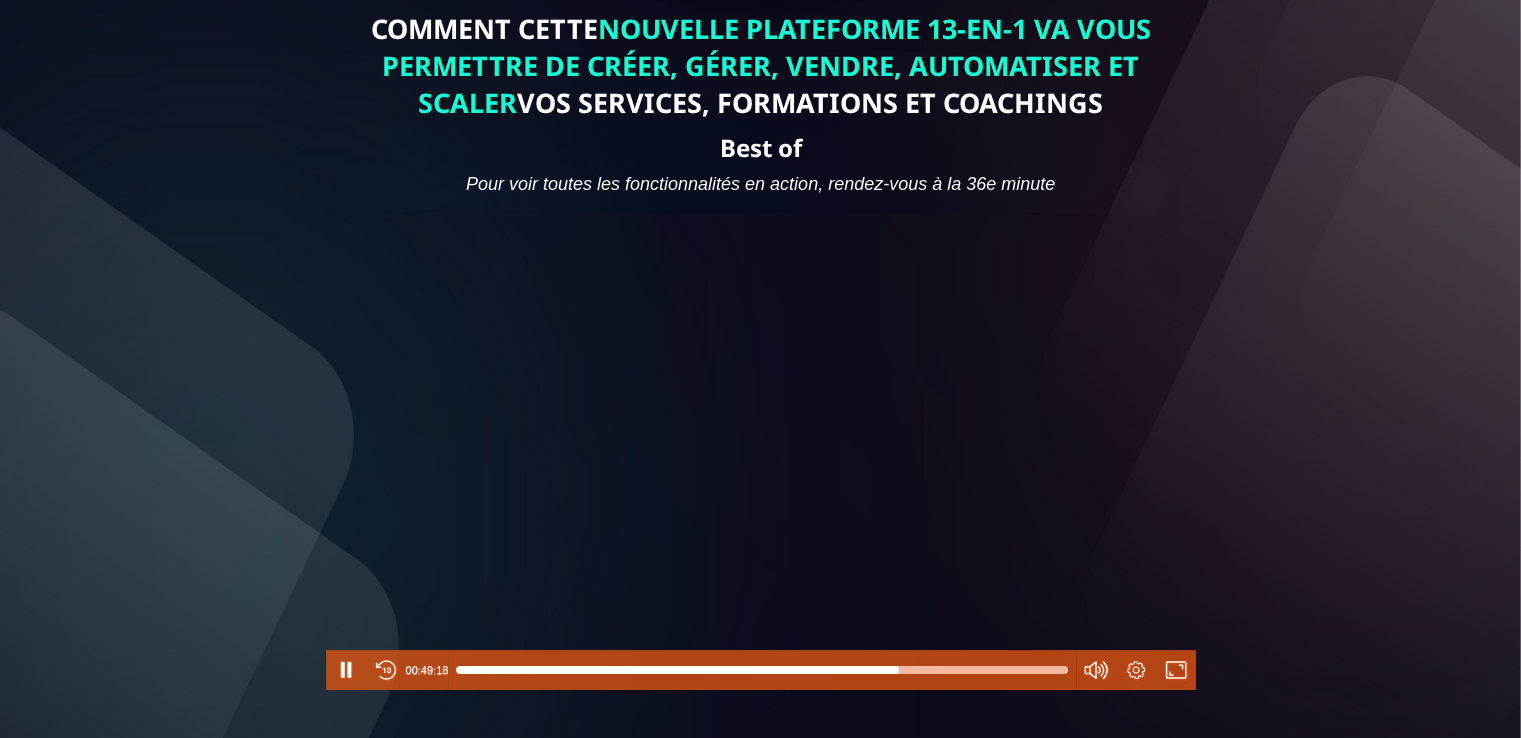 click at bounding box center (761, 444) 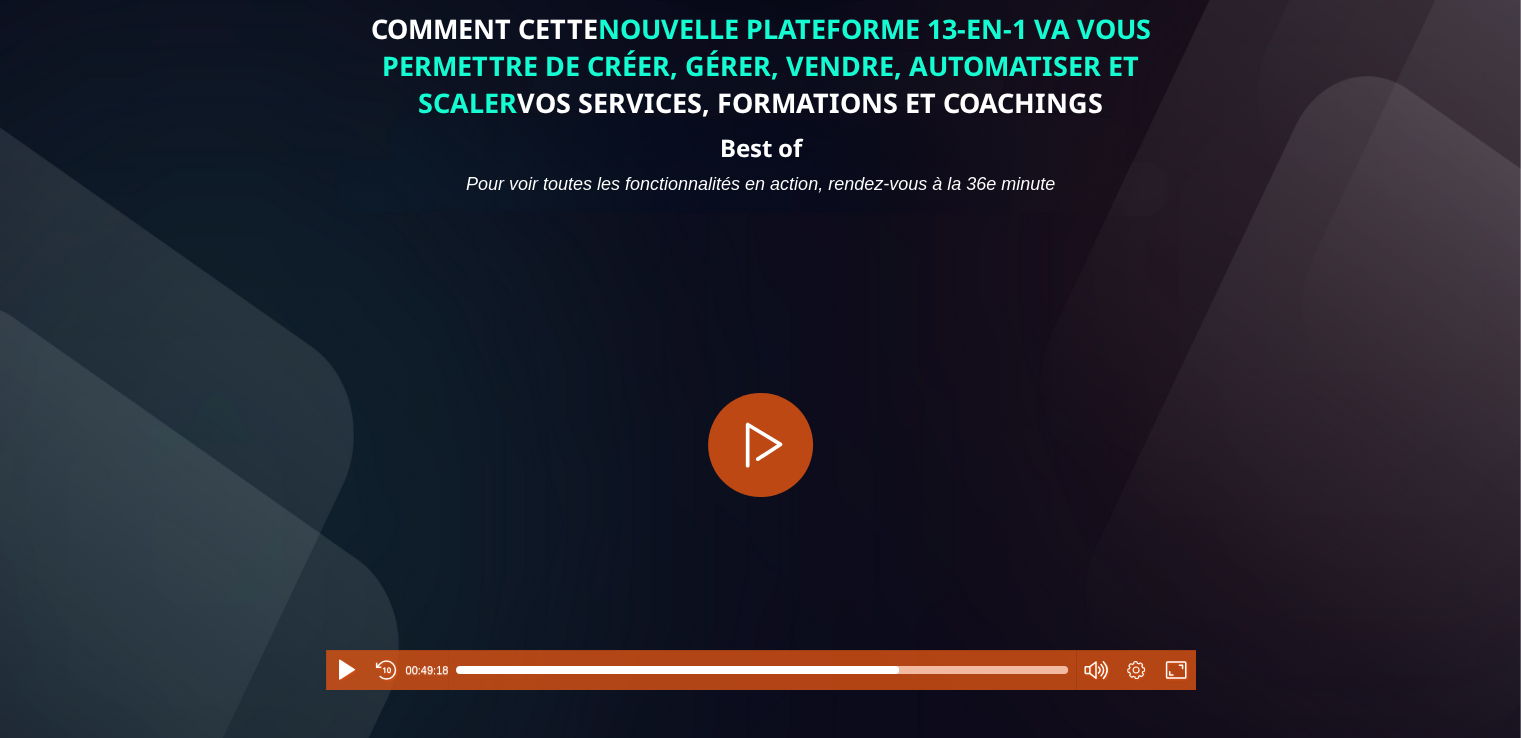click at bounding box center [761, 444] 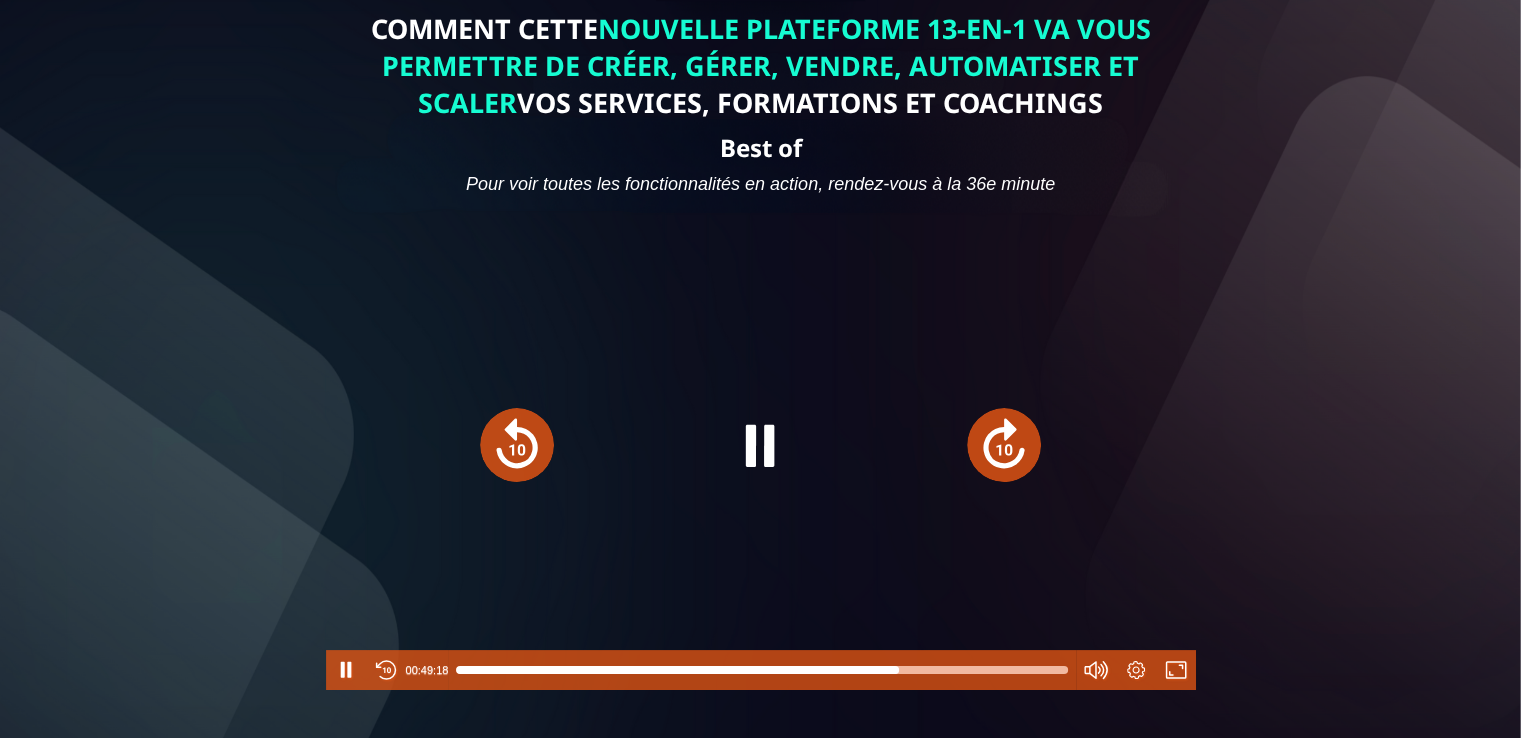 click at bounding box center (1004, 445) 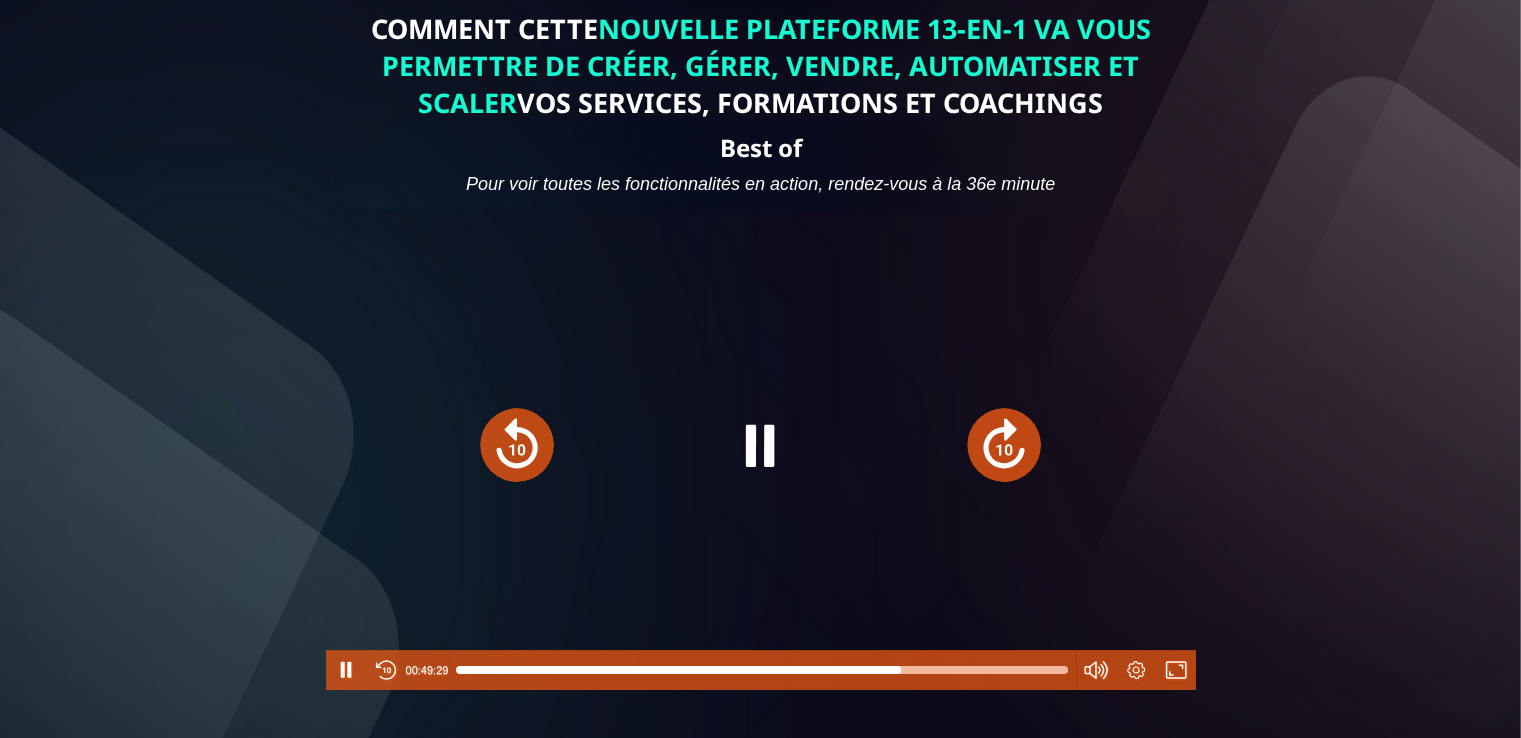 click at bounding box center [1004, 445] 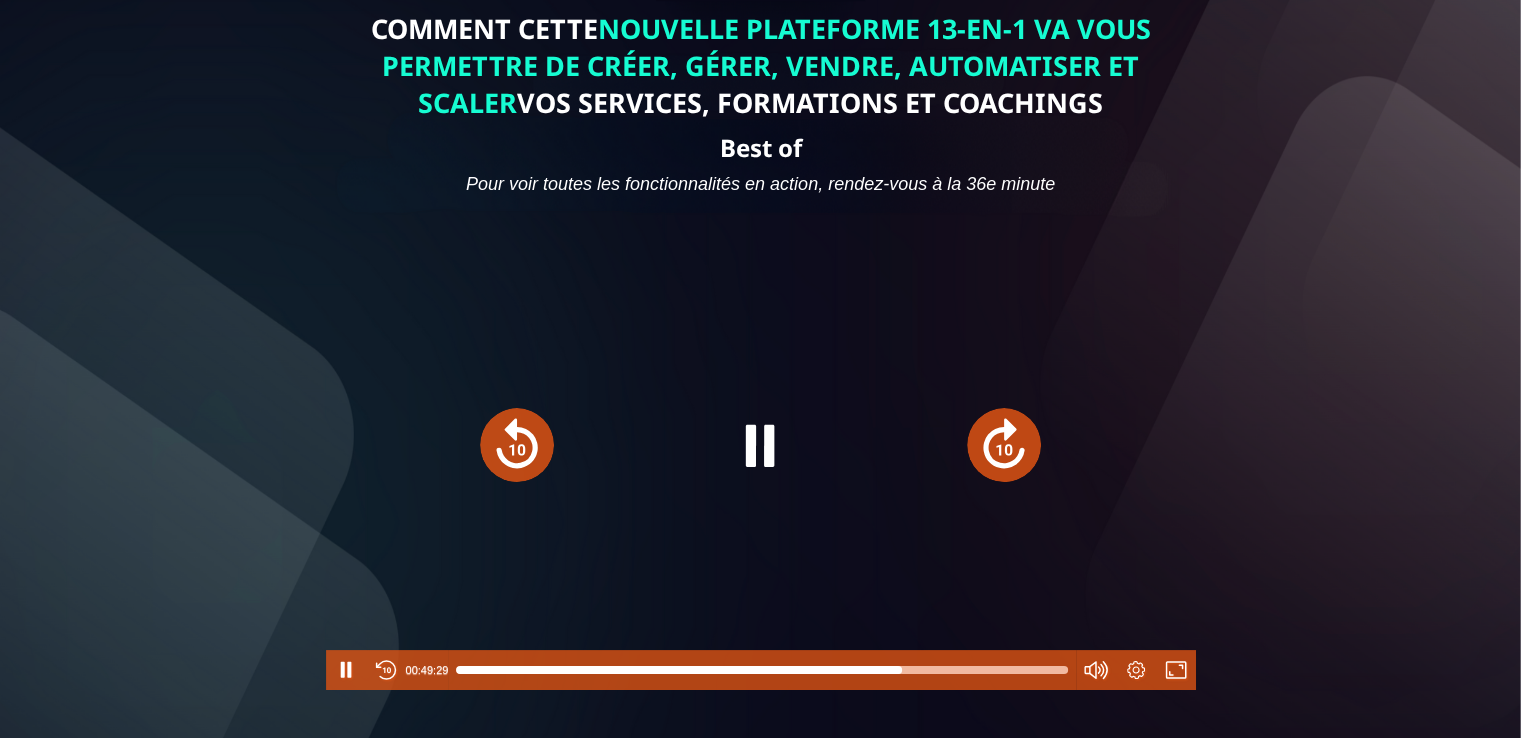 click at bounding box center [1004, 445] 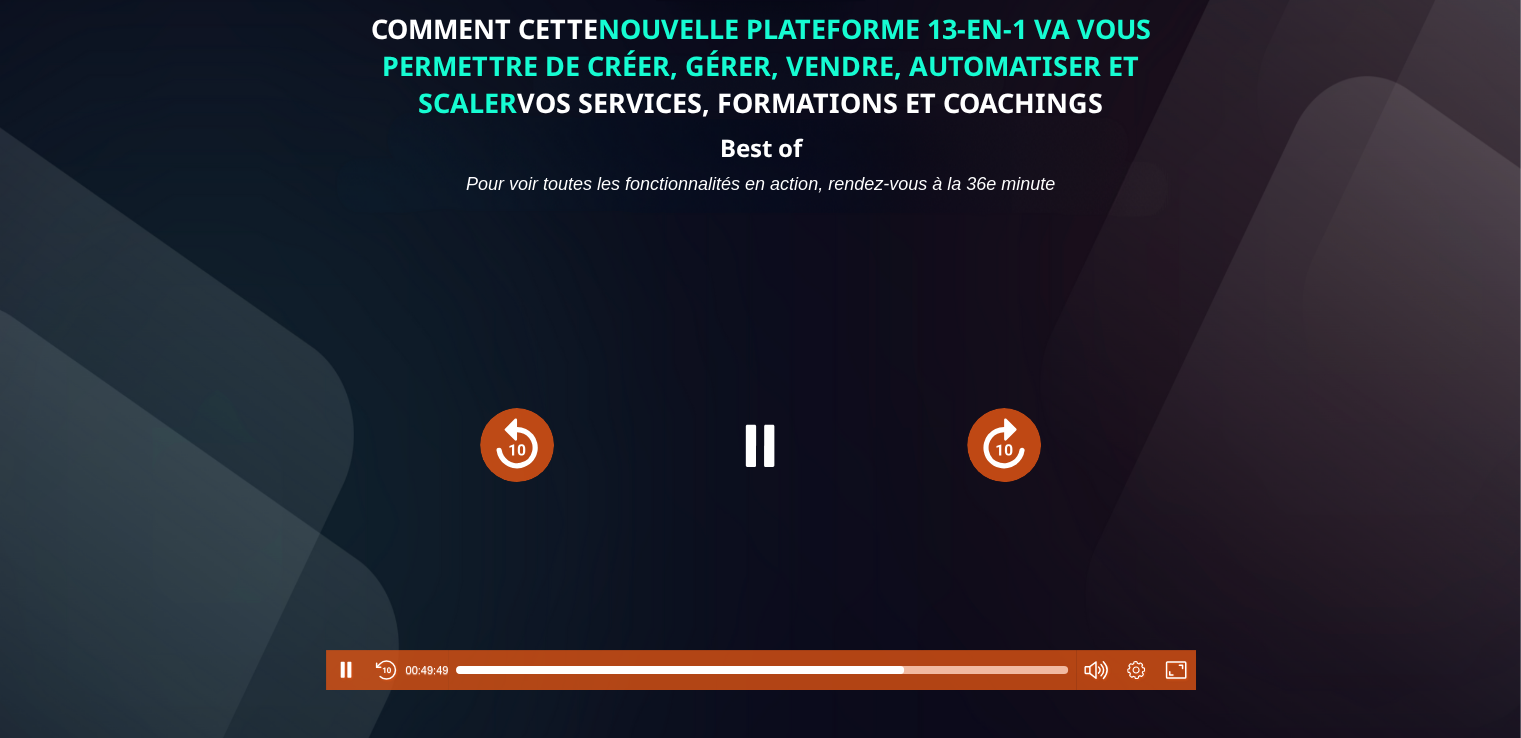 click at bounding box center (1004, 445) 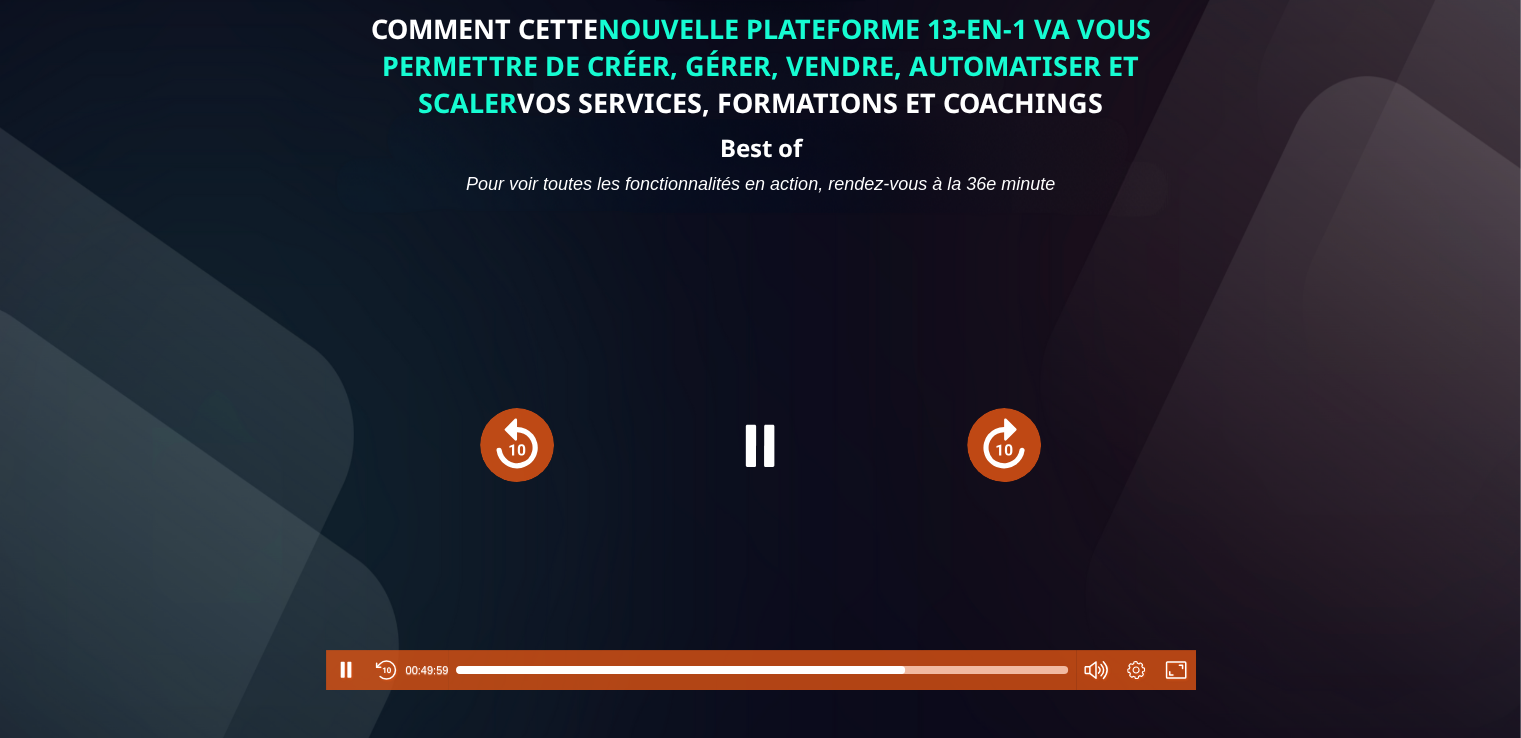 click at bounding box center (1004, 445) 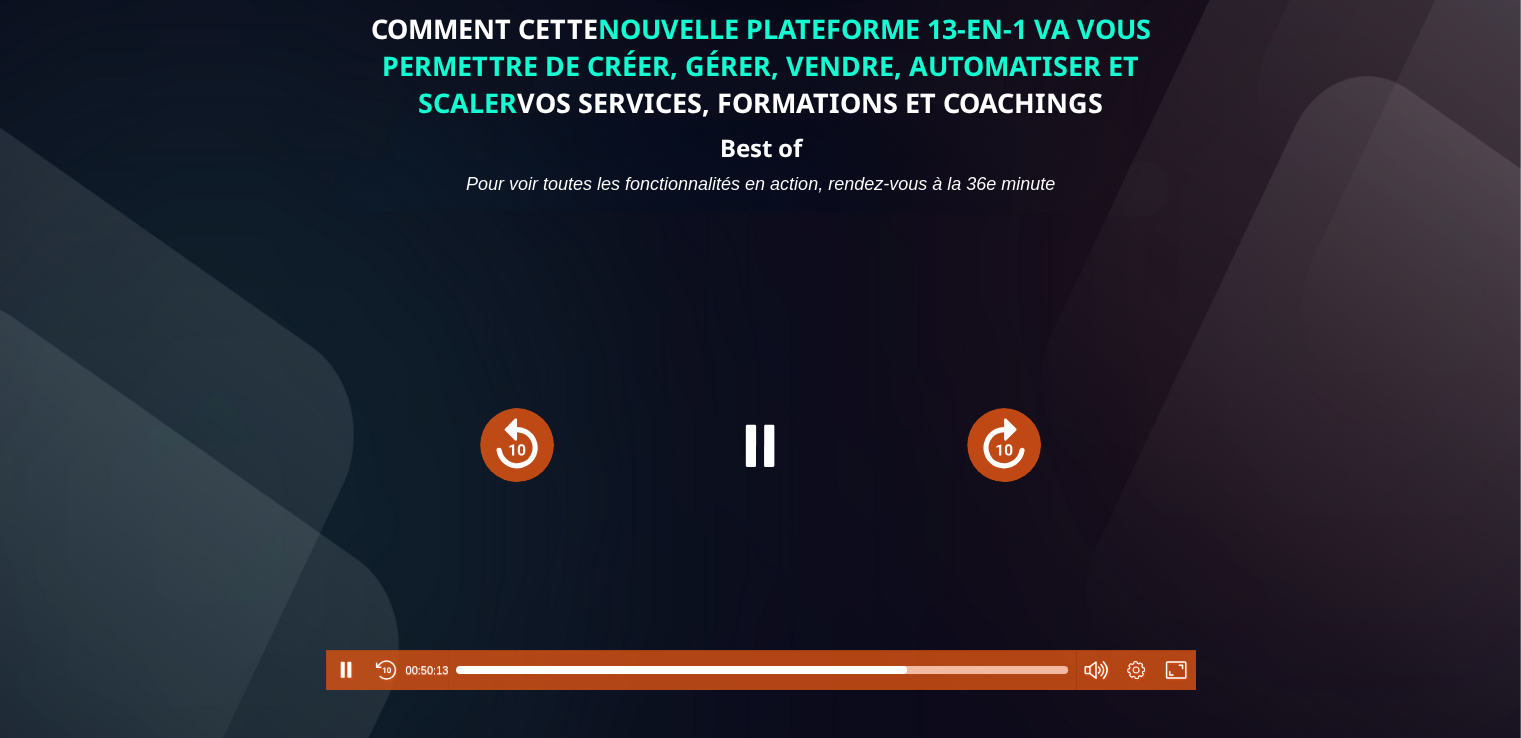 click at bounding box center (1004, 445) 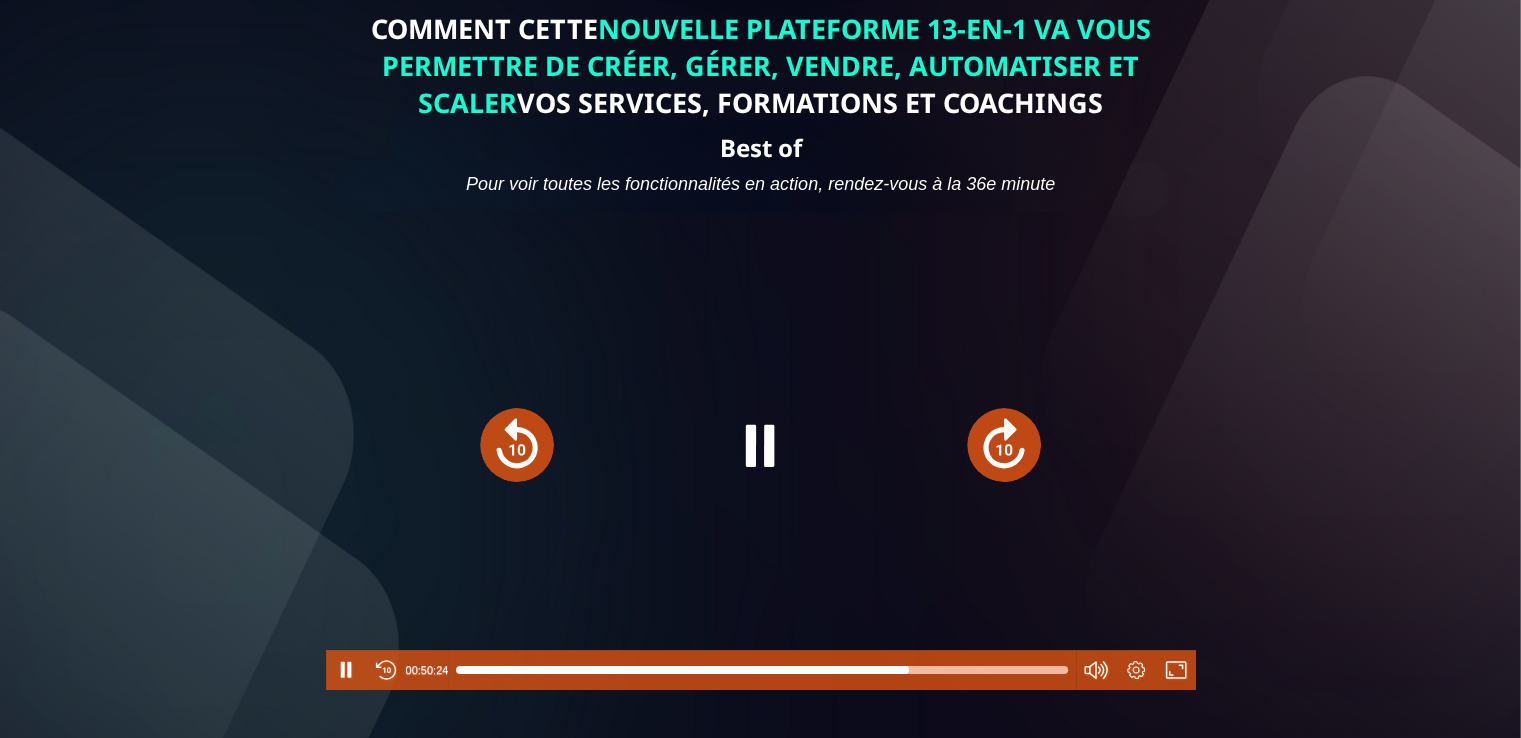 click at bounding box center (1004, 445) 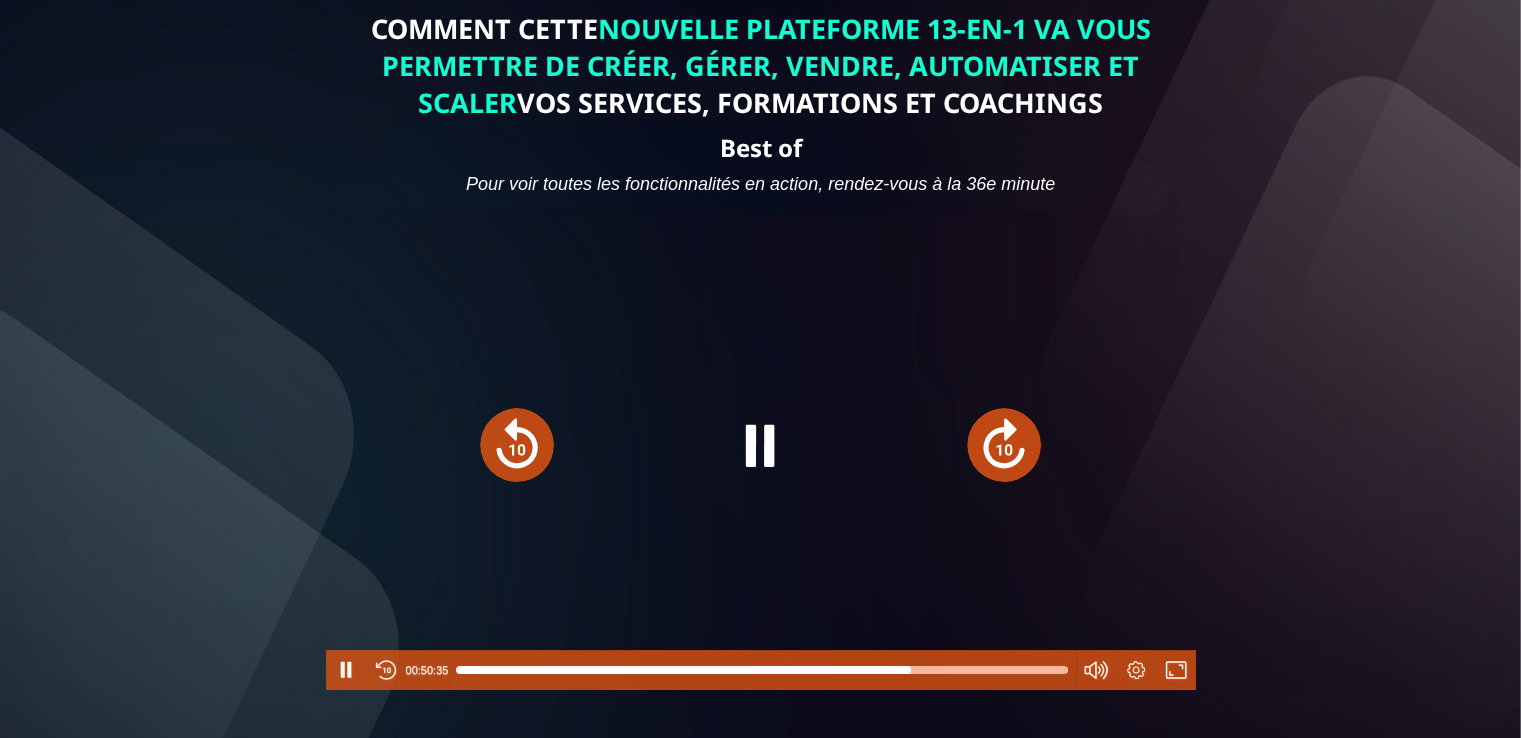 click at bounding box center (1004, 445) 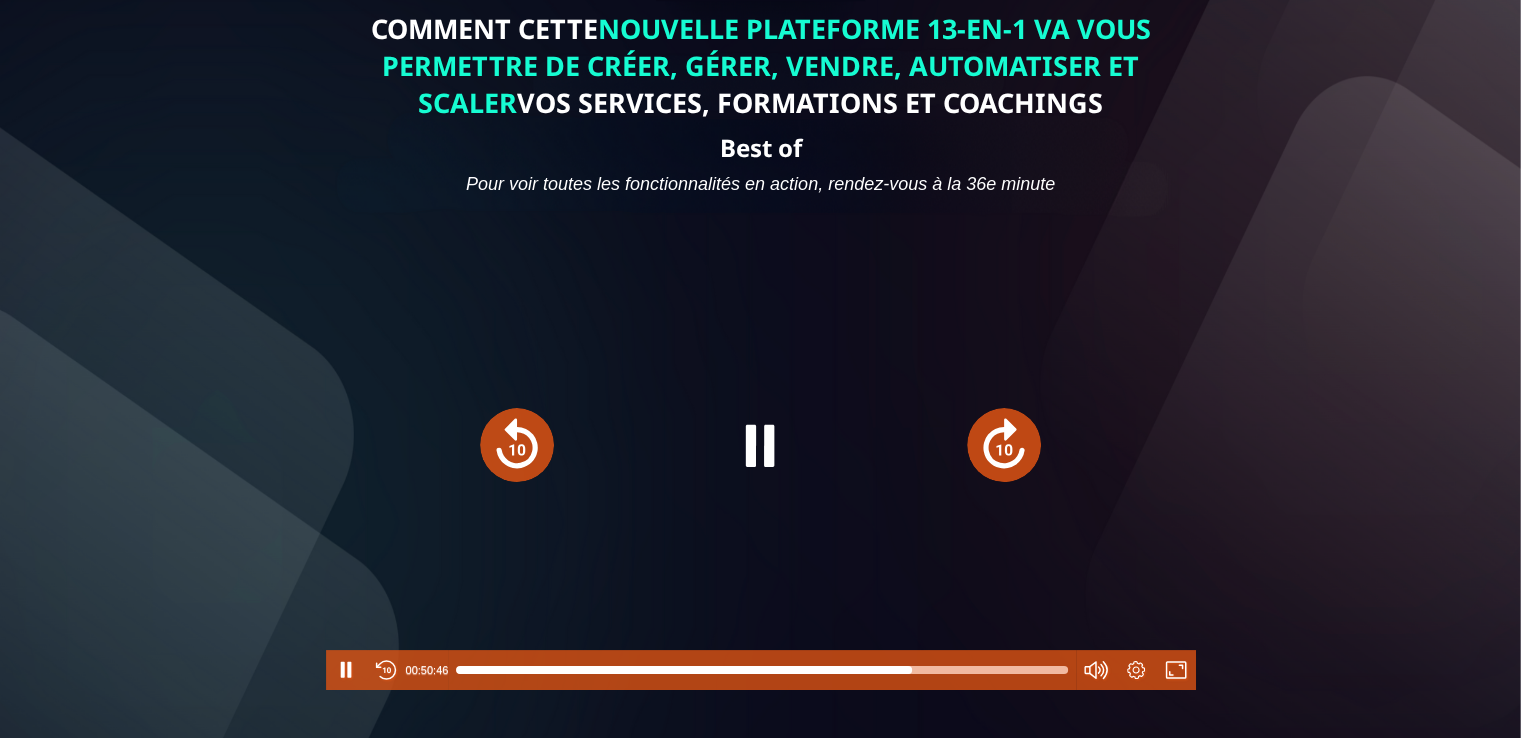 click at bounding box center [1004, 445] 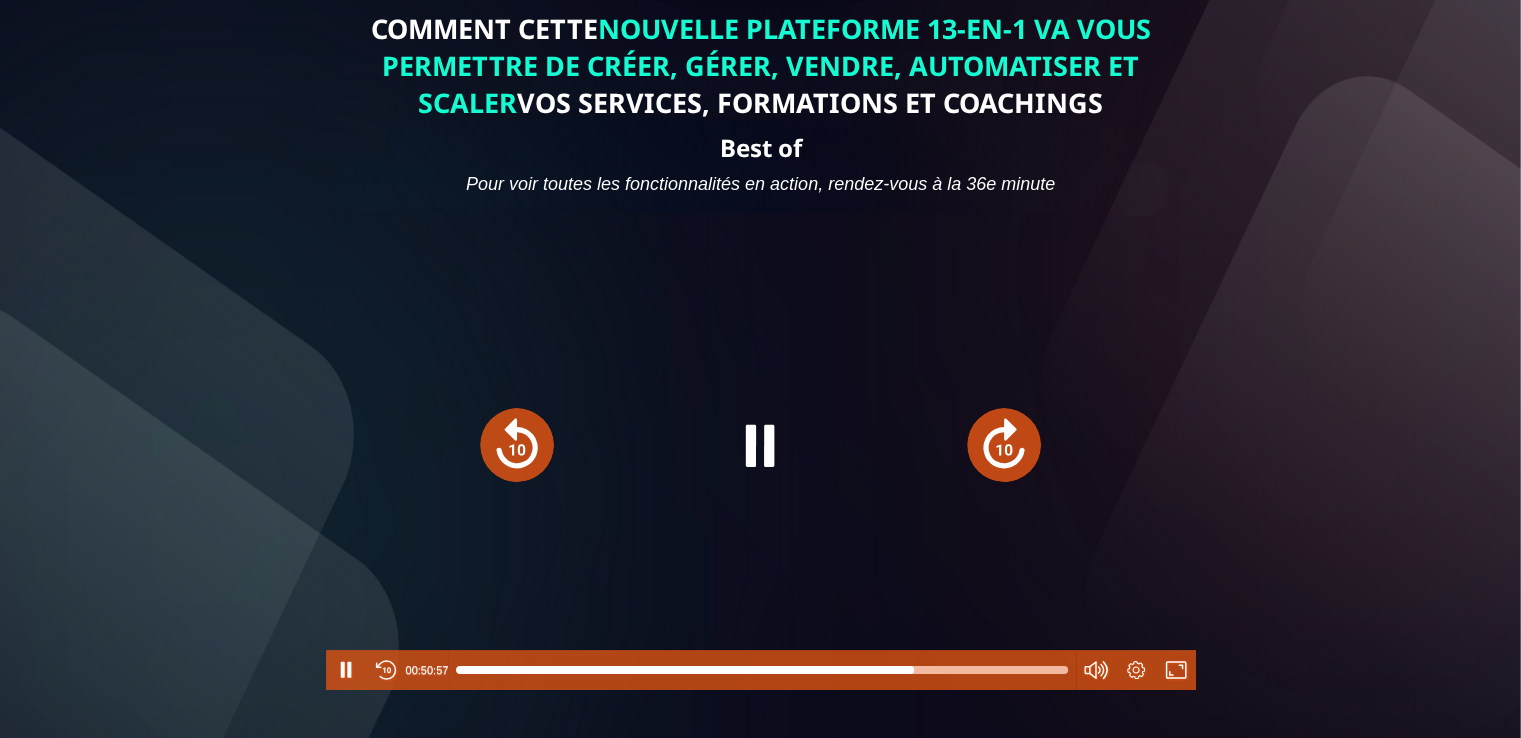 click at bounding box center [1004, 445] 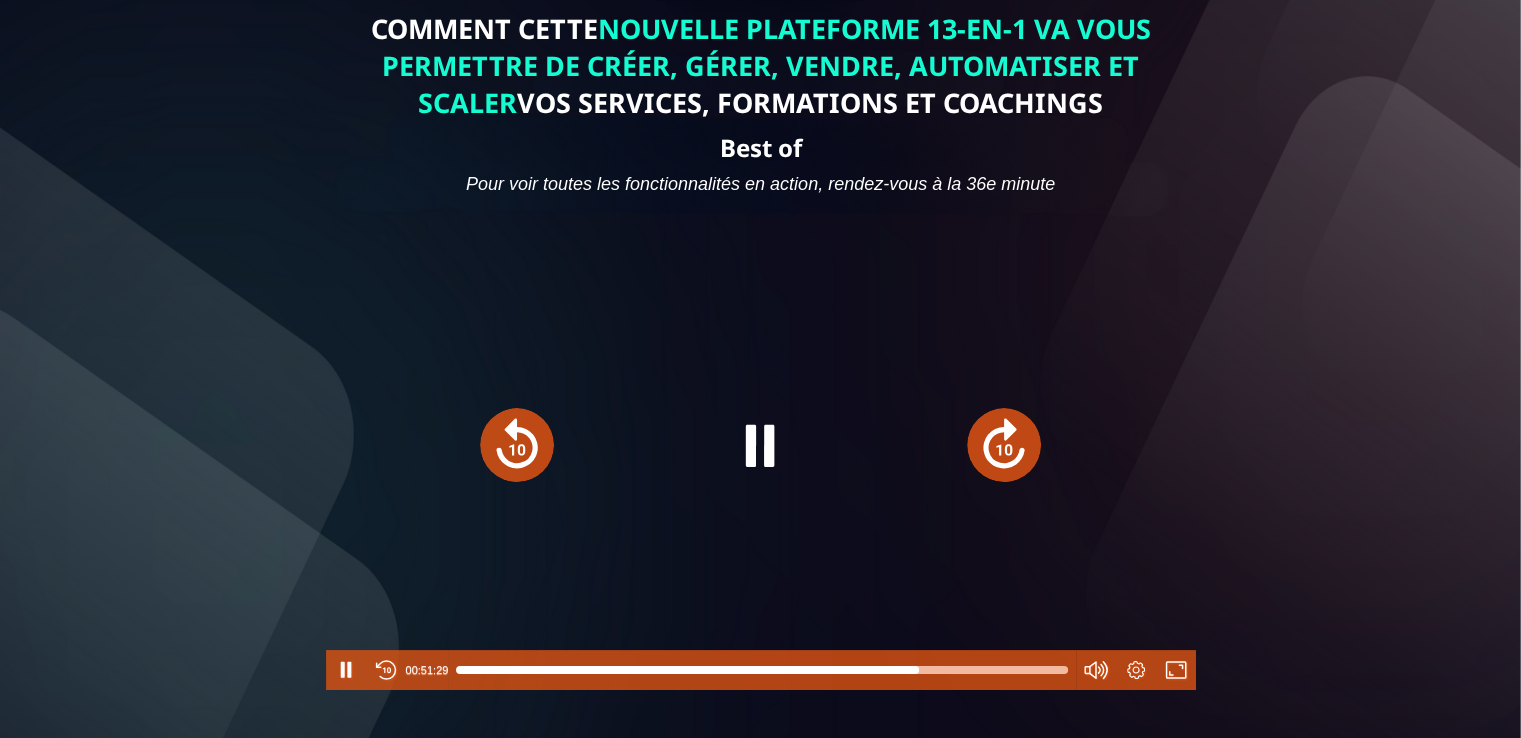 click at bounding box center (1004, 445) 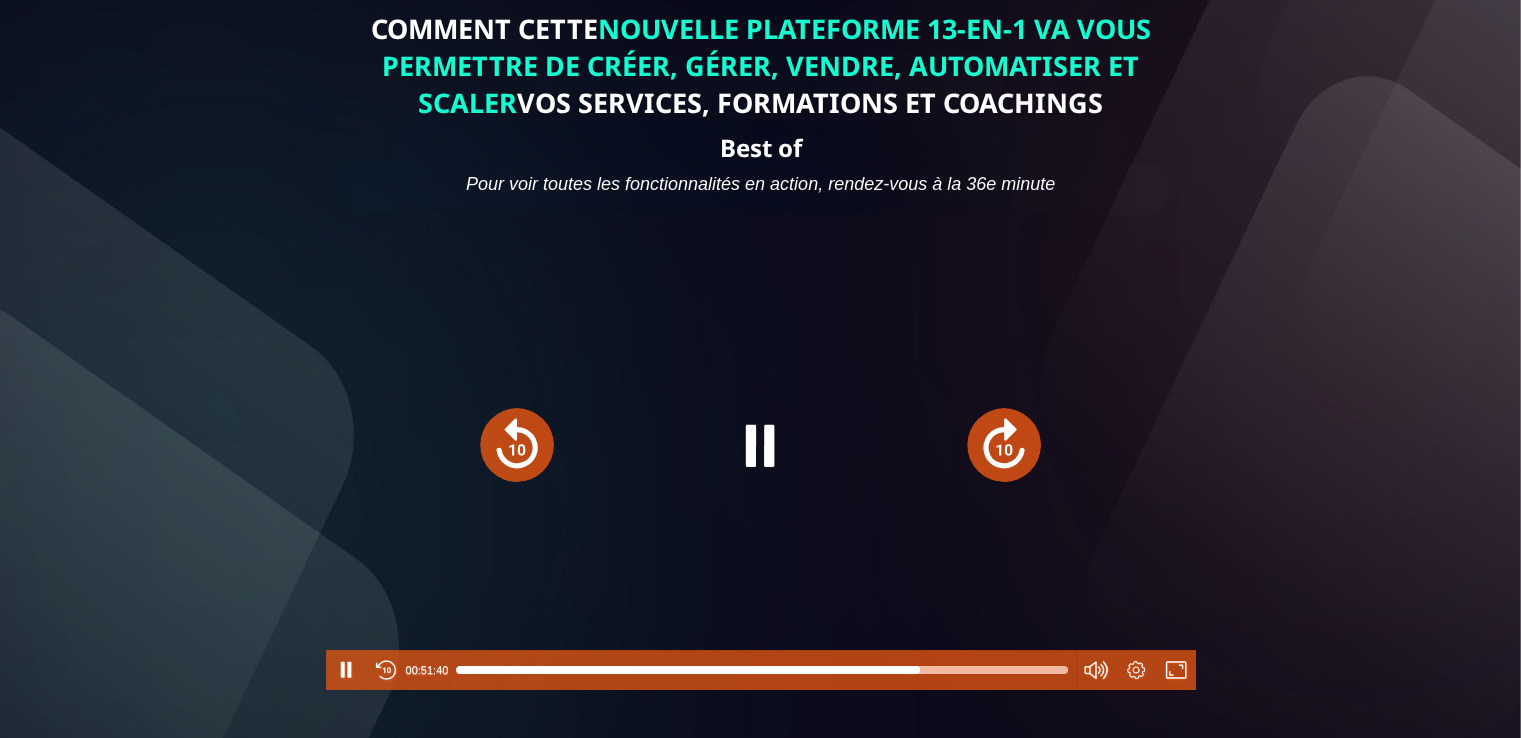 click at bounding box center [1004, 445] 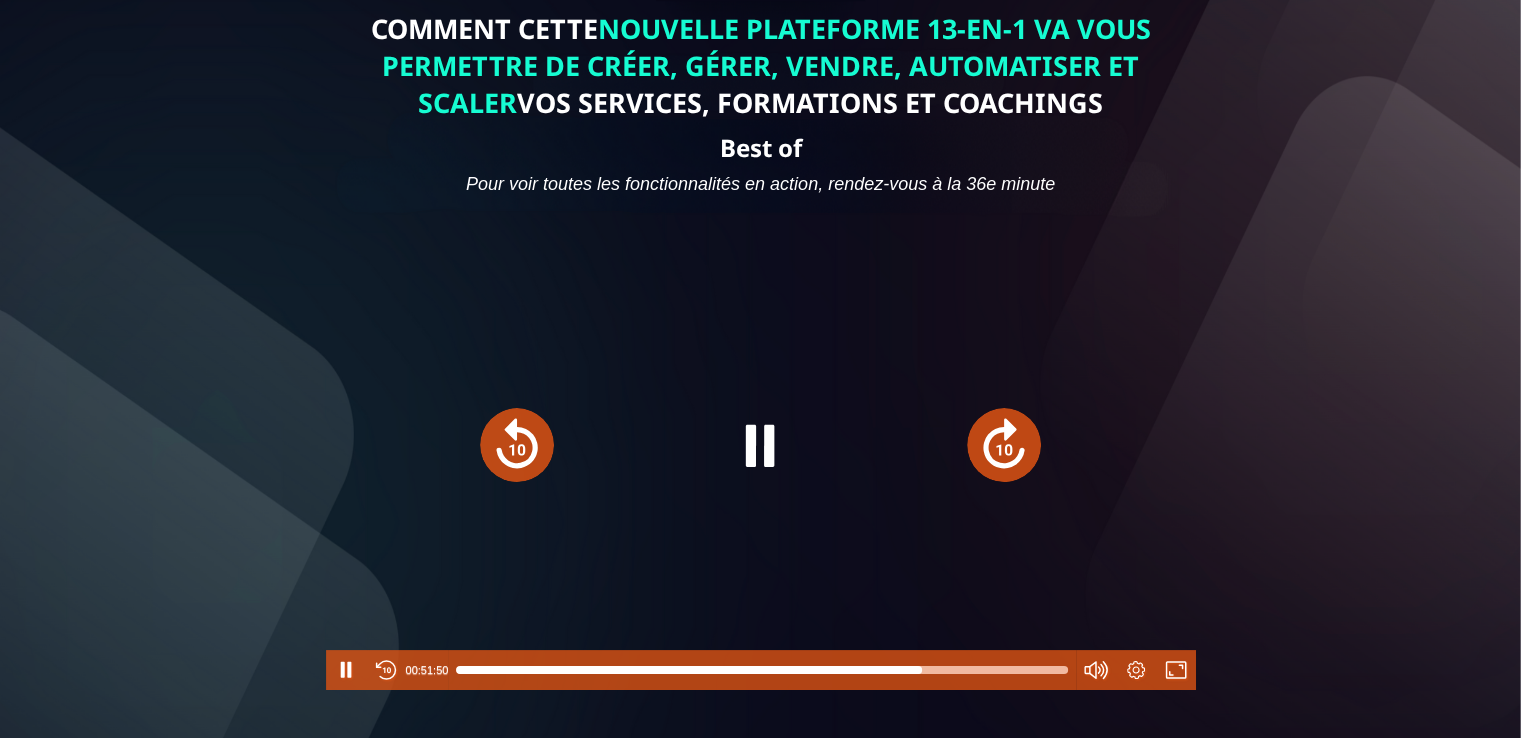 click at bounding box center (1004, 445) 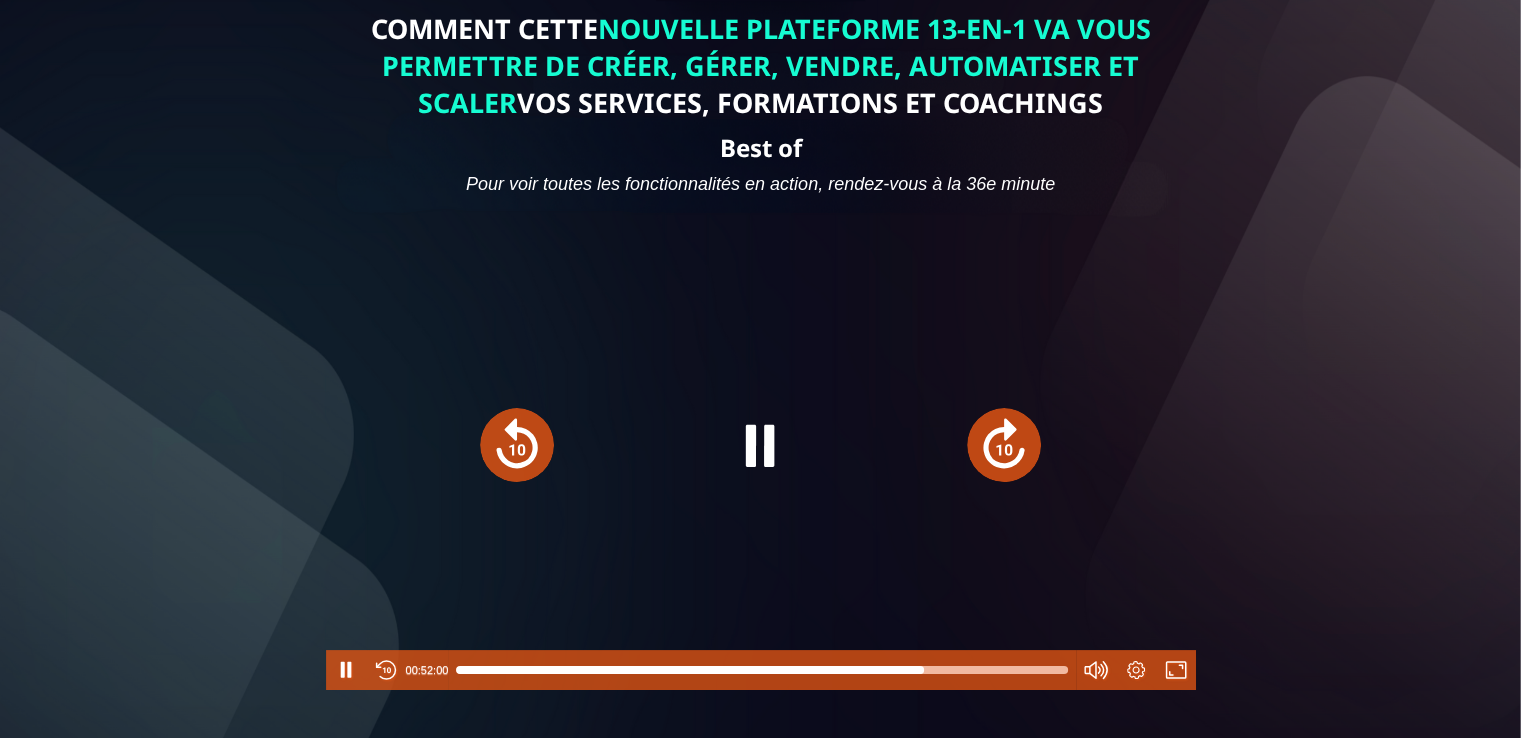 click at bounding box center [1004, 445] 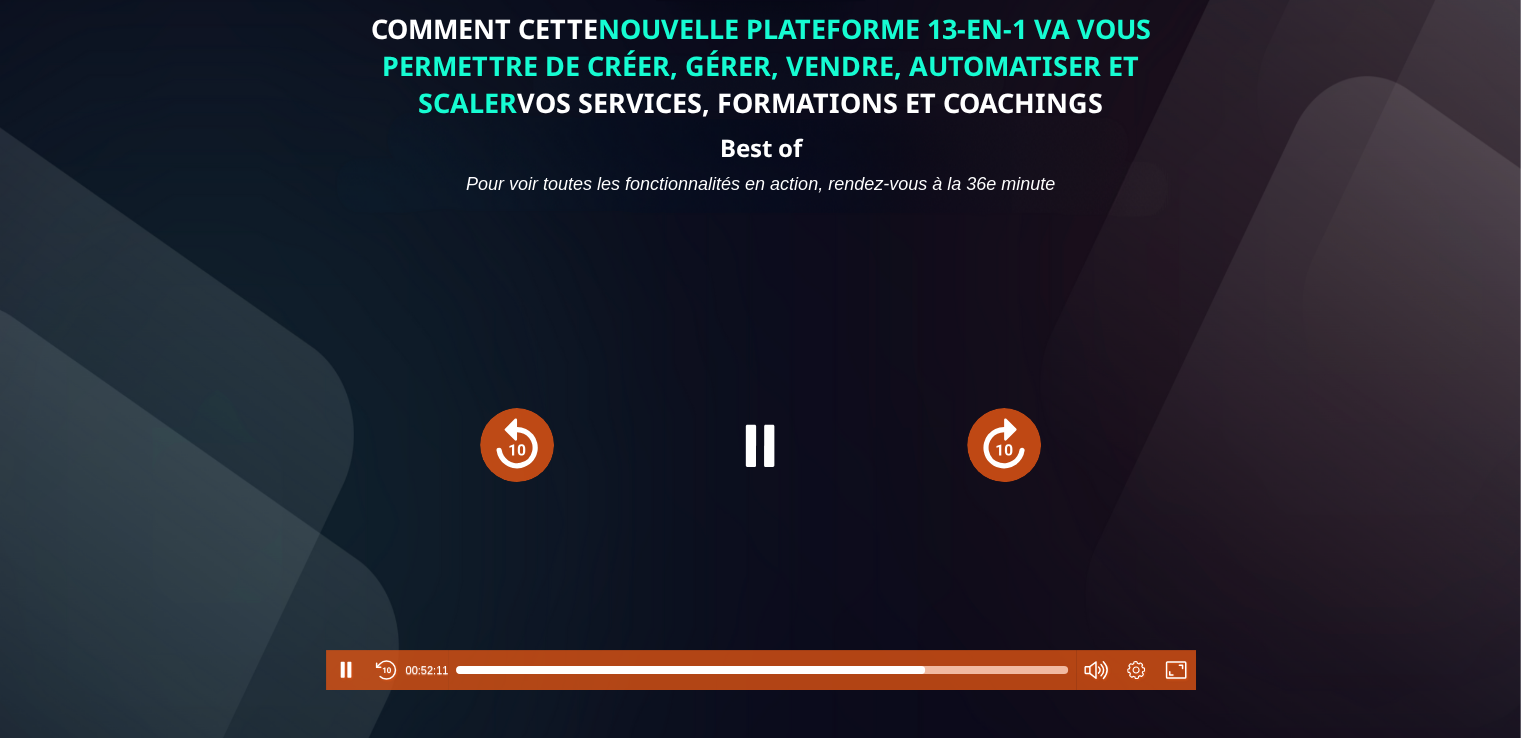 click at bounding box center (1004, 445) 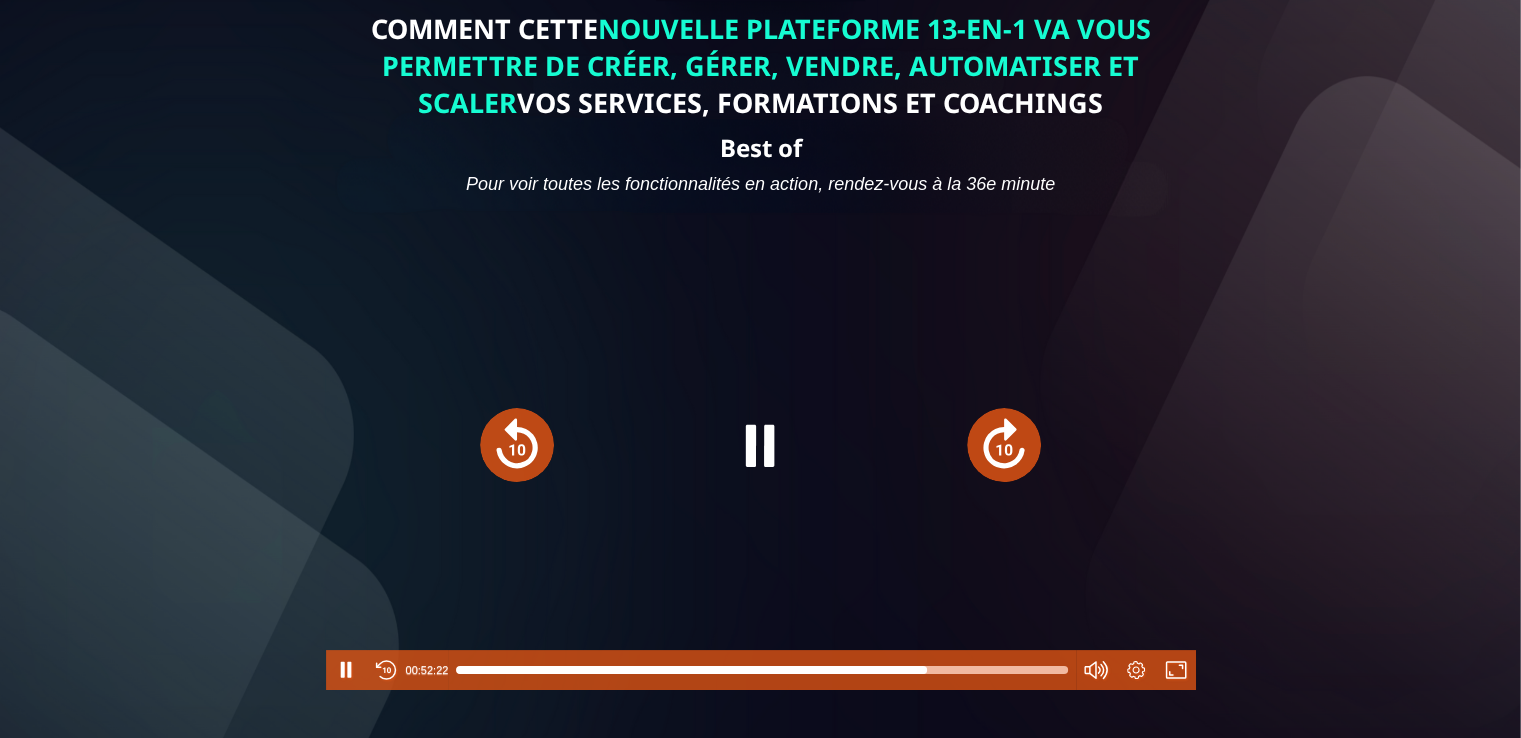 click at bounding box center [1004, 445] 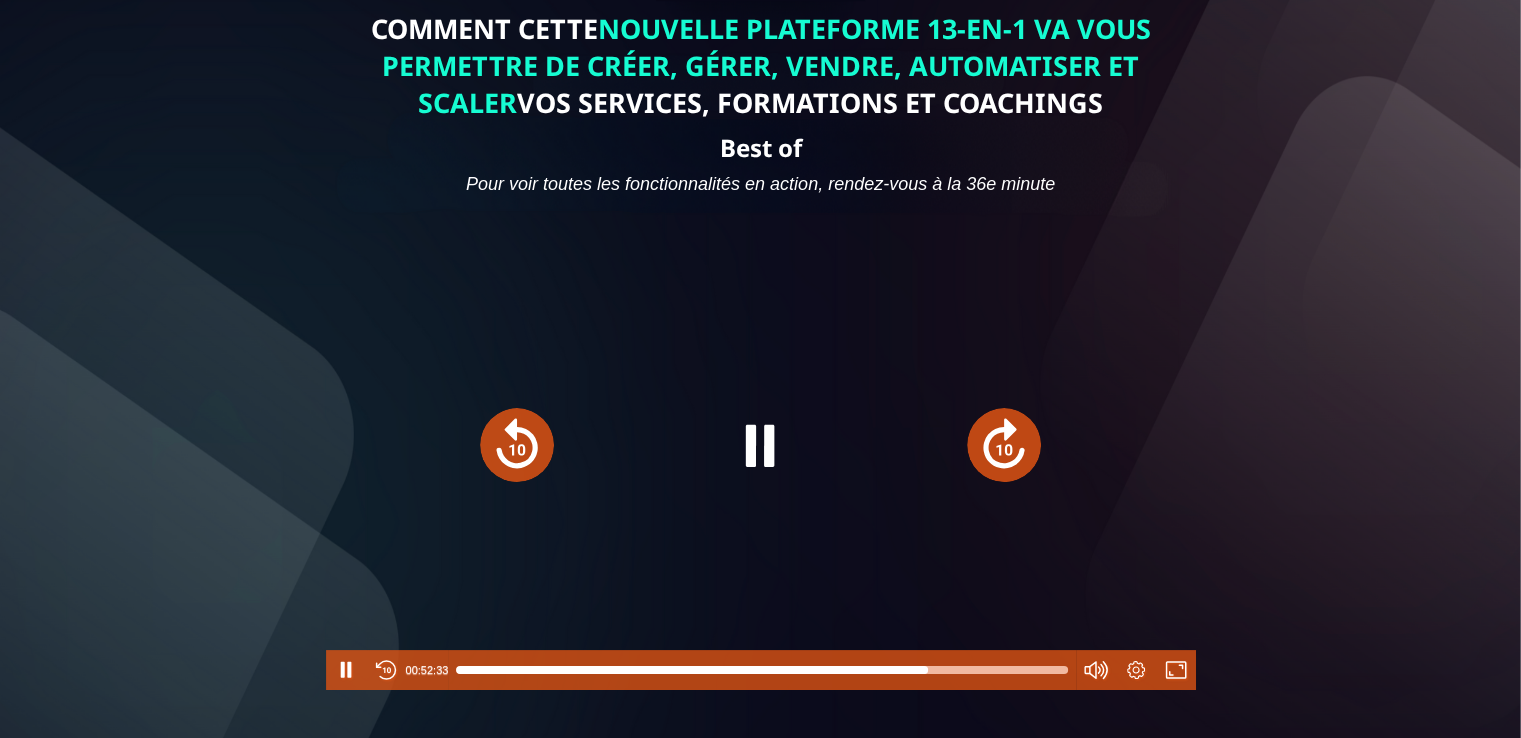 click at bounding box center [1004, 445] 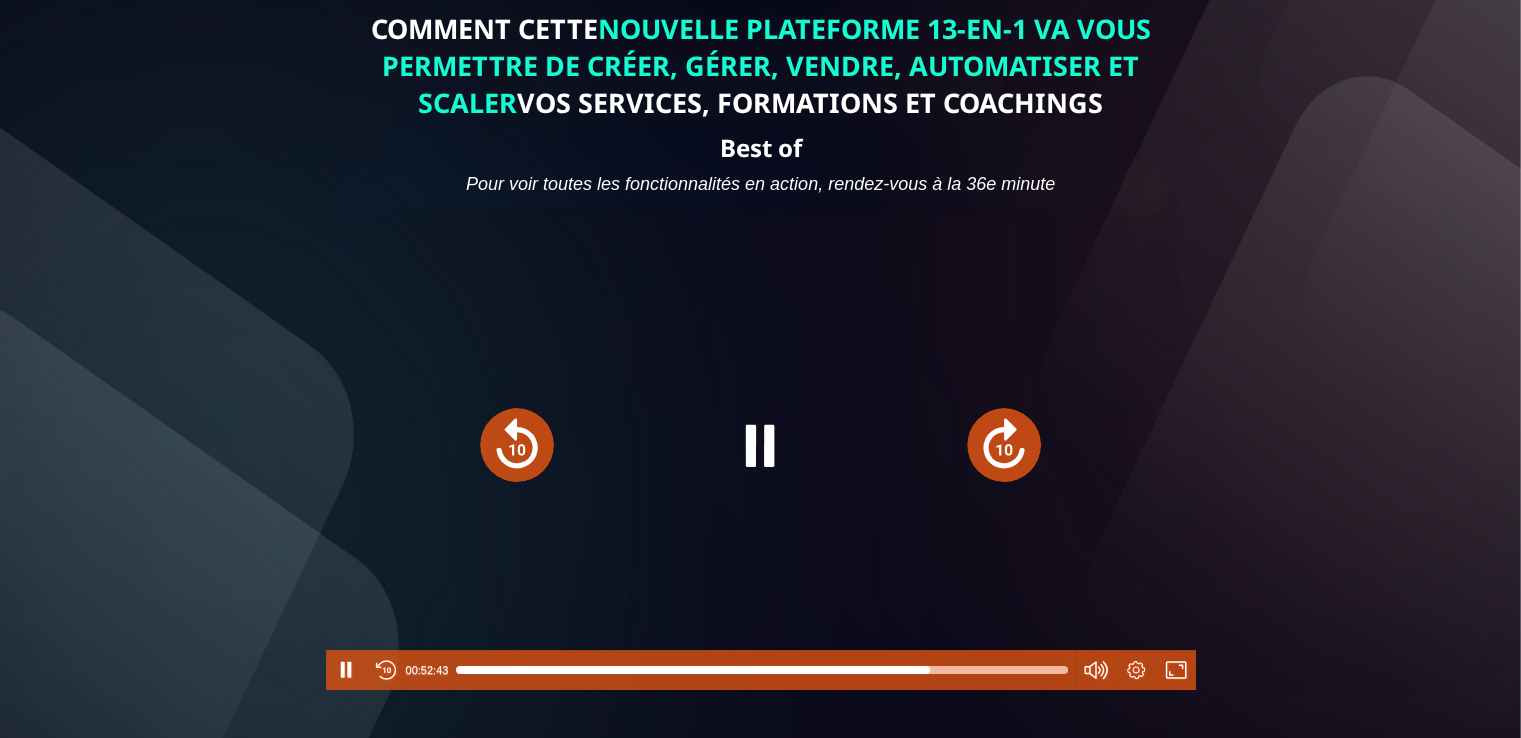 click at bounding box center (1004, 445) 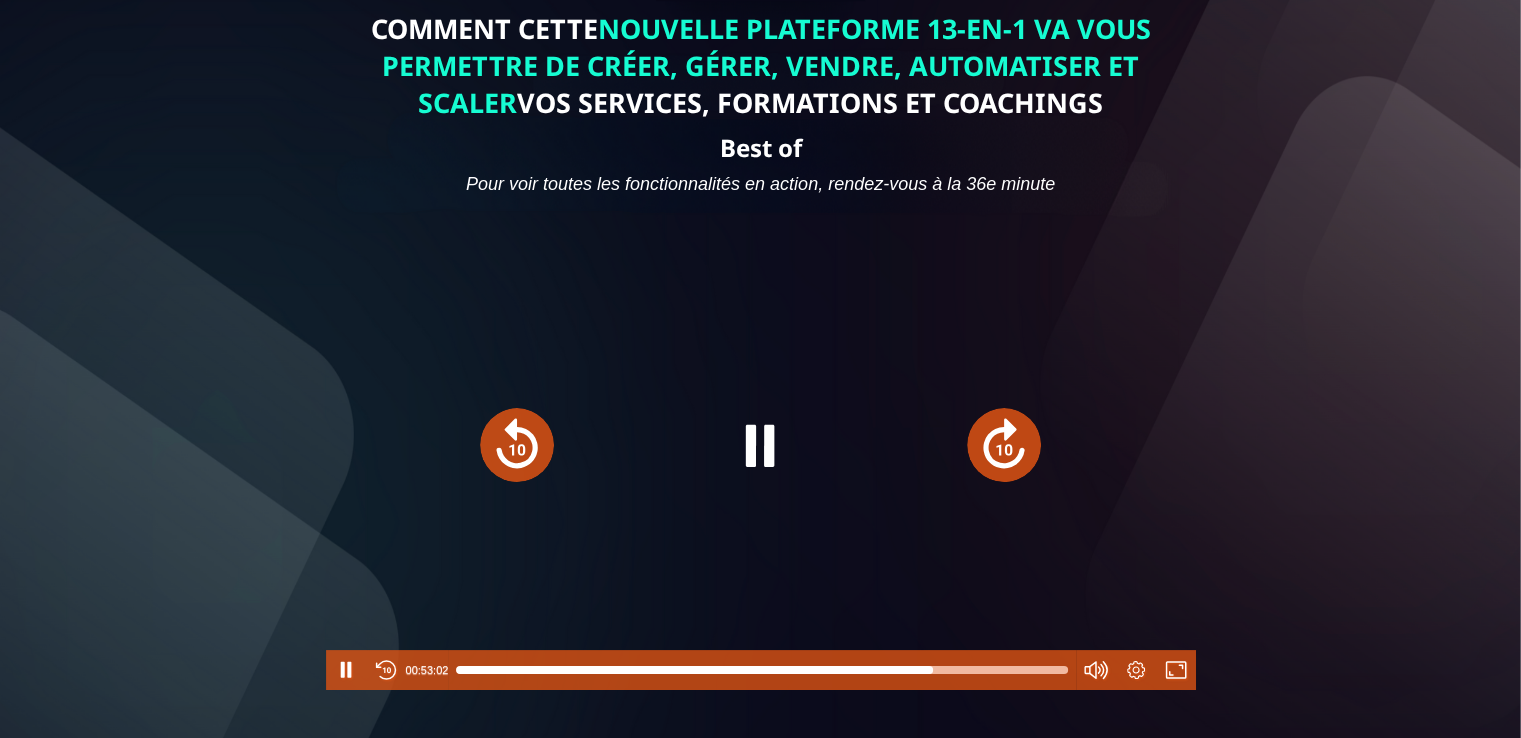 click at bounding box center [1004, 445] 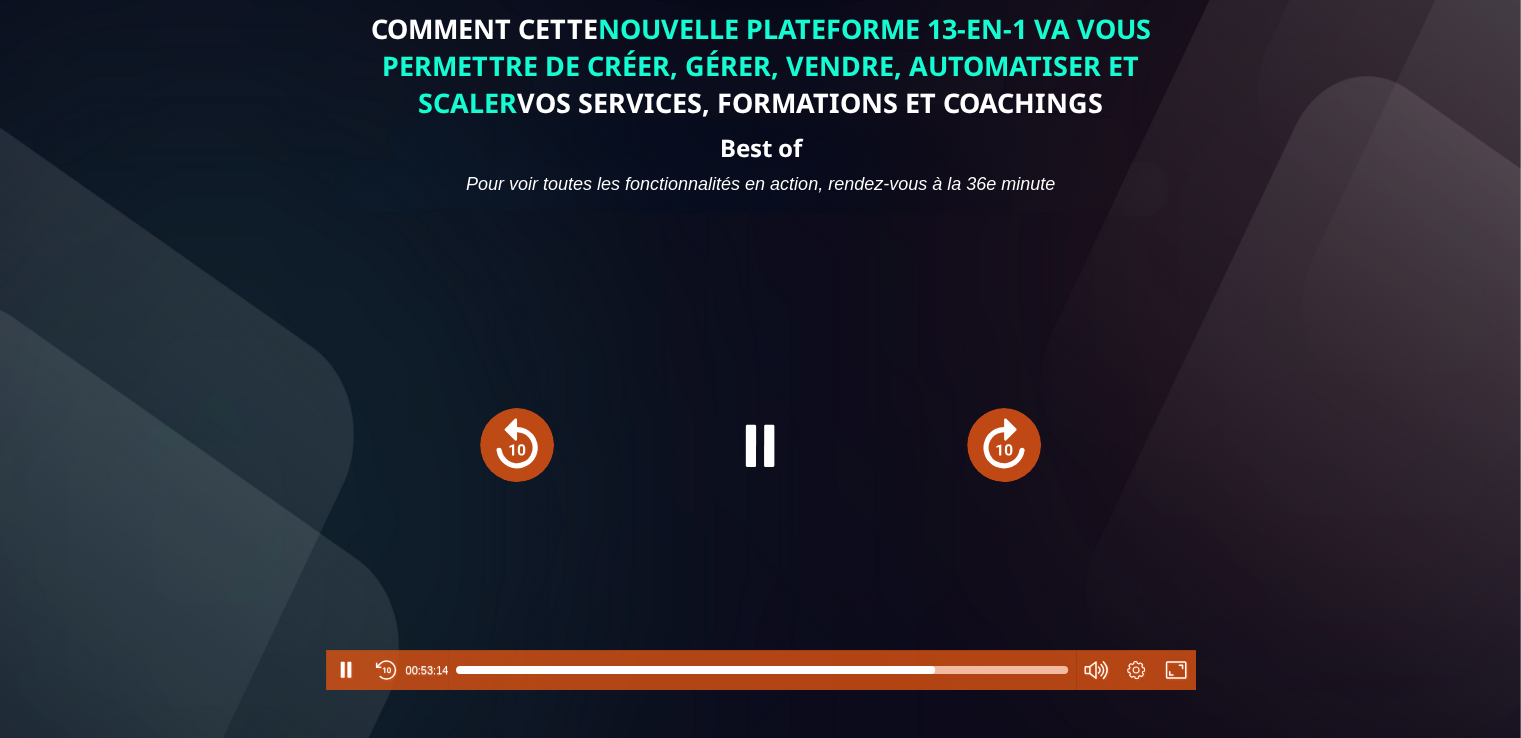 click at bounding box center (1004, 445) 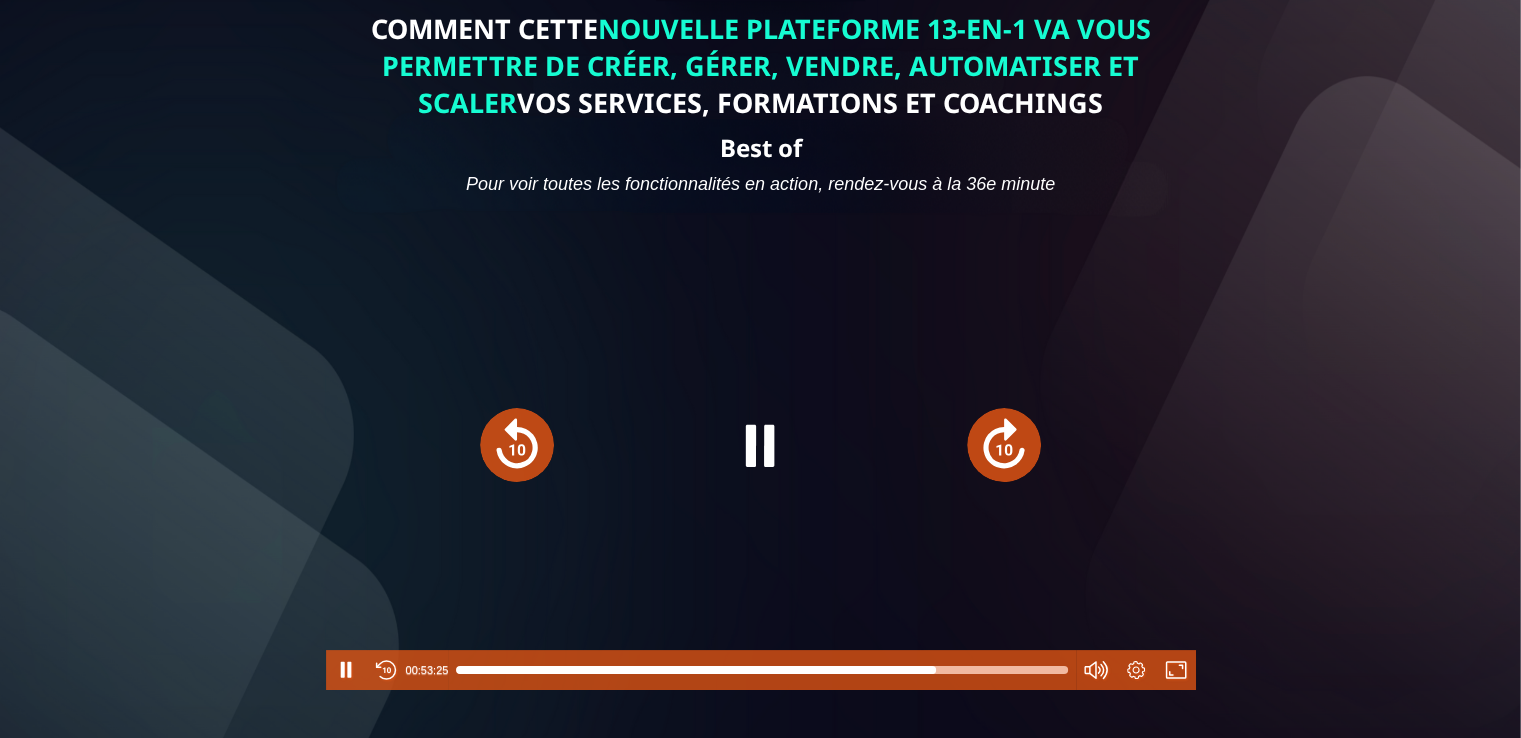 click at bounding box center [1004, 445] 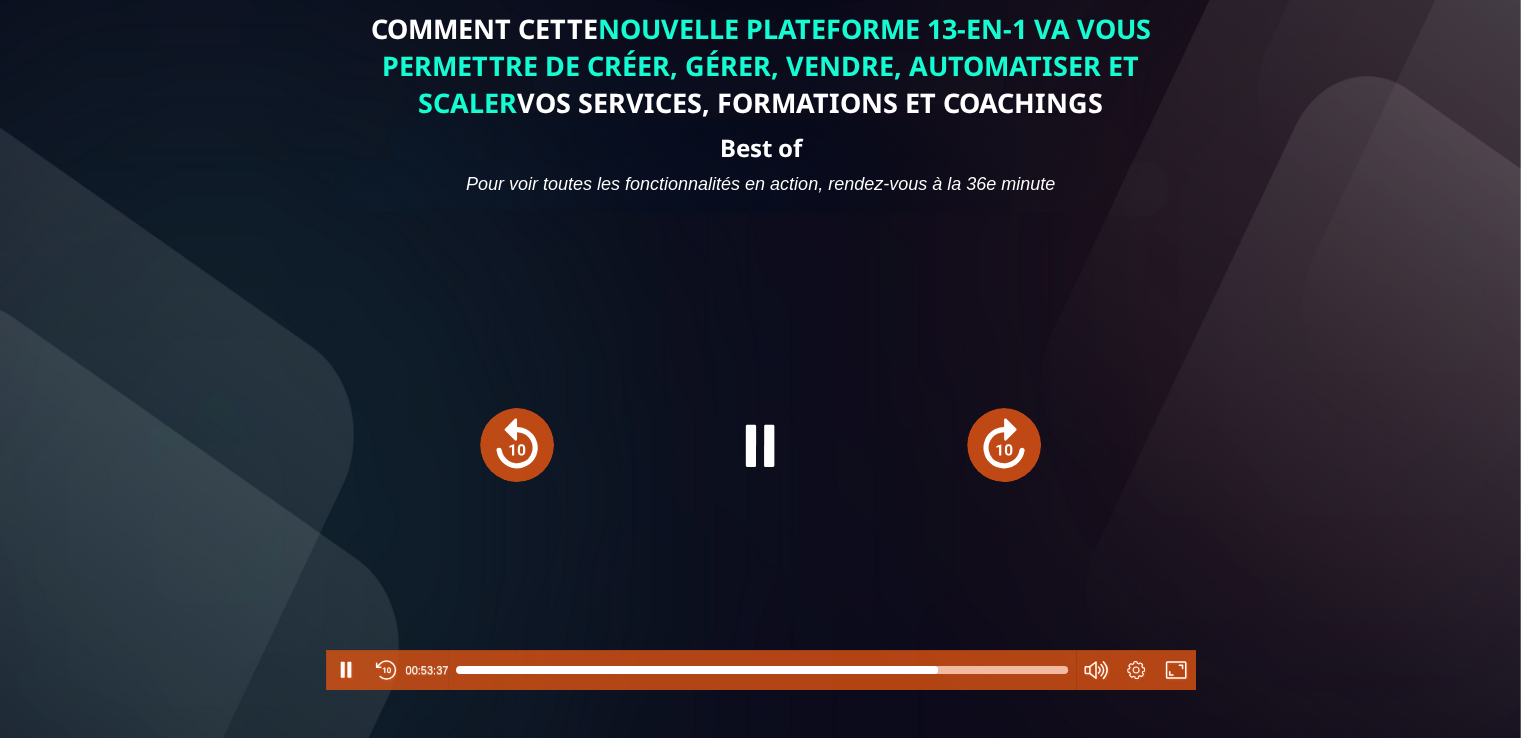click at bounding box center [1004, 445] 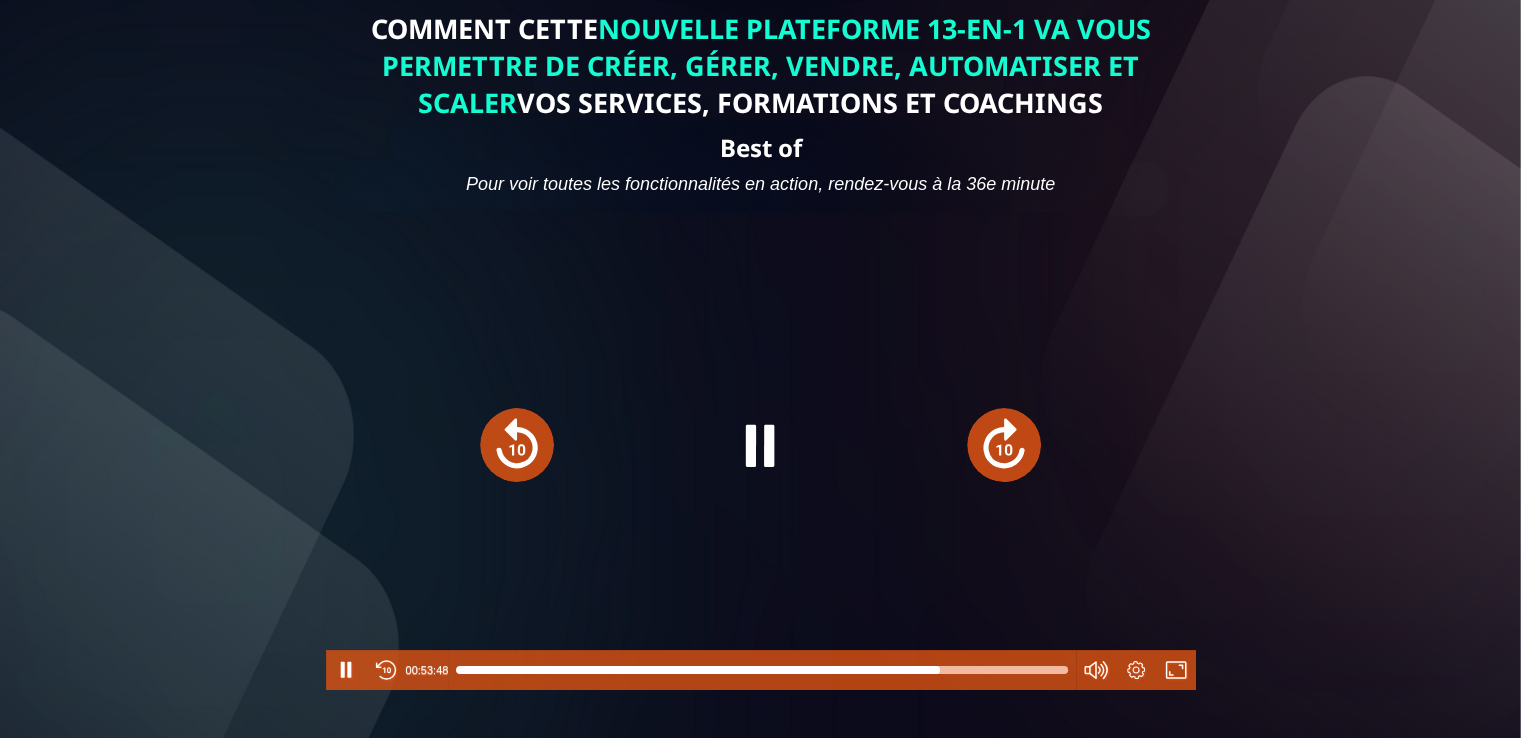 click at bounding box center [1004, 445] 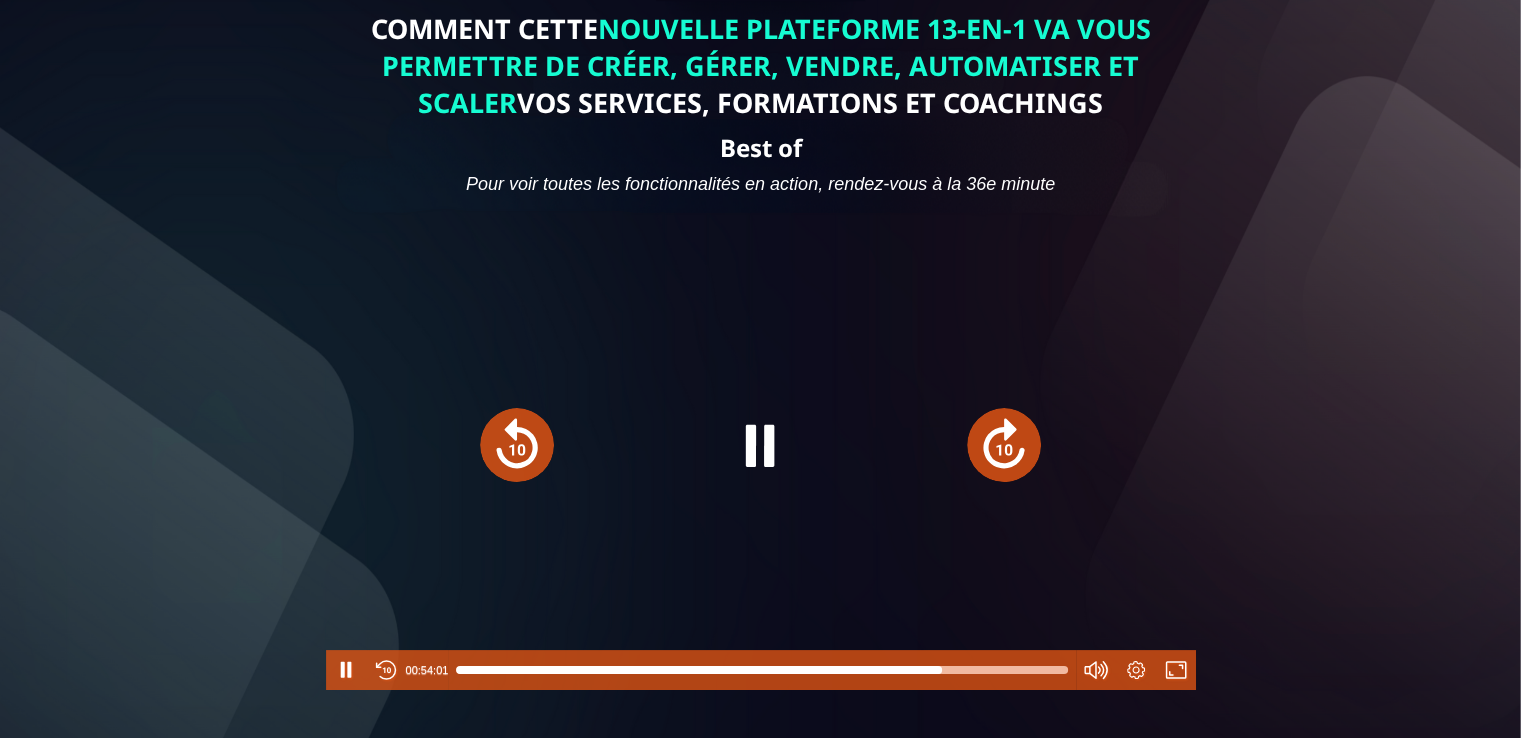 click at bounding box center (517, 445) 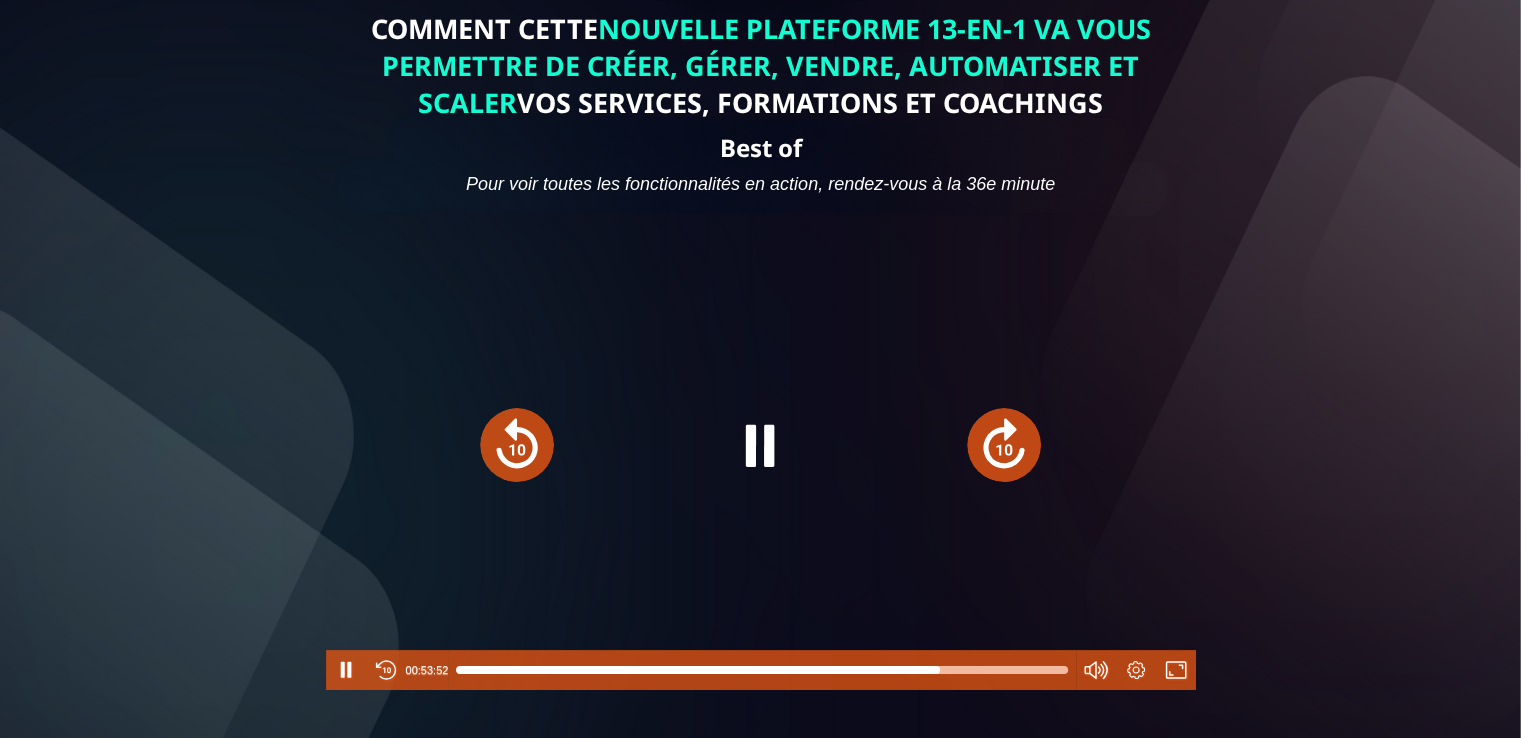 click at bounding box center (517, 445) 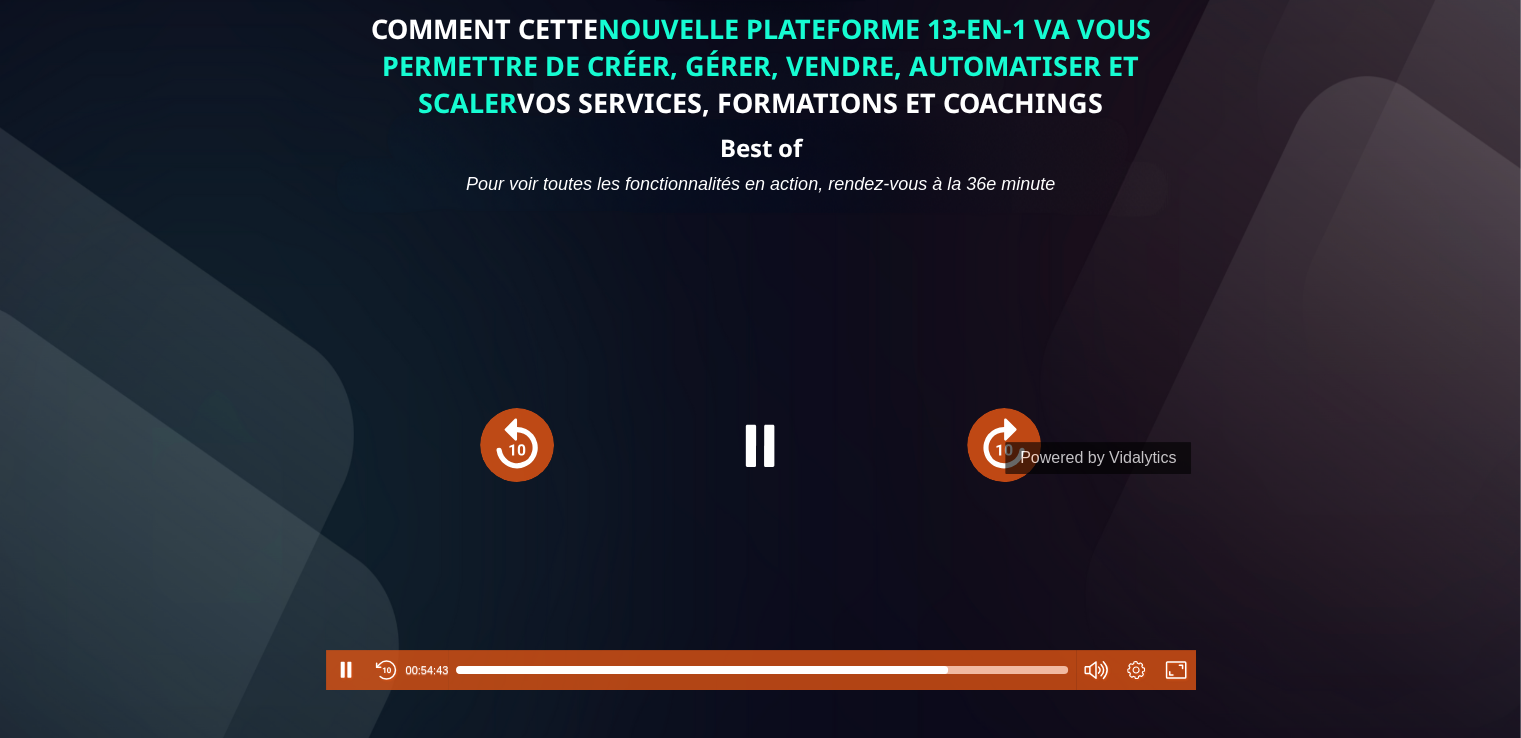 click on "COMMENT CETTE  NOUVELLE PLATEFORME 13-EN-1 VA VOUS PERMETTRE DE CRÉER, GÉRER, VENDRE, AUTOMATISER ET SCALER  VOS SERVICES, FORMATIONS ET COACHINGS Best of Pour voir toutes les fonctionnalités en action, rendez-vous à la 36e minute Pause Rewind 00:54:43 Settings Fullscreen Powered by Vidalytics" at bounding box center (760, 422) 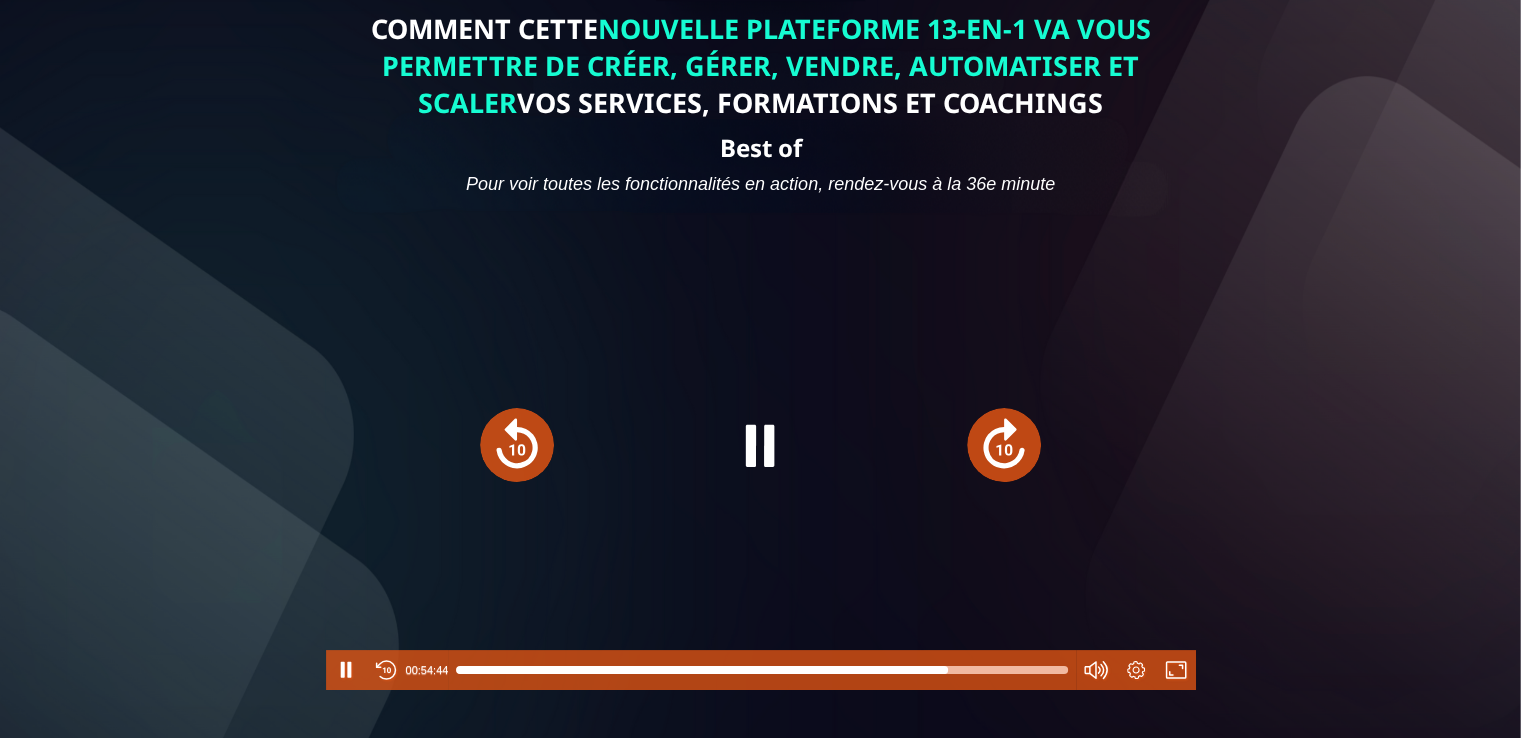 click at bounding box center [1004, 445] 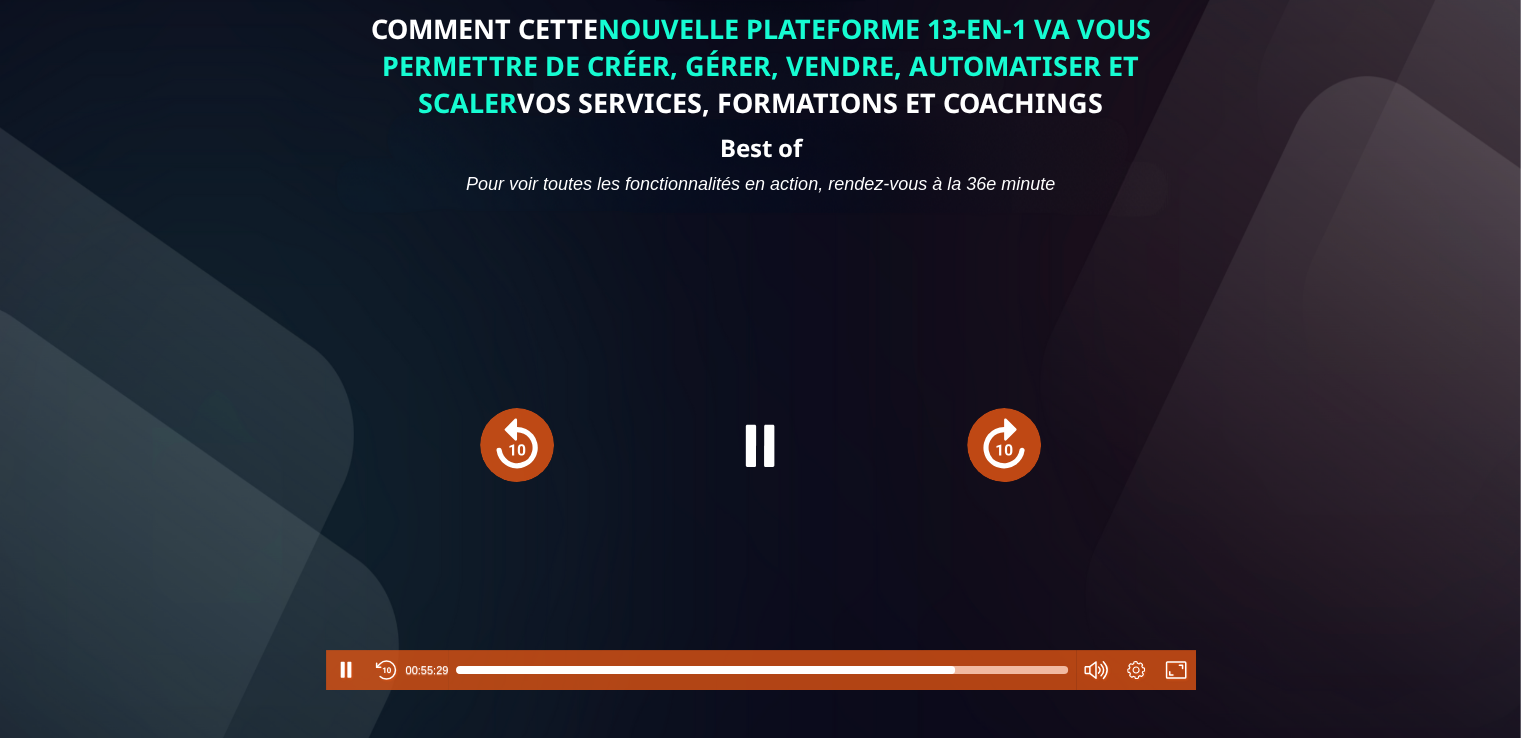 click at bounding box center [1004, 445] 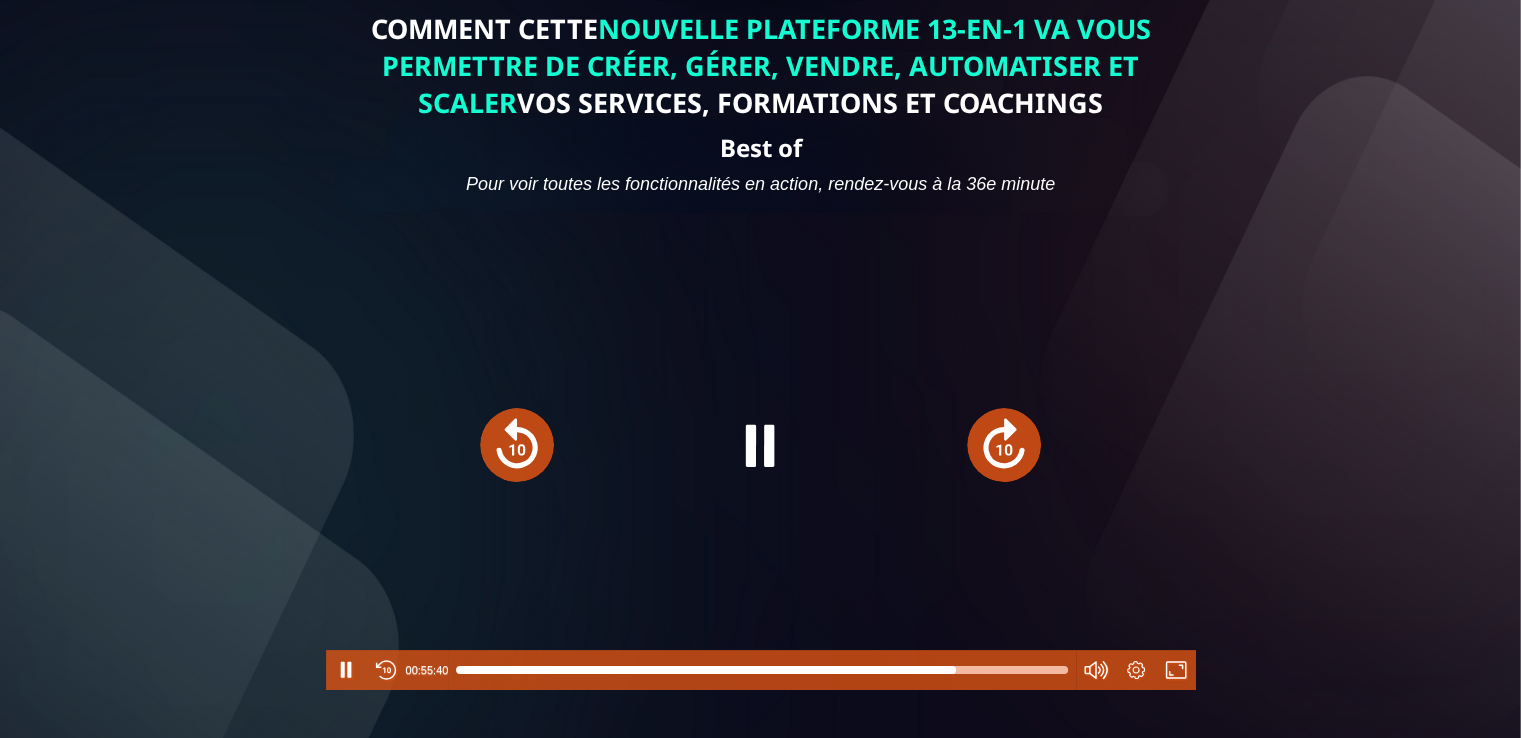 click at bounding box center [1004, 445] 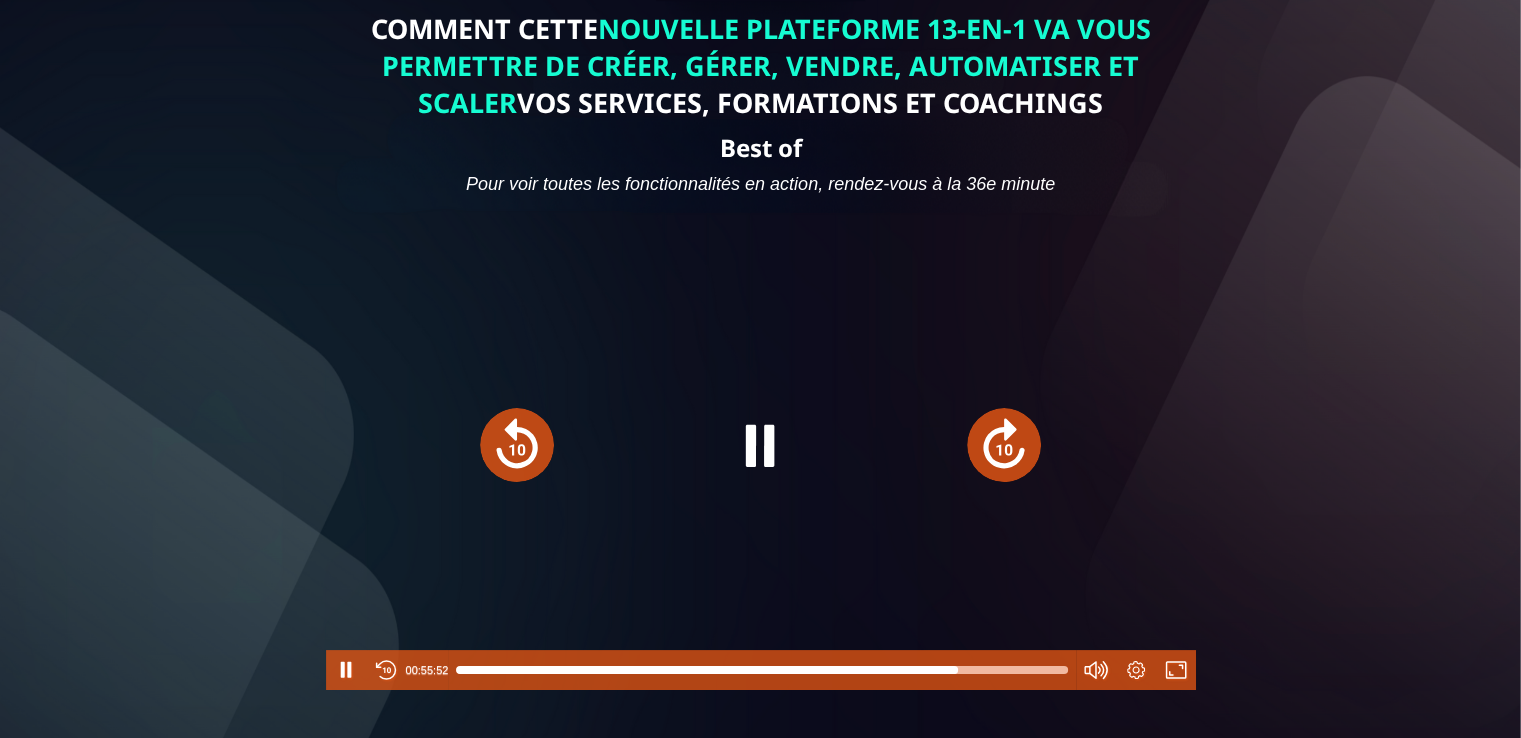 click at bounding box center [1004, 445] 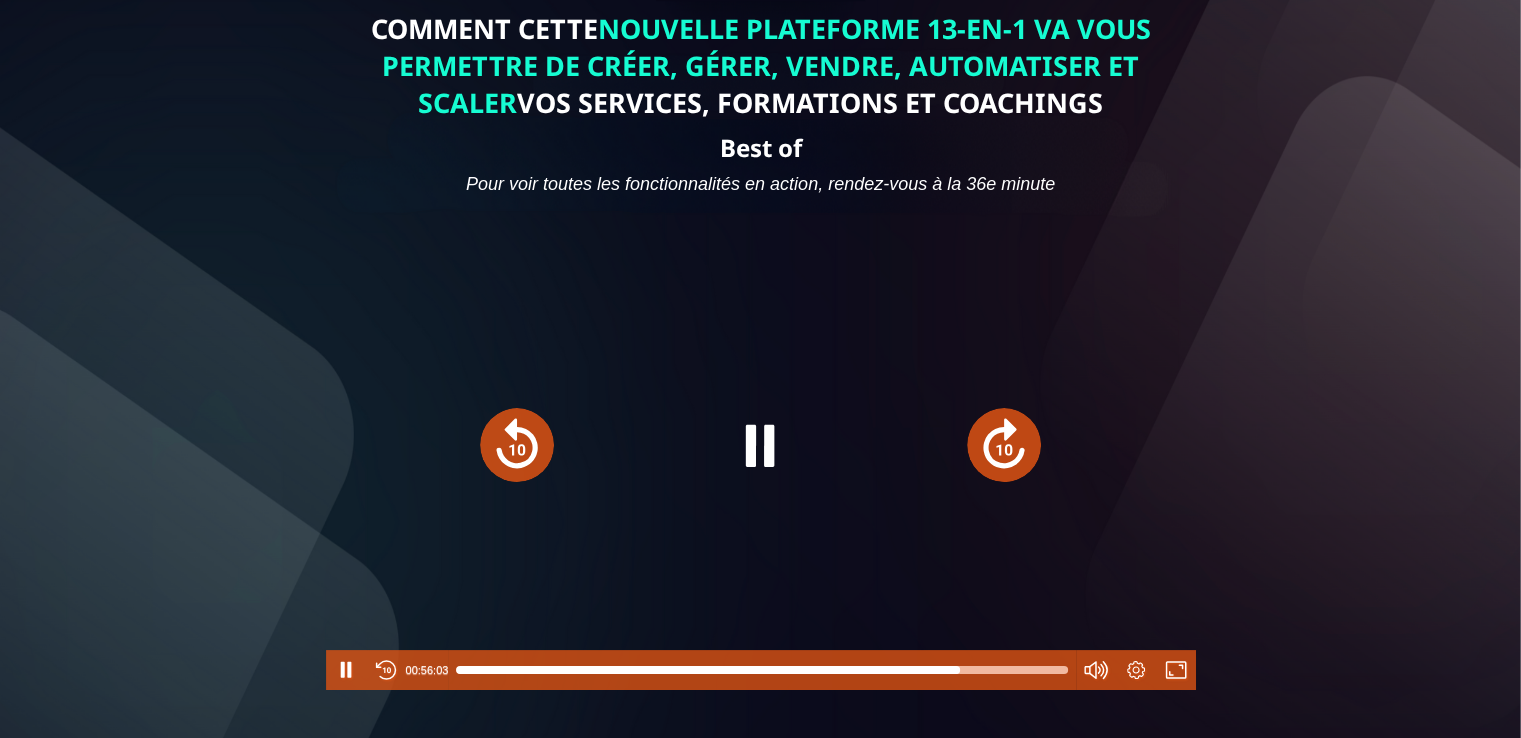 click at bounding box center (1004, 445) 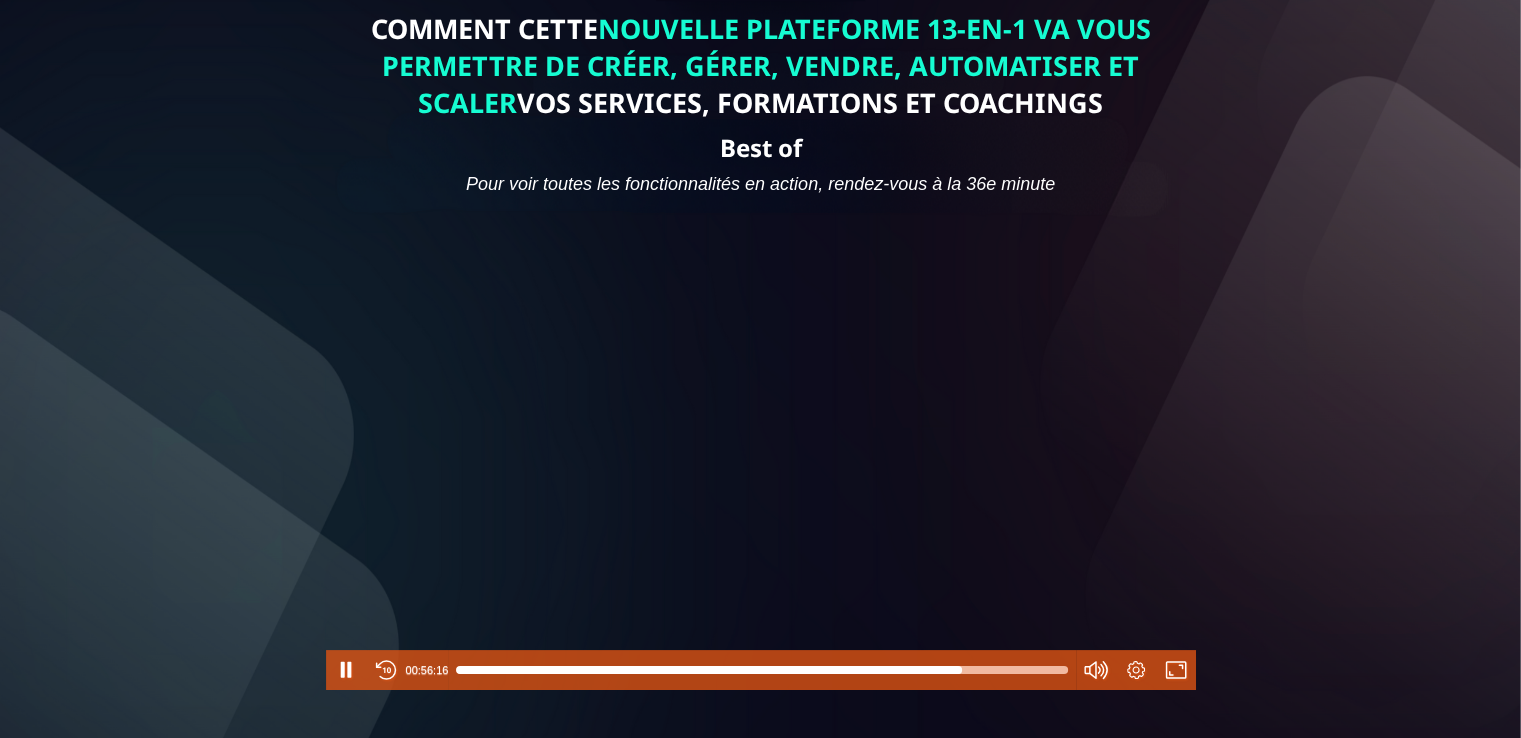 click on "COMMENT CETTE  NOUVELLE PLATEFORME 13-EN-1 VA VOUS PERMETTRE DE CRÉER, GÉRER, VENDRE, AUTOMATISER ET SCALER  VOS SERVICES, FORMATIONS ET COACHINGS Best of Pour voir toutes les fonctionnalités en action, rendez-vous à la 36e minute Pause Rewind 00:56:16 Settings Fullscreen Powered by Vidalytics" at bounding box center (760, 422) 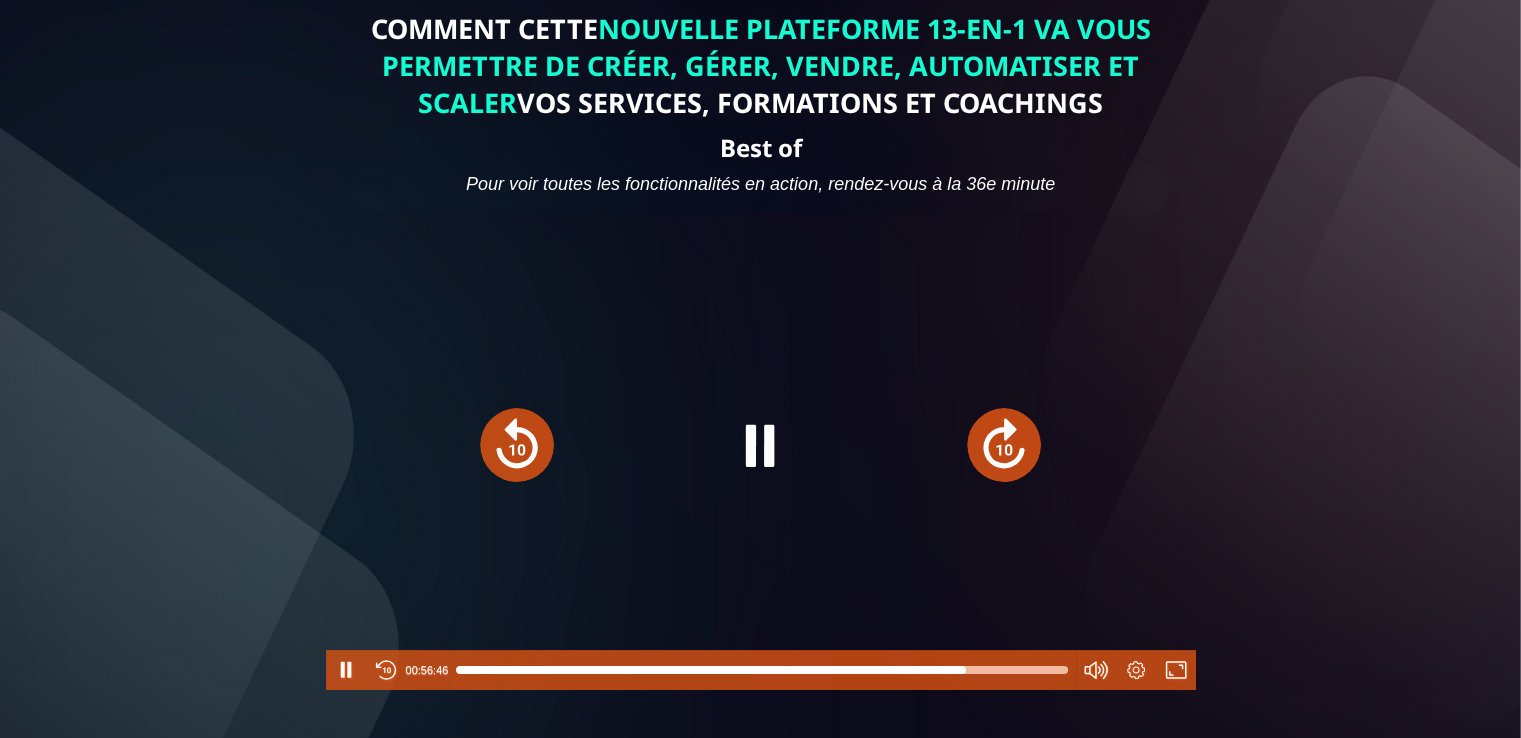 click at bounding box center (1004, 445) 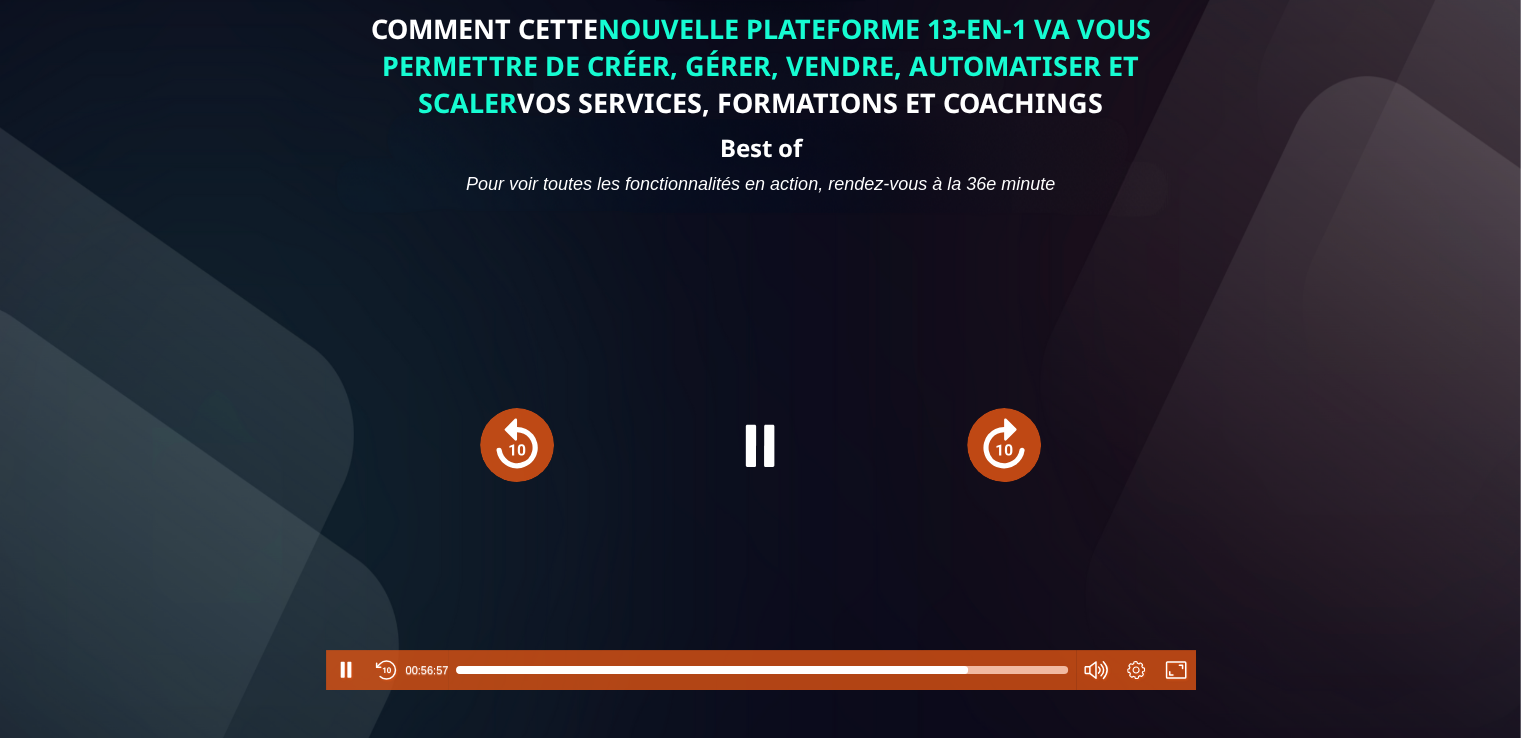 click at bounding box center (1004, 445) 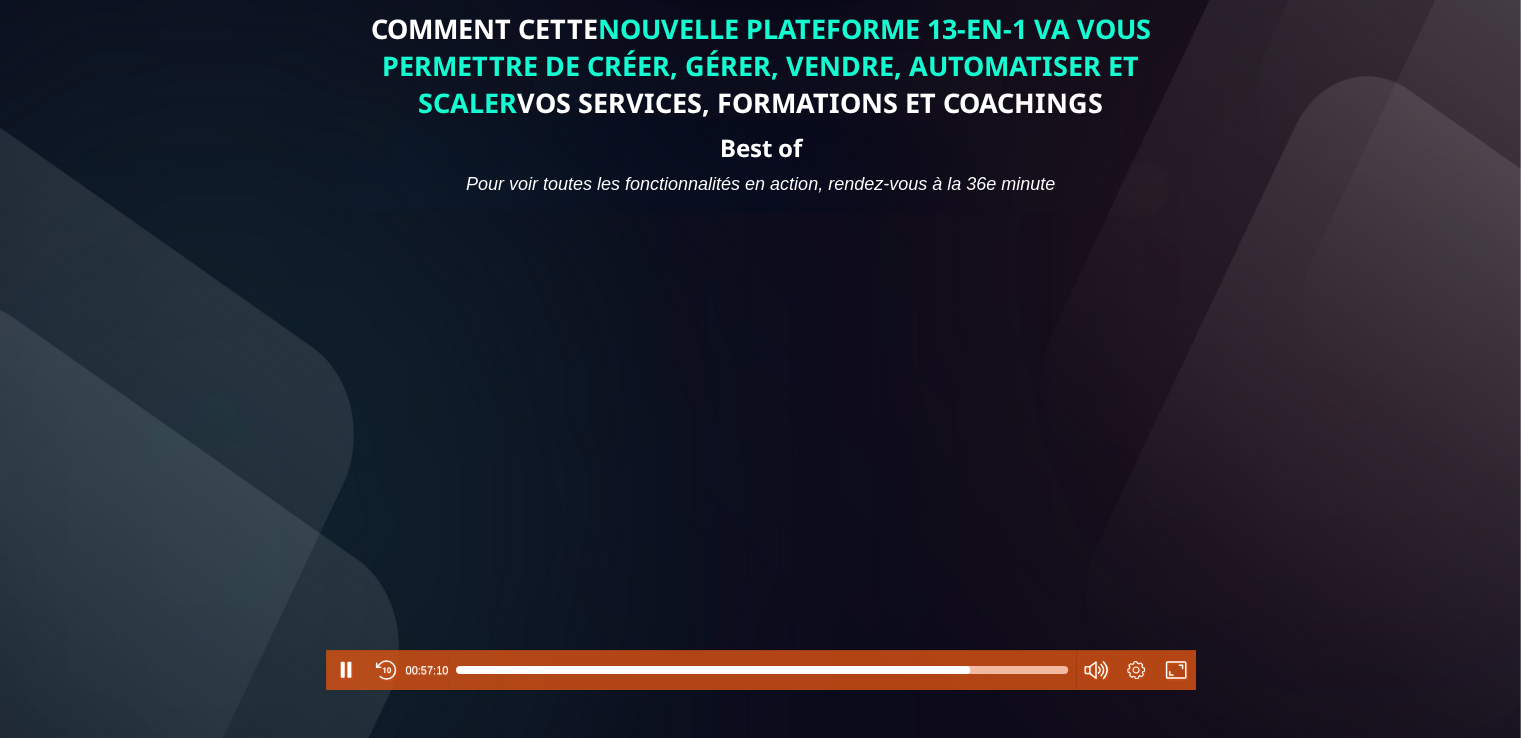 click on "COMMENT CETTE  NOUVELLE PLATEFORME 13-EN-1 VA VOUS PERMETTRE DE CRÉER, GÉRER, VENDRE, AUTOMATISER ET SCALER  VOS SERVICES, FORMATIONS ET COACHINGS Best of Pour voir toutes les fonctionnalités en action, rendez-vous à la 36e minute Pause Rewind 00:57:10 Settings Fullscreen Powered by Vidalytics" at bounding box center (760, 422) 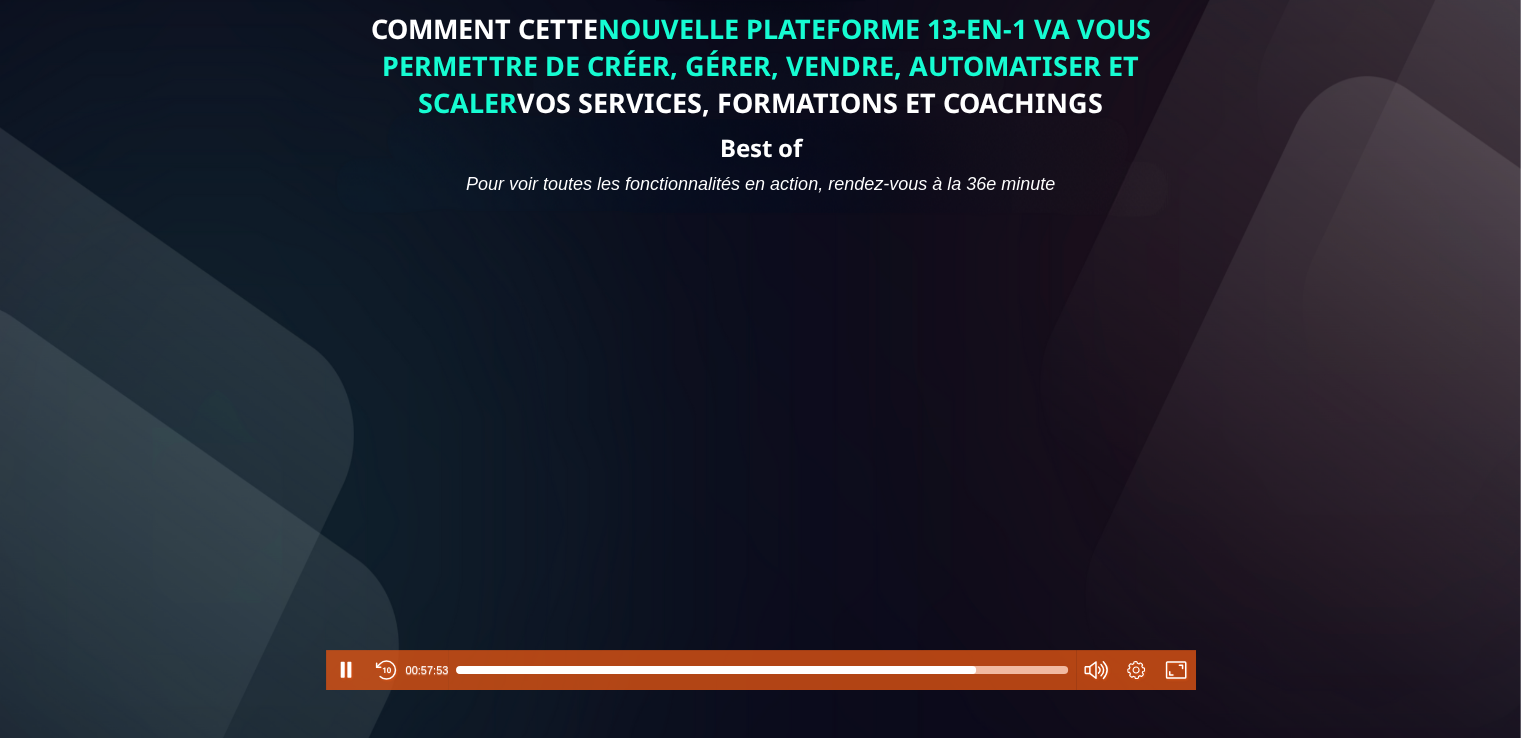 click on "COMMENT CETTE  NOUVELLE PLATEFORME 13-EN-1 VA VOUS PERMETTRE DE CRÉER, GÉRER, VENDRE, AUTOMATISER ET SCALER  VOS SERVICES, FORMATIONS ET COACHINGS Best of Pour voir toutes les fonctionnalités en action, rendez-vous à la 36e minute Pause Rewind 00:57:53 Settings Fullscreen Powered by Vidalytics" at bounding box center (760, 422) 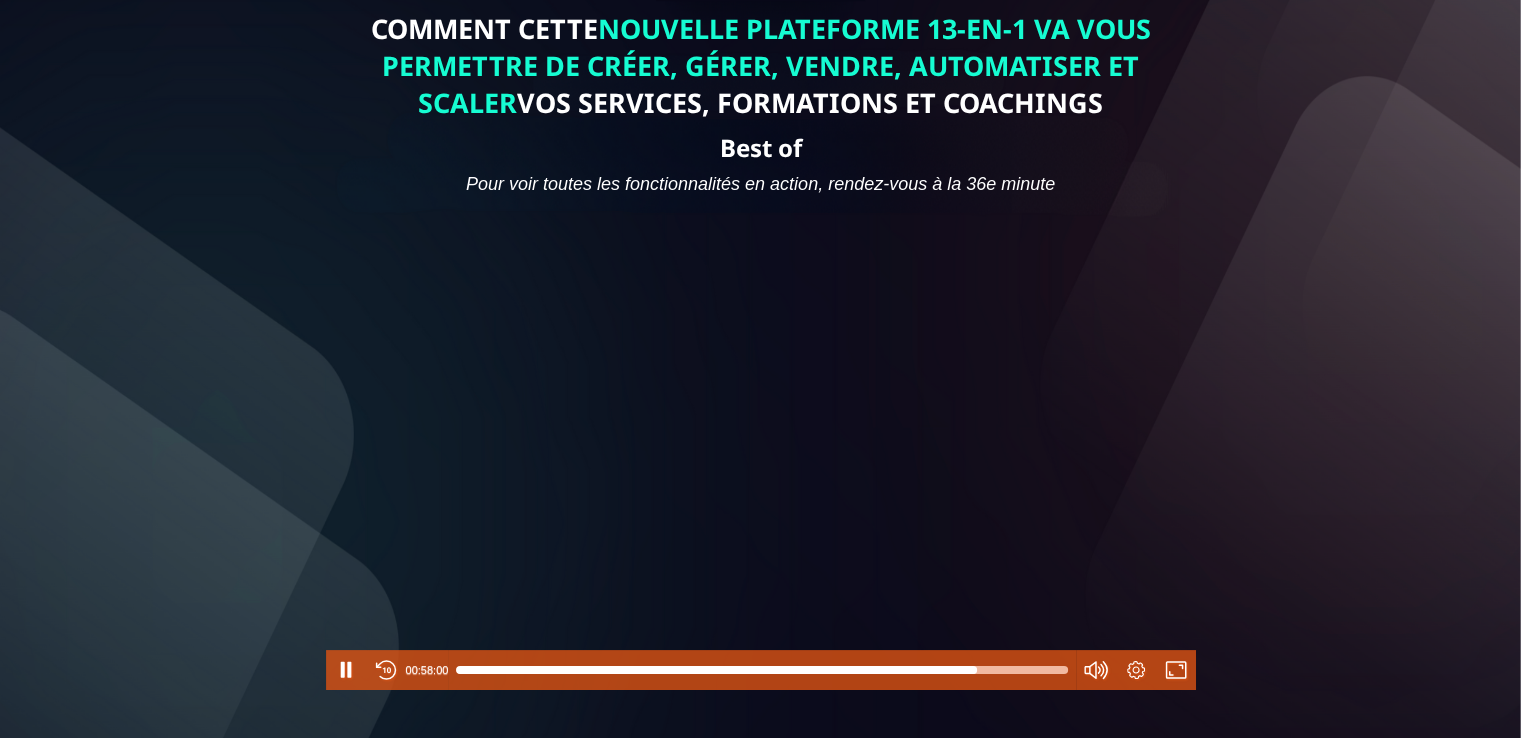 drag, startPoint x: 1308, startPoint y: 444, endPoint x: 1321, endPoint y: 532, distance: 88.95505 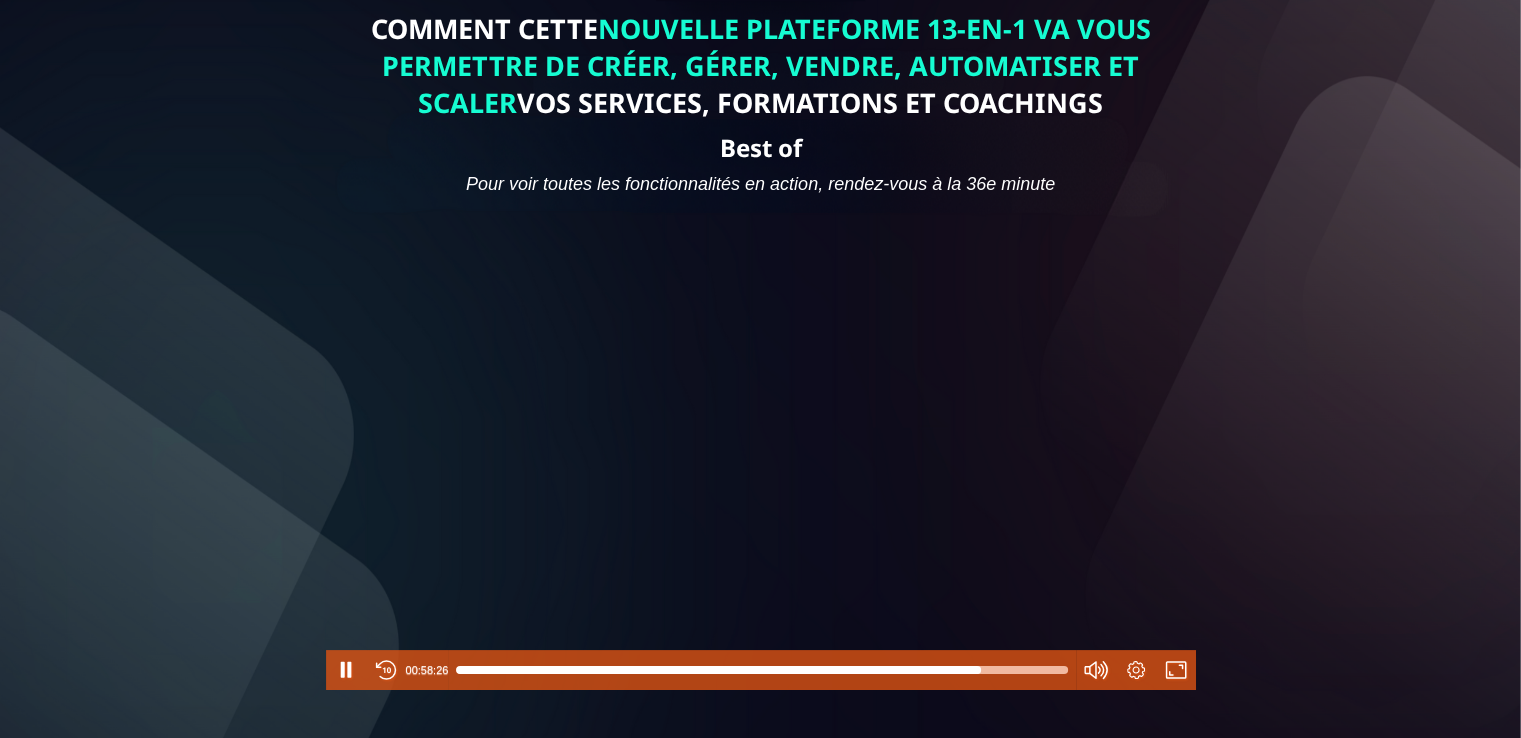 drag, startPoint x: 1268, startPoint y: 485, endPoint x: 1272, endPoint y: 552, distance: 67.11929 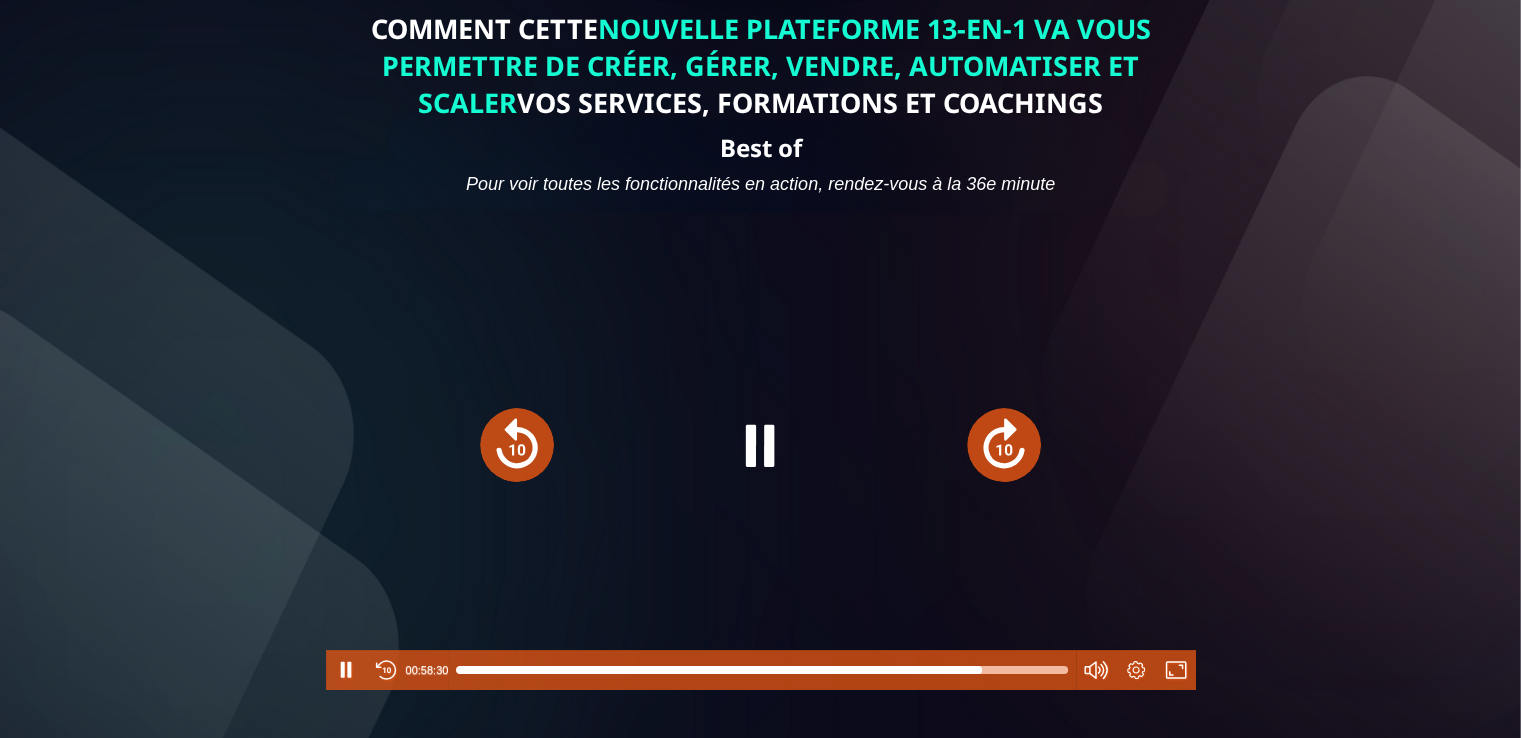 click at bounding box center [1004, 445] 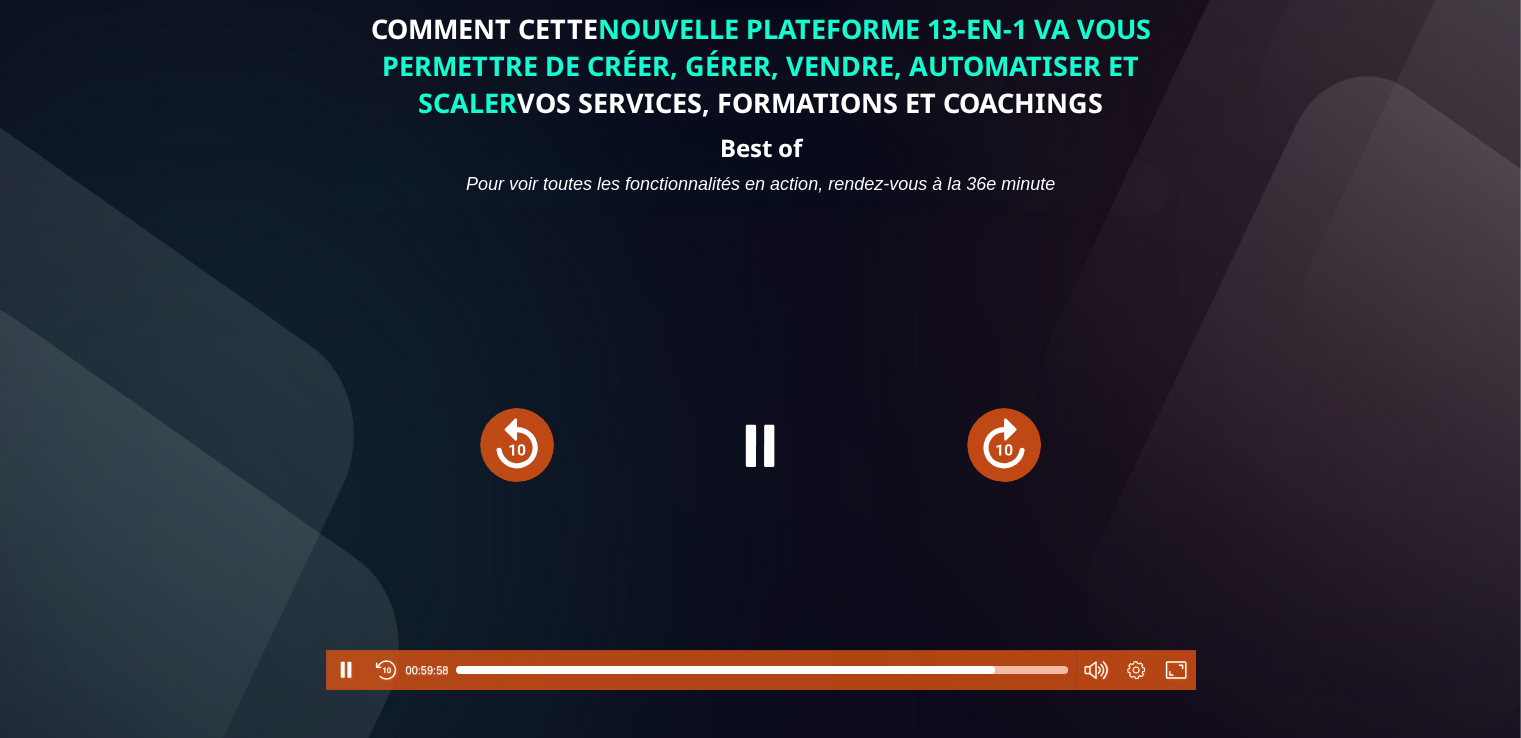 click at bounding box center [1004, 445] 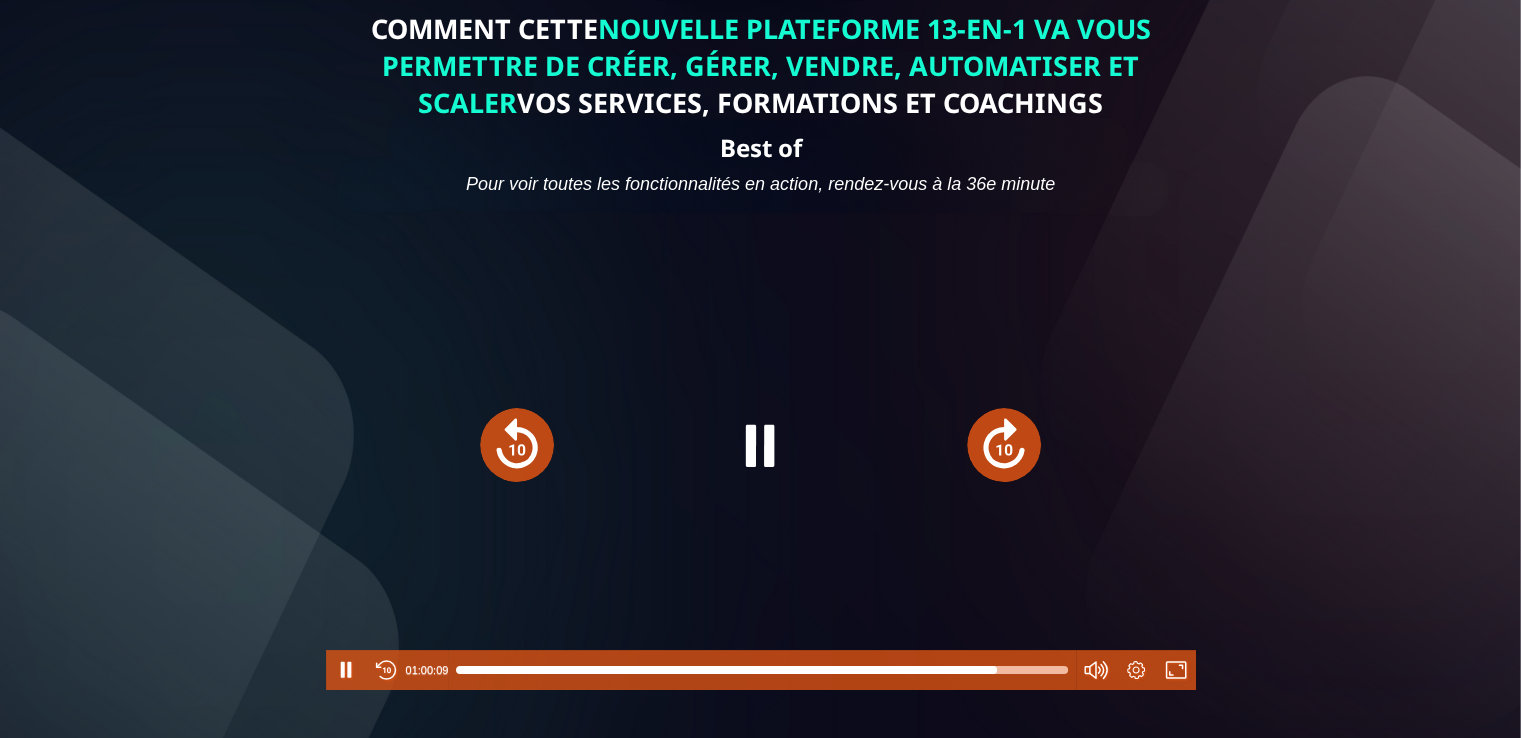 click at bounding box center (1004, 445) 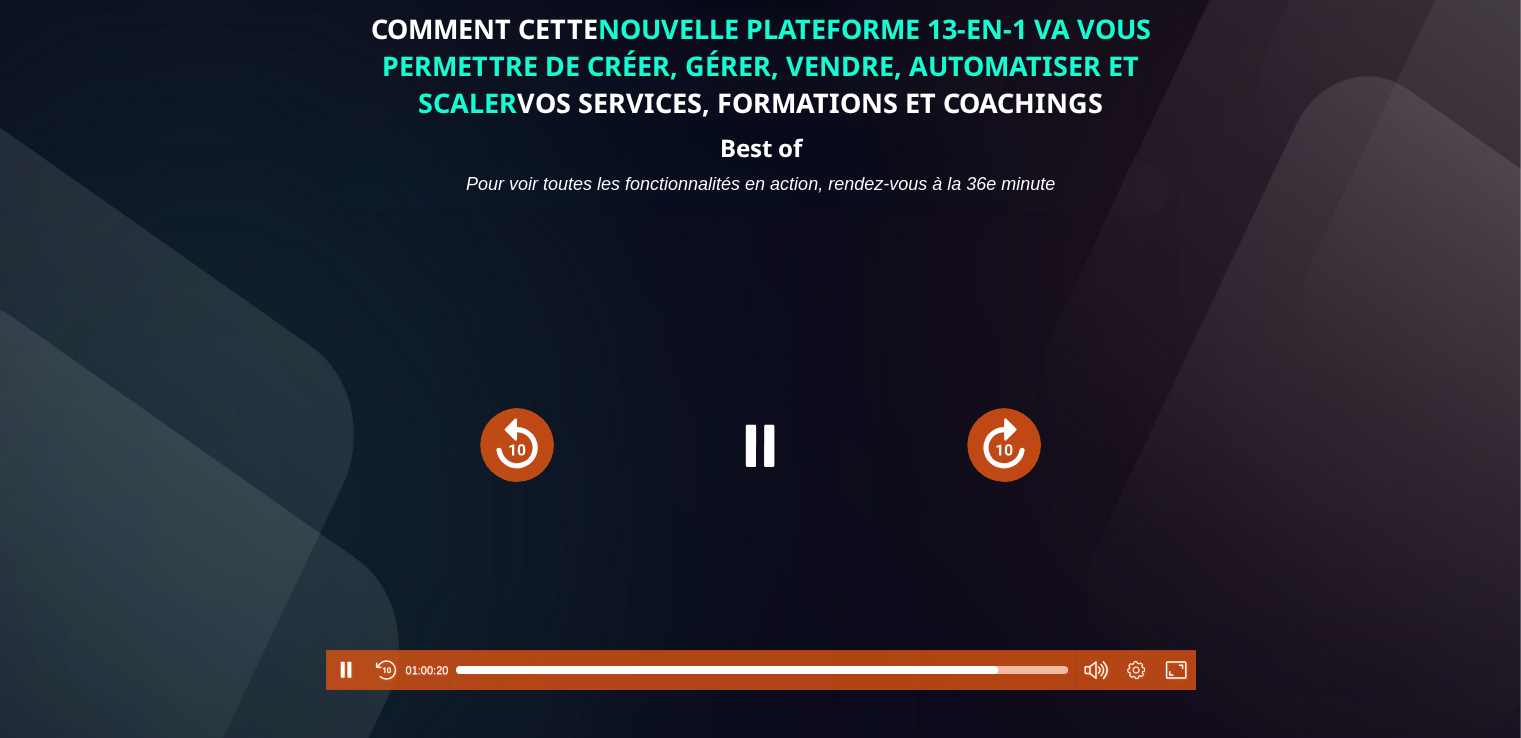 click at bounding box center (1004, 445) 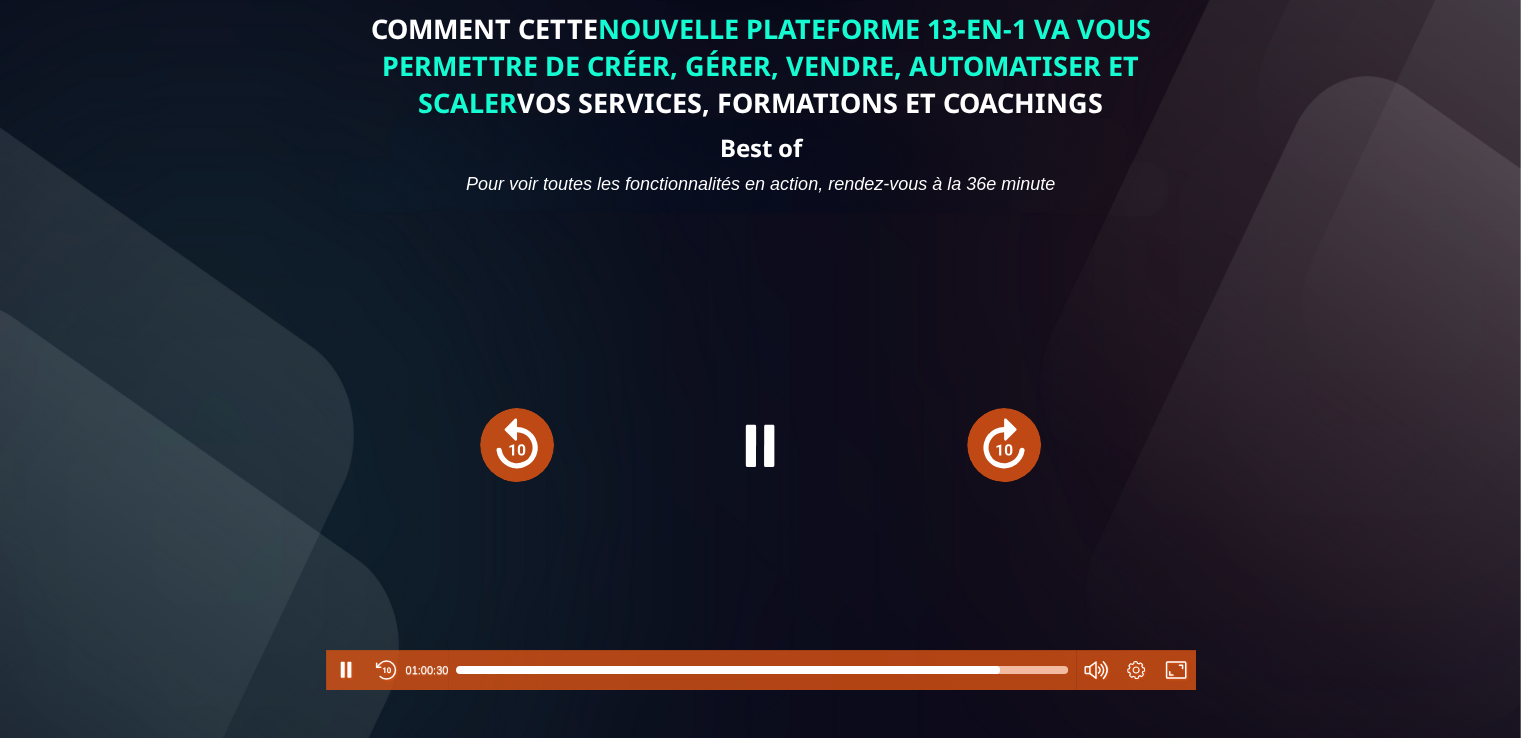 click at bounding box center [1004, 445] 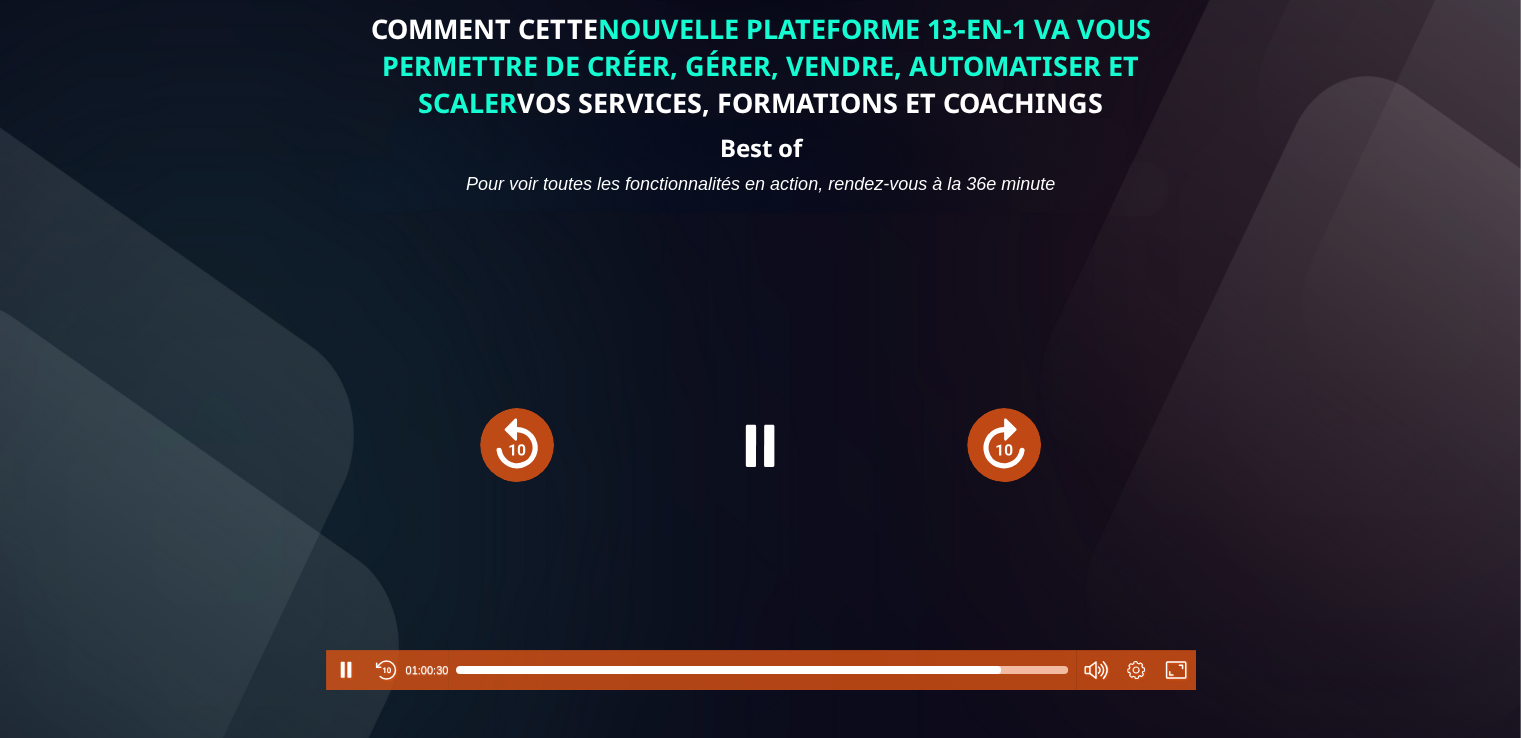 click at bounding box center (1004, 445) 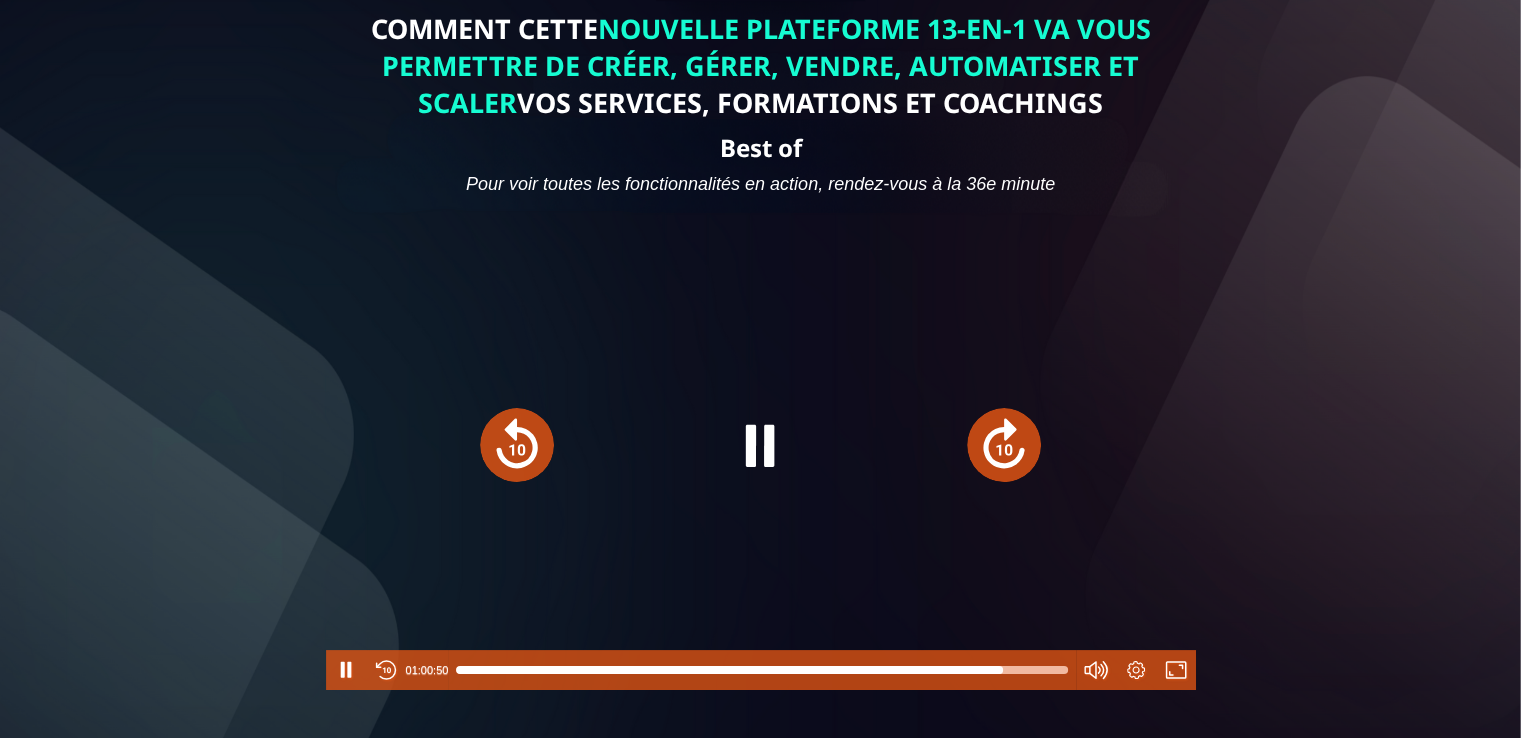click at bounding box center [1004, 445] 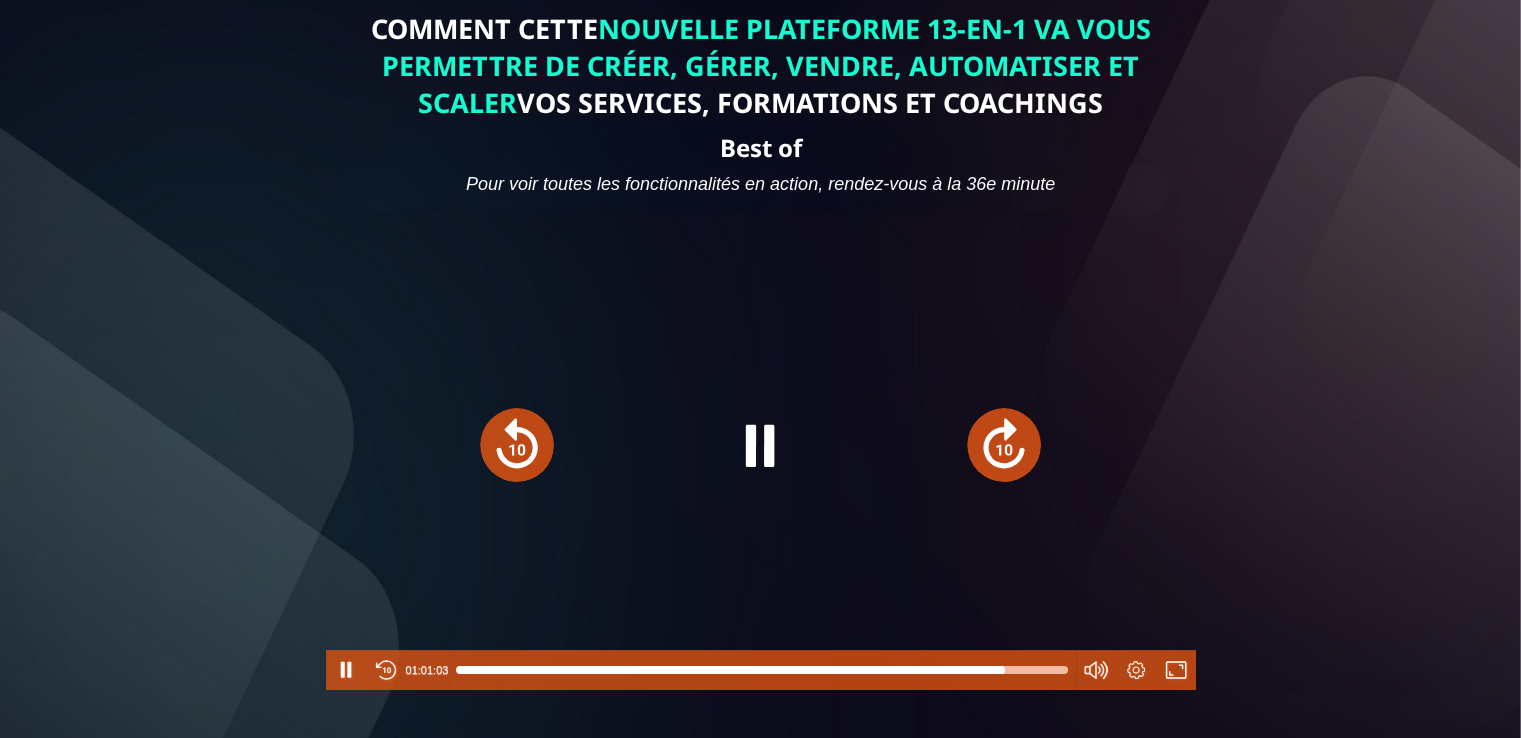click at bounding box center (517, 445) 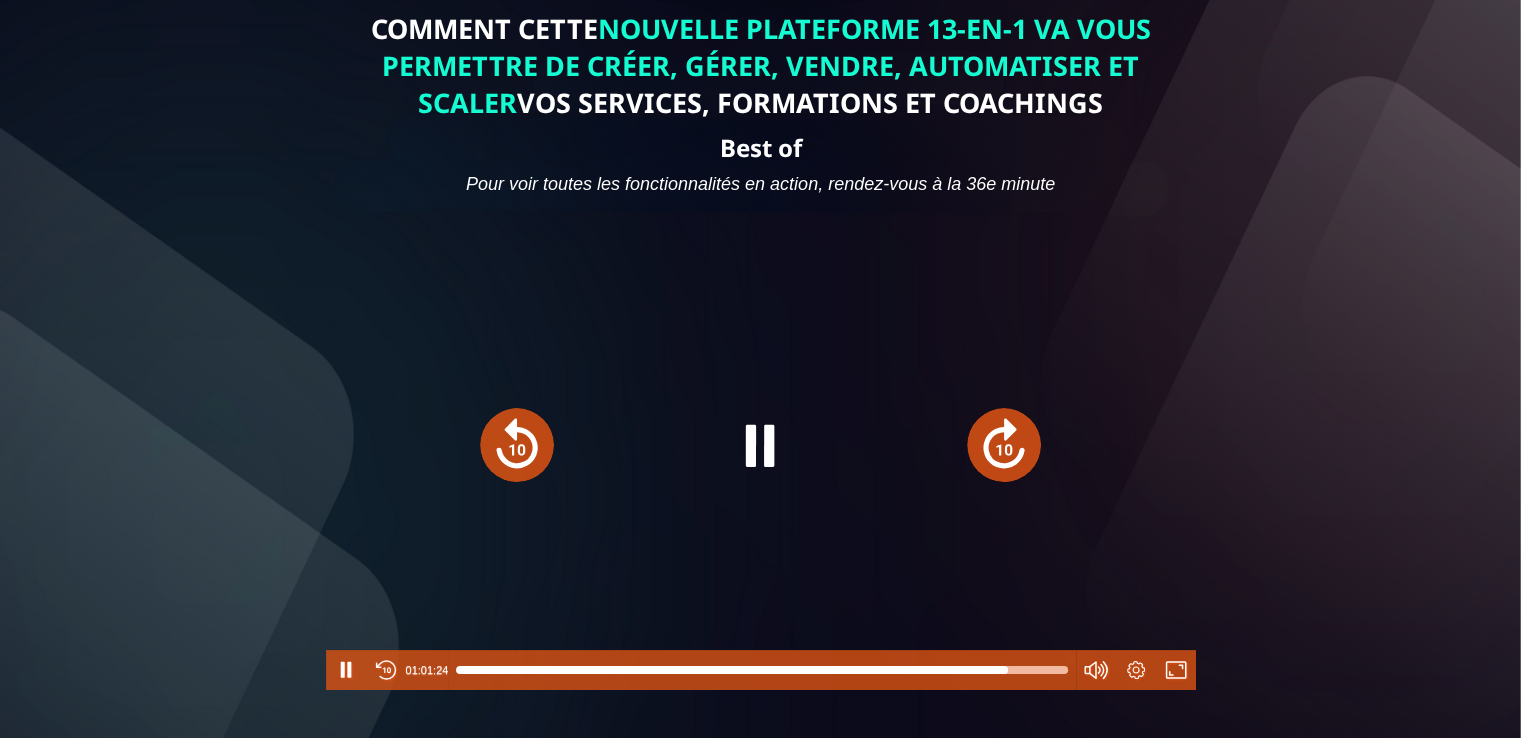 click at bounding box center [1004, 445] 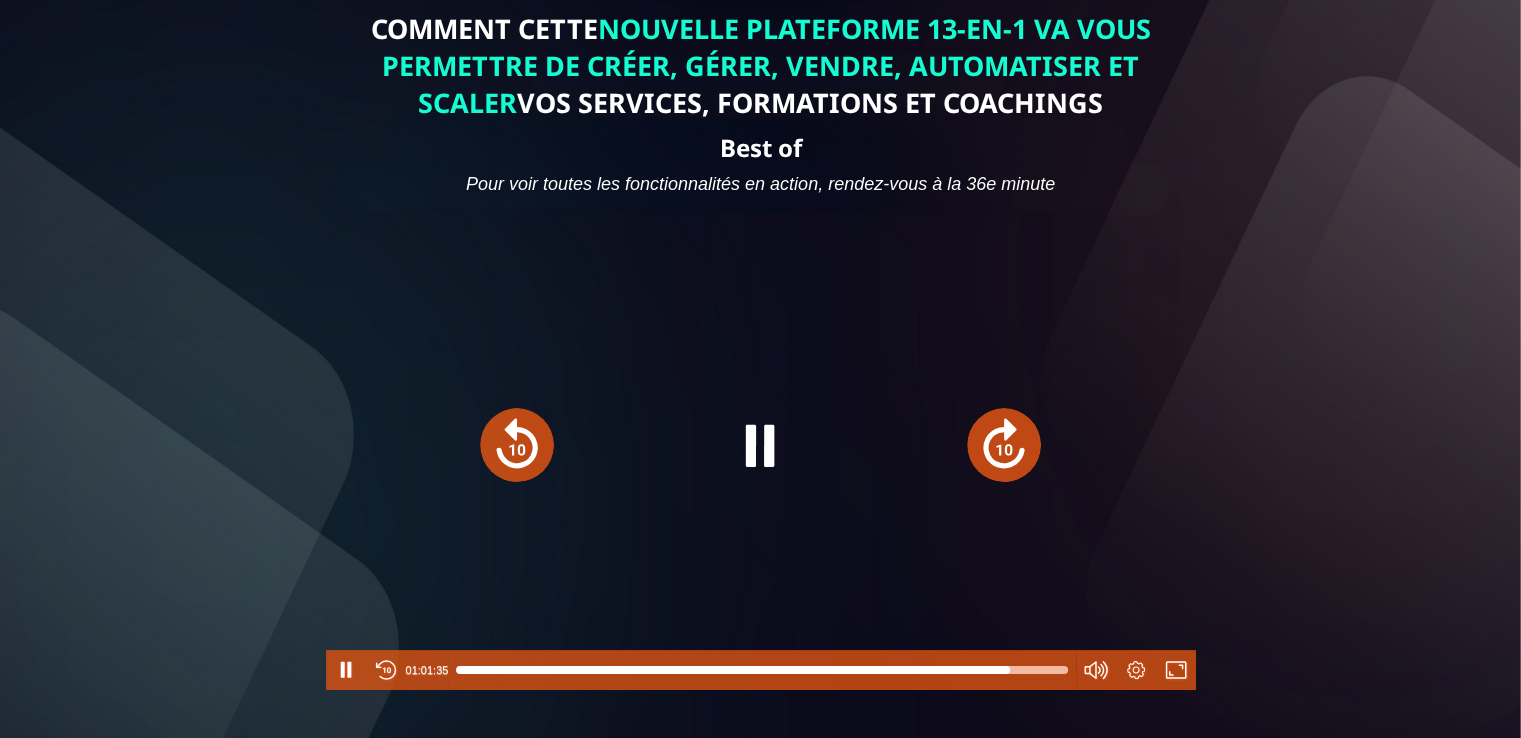 click at bounding box center [1004, 445] 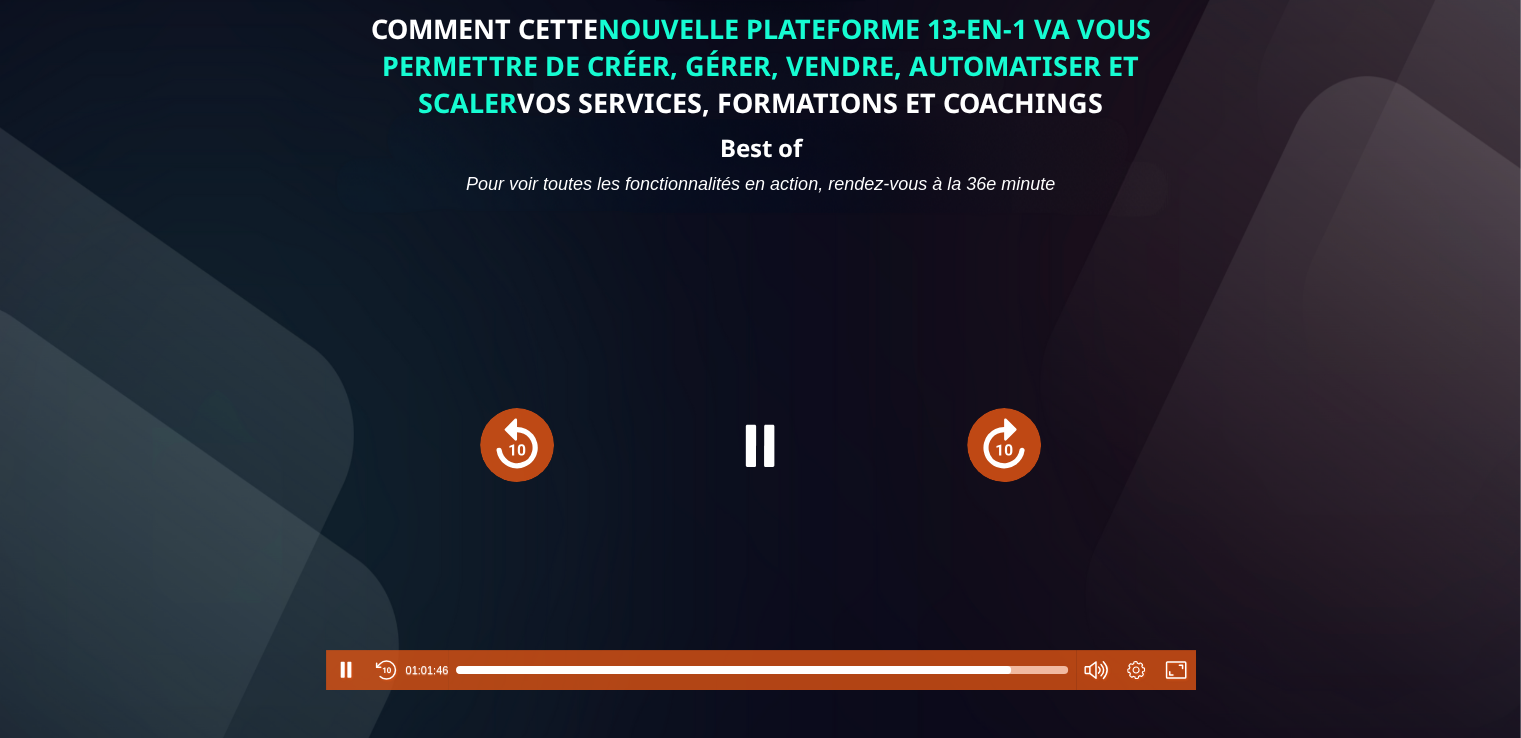 click at bounding box center (1004, 445) 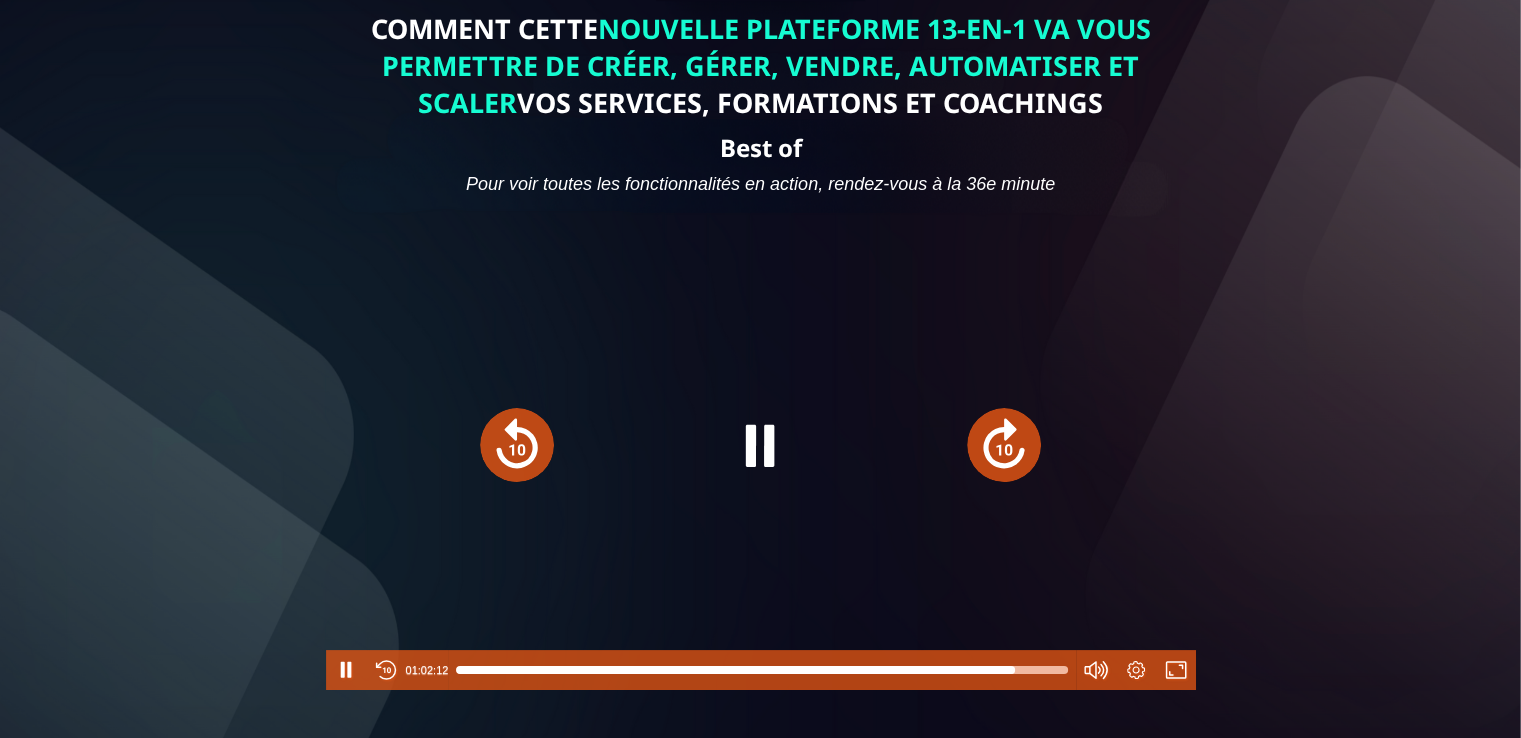 click at bounding box center [1004, 445] 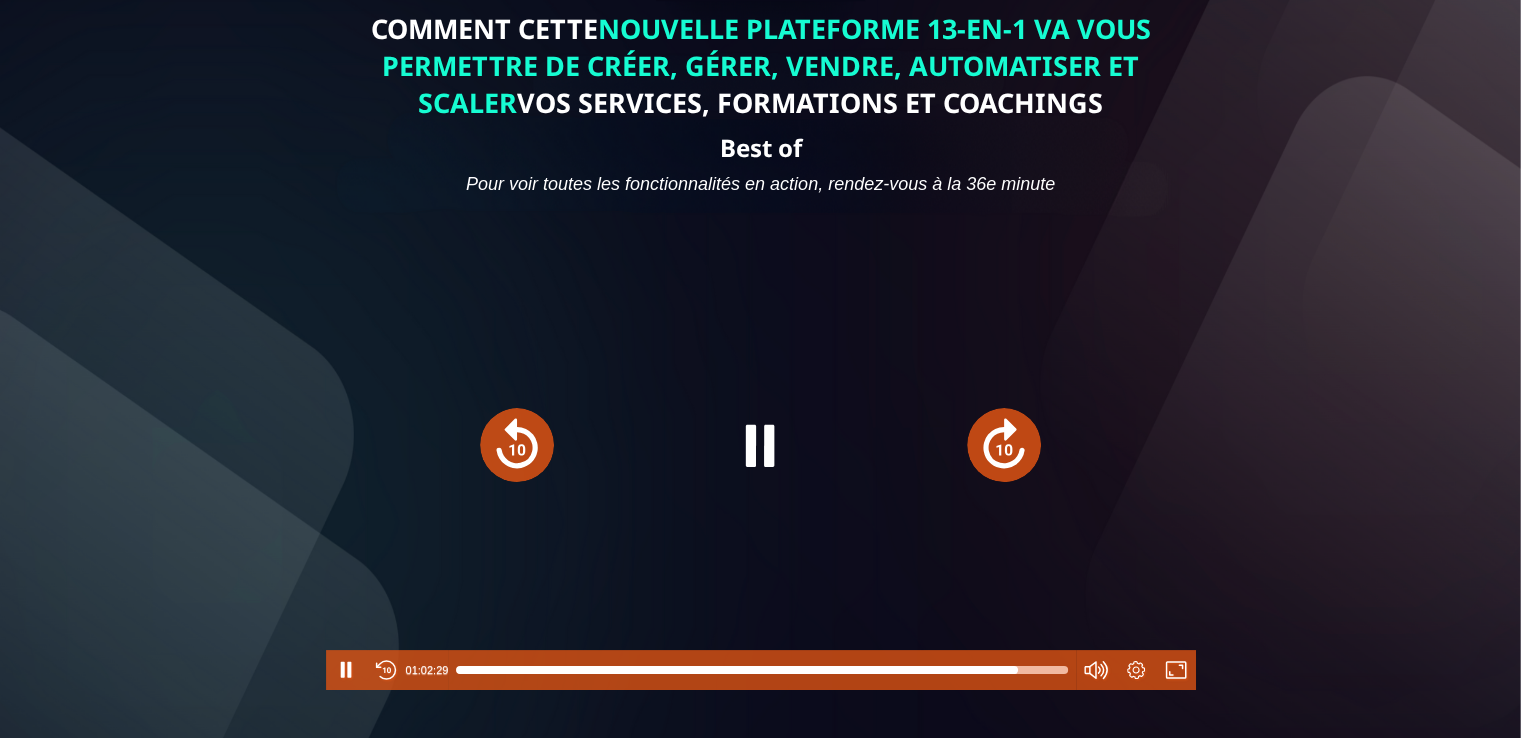 click at bounding box center [1004, 445] 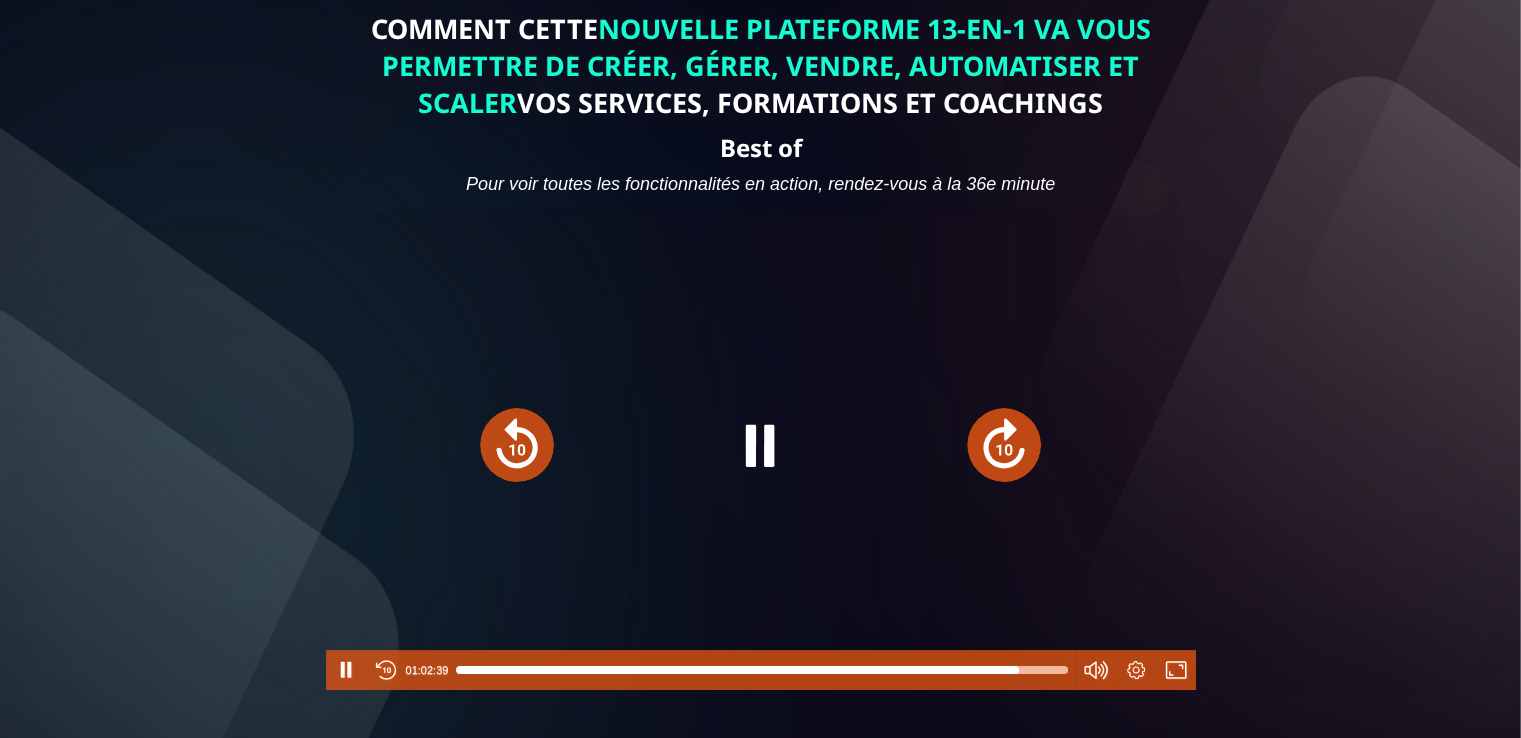 click at bounding box center [1004, 445] 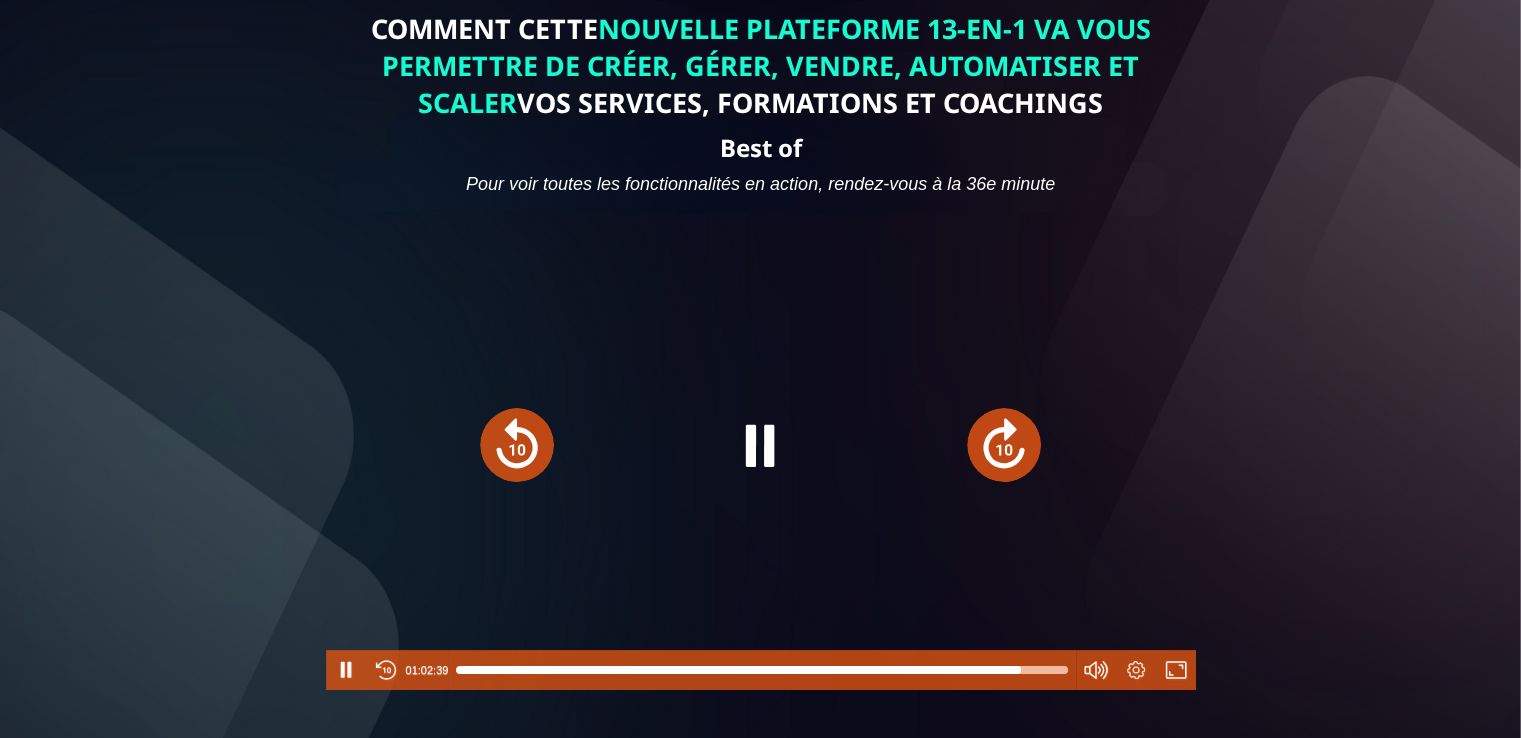 click at bounding box center (1004, 445) 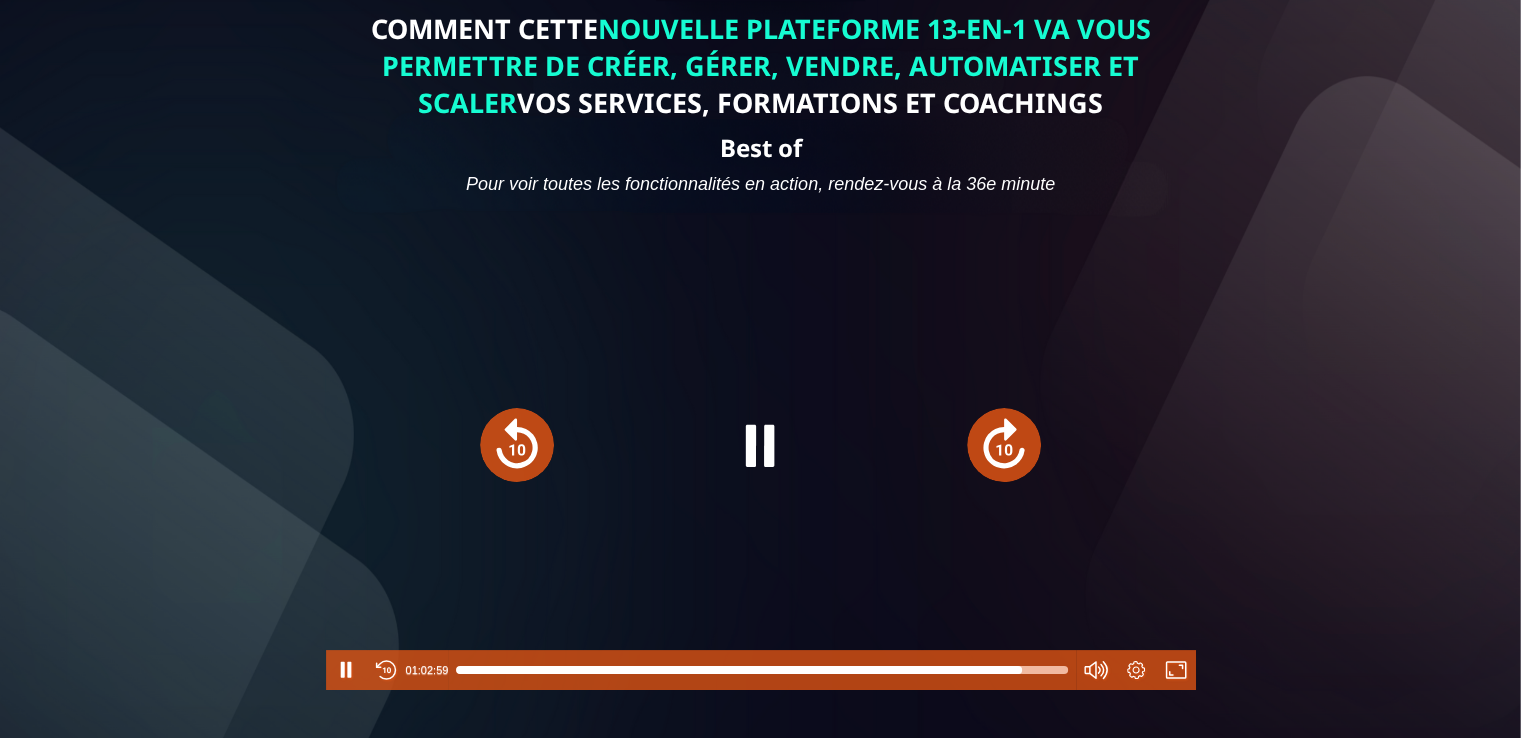 click at bounding box center [1004, 445] 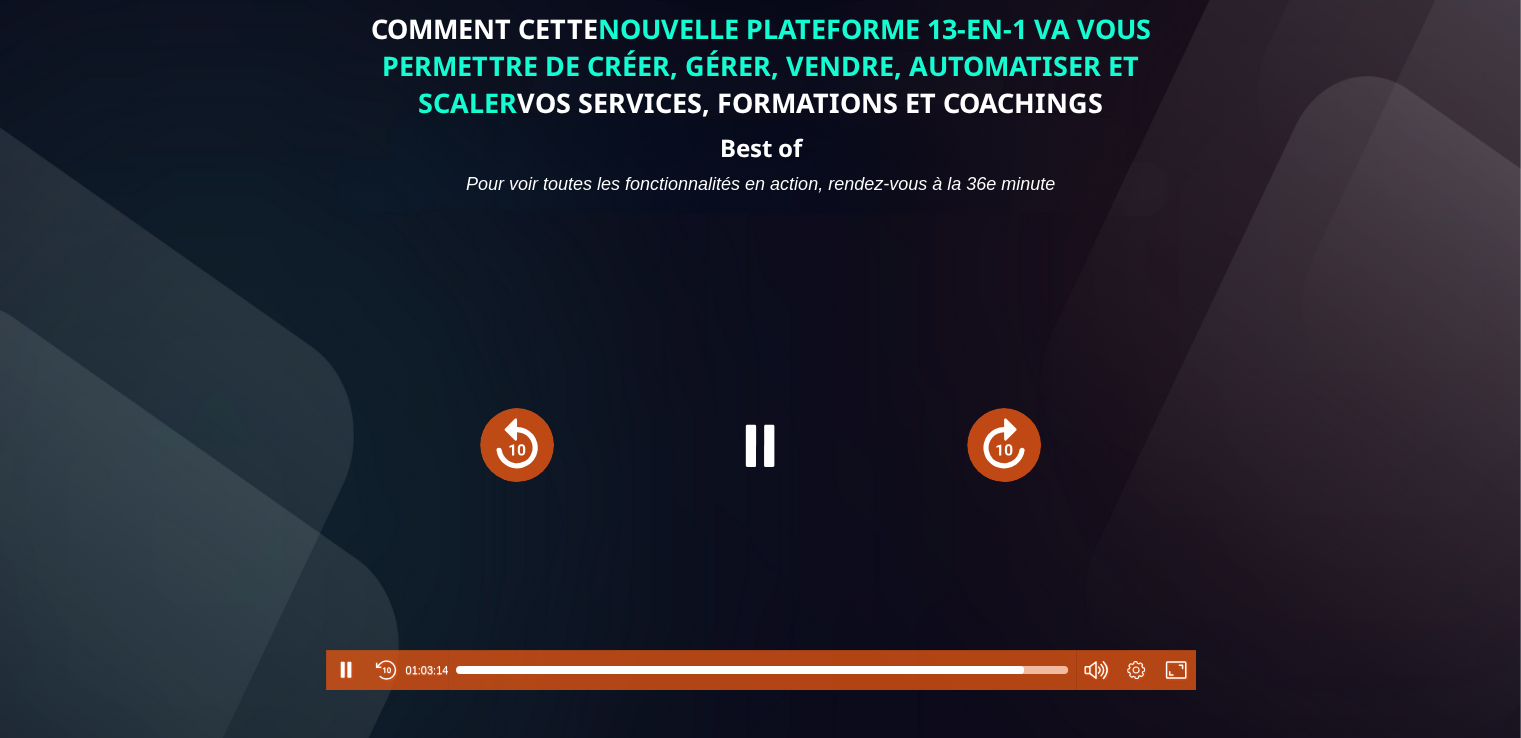click at bounding box center (517, 445) 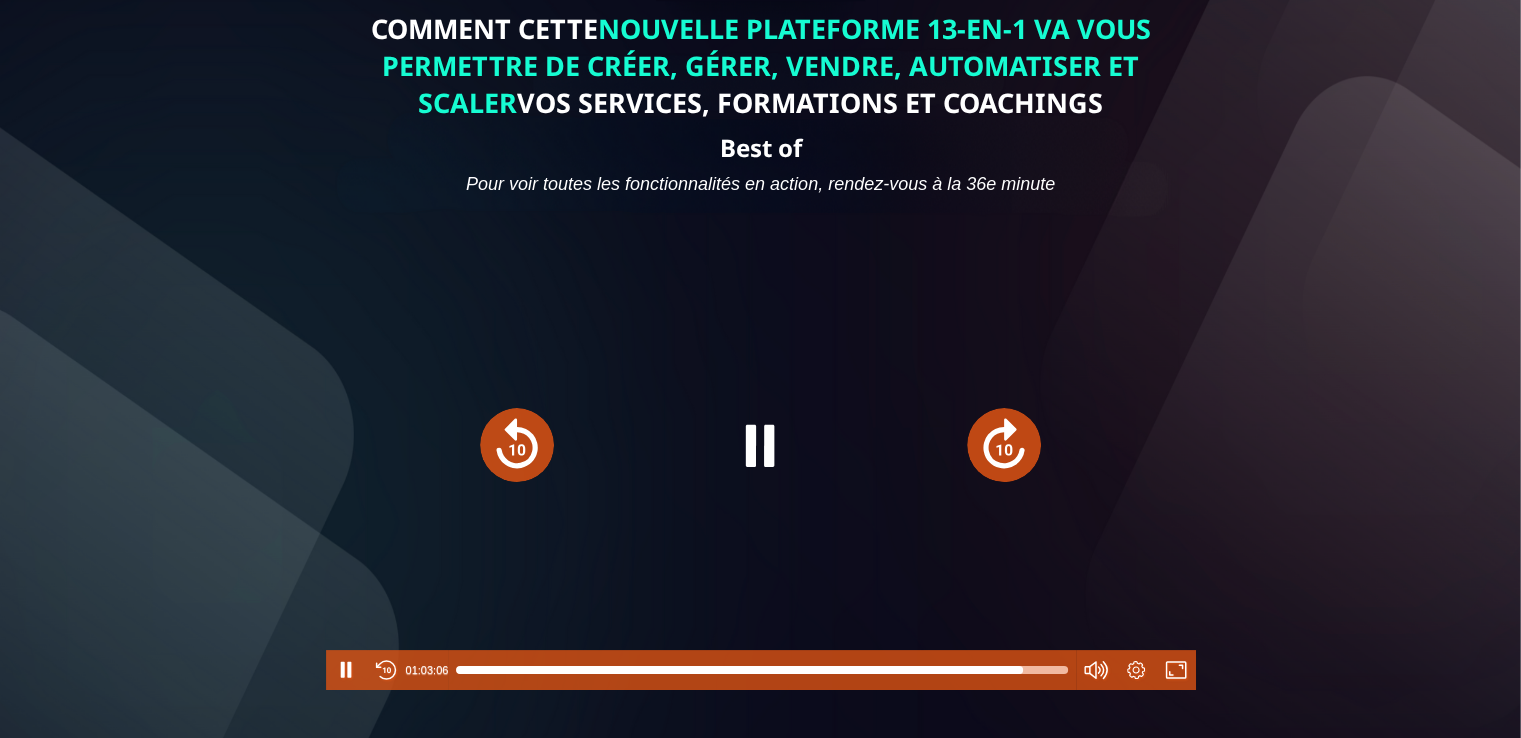 click at bounding box center (517, 445) 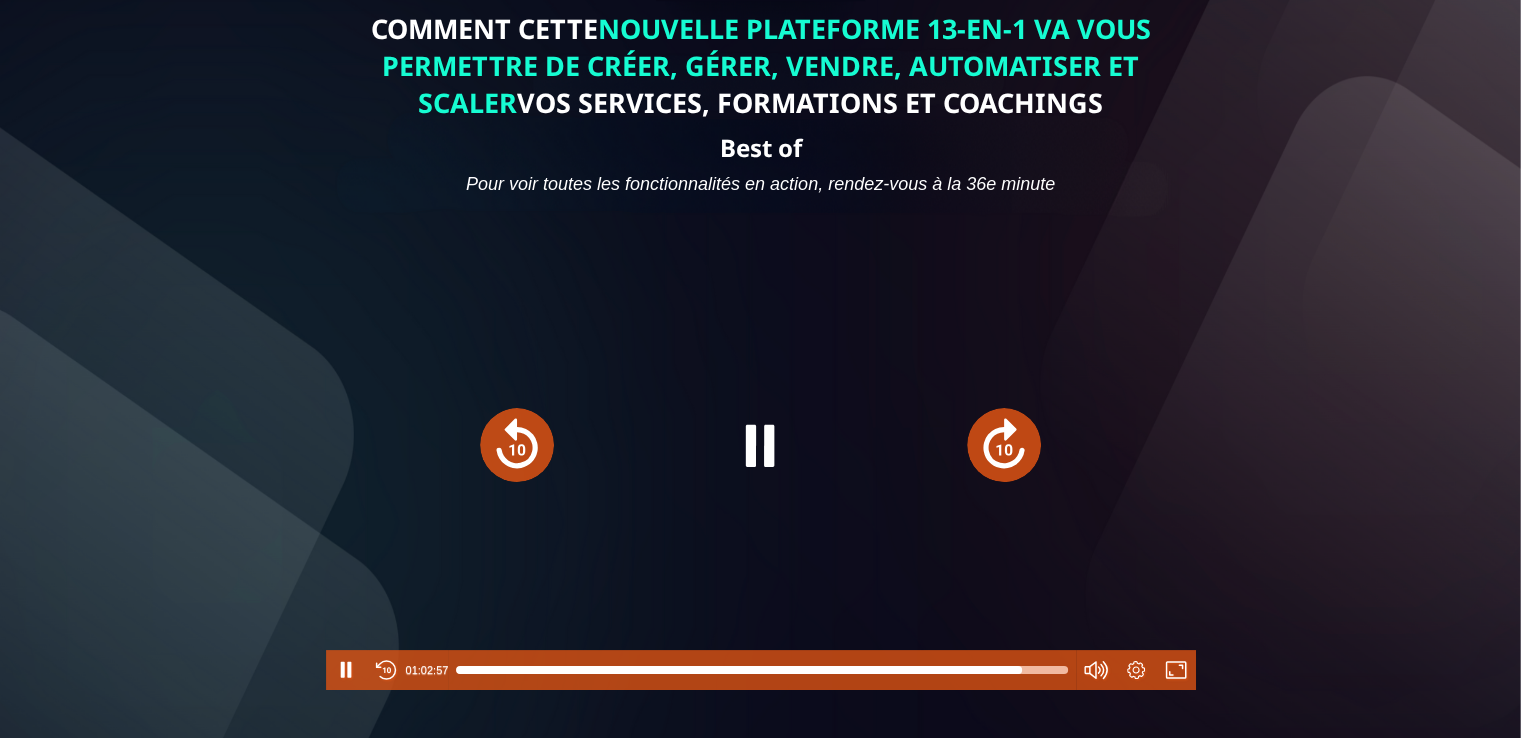 click at bounding box center [1004, 445] 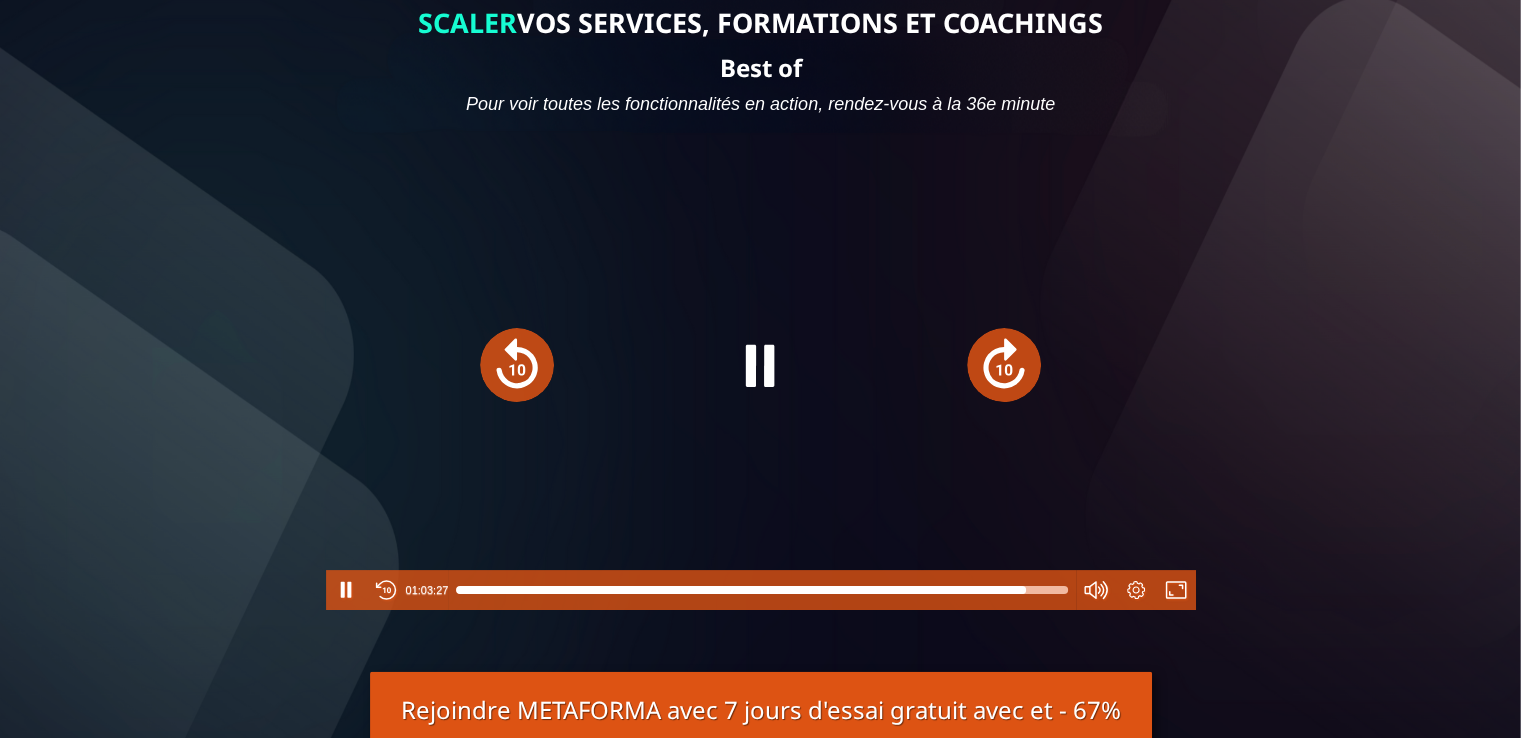 scroll, scrollTop: 95, scrollLeft: 0, axis: vertical 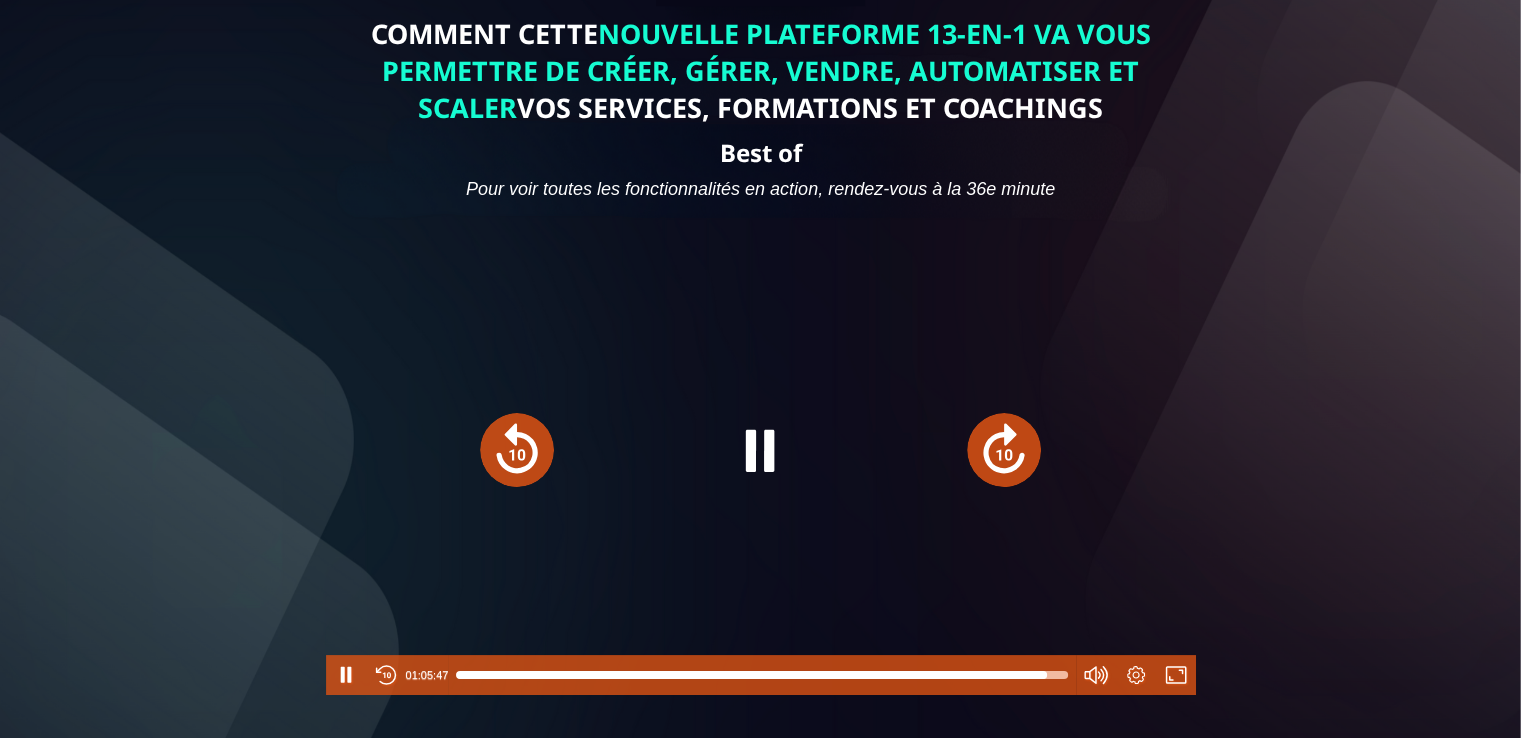 click at bounding box center [517, 450] 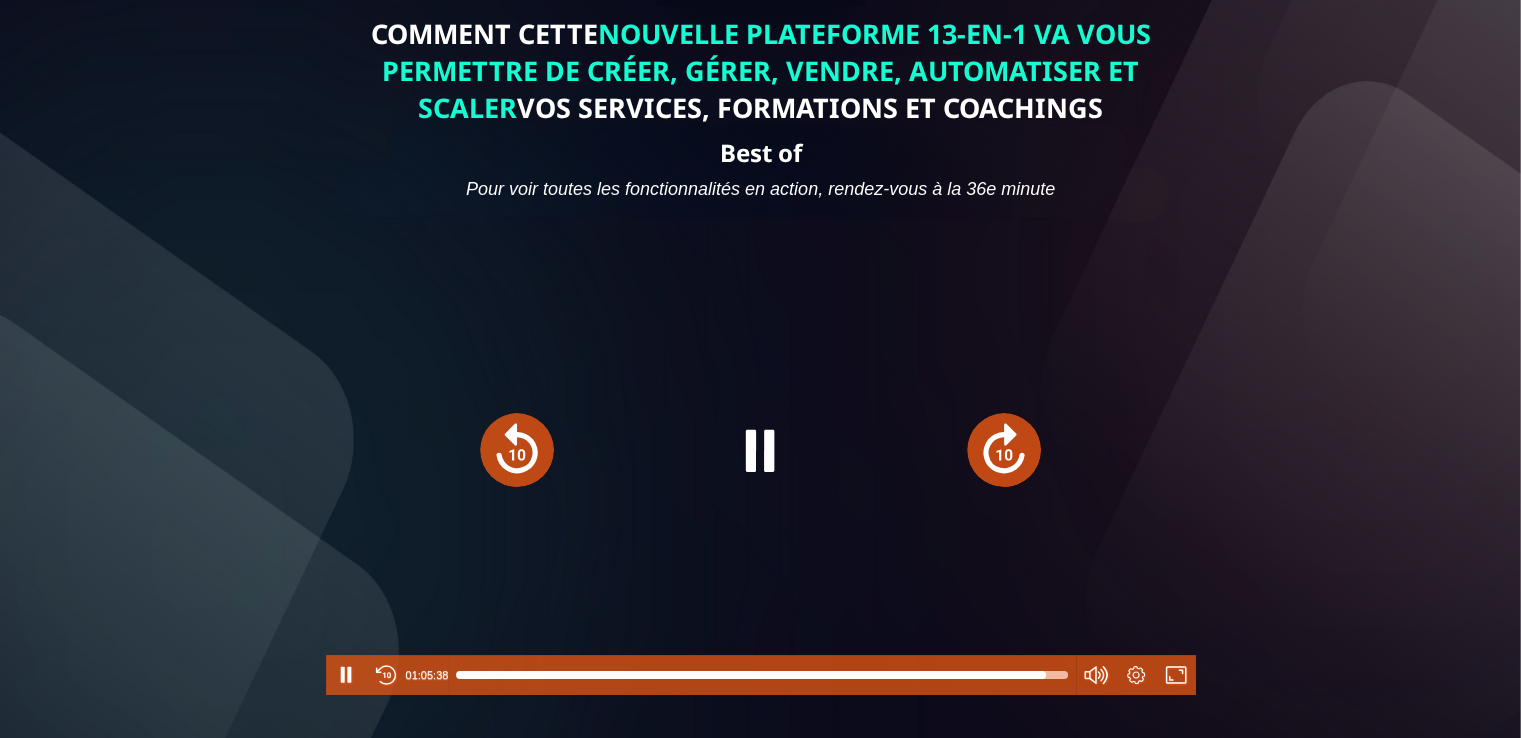click at bounding box center [760, 450] 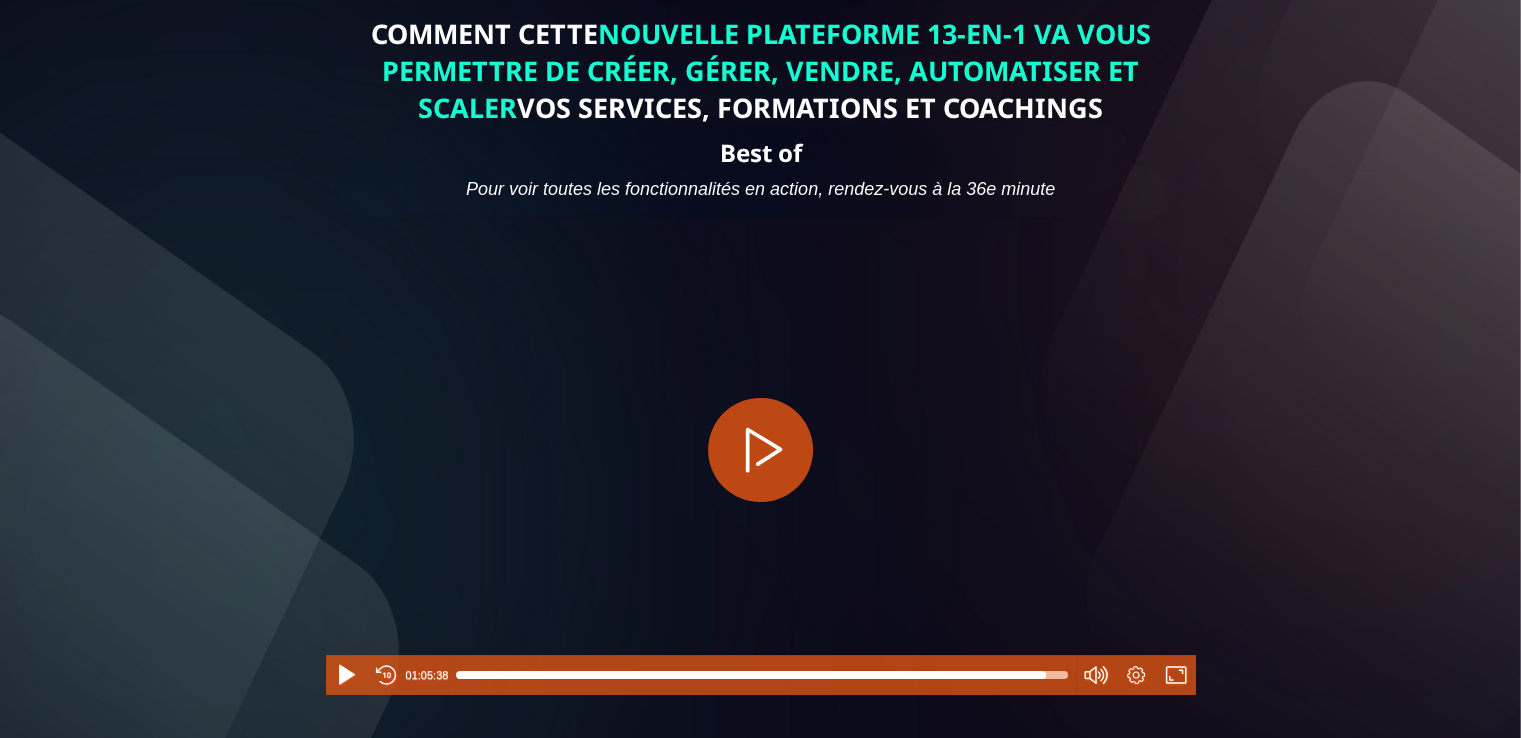 click at bounding box center (760, 450) 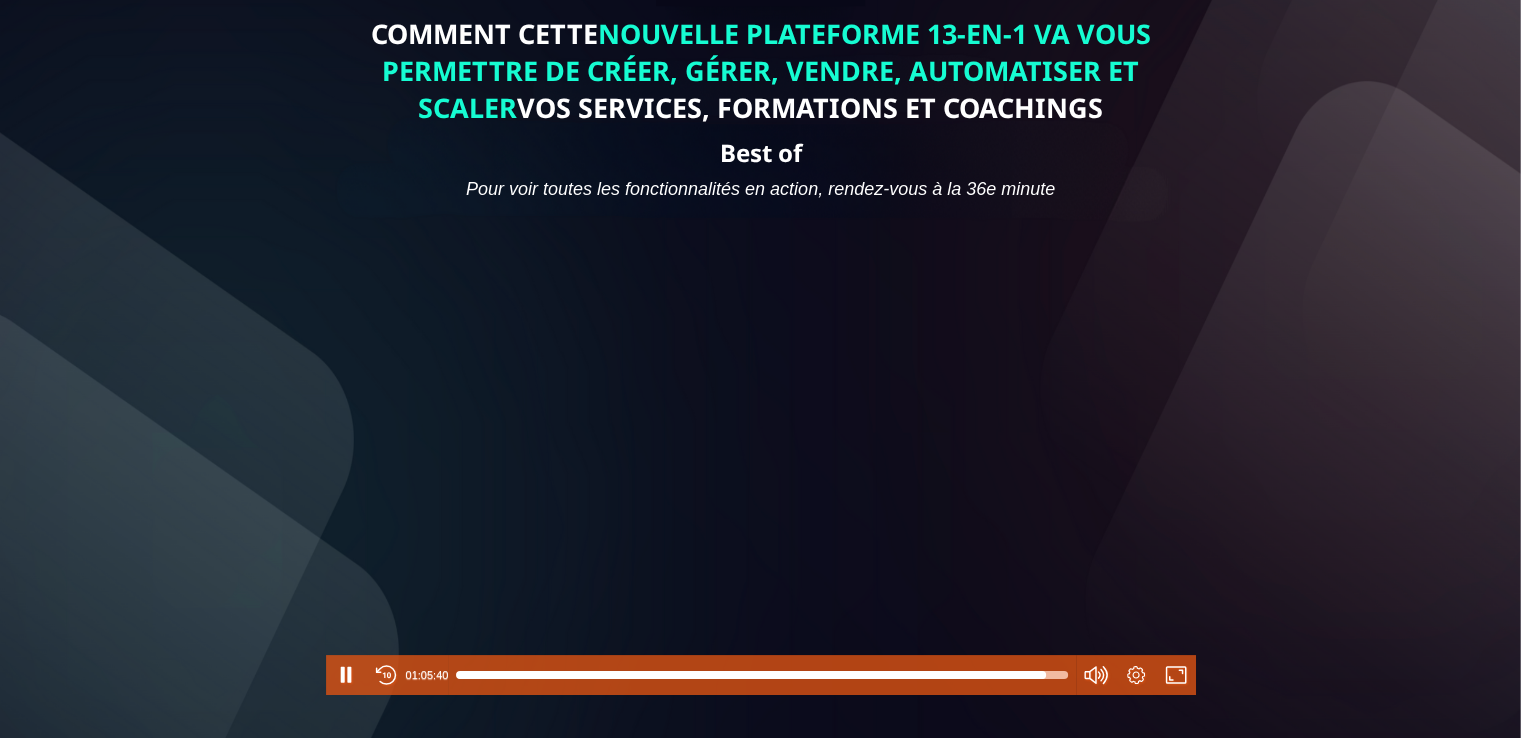 click on "COMMENT CETTE  NOUVELLE PLATEFORME 13-EN-1 VA VOUS PERMETTRE DE CRÉER, GÉRER, VENDRE, AUTOMATISER ET SCALER  VOS SERVICES, FORMATIONS ET COACHINGS Best of Pour voir toutes les fonctionnalités en action, rendez-vous à la 36e minute Pause Rewind 01:05:40 Settings Fullscreen Rejoindre METAFORMA avec 7 jours d'essai gratuit avec et - 67% Powered by Vidalytics" at bounding box center [760, 427] 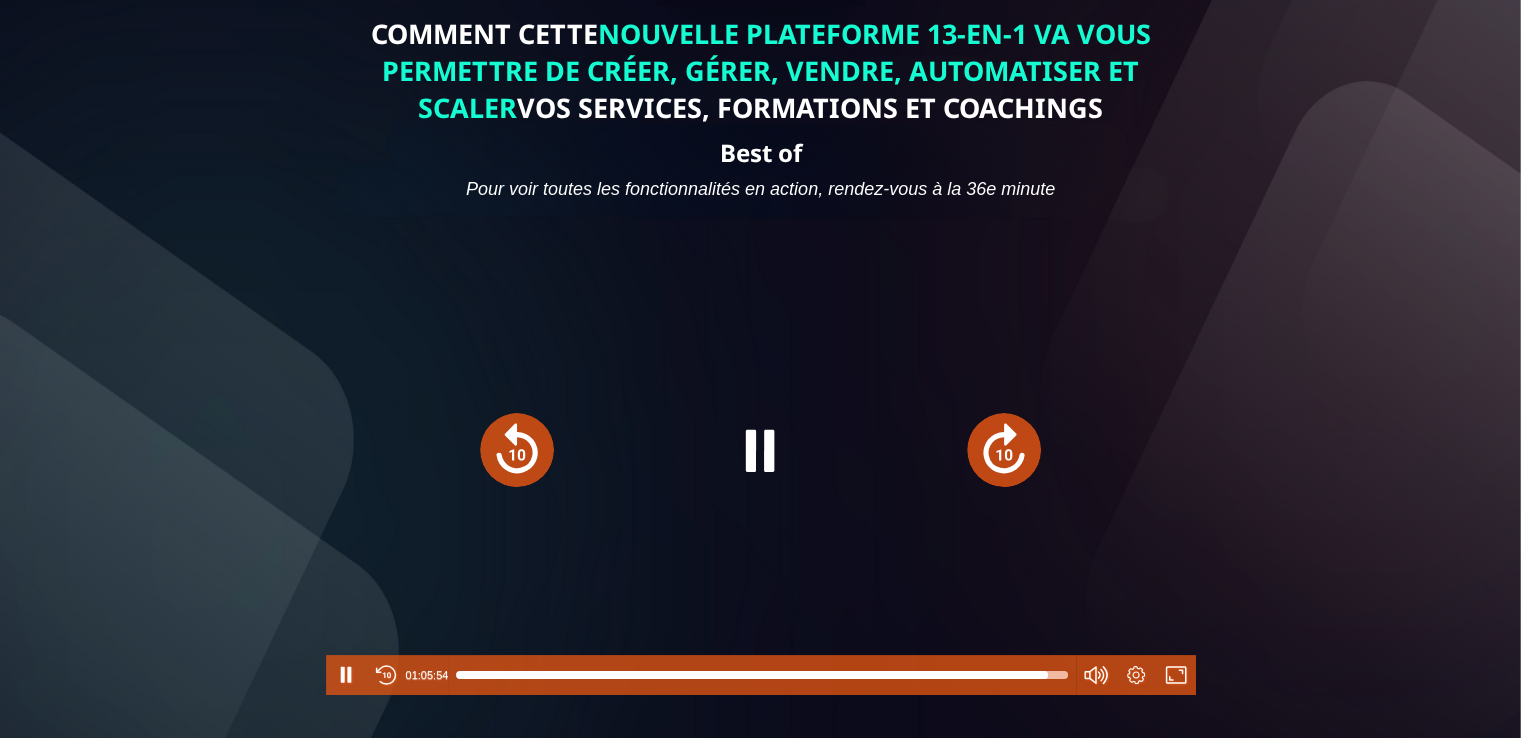 click at bounding box center (1004, 450) 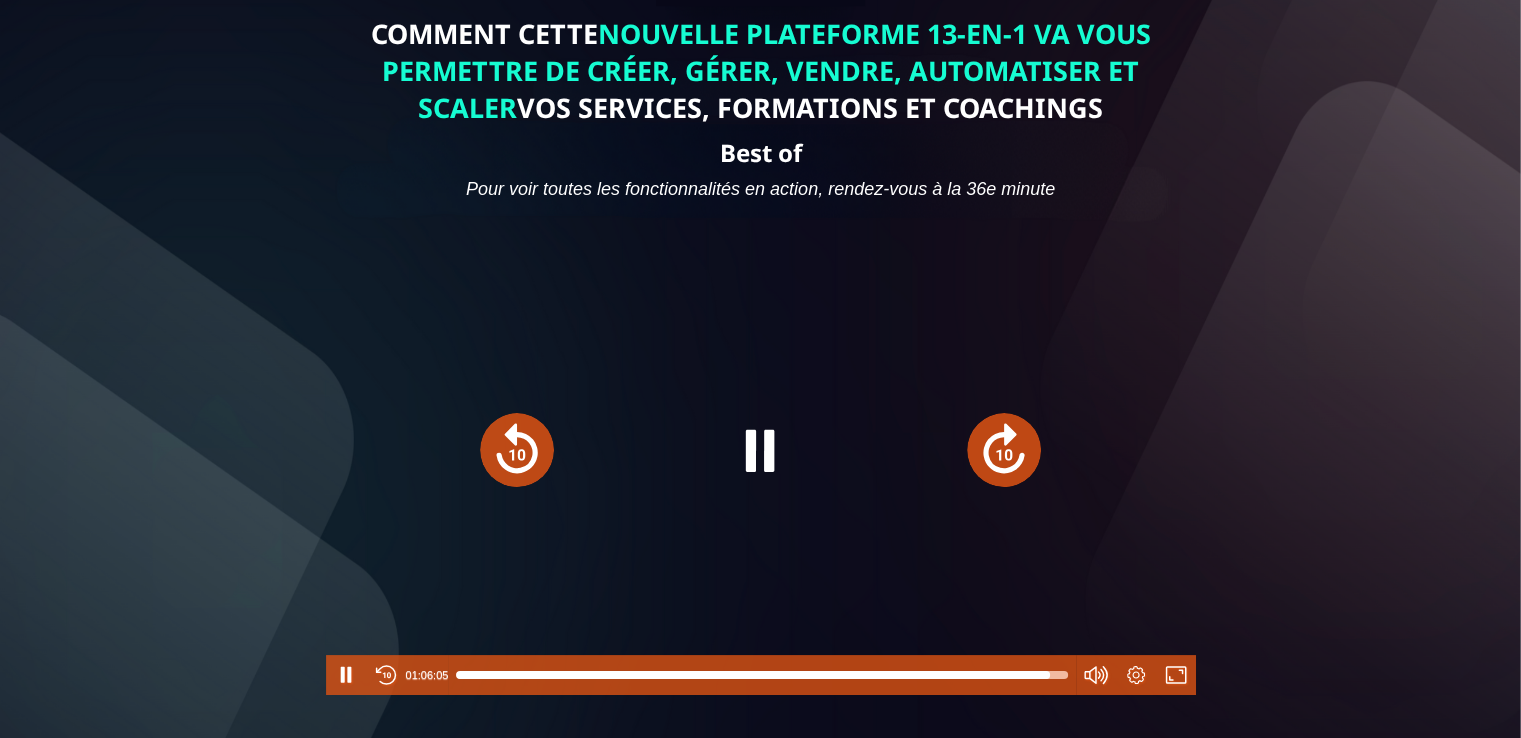 click at bounding box center (1004, 450) 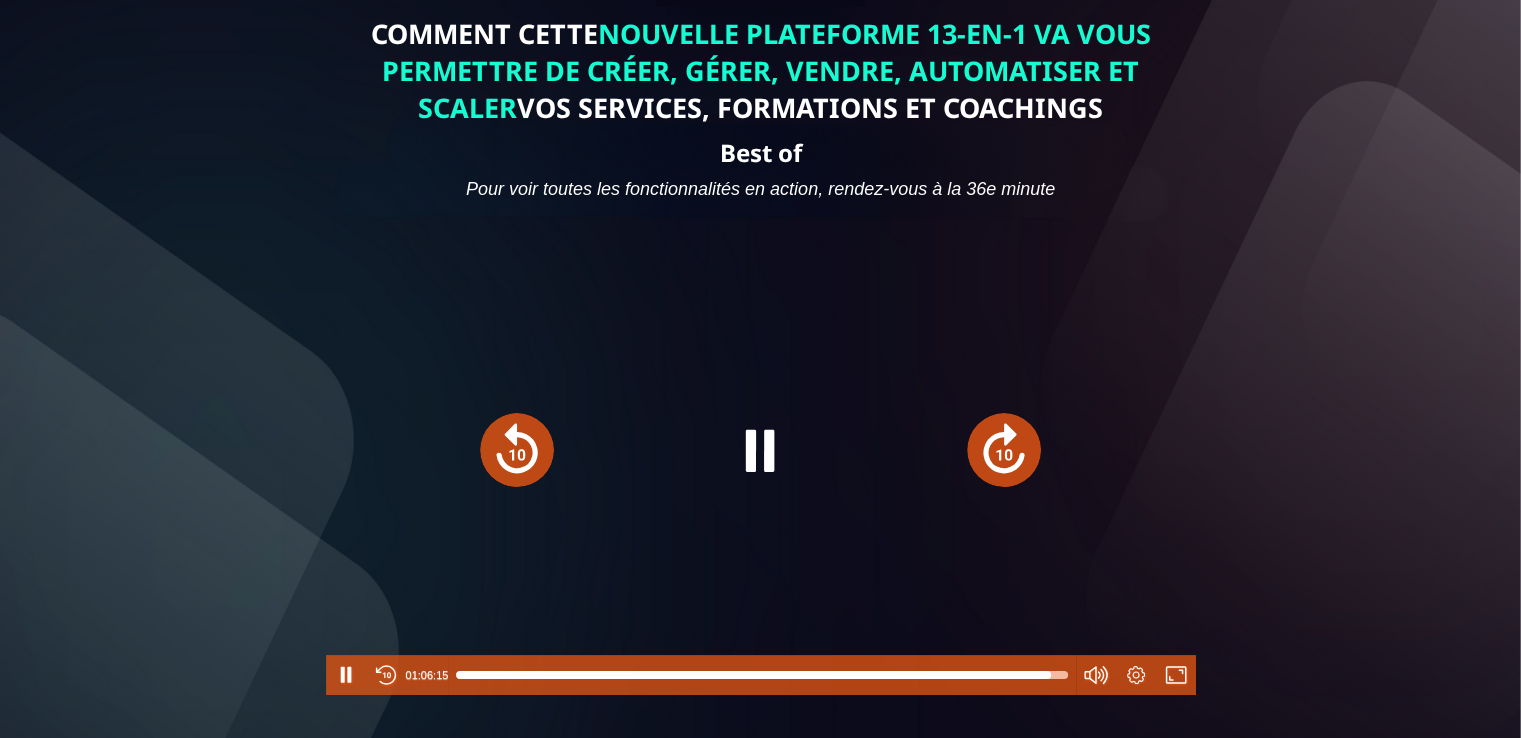 click at bounding box center [1004, 450] 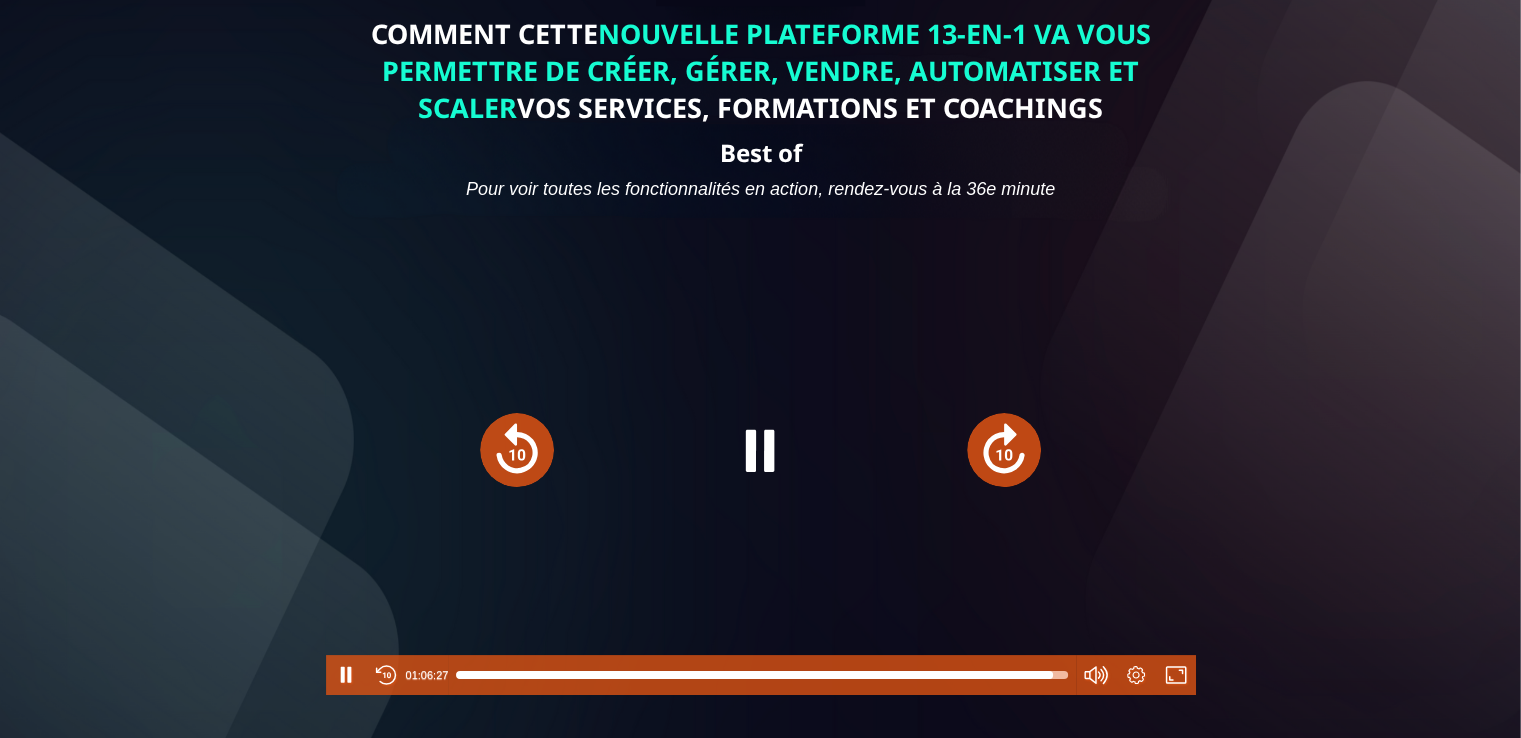 click at bounding box center (1004, 450) 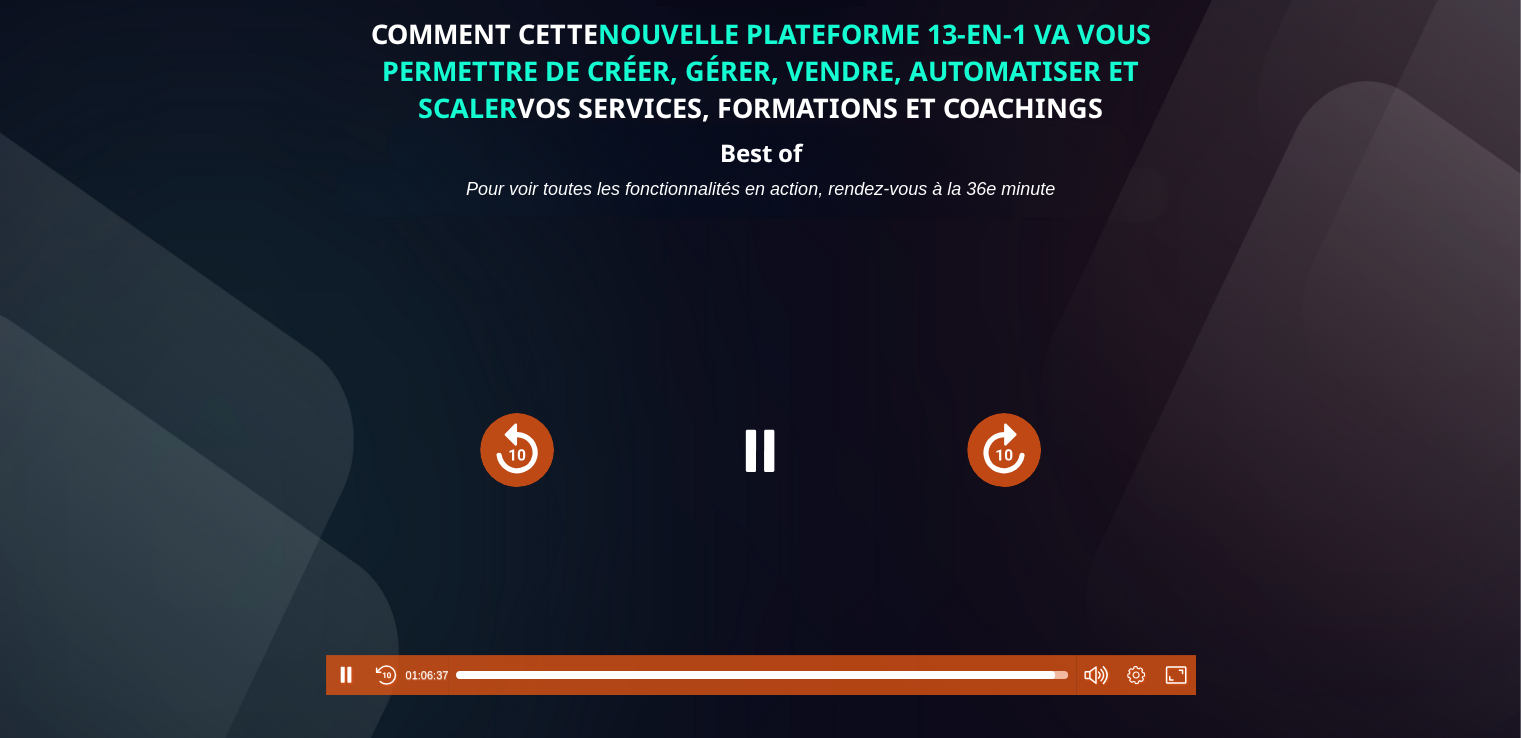 click at bounding box center (1004, 450) 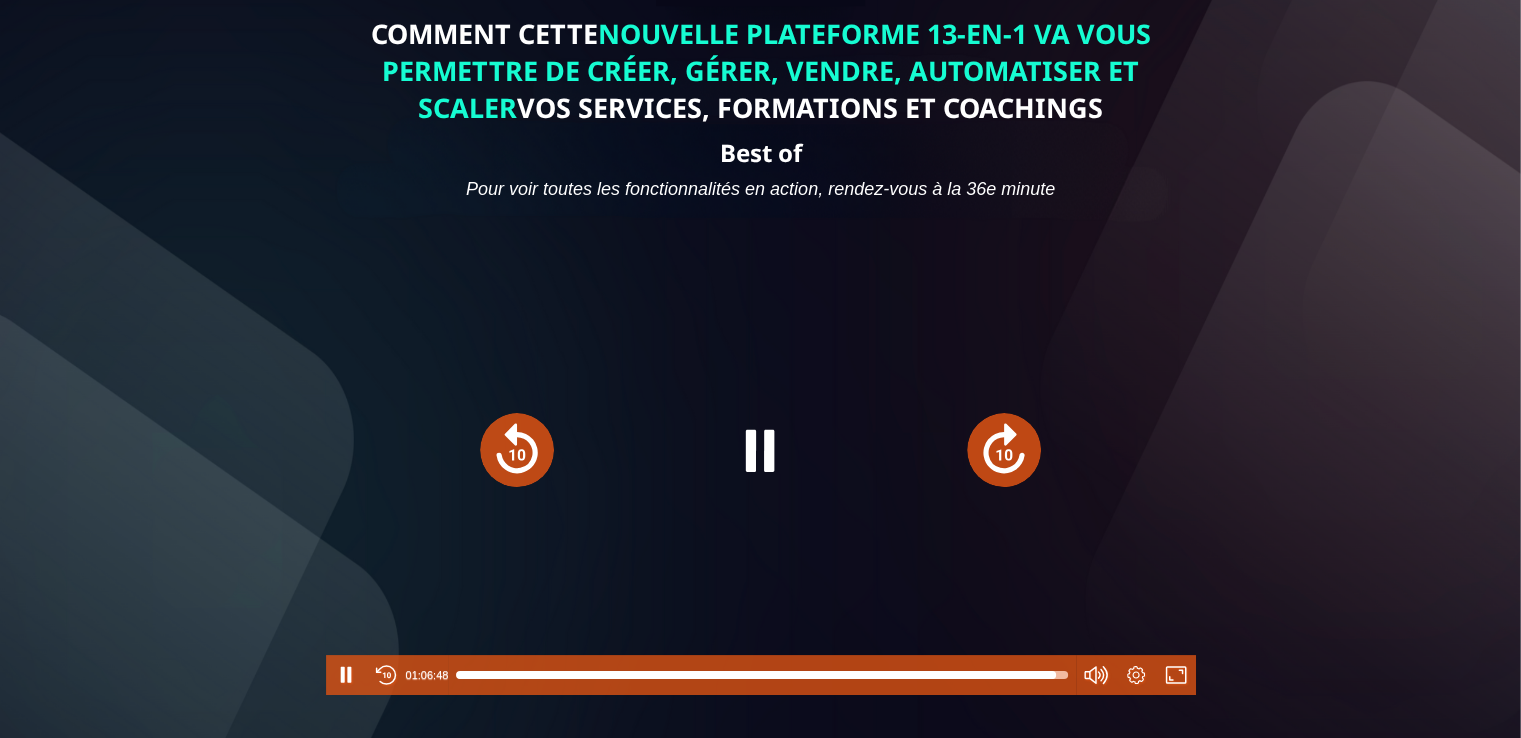 click at bounding box center [1004, 450] 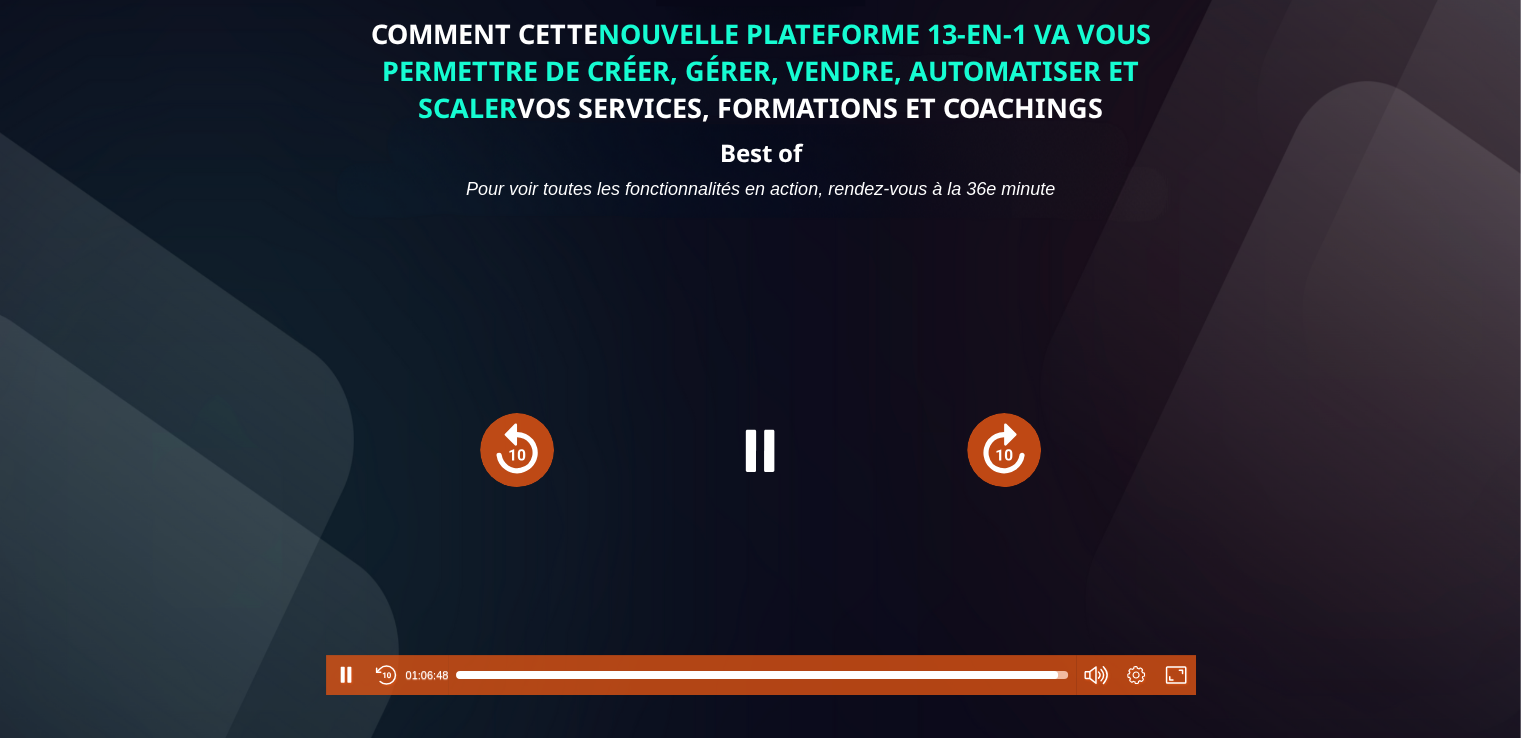 click at bounding box center [1004, 450] 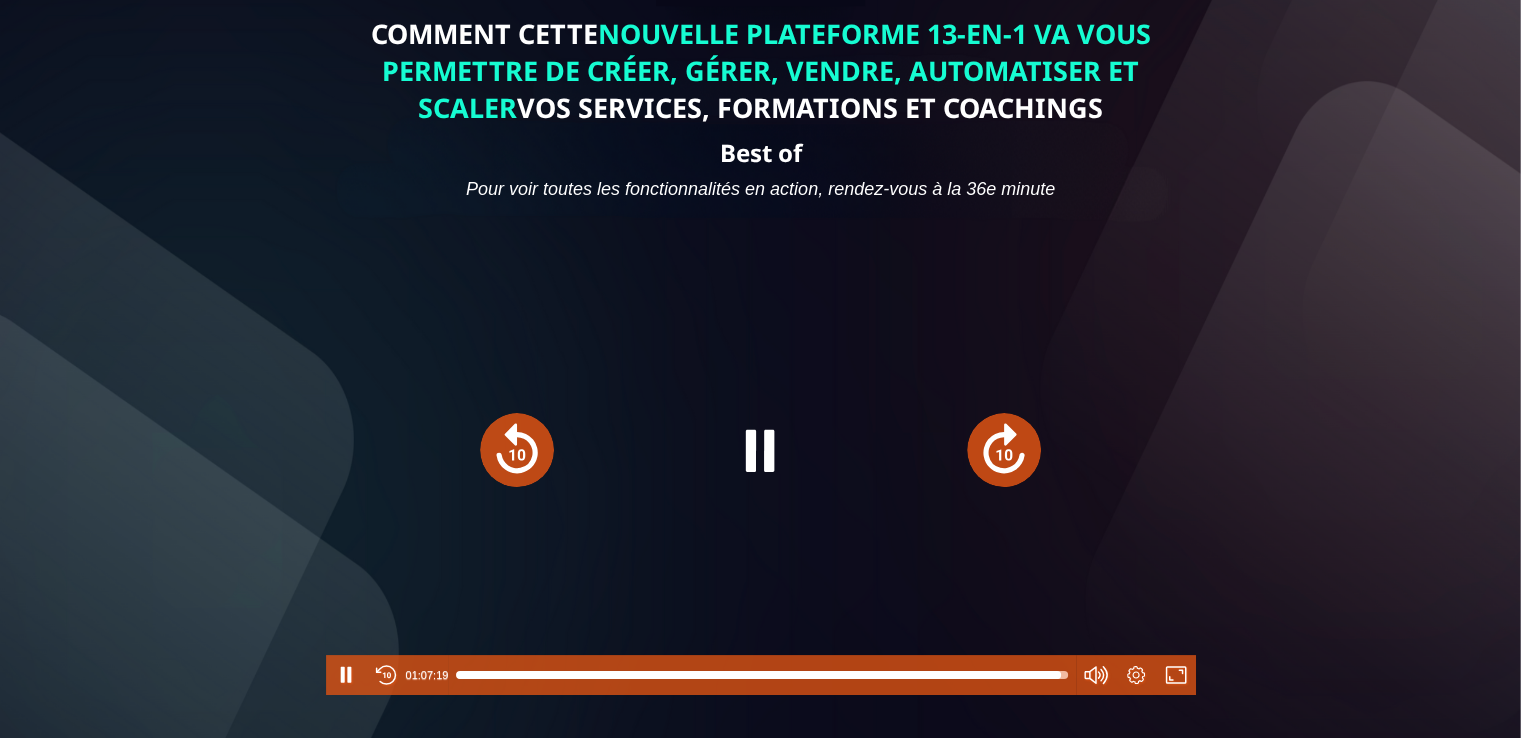 click at bounding box center [1004, 450] 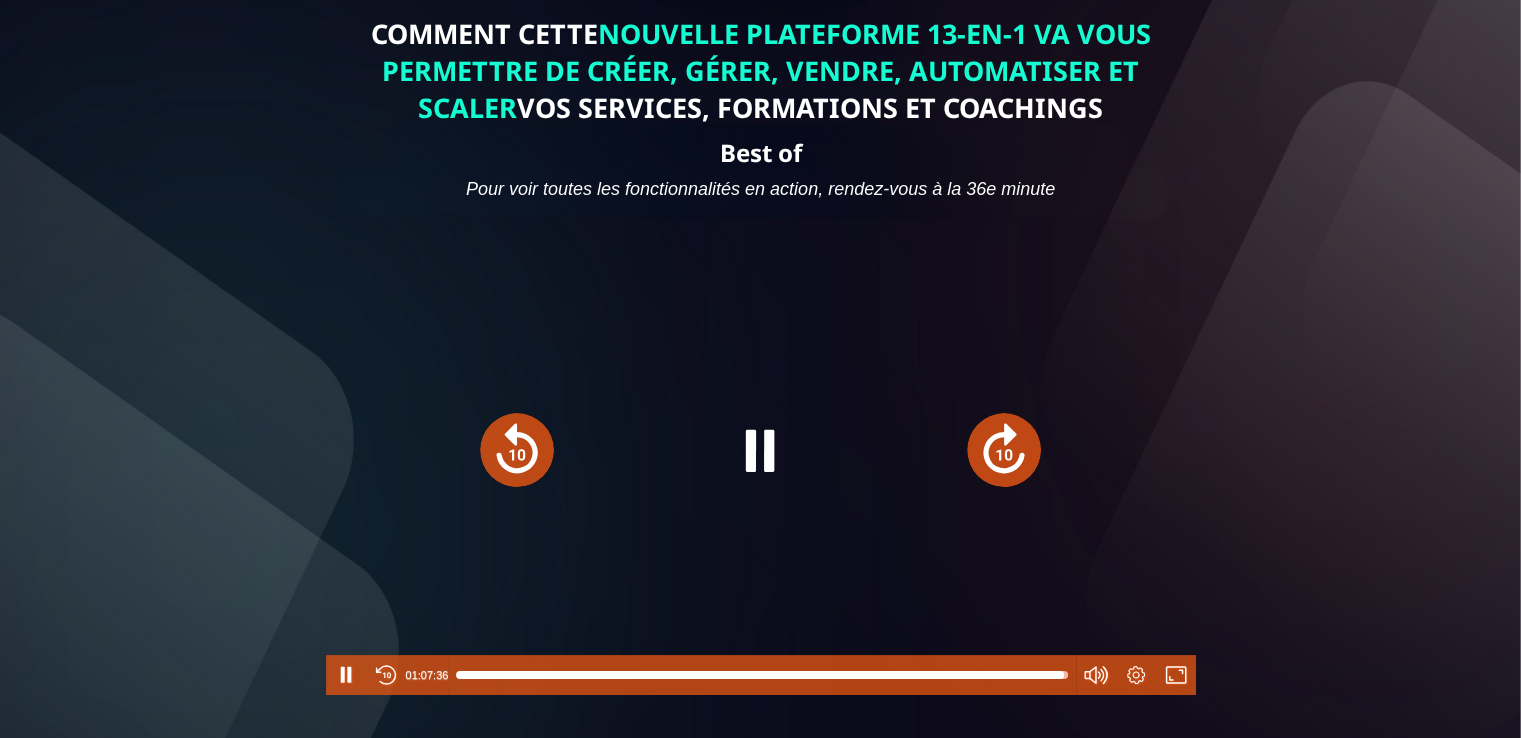 click at bounding box center [1004, 450] 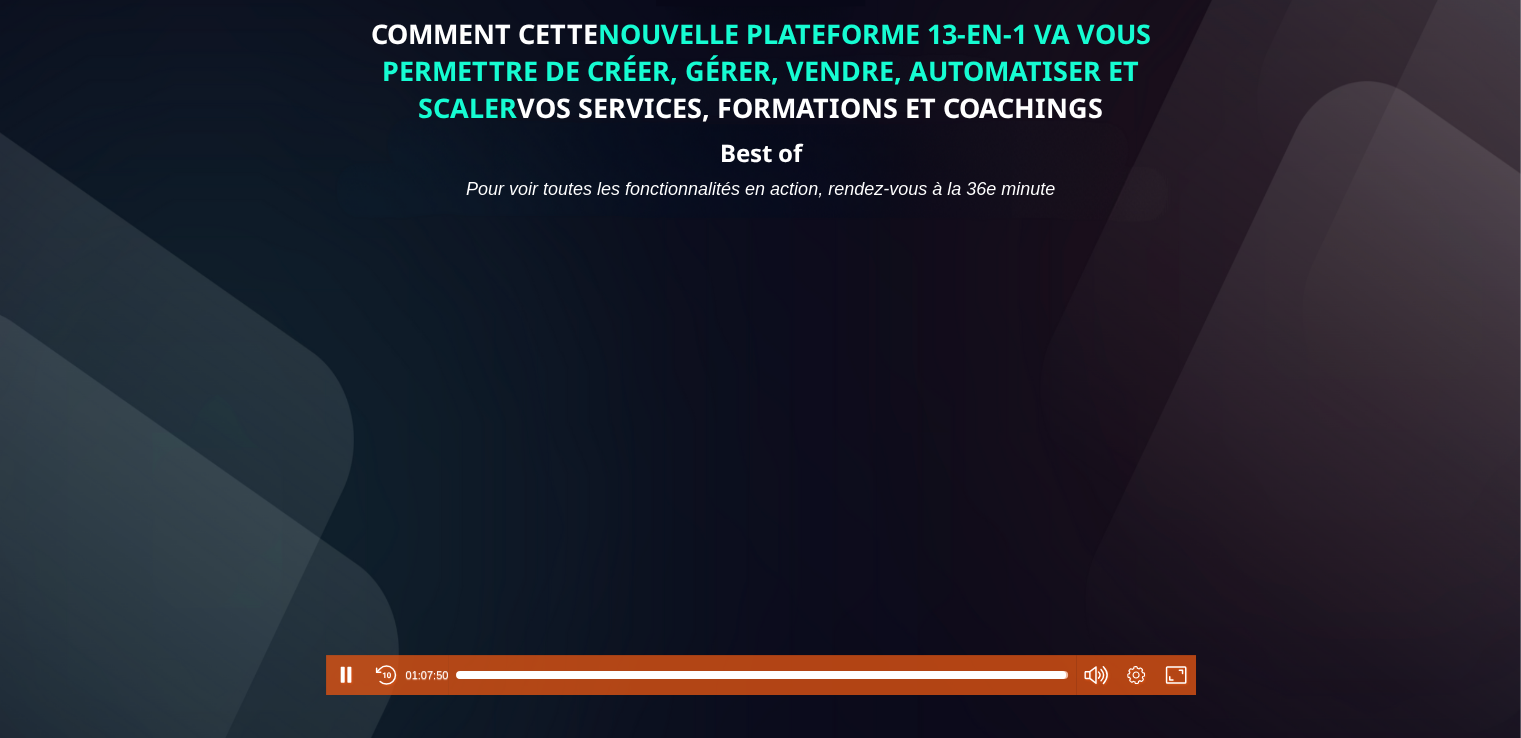 click at bounding box center [761, 449] 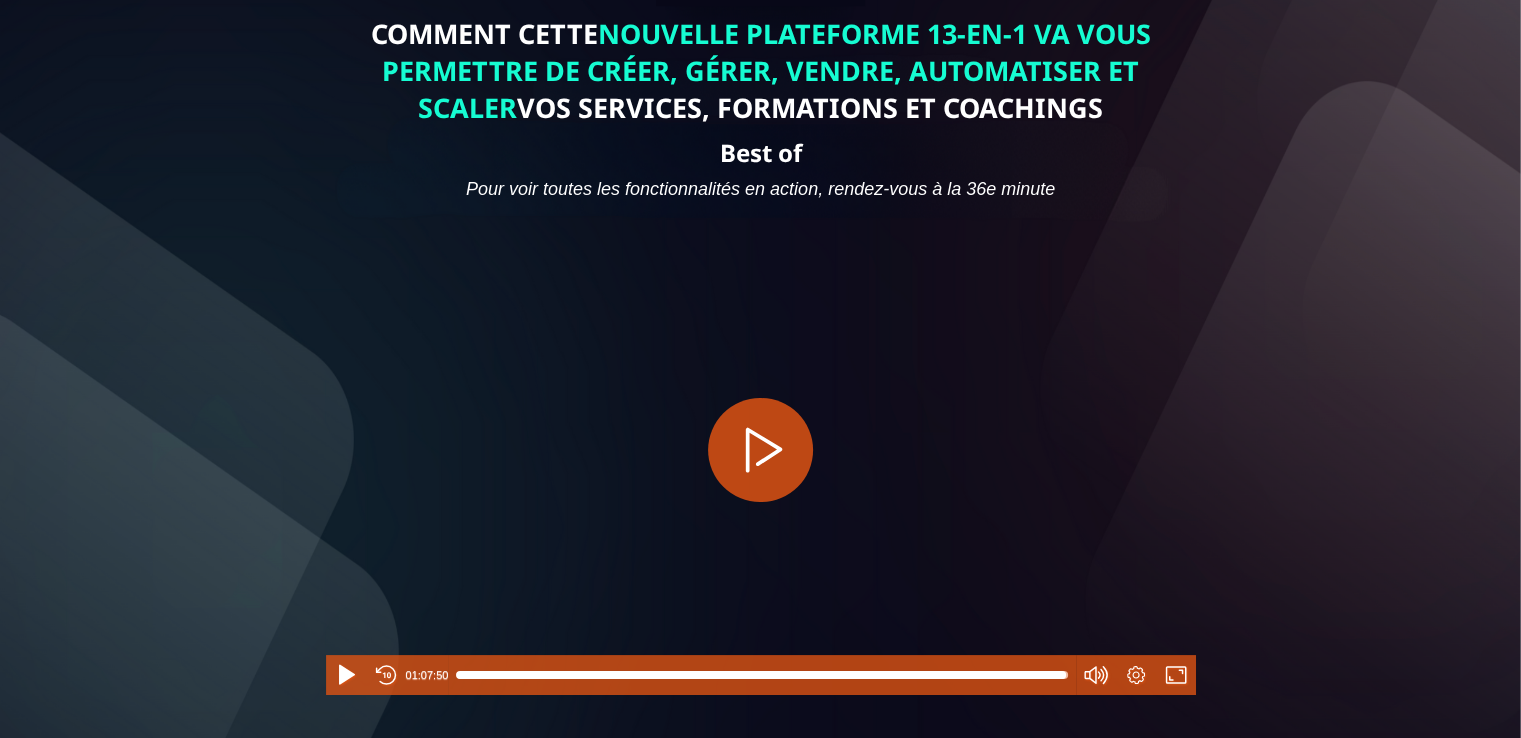 click at bounding box center (761, 449) 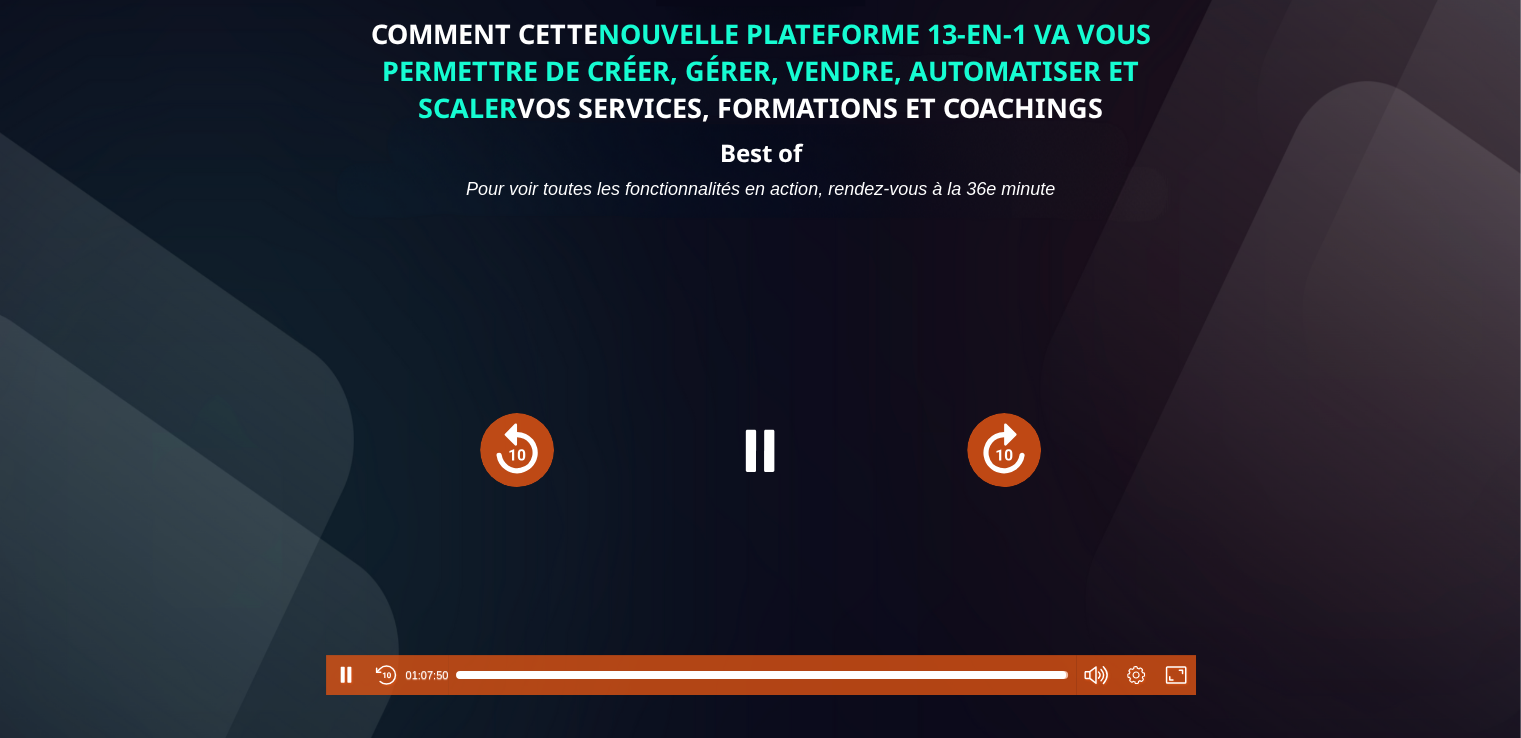 click at bounding box center (1004, 450) 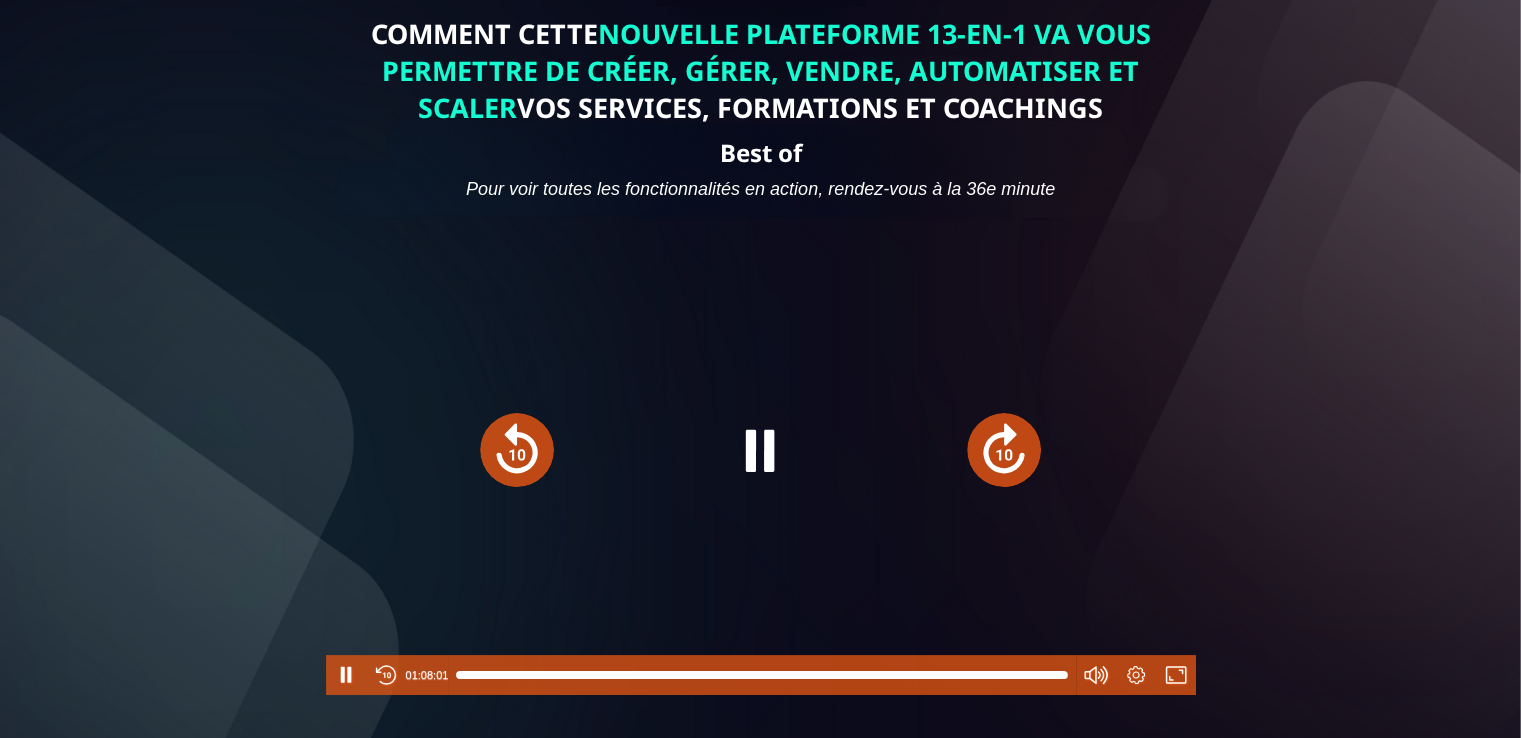click at bounding box center [1004, 450] 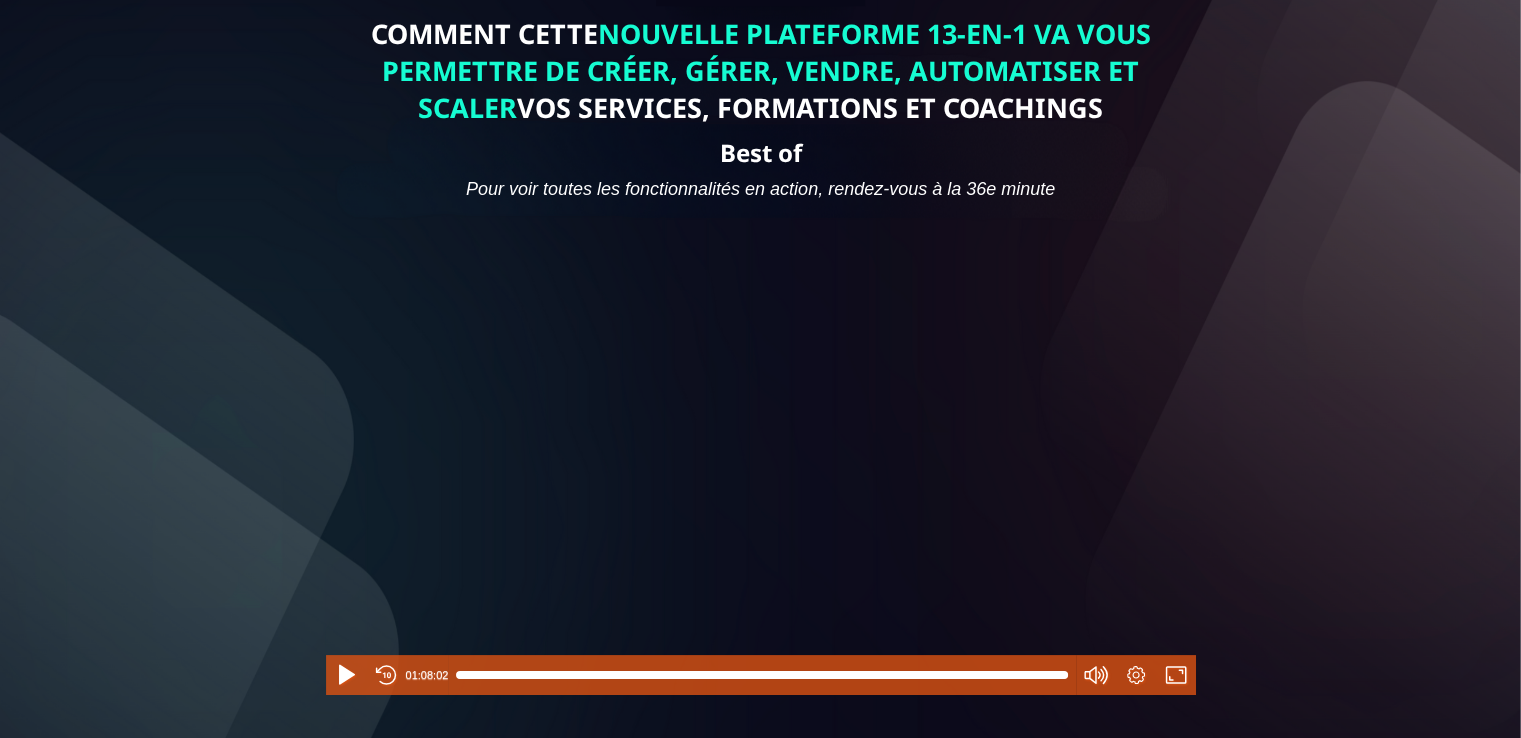 type on "******" 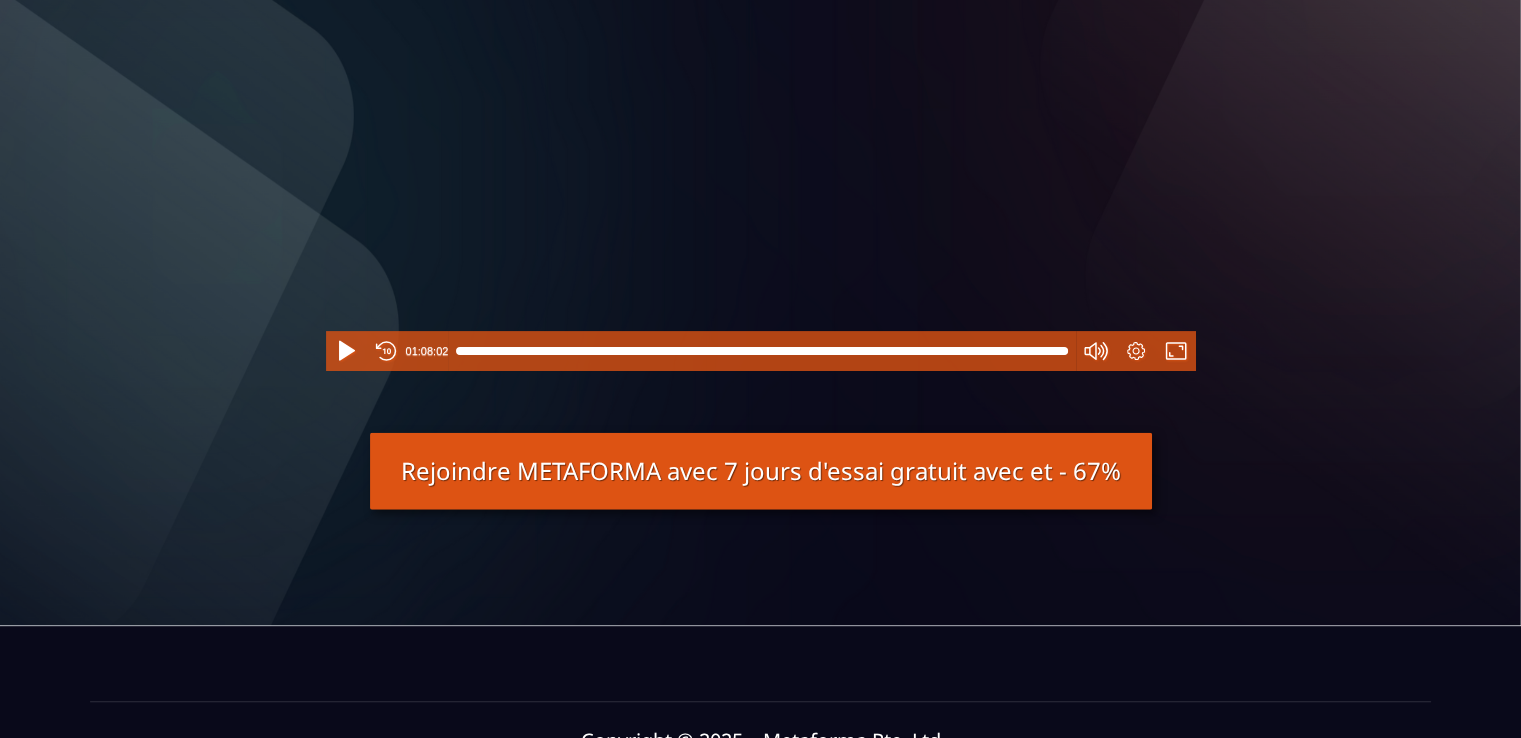 scroll, scrollTop: 495, scrollLeft: 0, axis: vertical 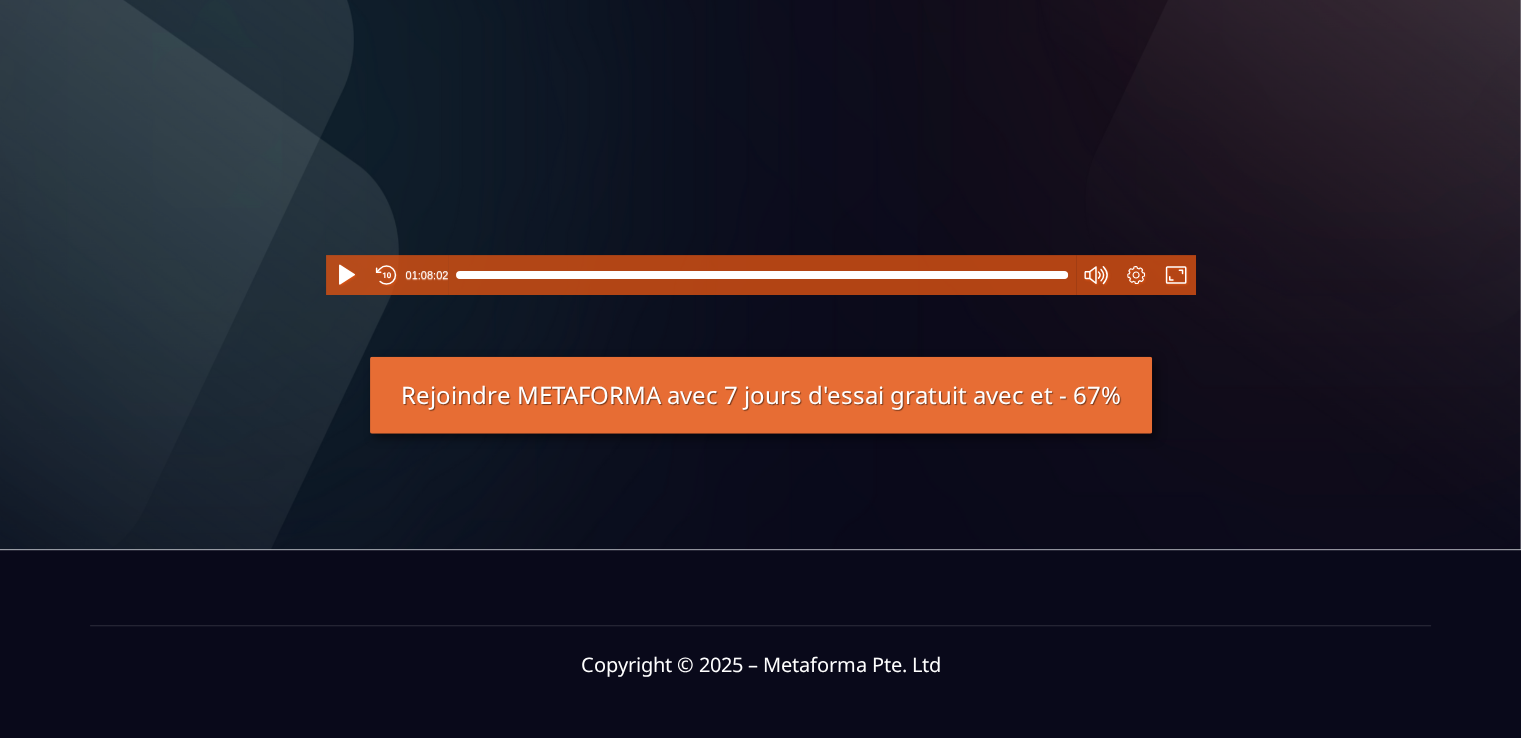 click on "Rejoindre METAFORMA avec 7 jours d'essai gratuit avec et - 67%" at bounding box center [761, 394] 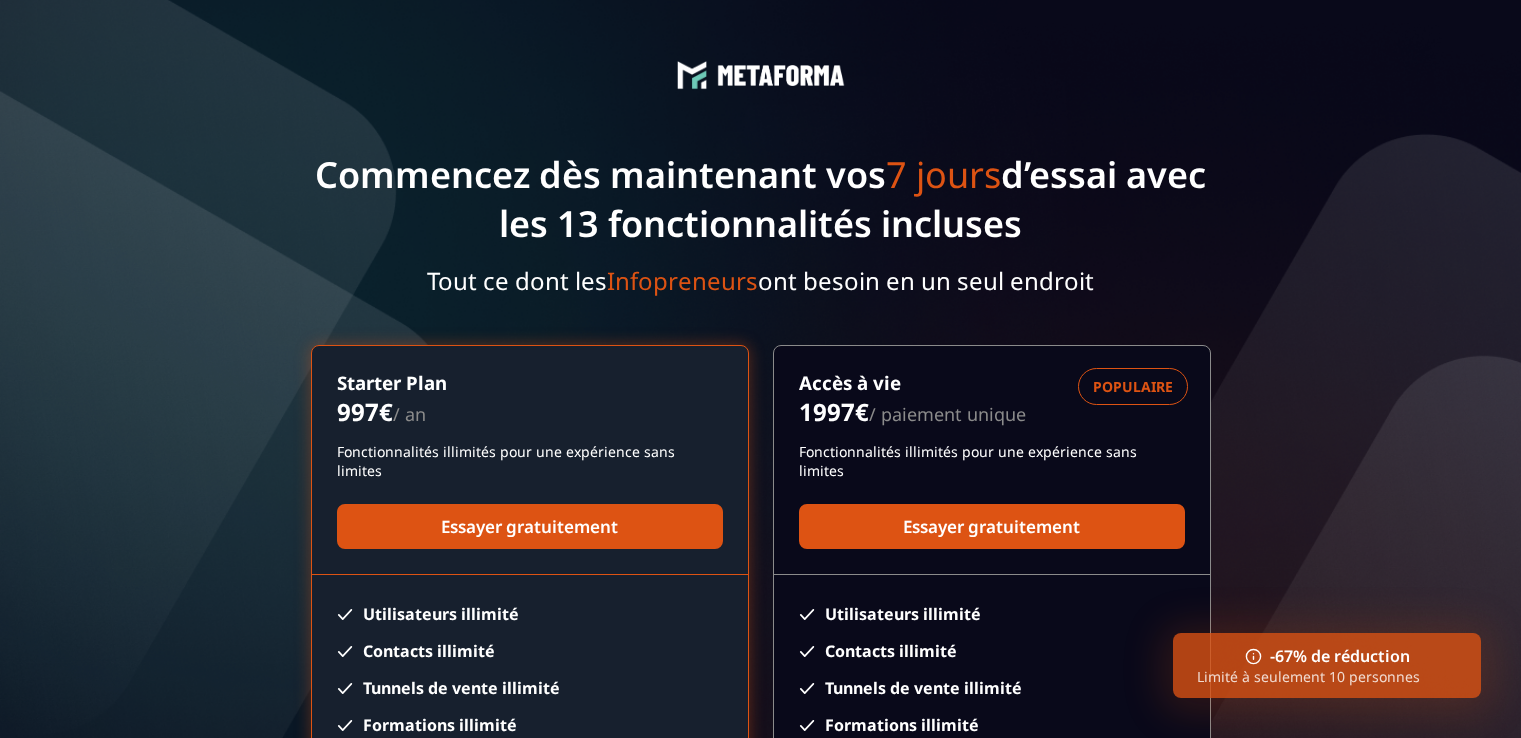 scroll, scrollTop: 0, scrollLeft: 0, axis: both 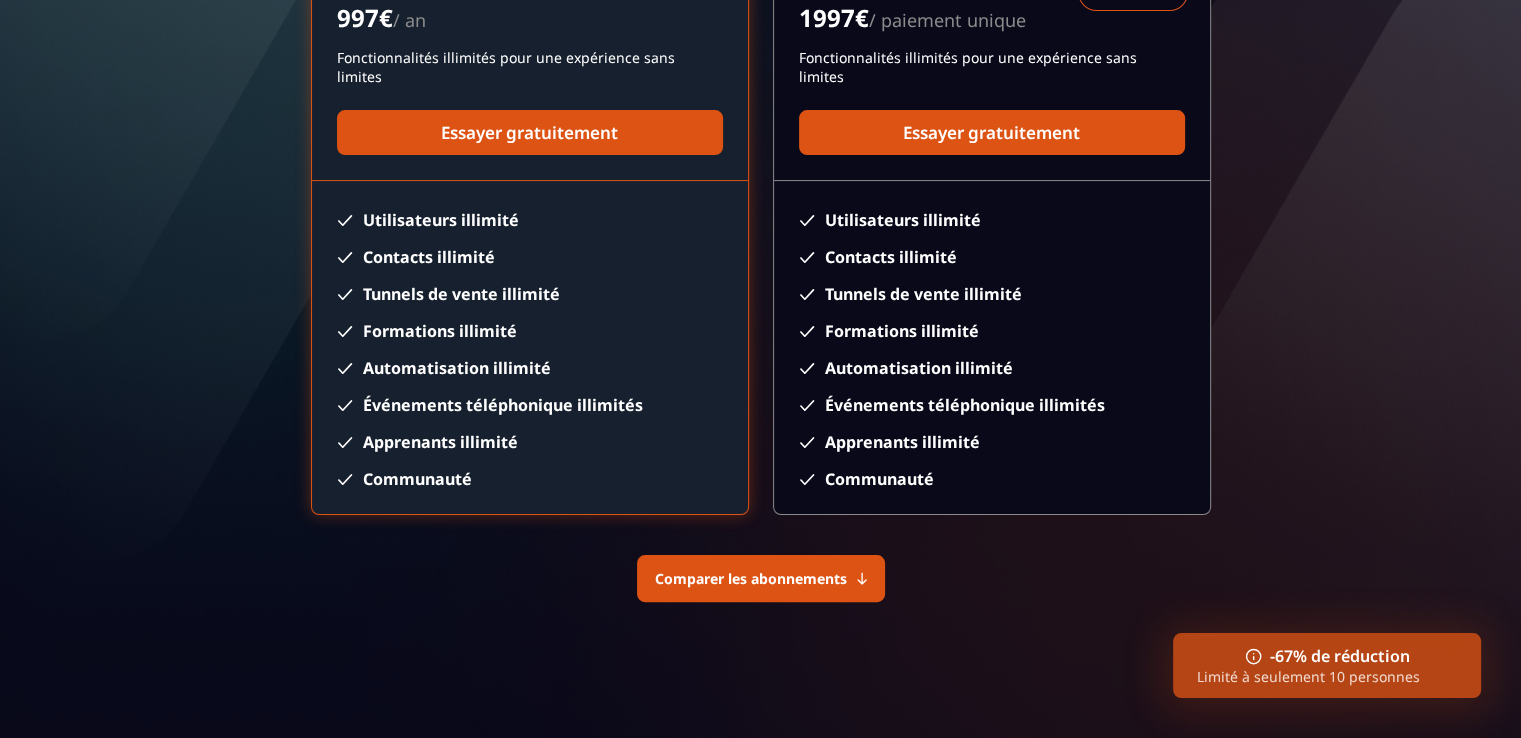 click on "Comparer les abonnements" at bounding box center (751, 578) 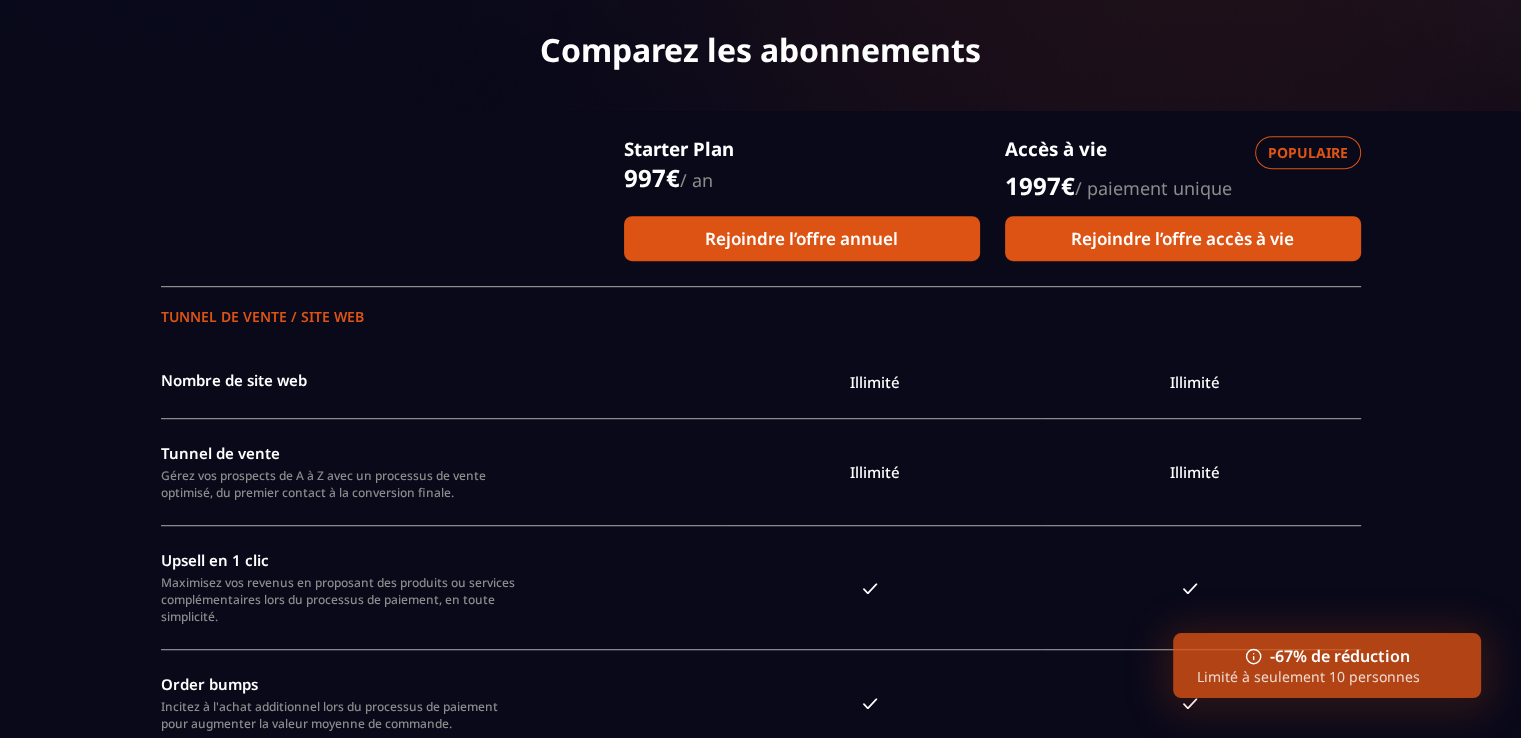 scroll, scrollTop: 1092, scrollLeft: 0, axis: vertical 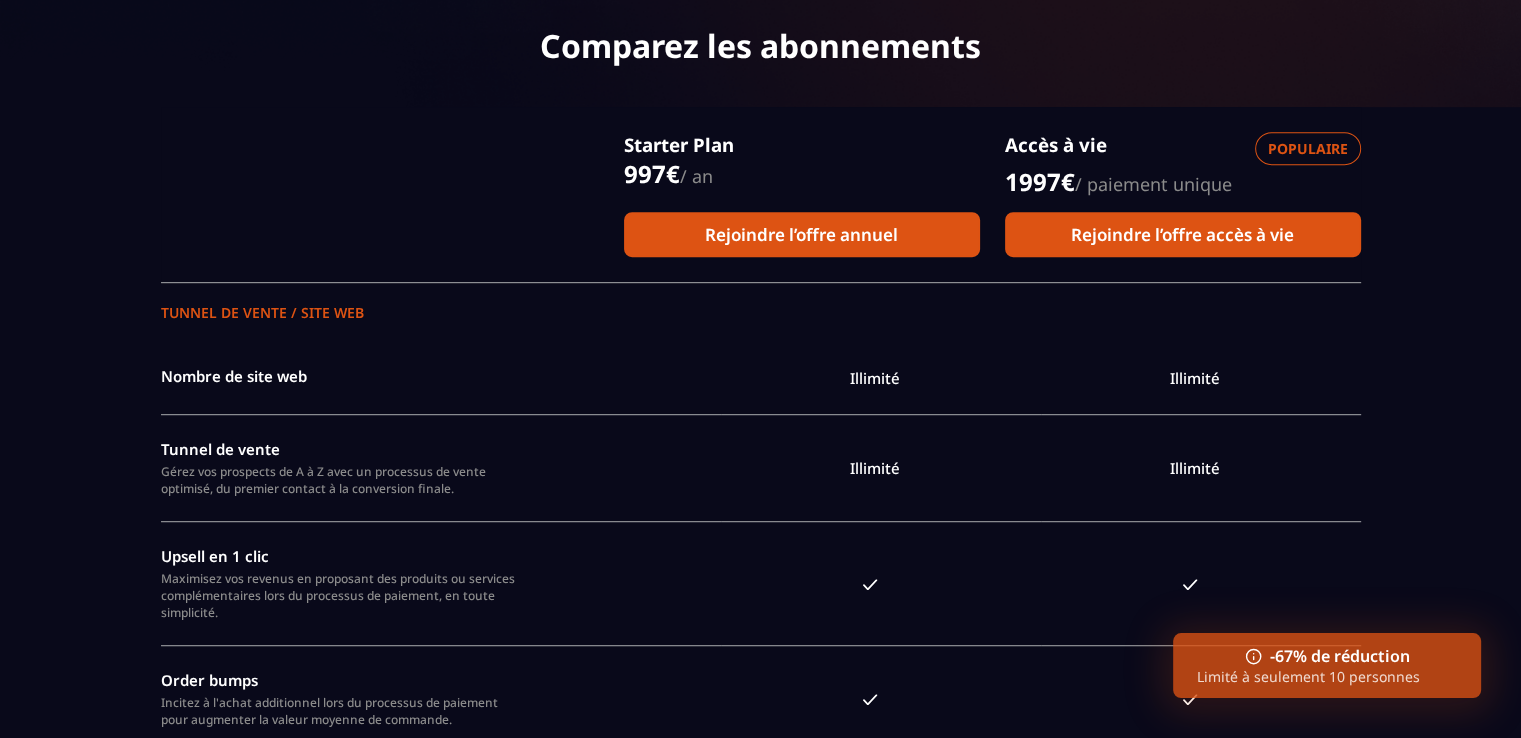 drag, startPoint x: 826, startPoint y: 546, endPoint x: 623, endPoint y: 399, distance: 250.6352 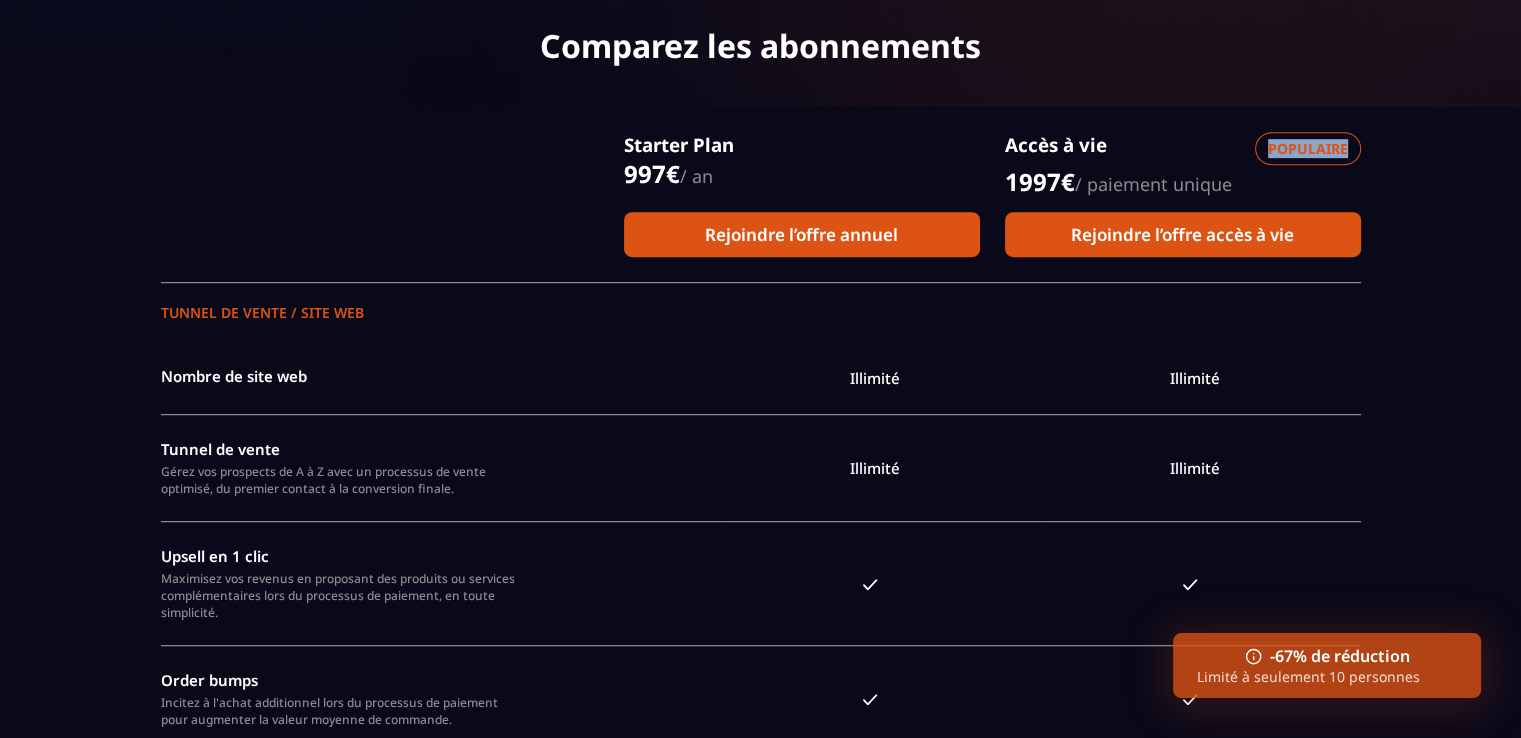 drag, startPoint x: 1270, startPoint y: 128, endPoint x: 1349, endPoint y: 125, distance: 79.05694 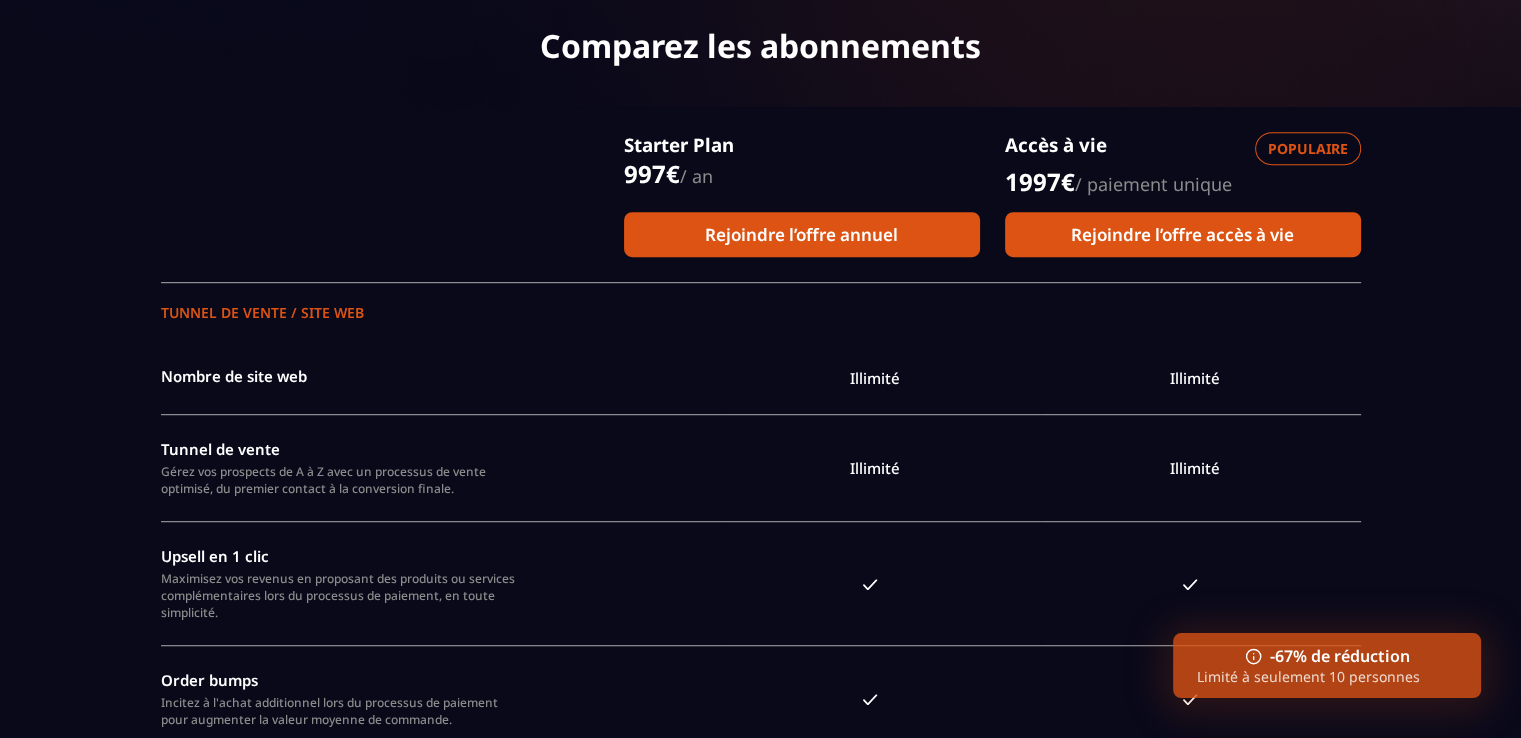click on "Populaire" at bounding box center [1308, 148] 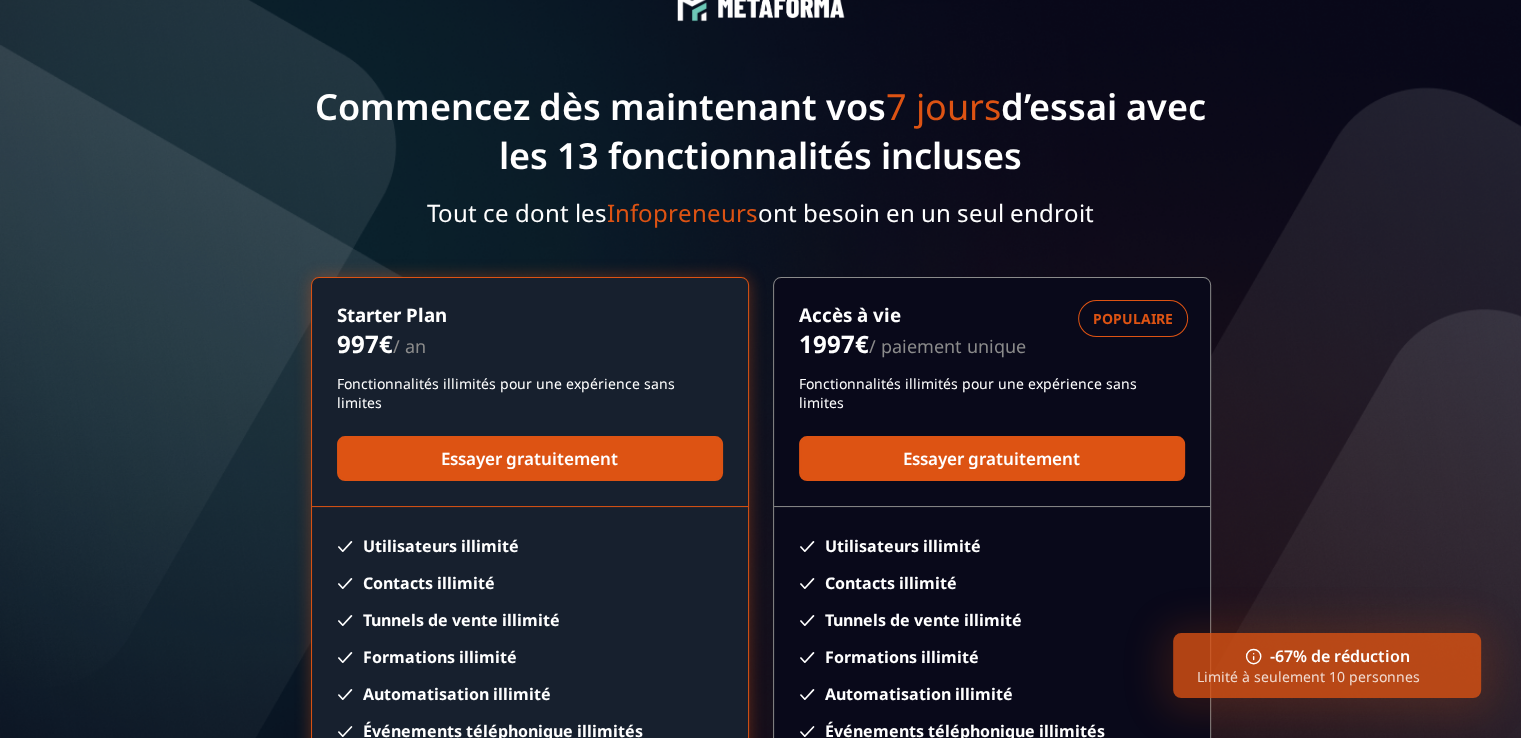 scroll, scrollTop: 0, scrollLeft: 0, axis: both 